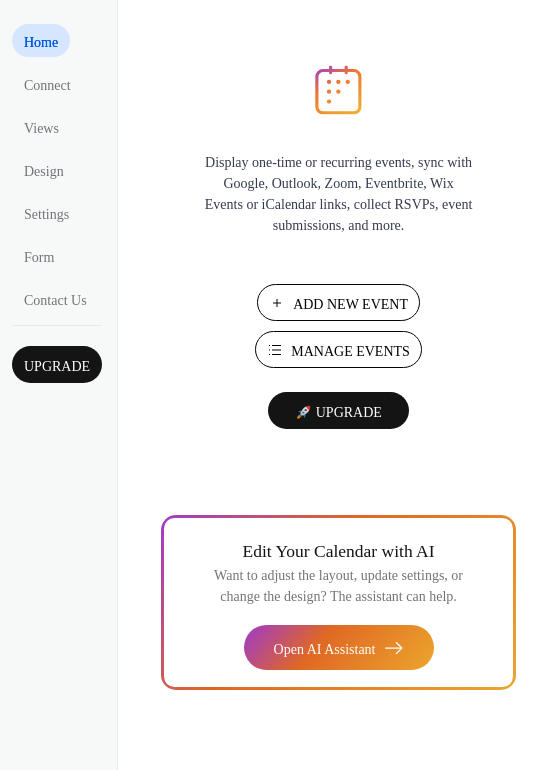 scroll, scrollTop: 0, scrollLeft: 0, axis: both 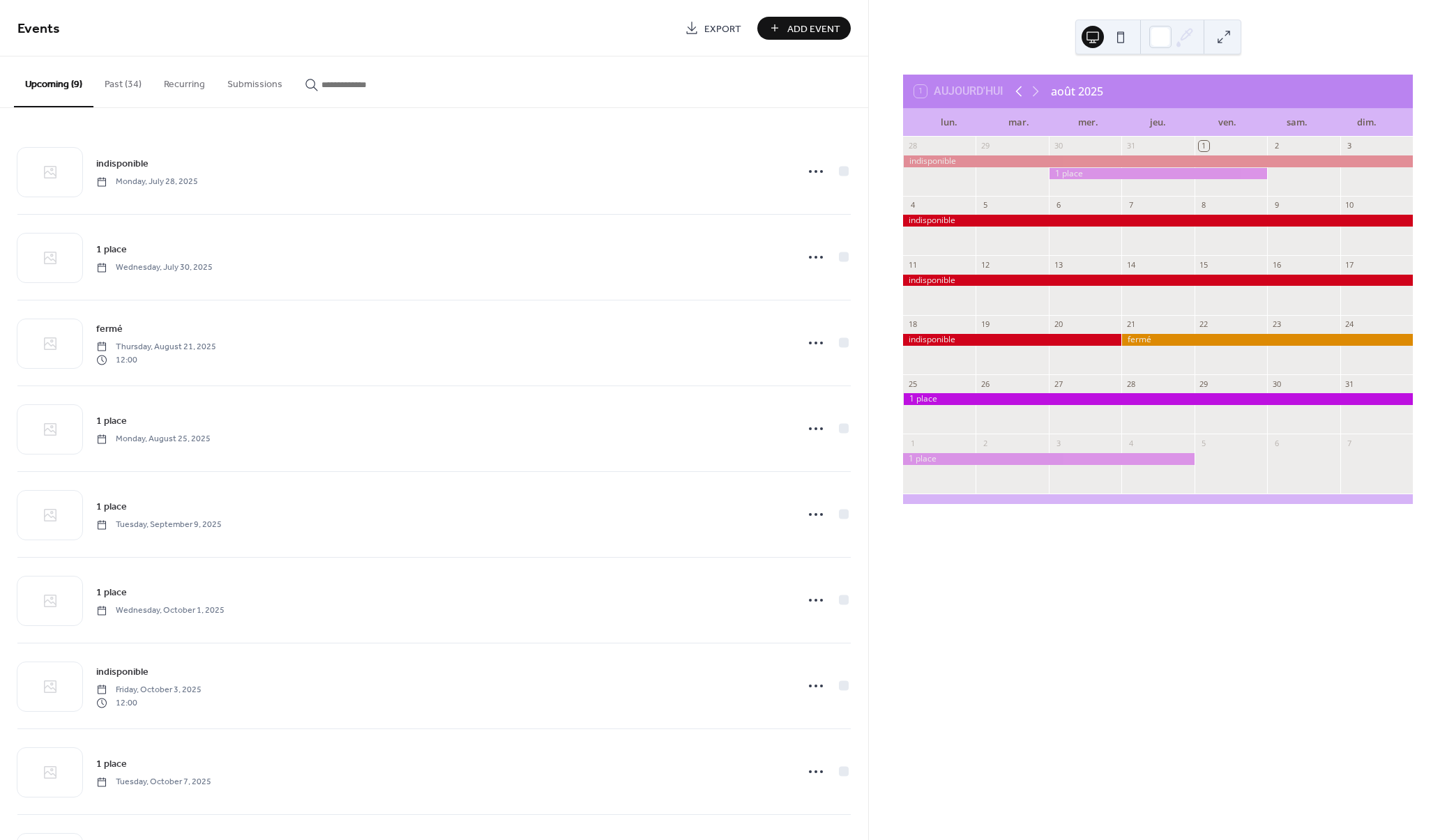 click 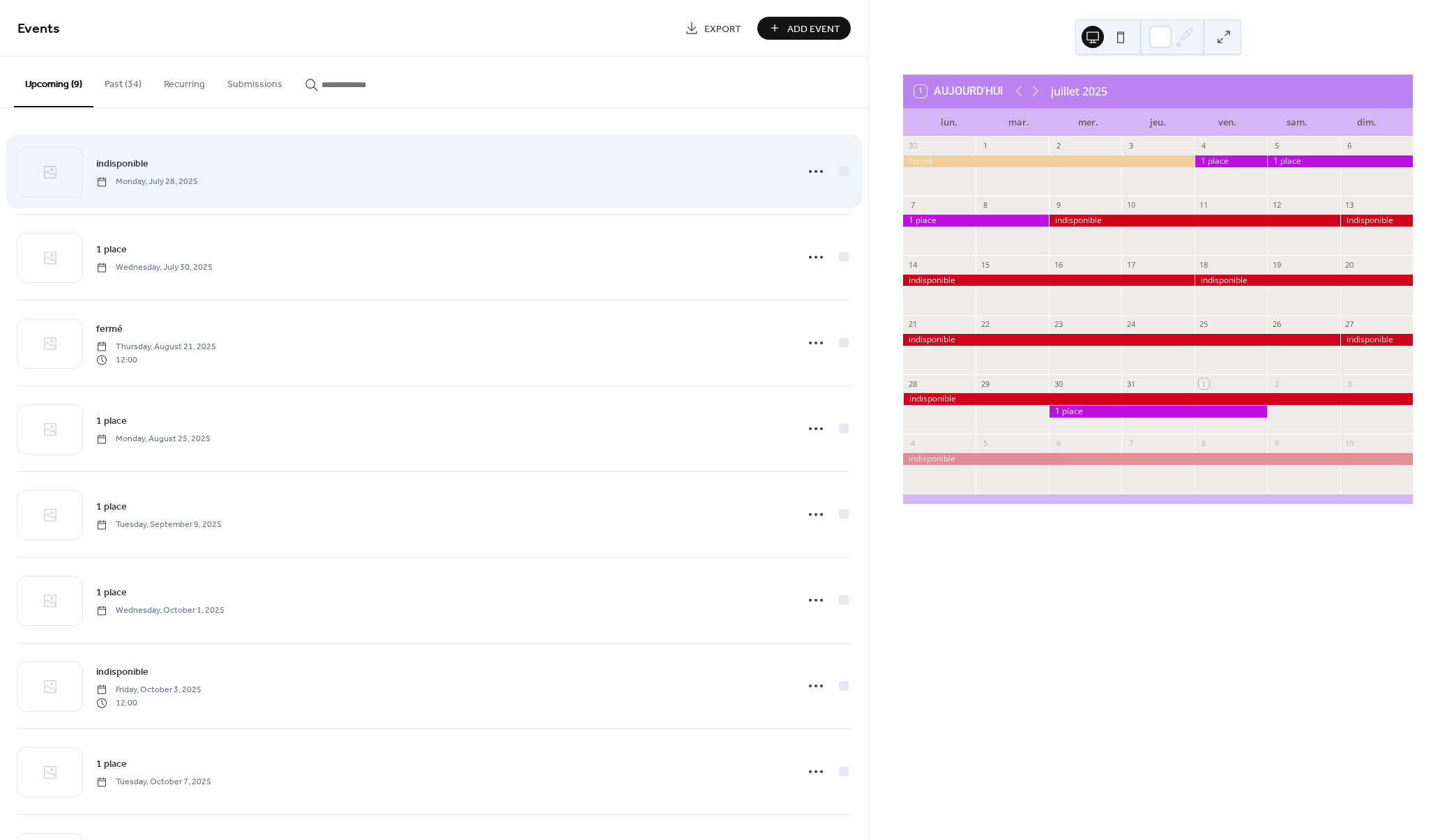 click on "indisponible" at bounding box center (122, 164) 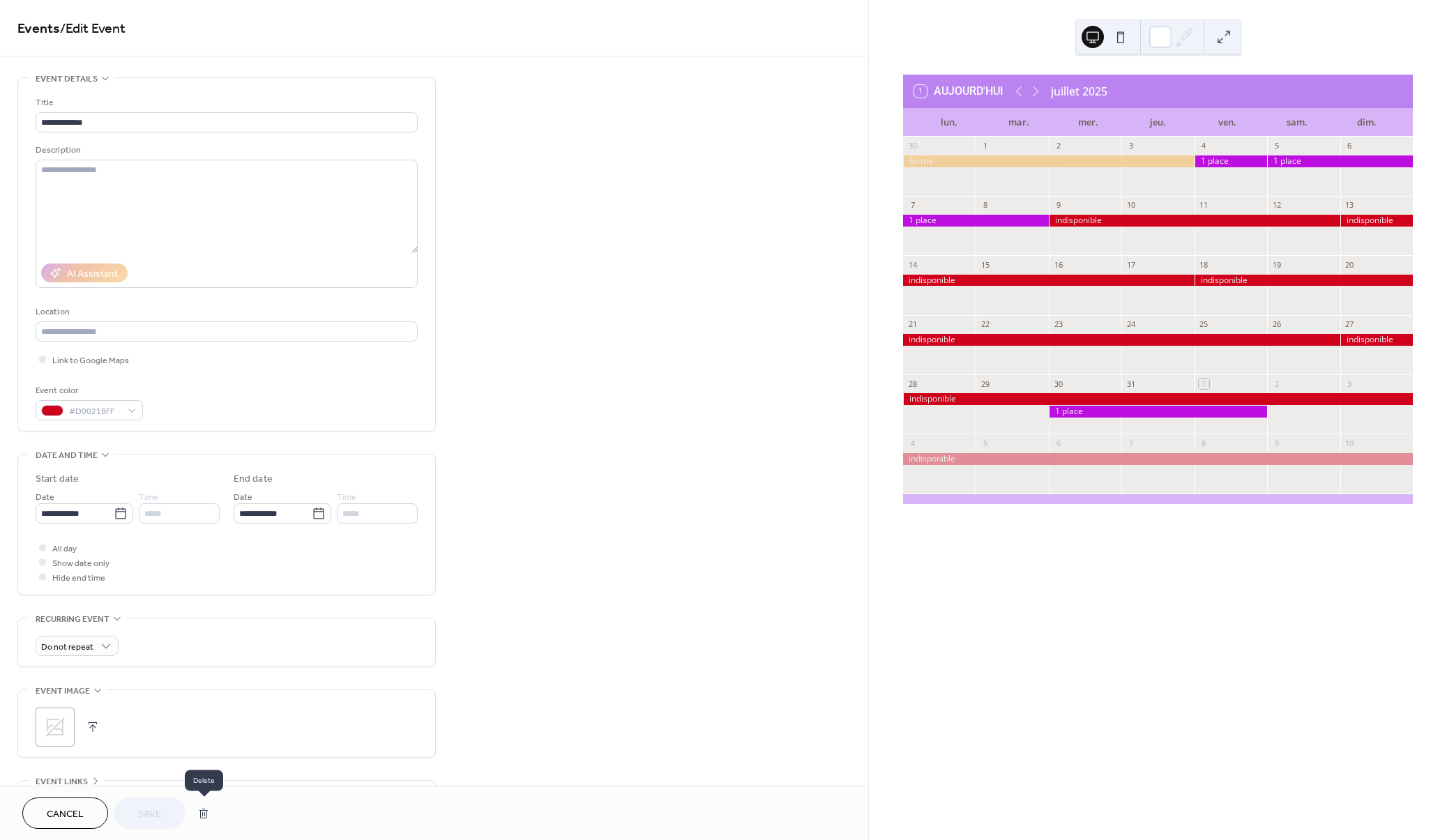click at bounding box center [204, 814] 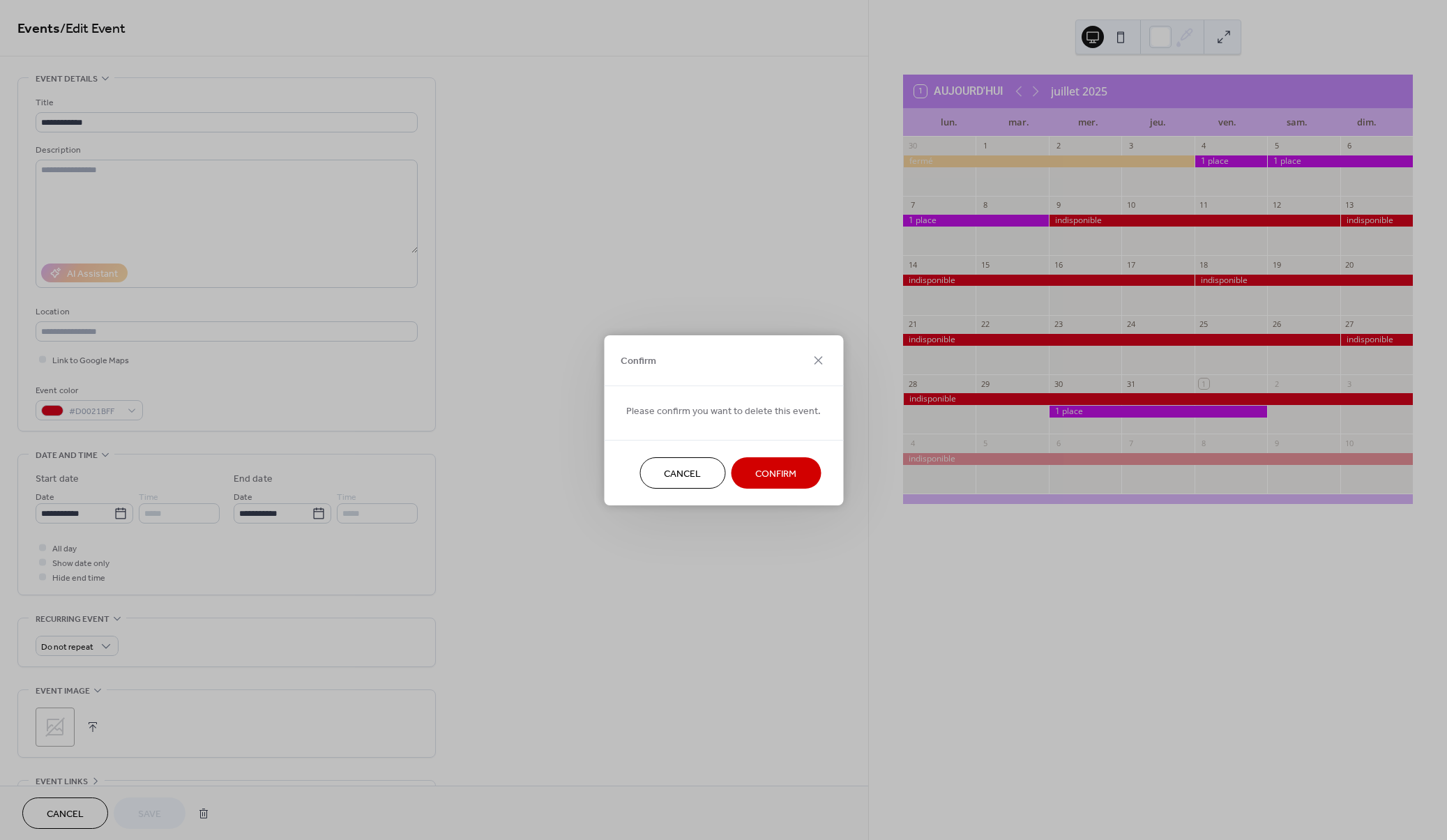 click on "Confirm" at bounding box center (775, 473) 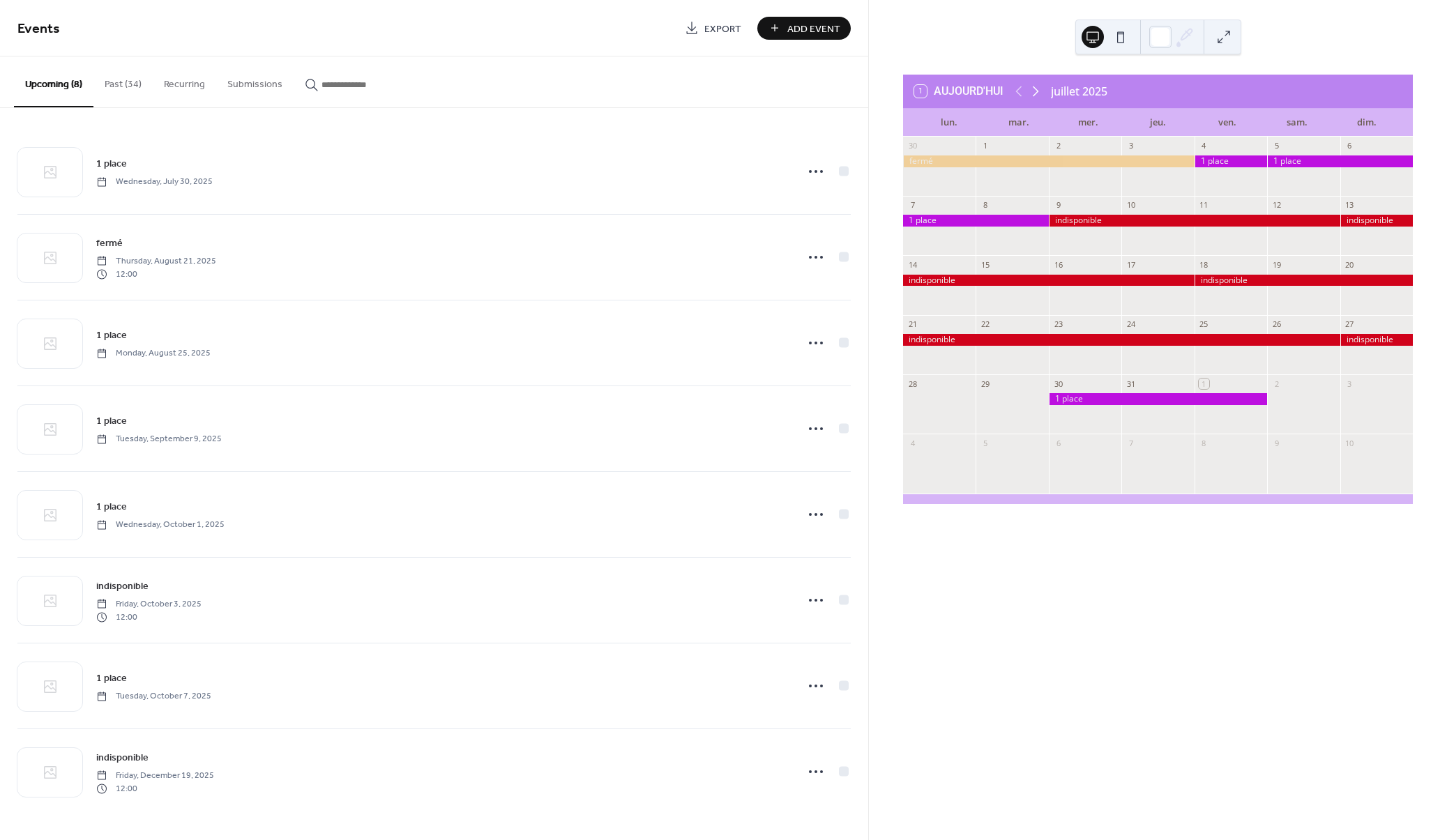 click 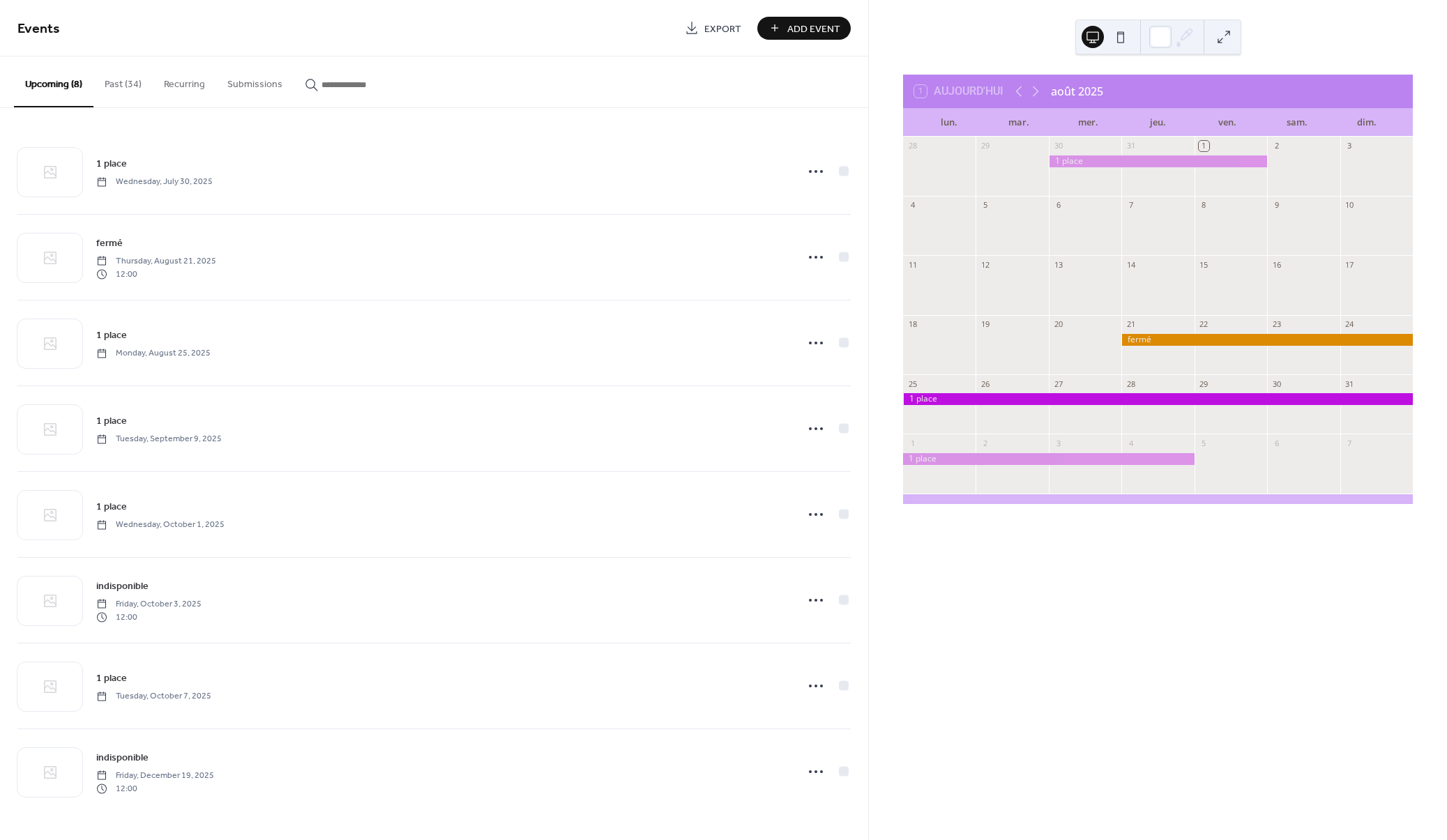 click on "Add Event" at bounding box center [814, 29] 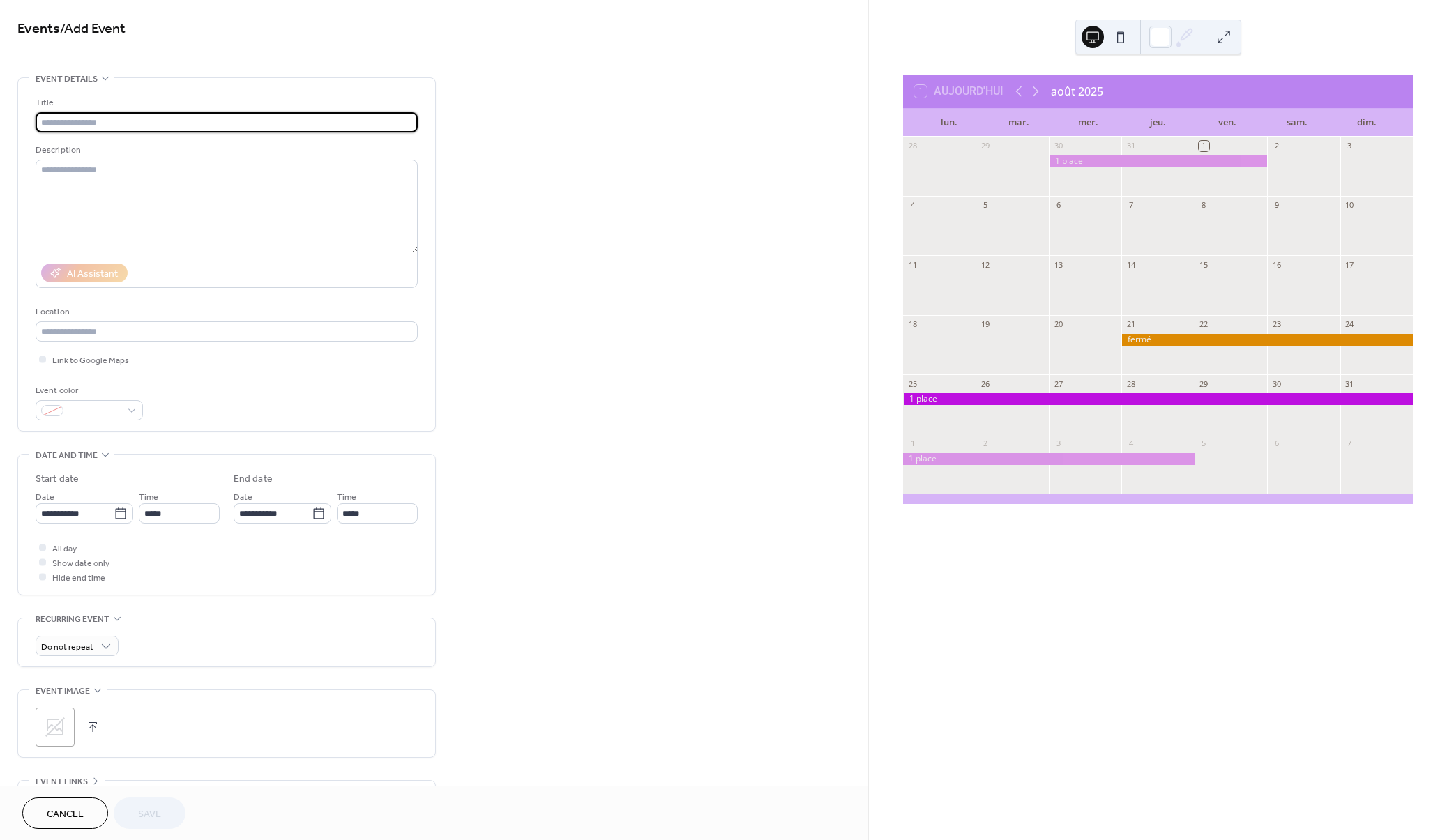 click at bounding box center (227, 122) 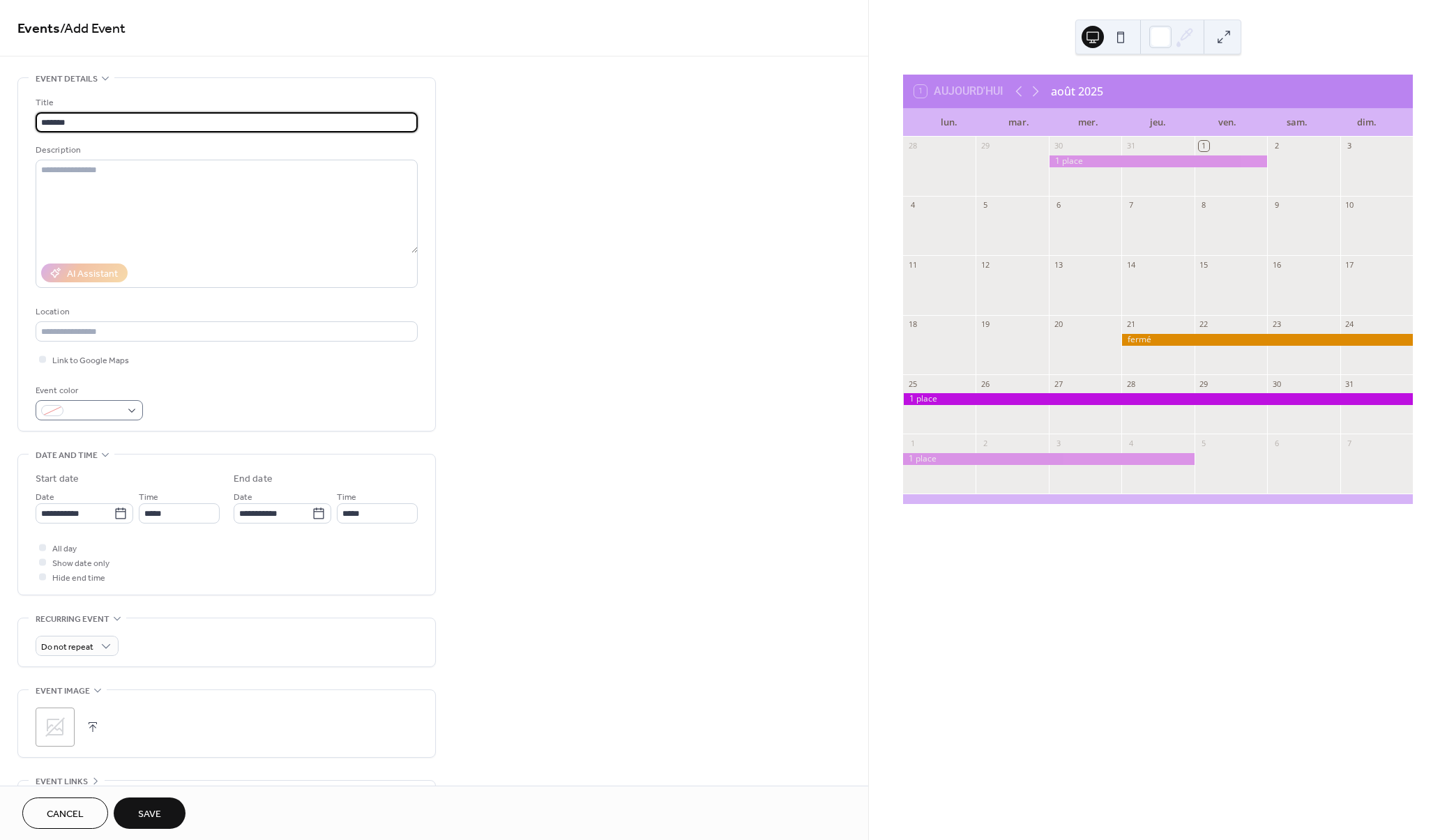 type on "*******" 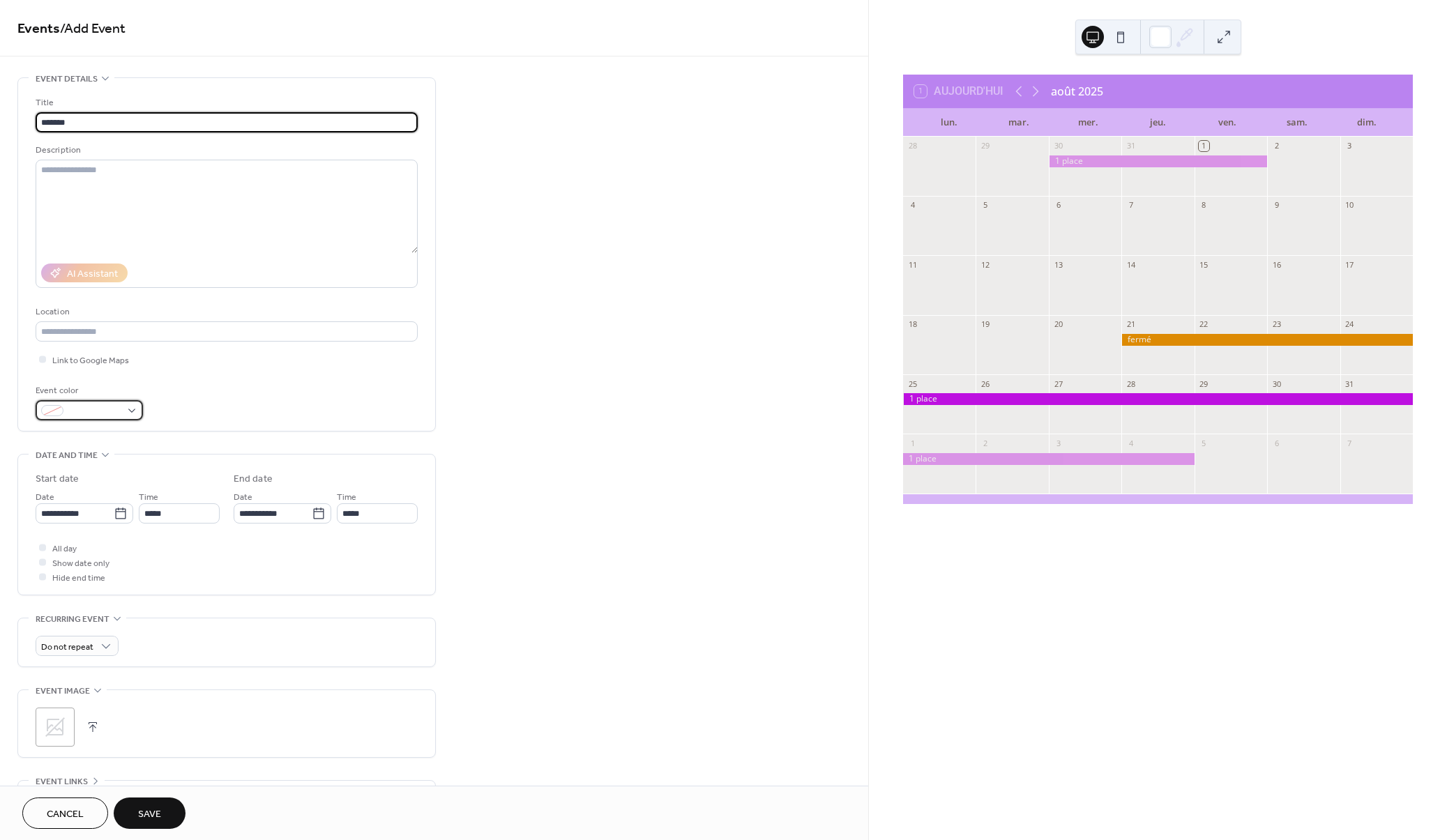 click at bounding box center [89, 410] 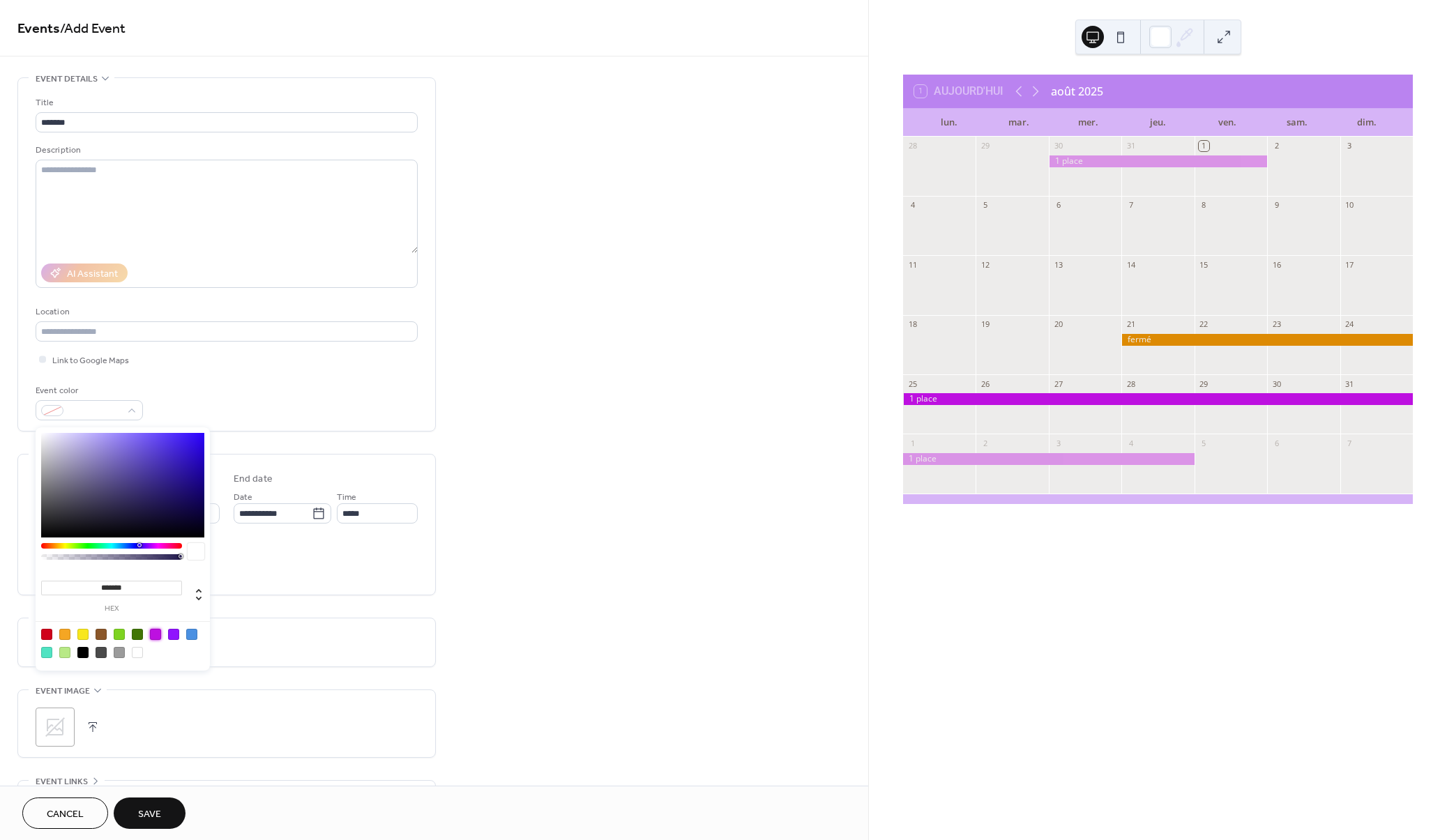 click at bounding box center (156, 634) 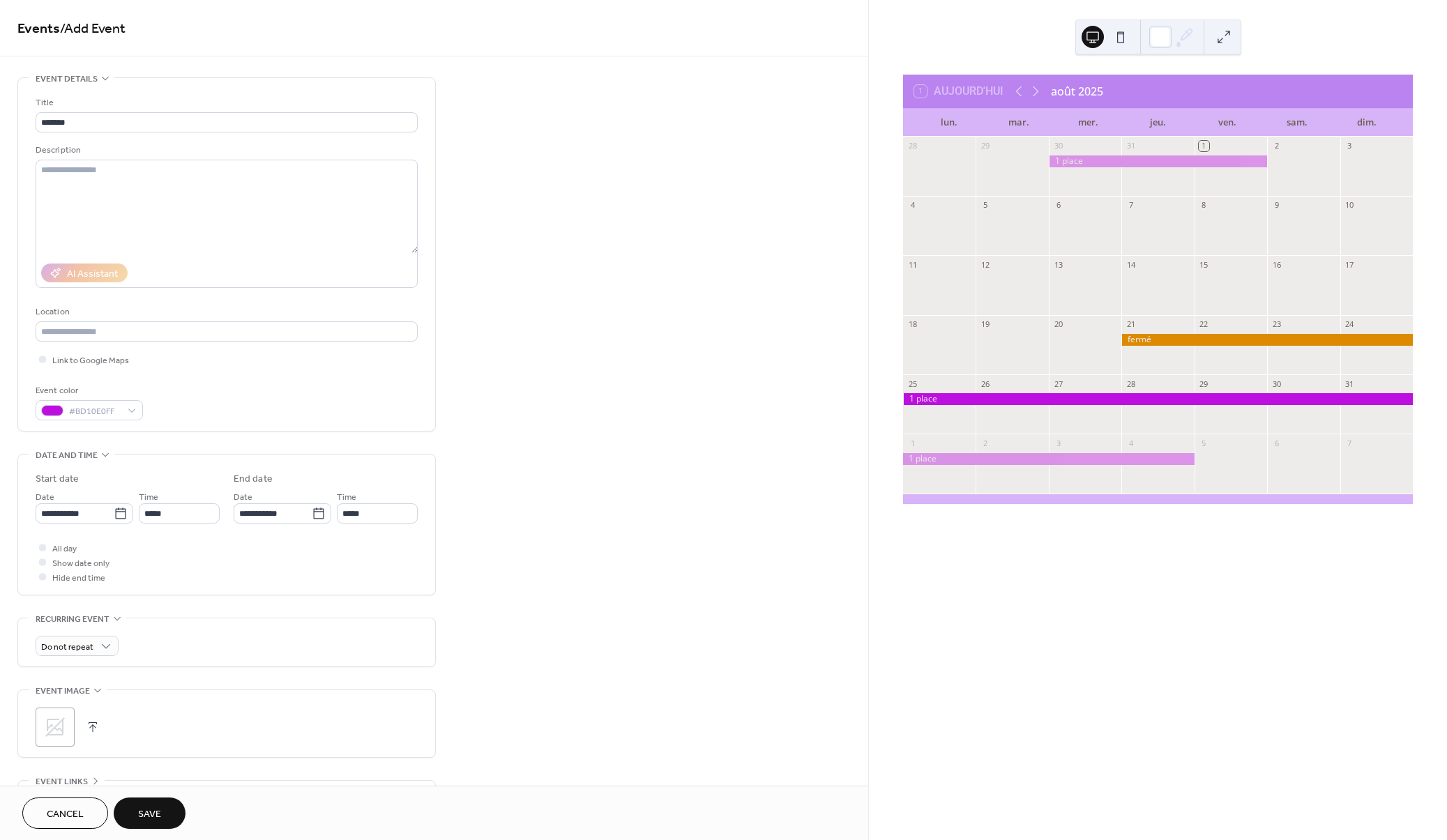 click on "All day Show date only Hide end time" at bounding box center (227, 562) 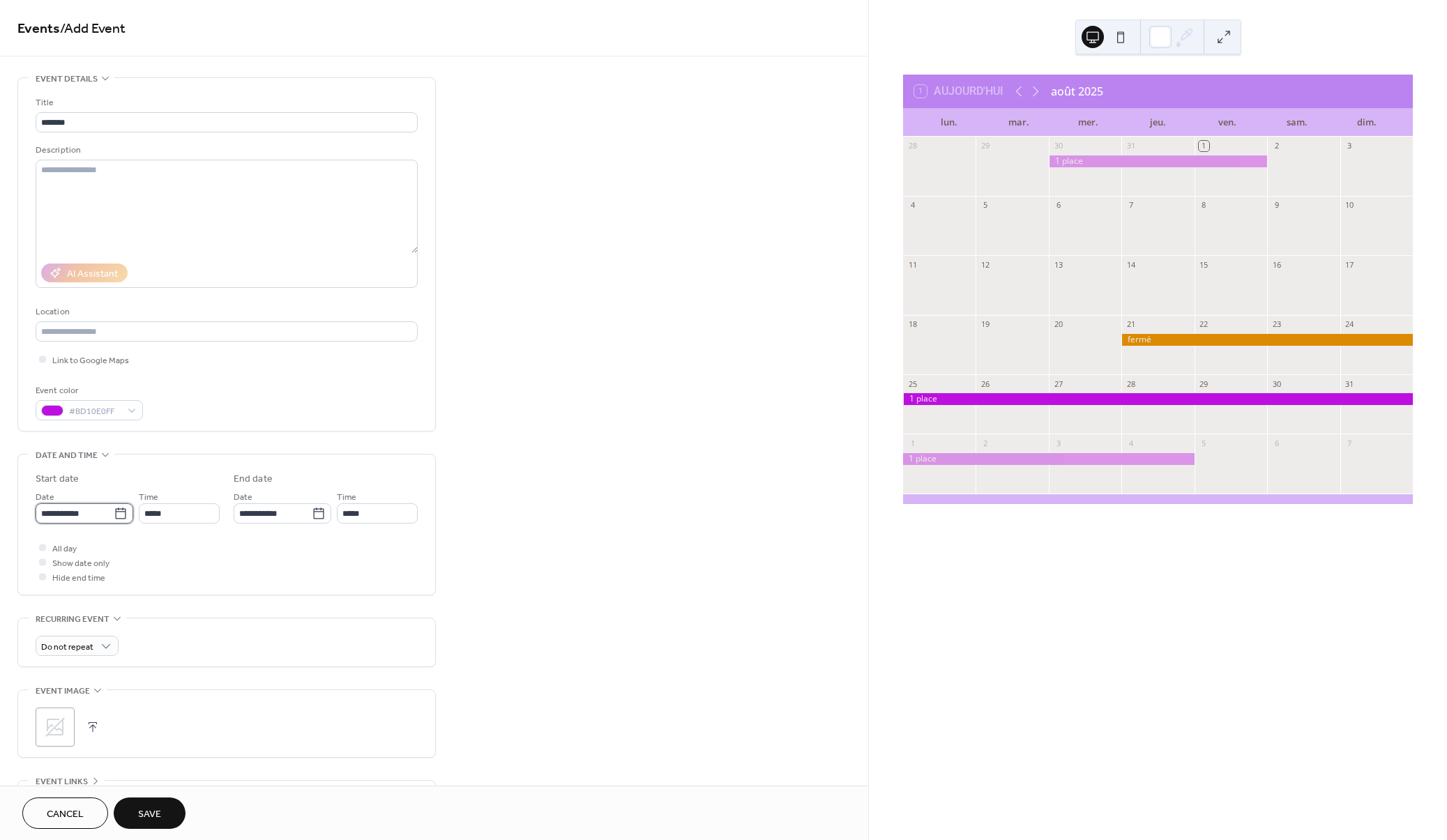 click on "**********" at bounding box center (75, 513) 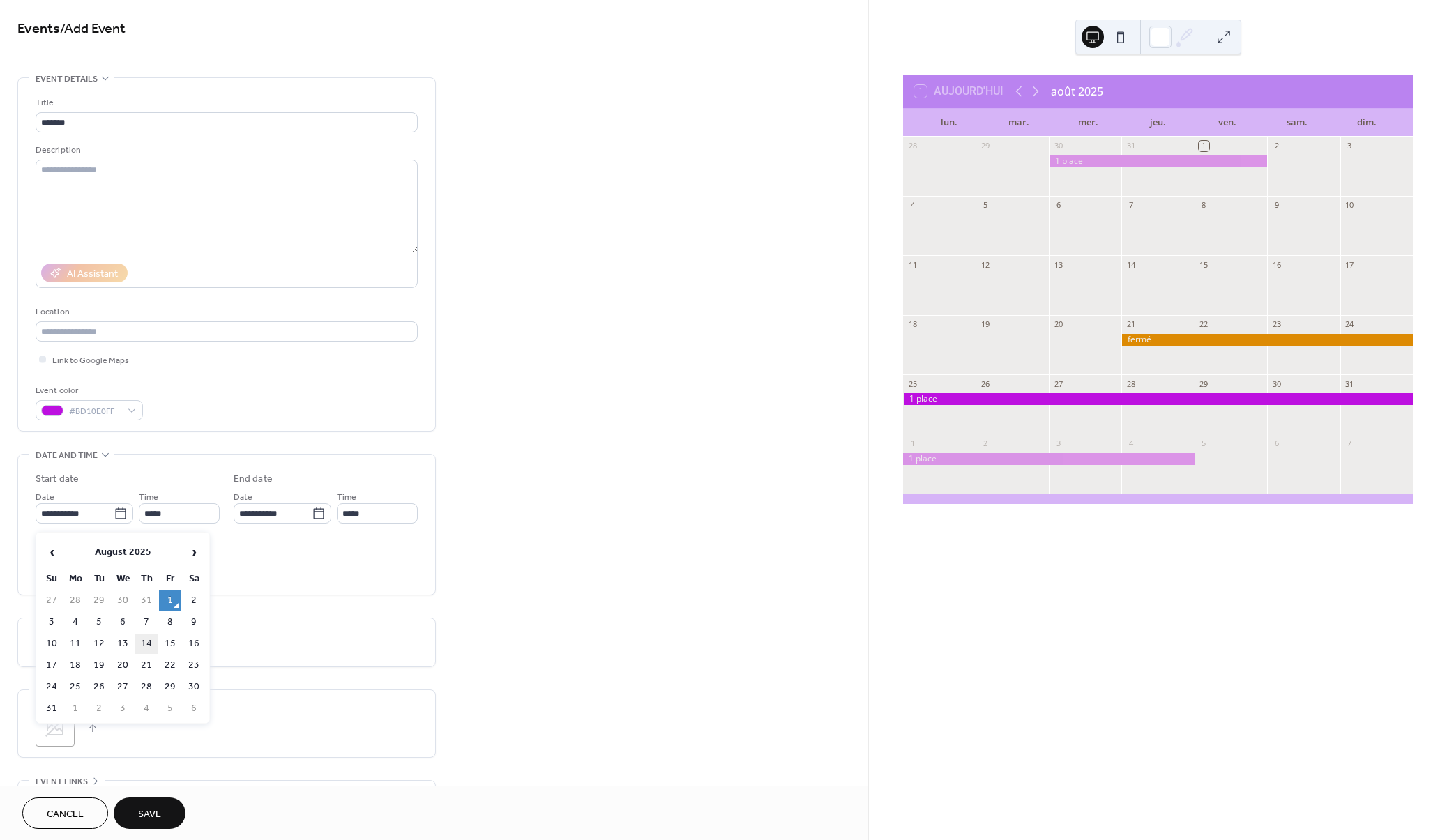 click on "14" at bounding box center (146, 643) 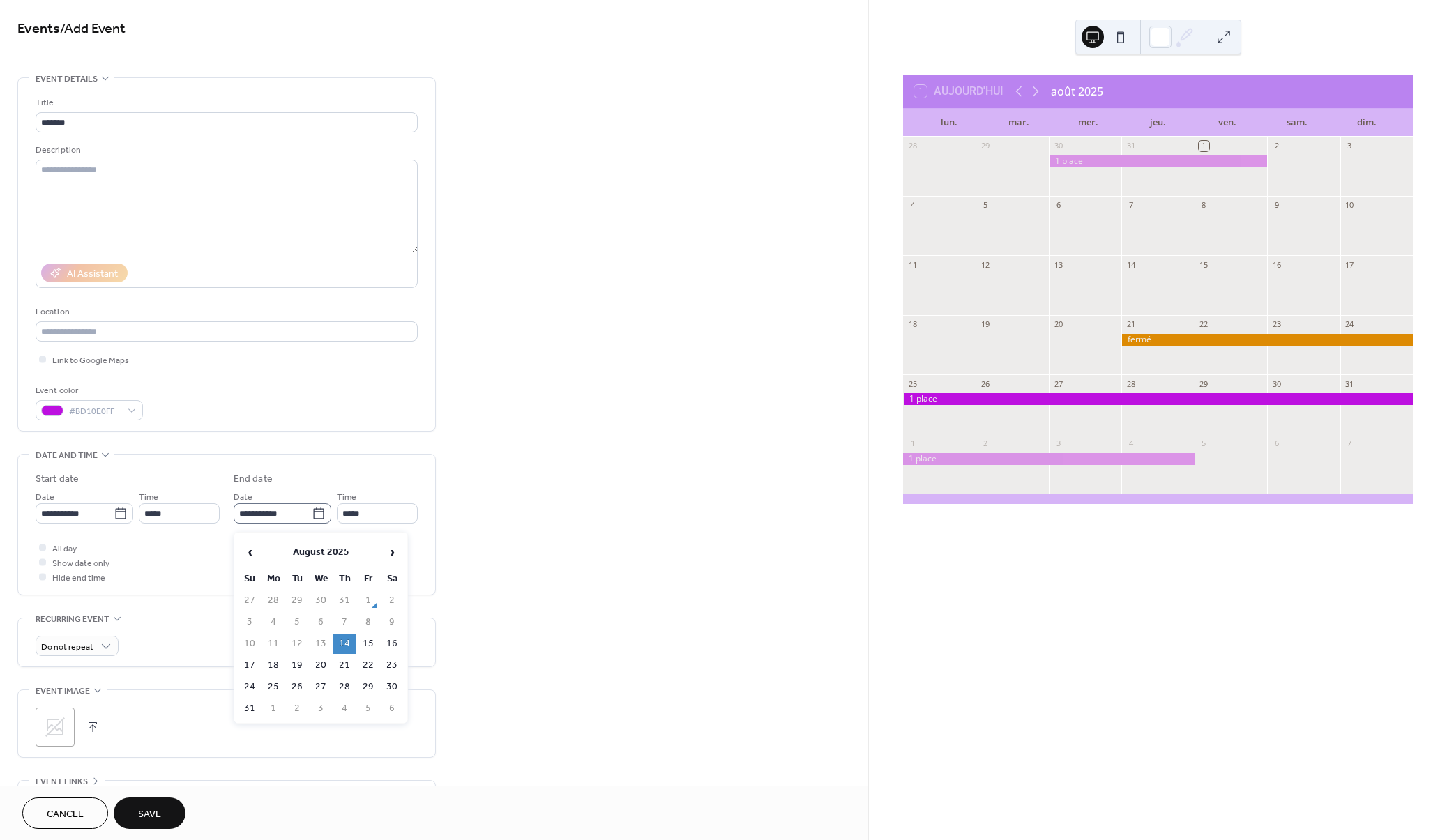 click 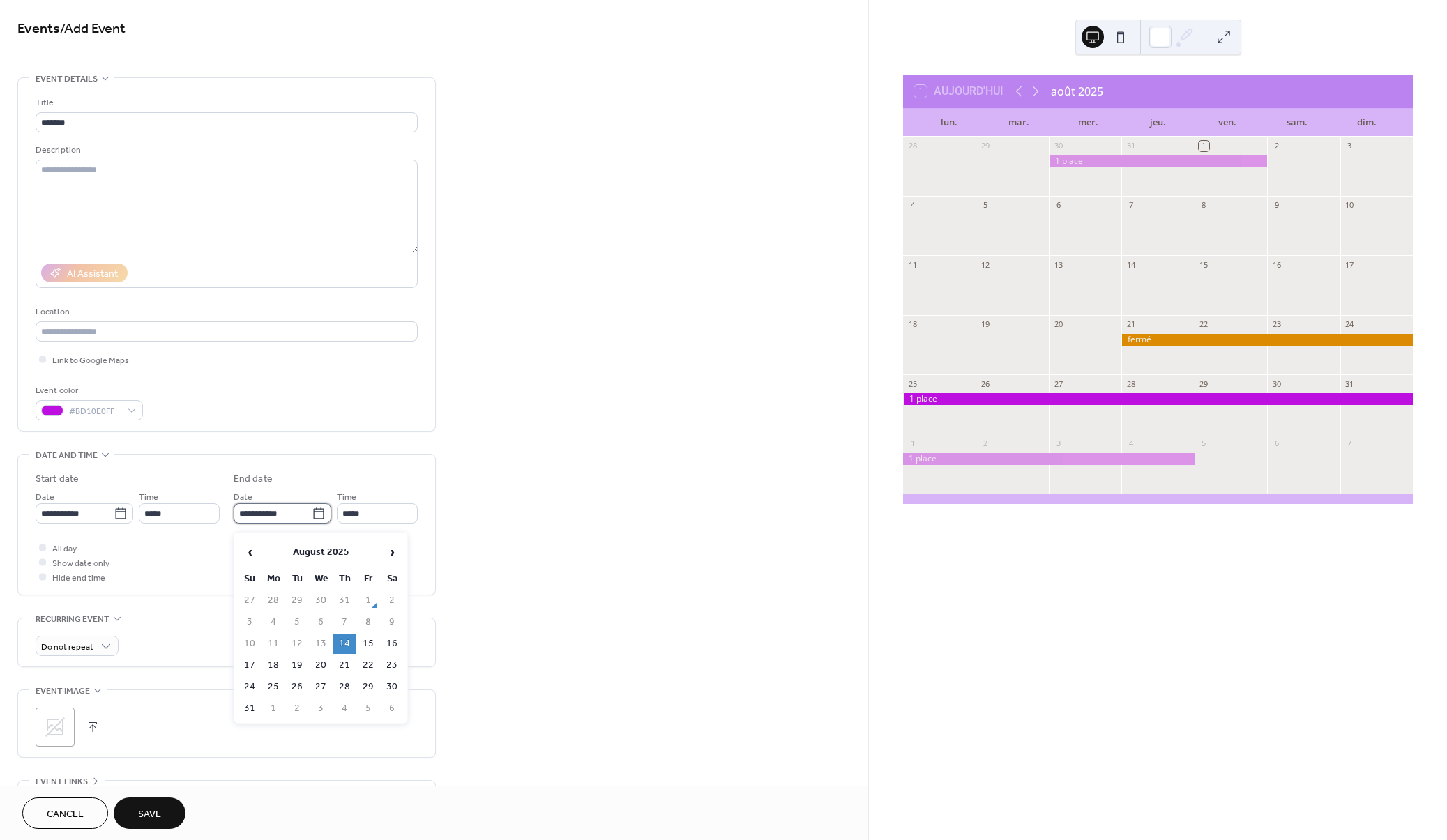 click on "**********" at bounding box center (273, 513) 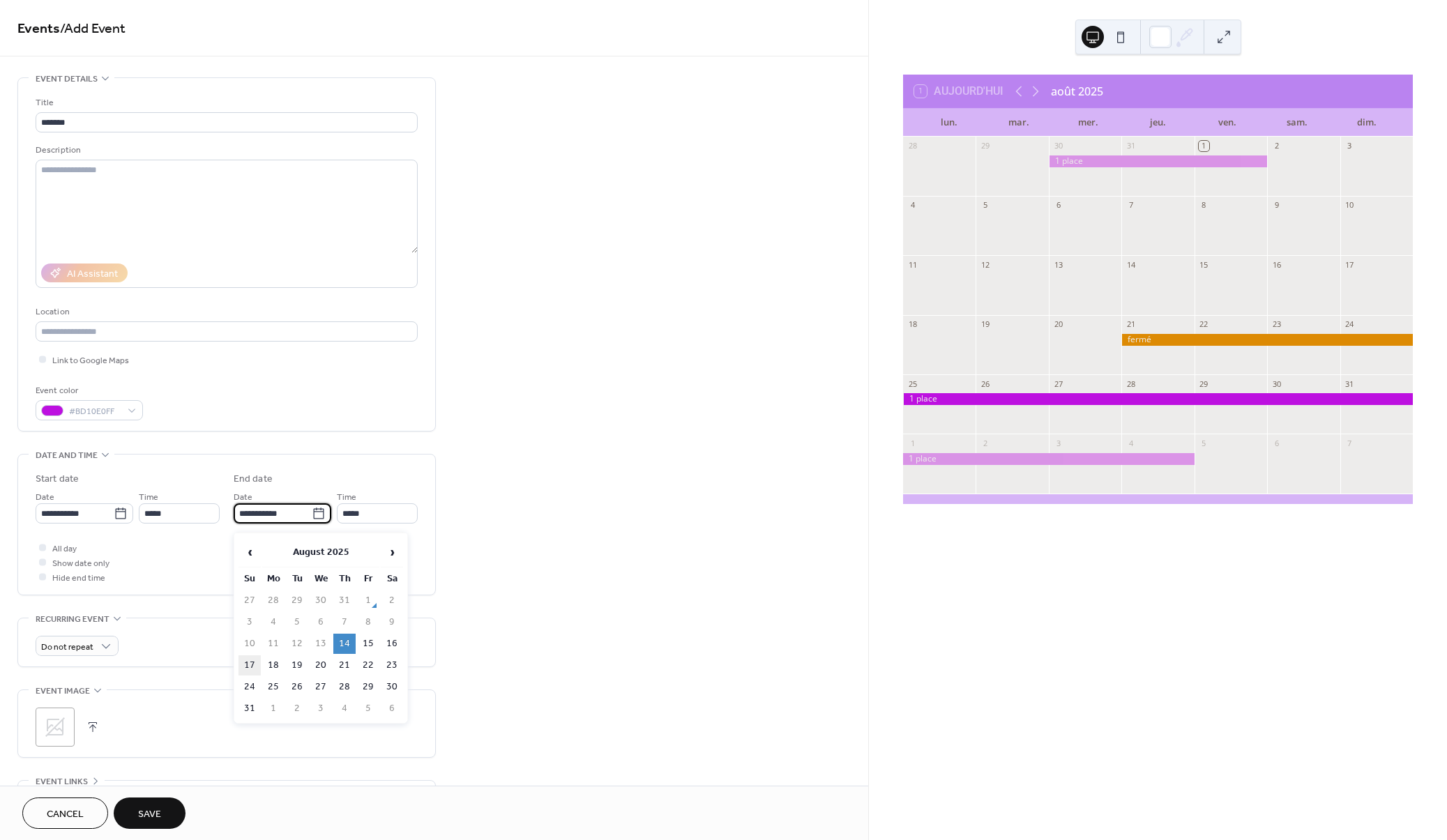 click on "17" at bounding box center [250, 665] 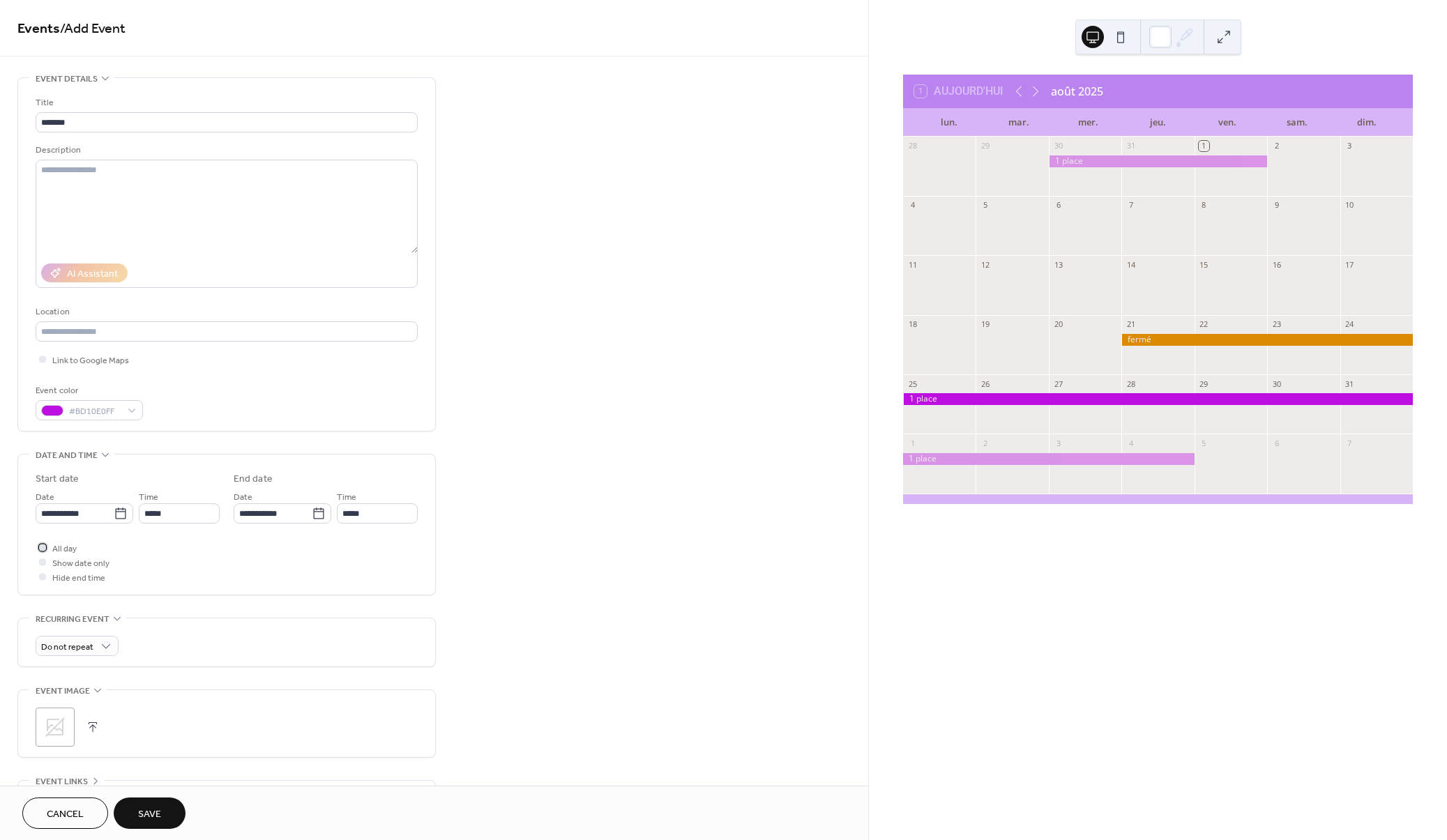 click at bounding box center [43, 547] 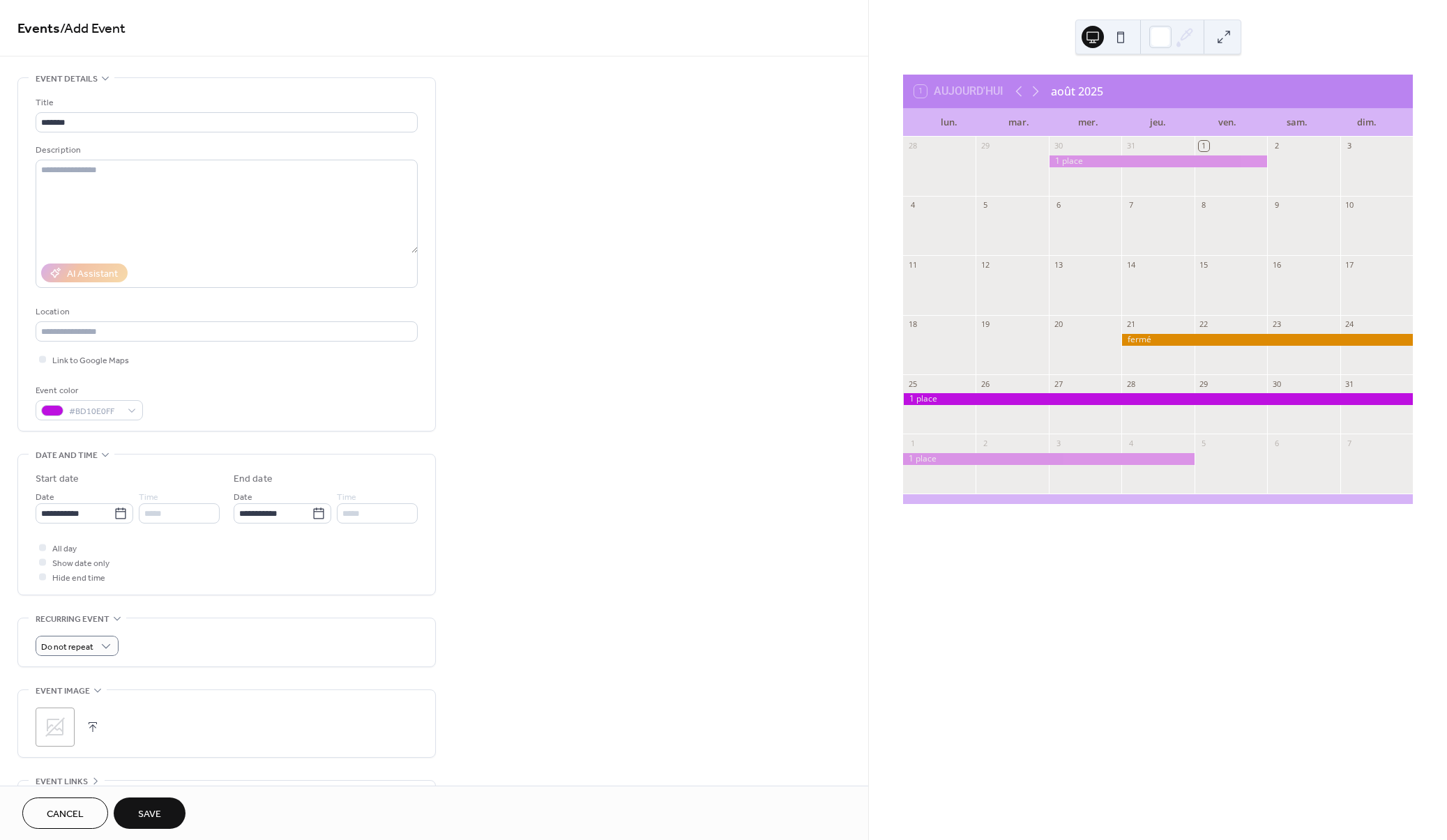 click on "Do not repeat" at bounding box center [227, 646] 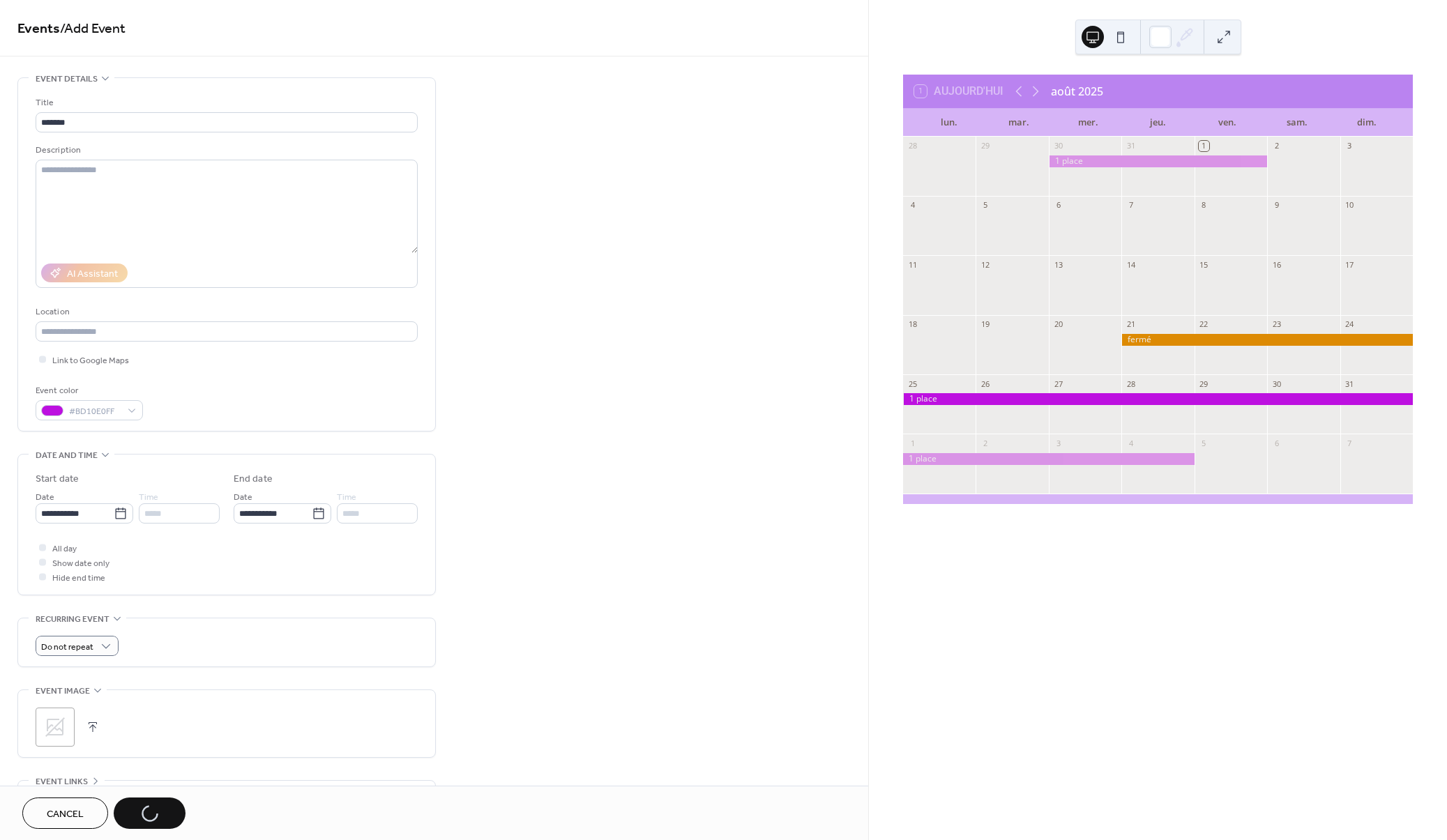 click on "Cancel Save" at bounding box center (104, 813) 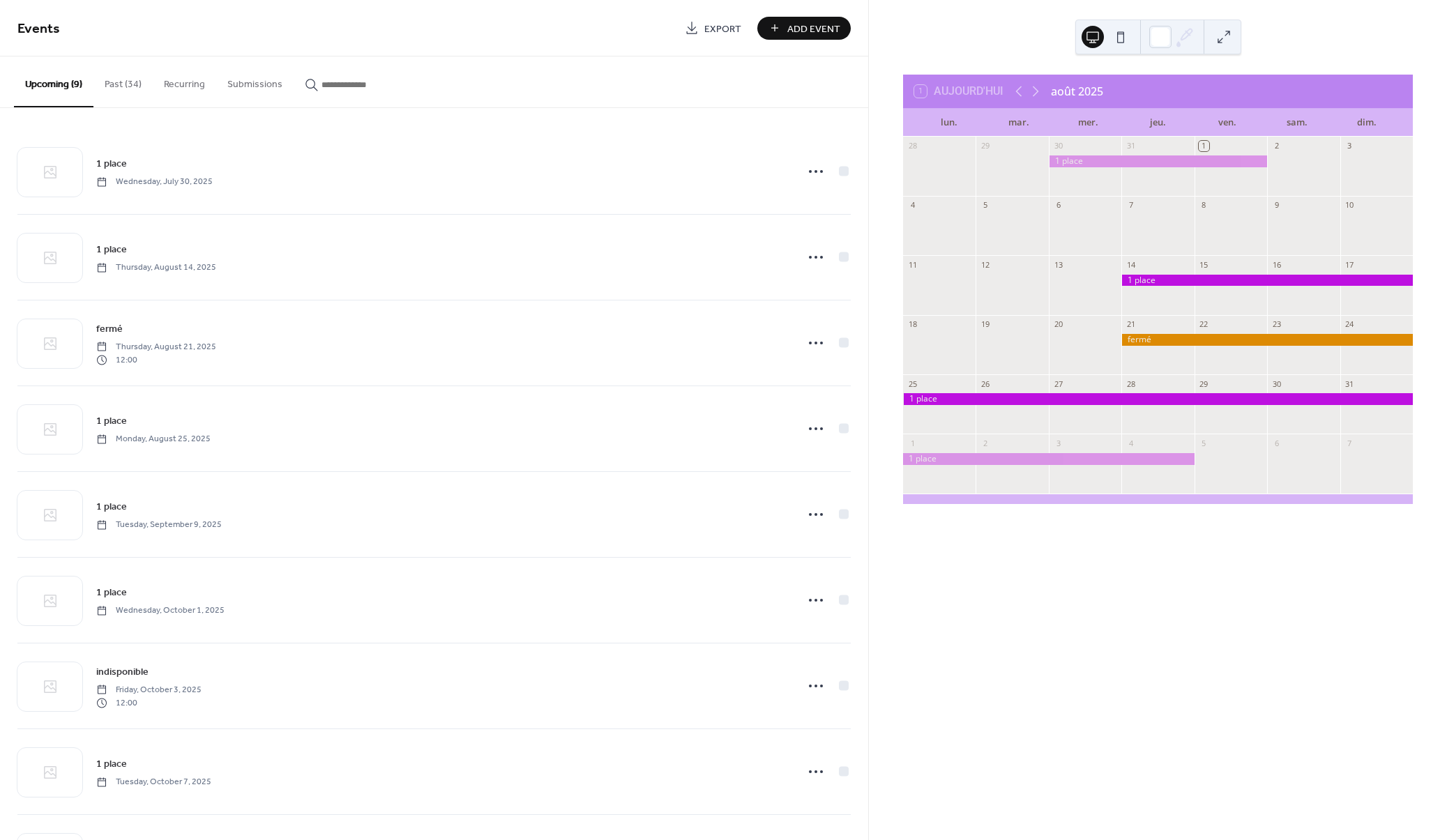 click on "Add Event" at bounding box center (814, 29) 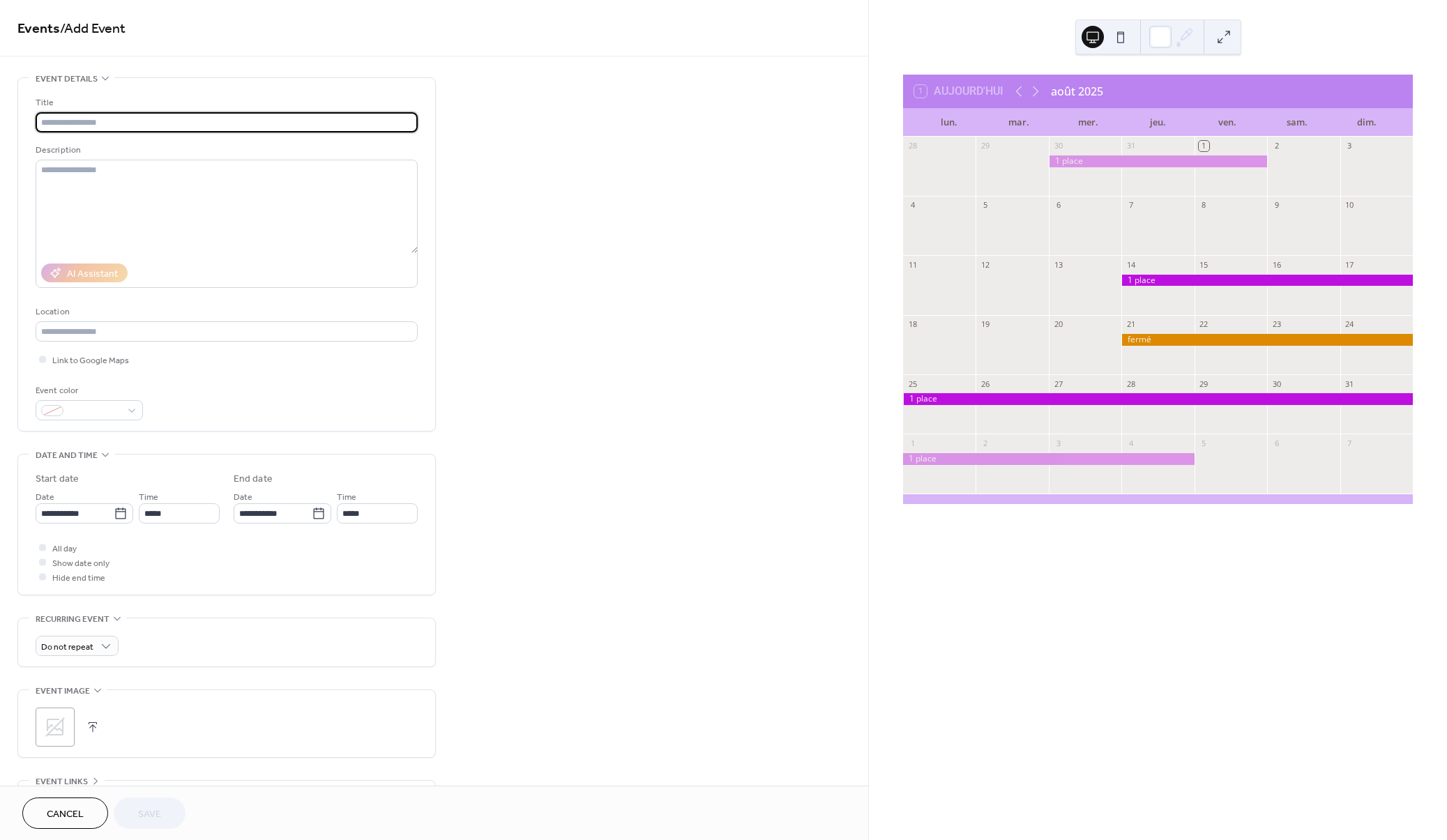 click at bounding box center (227, 122) 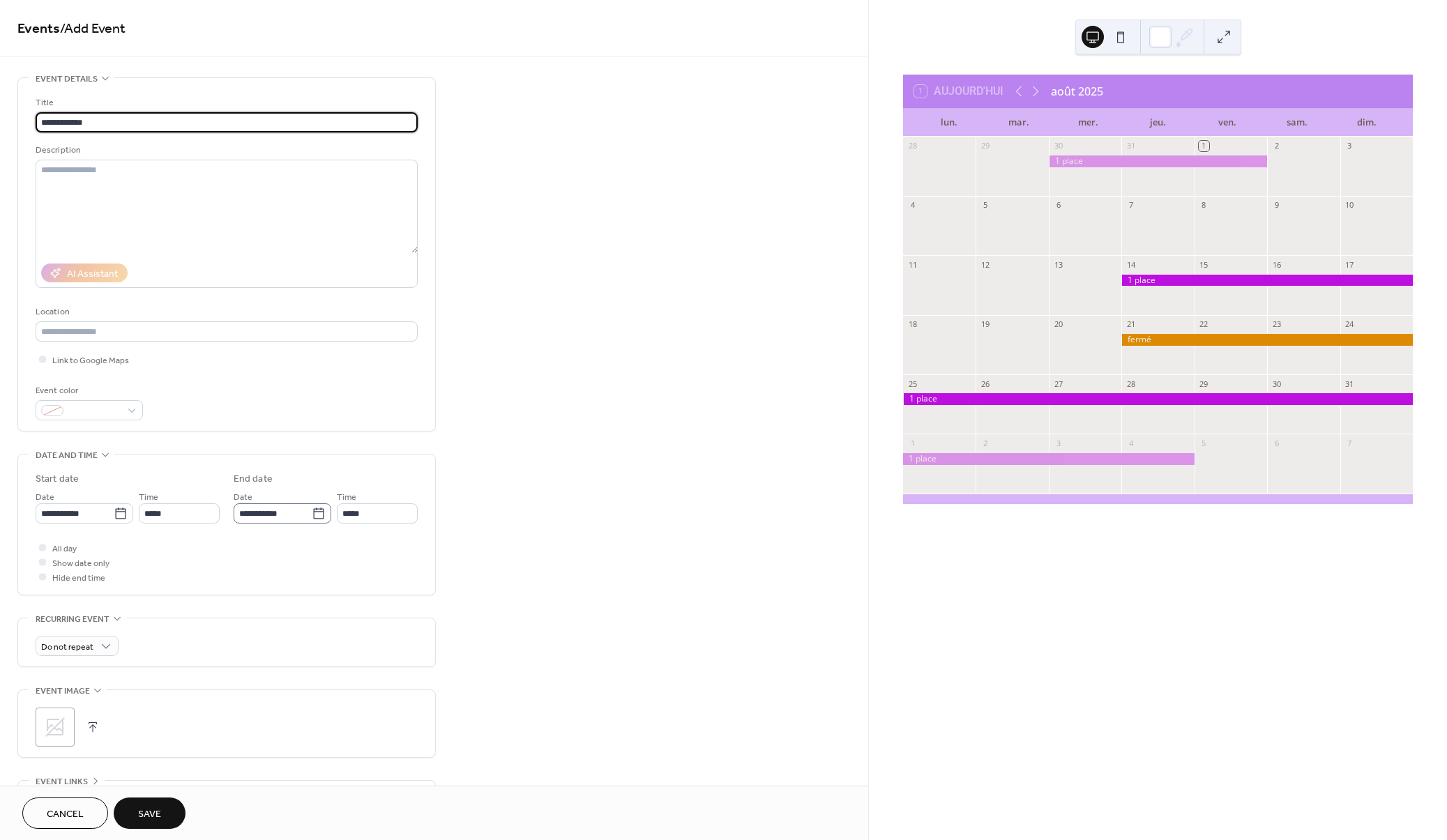 type on "**********" 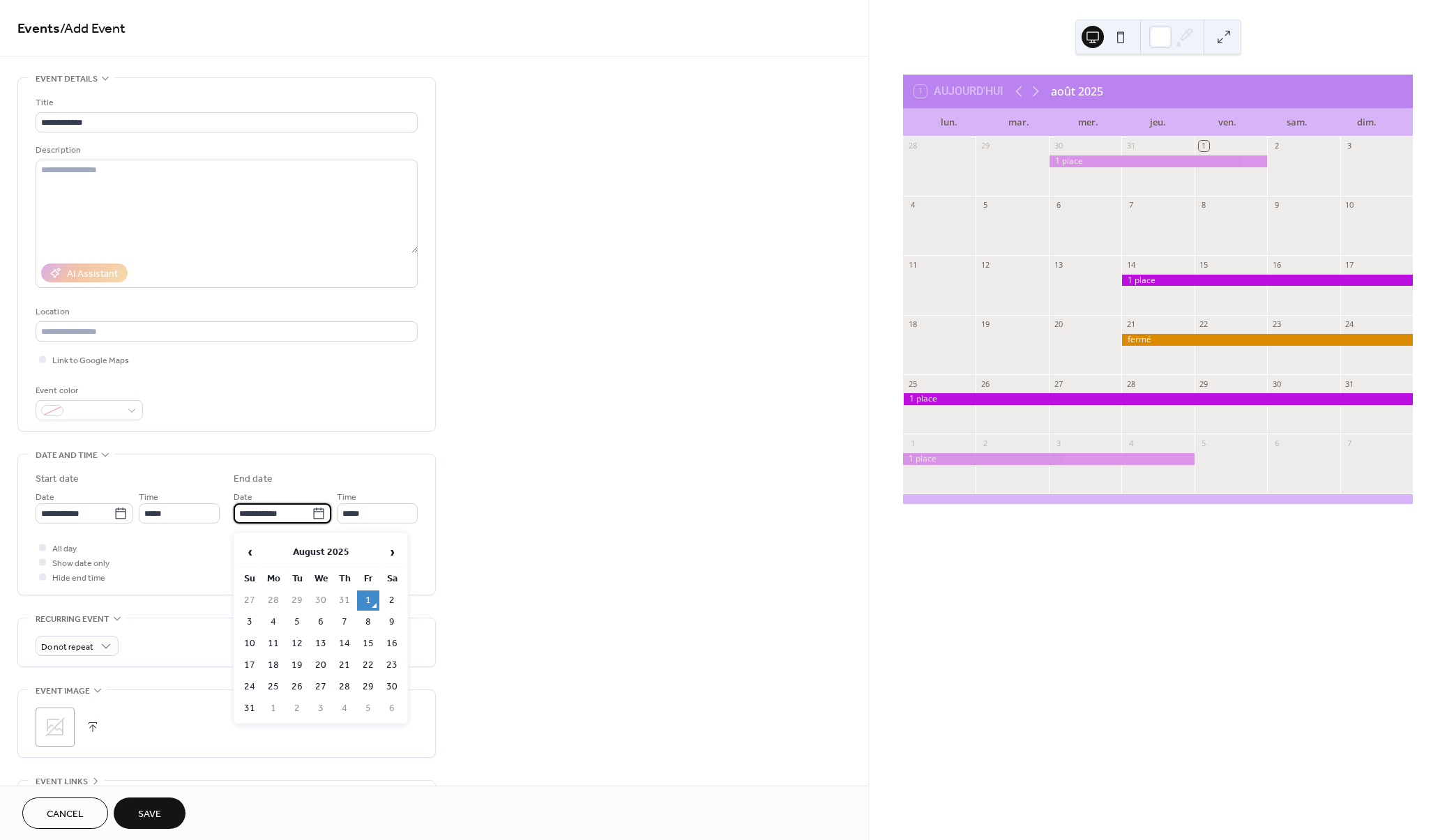 click on "**********" at bounding box center [273, 513] 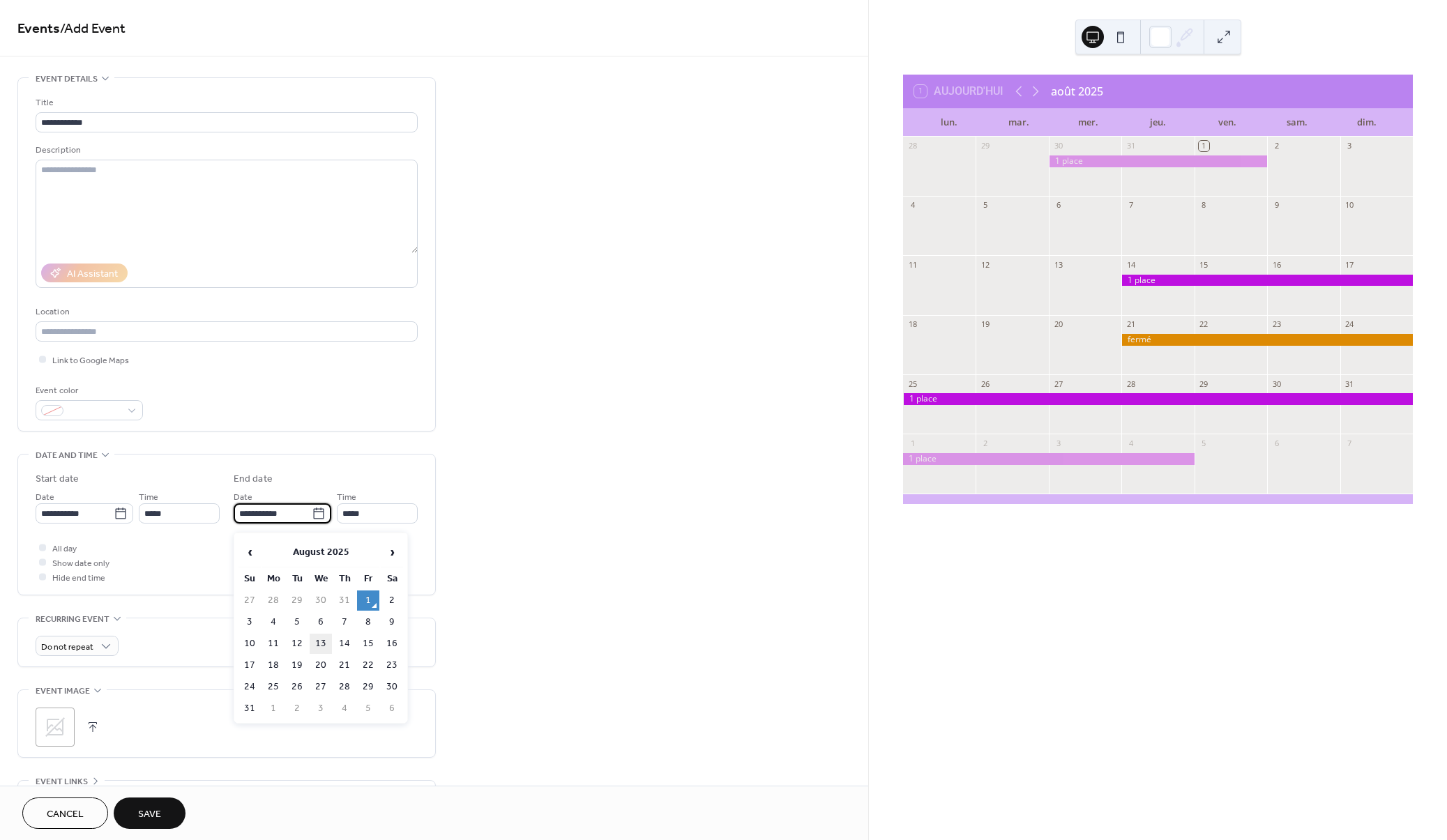 click on "13" at bounding box center (321, 643) 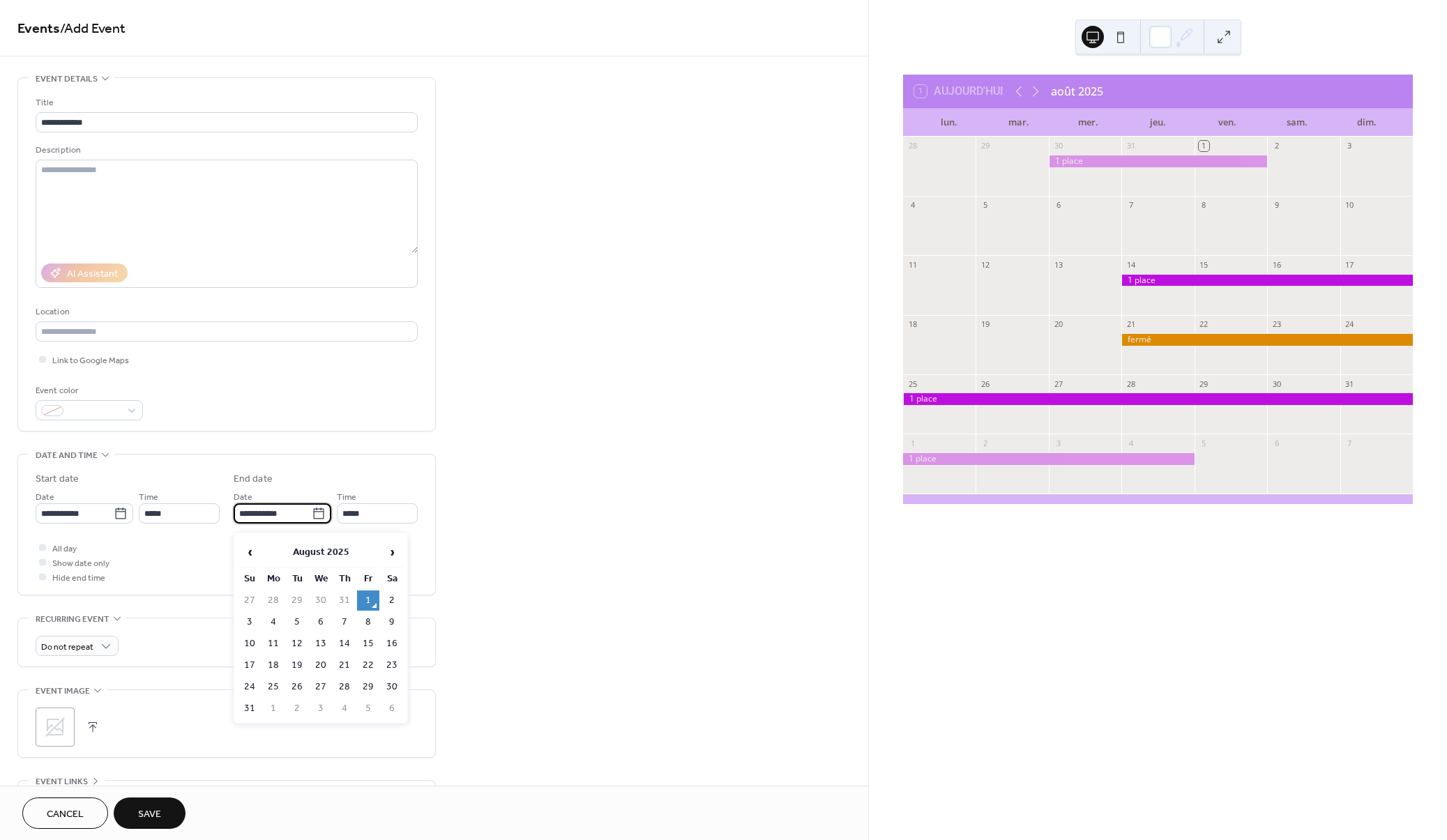 type on "**********" 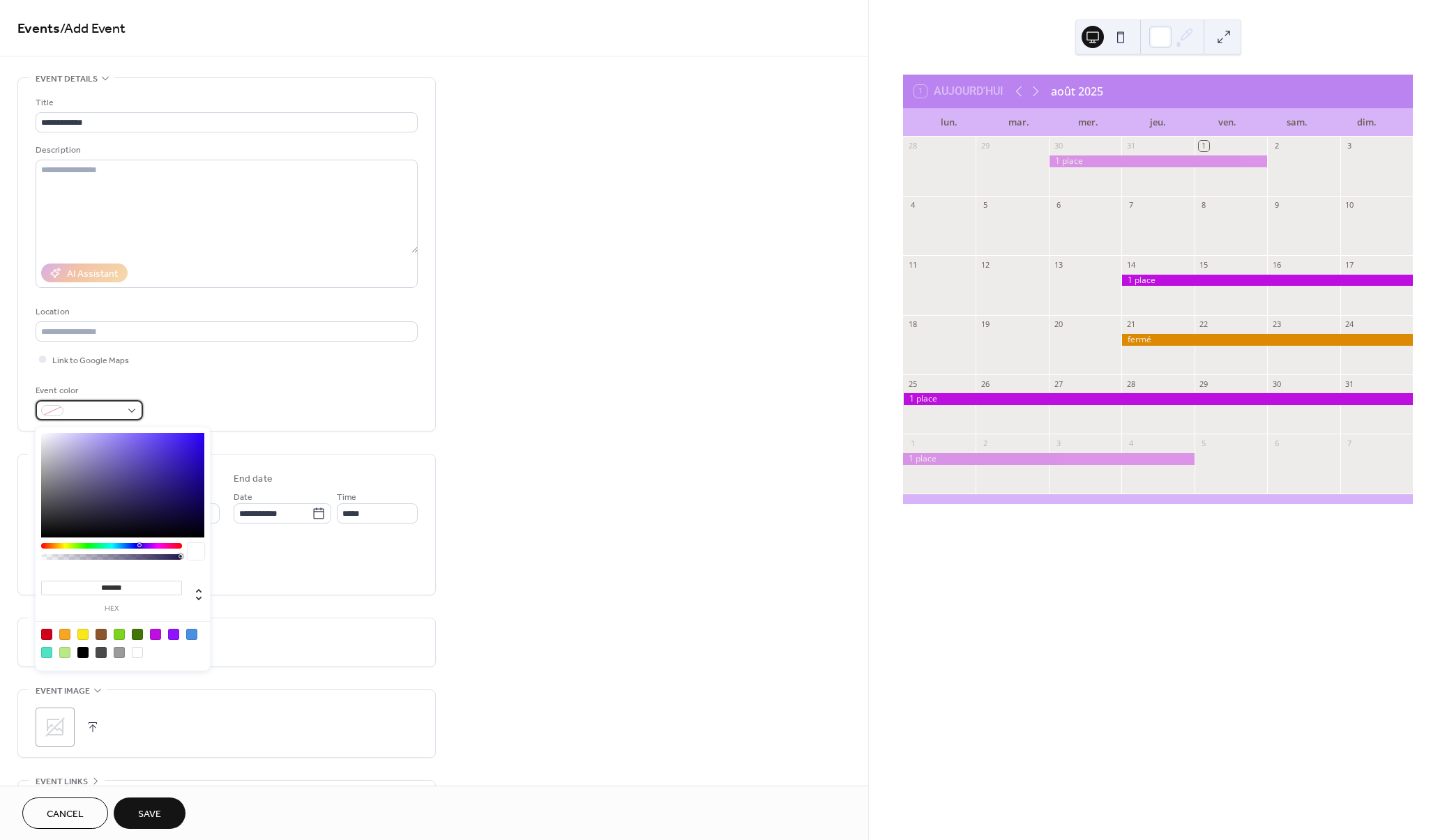click at bounding box center [89, 410] 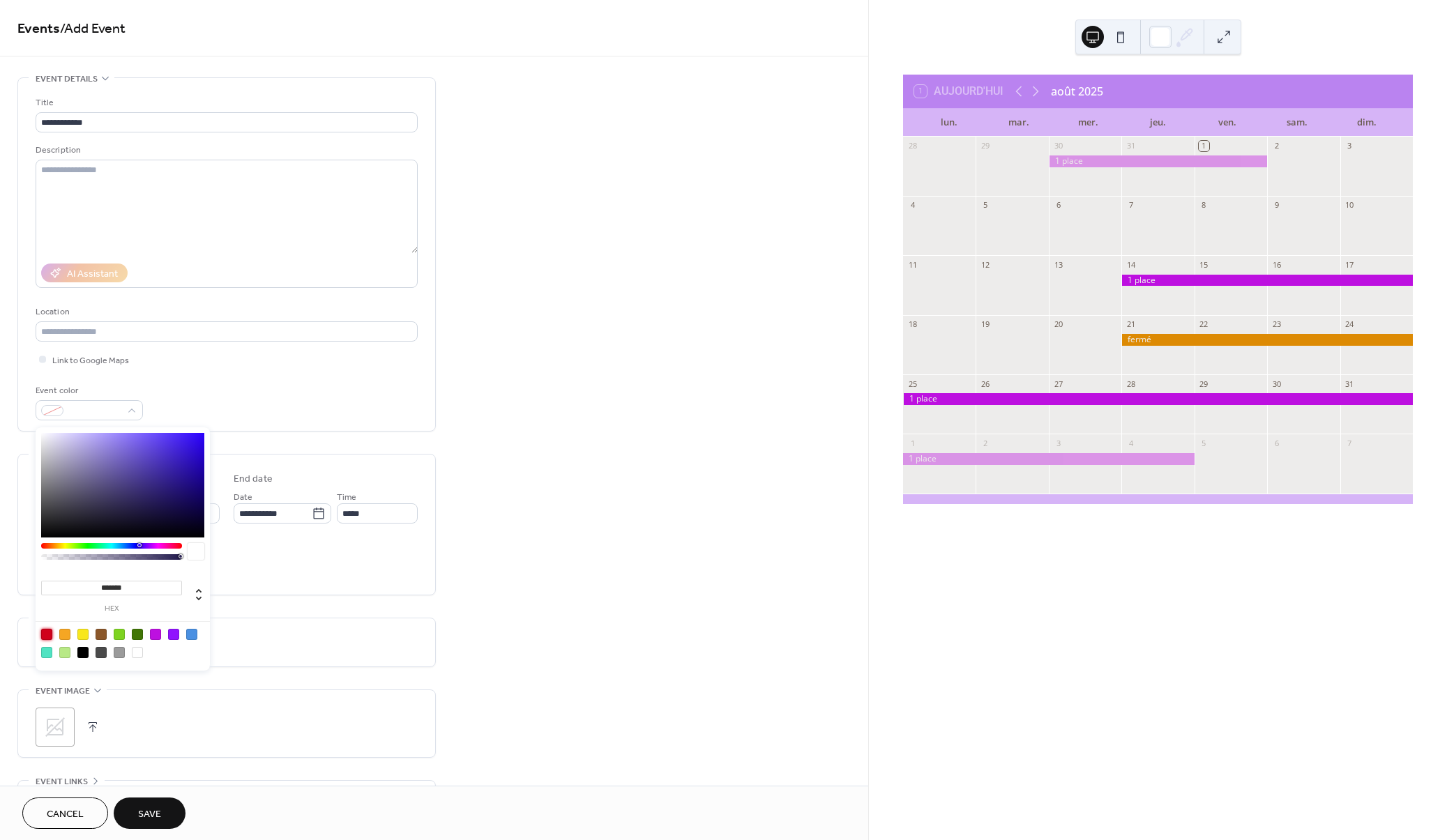 click at bounding box center [47, 634] 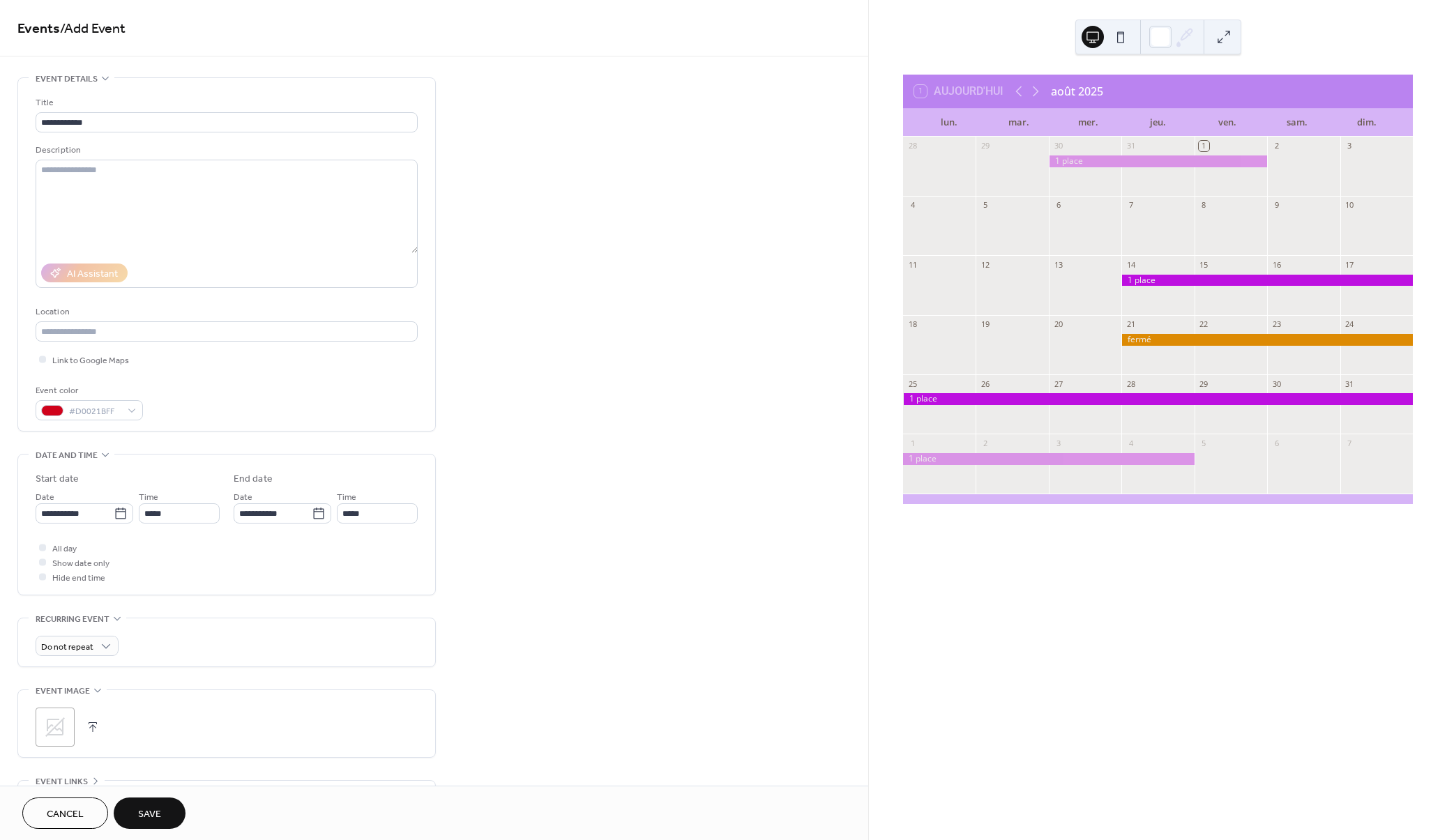 click on "All day Show date only Hide end time" at bounding box center [227, 562] 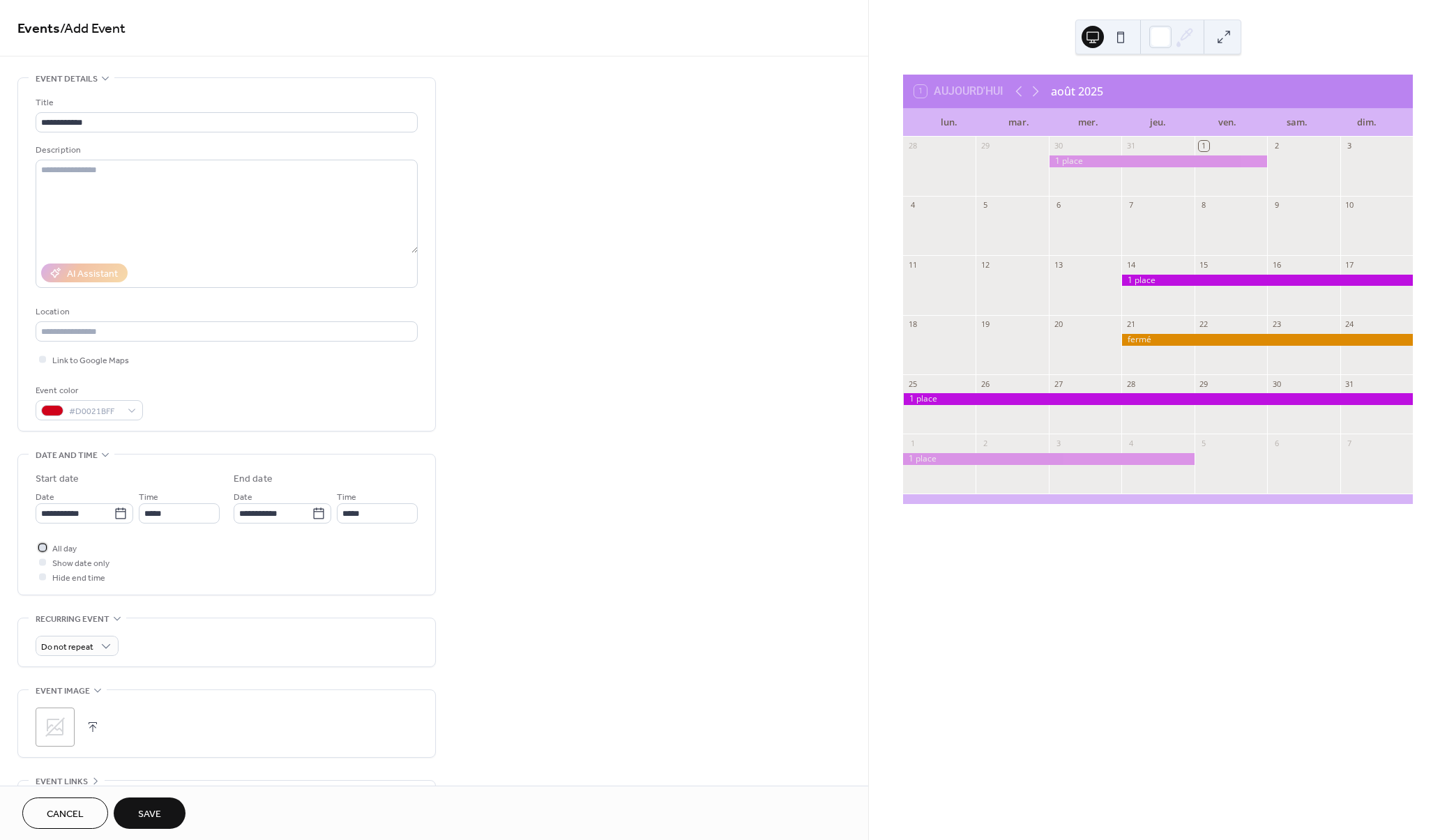 click at bounding box center (43, 547) 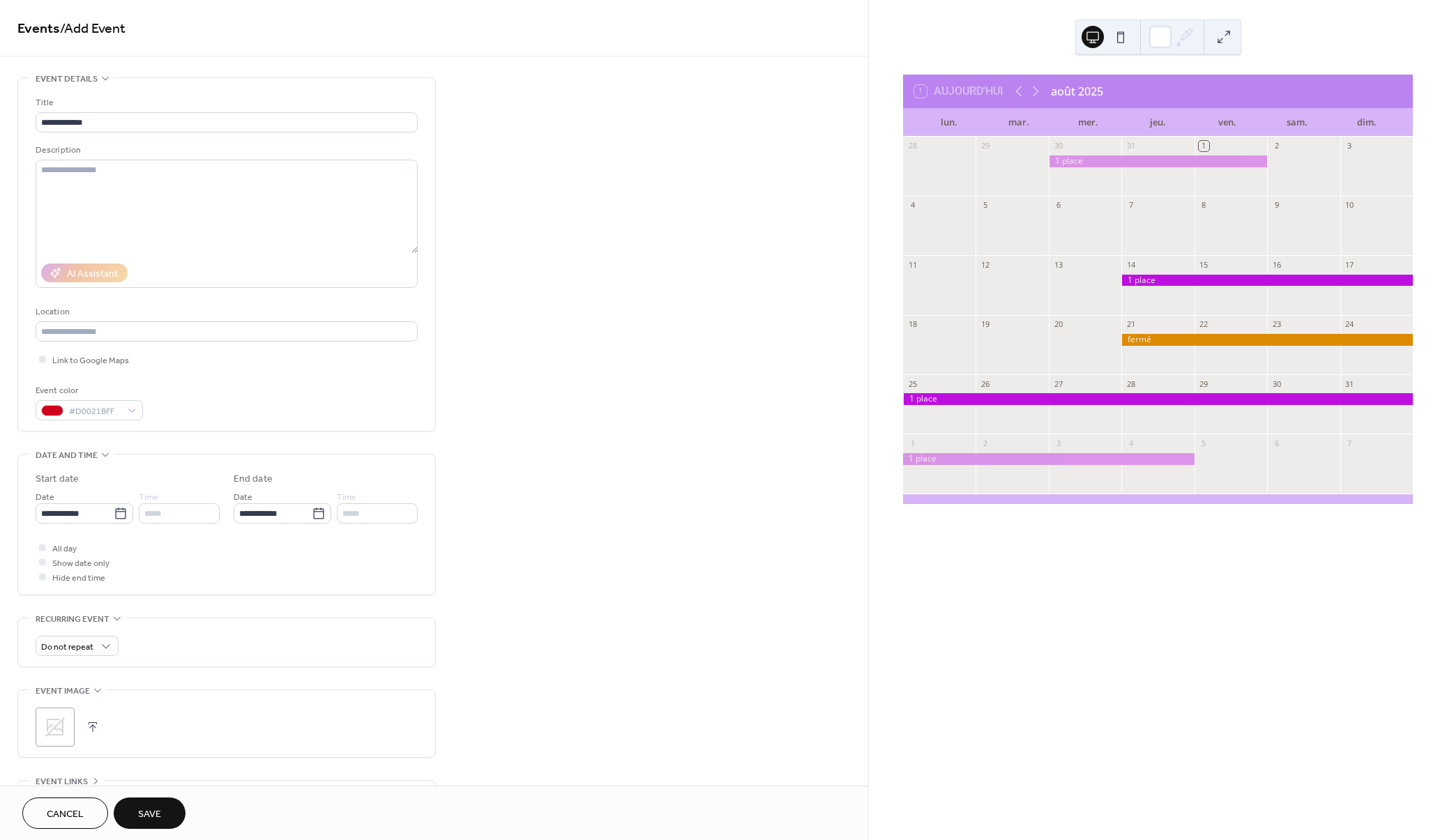 click on "Save" at bounding box center [149, 814] 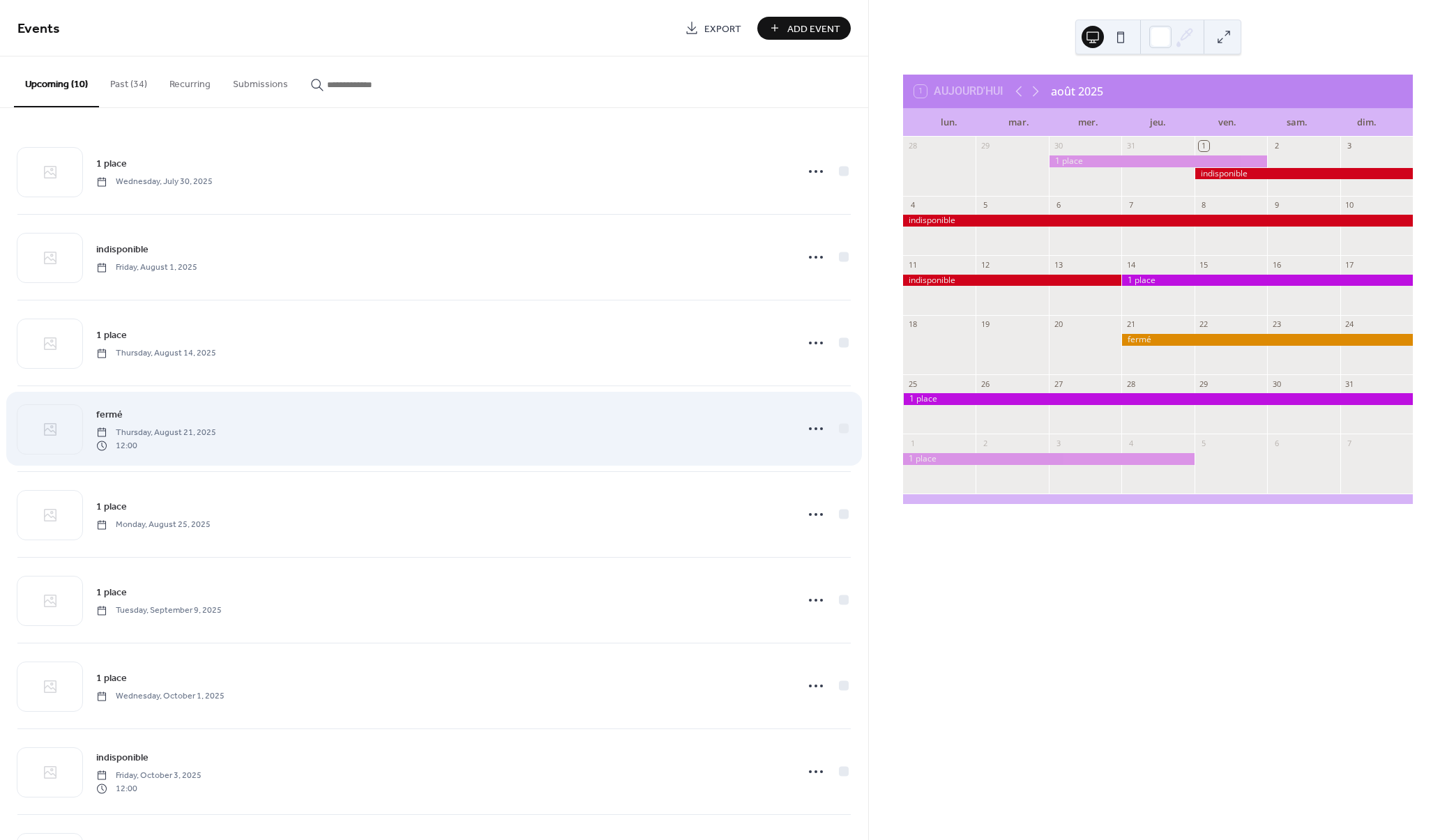 click on "fermé Thursday, August 21, 2025 12:00" at bounding box center (442, 429) 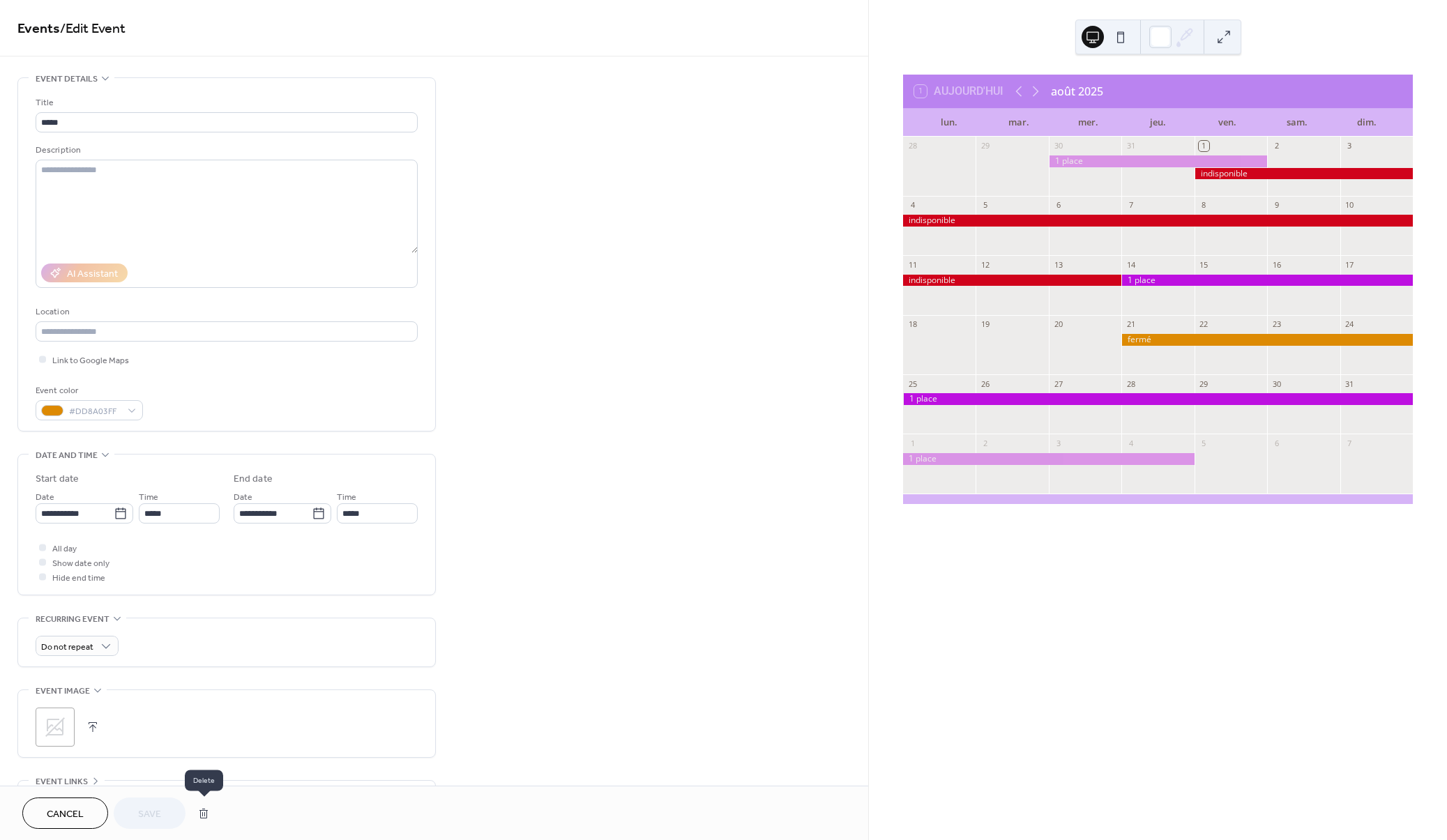 click at bounding box center (204, 814) 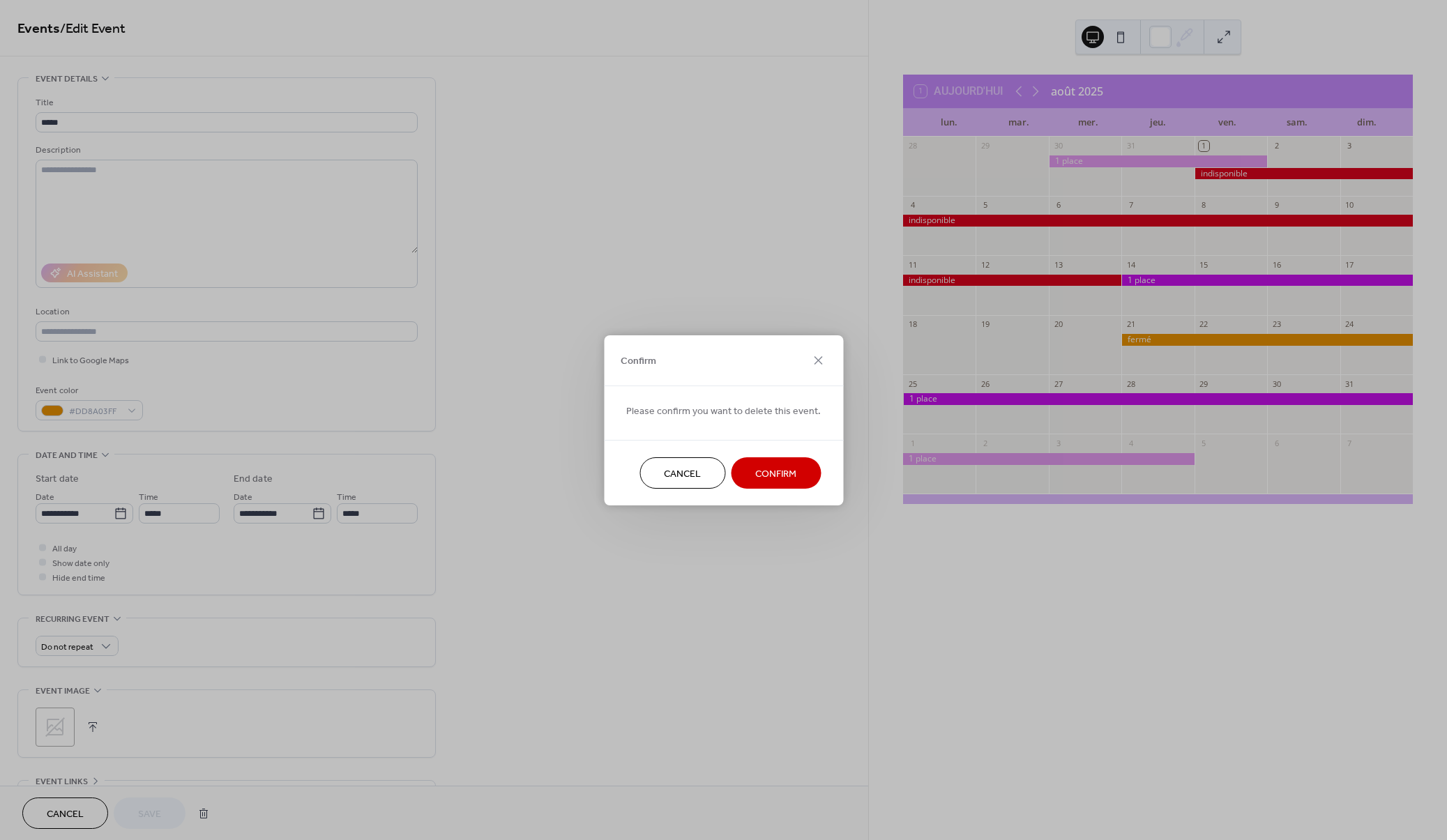click on "Confirm" at bounding box center [775, 473] 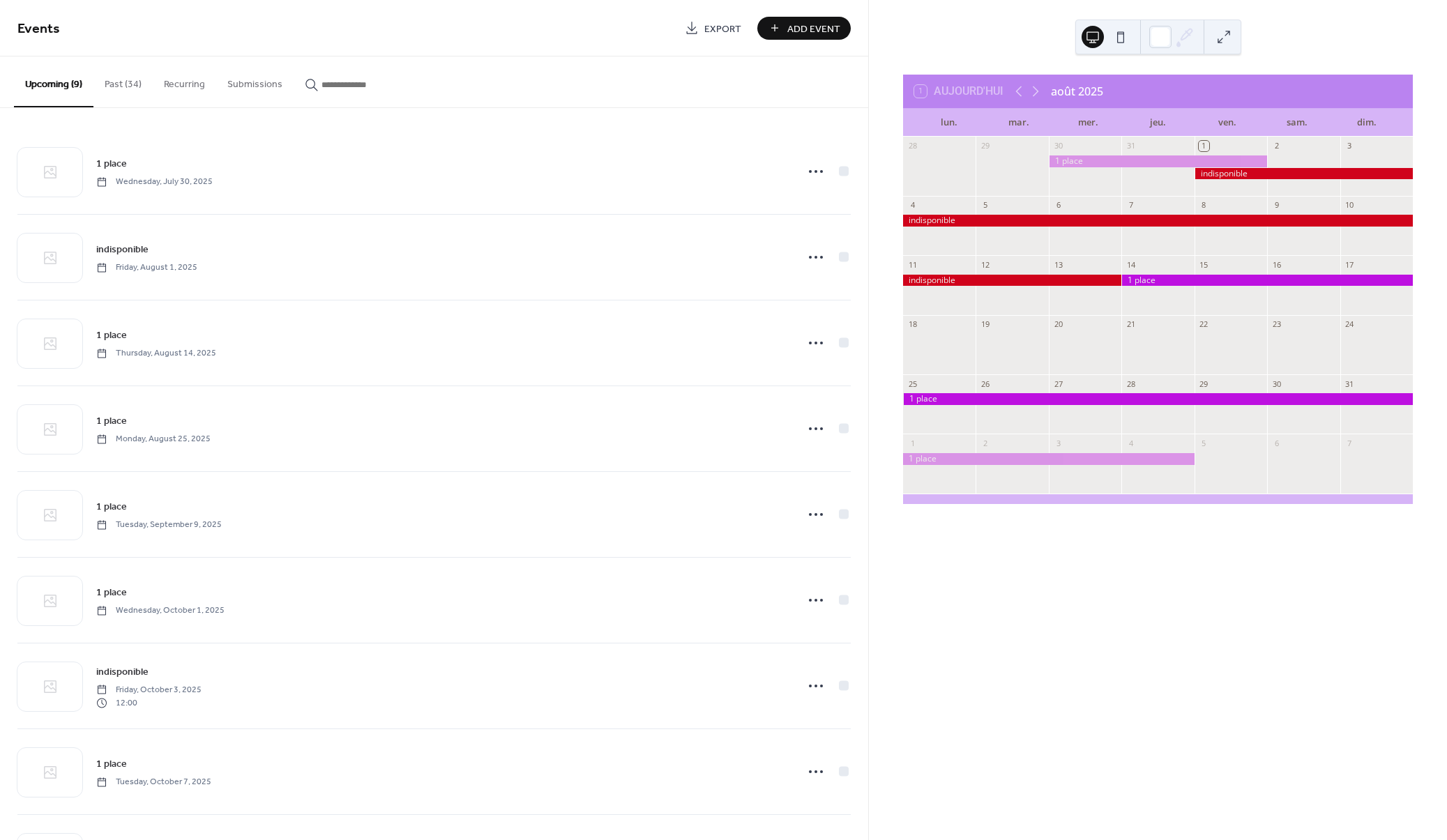 click on "Add Event" at bounding box center [814, 29] 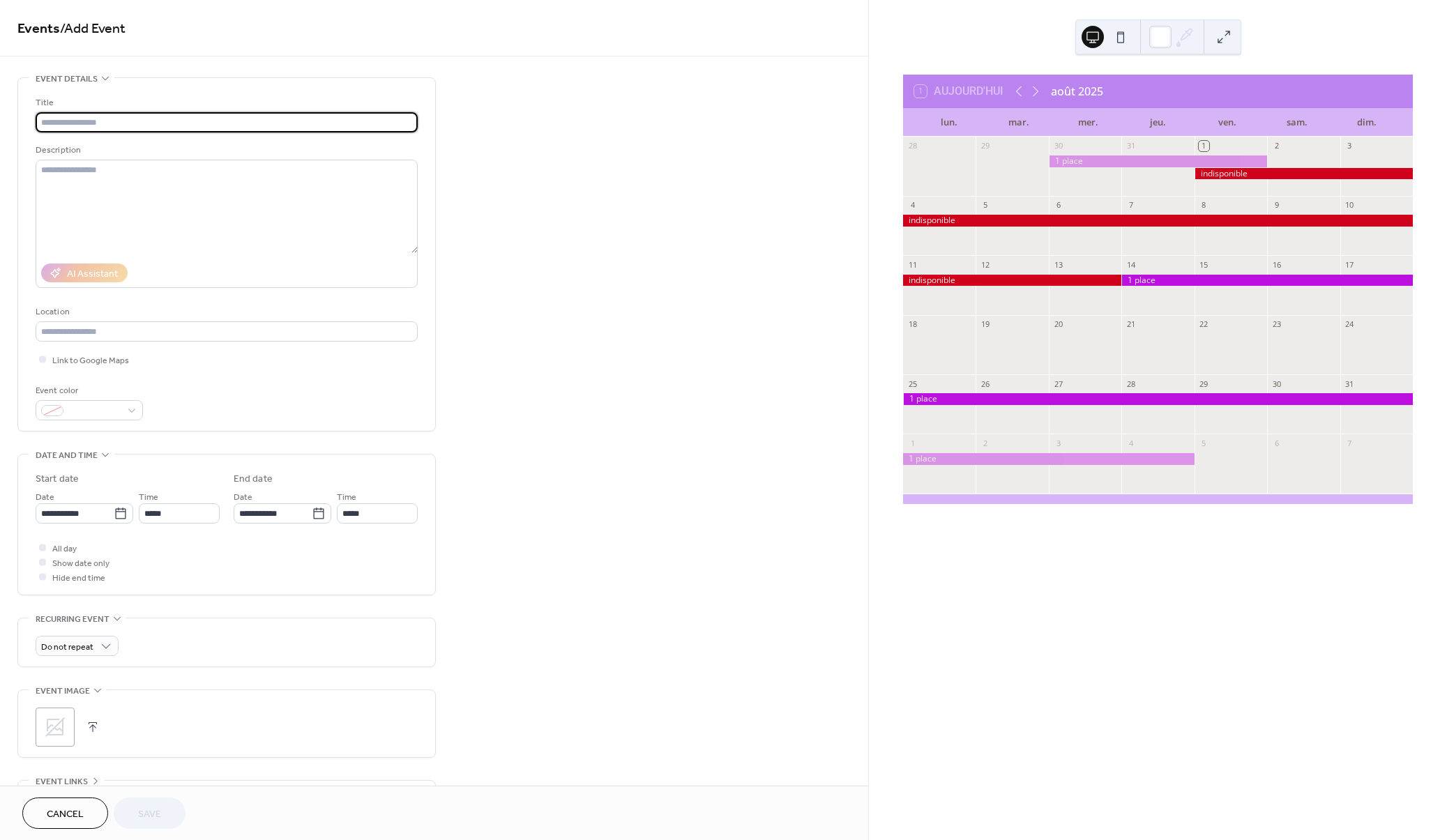 click at bounding box center [227, 122] 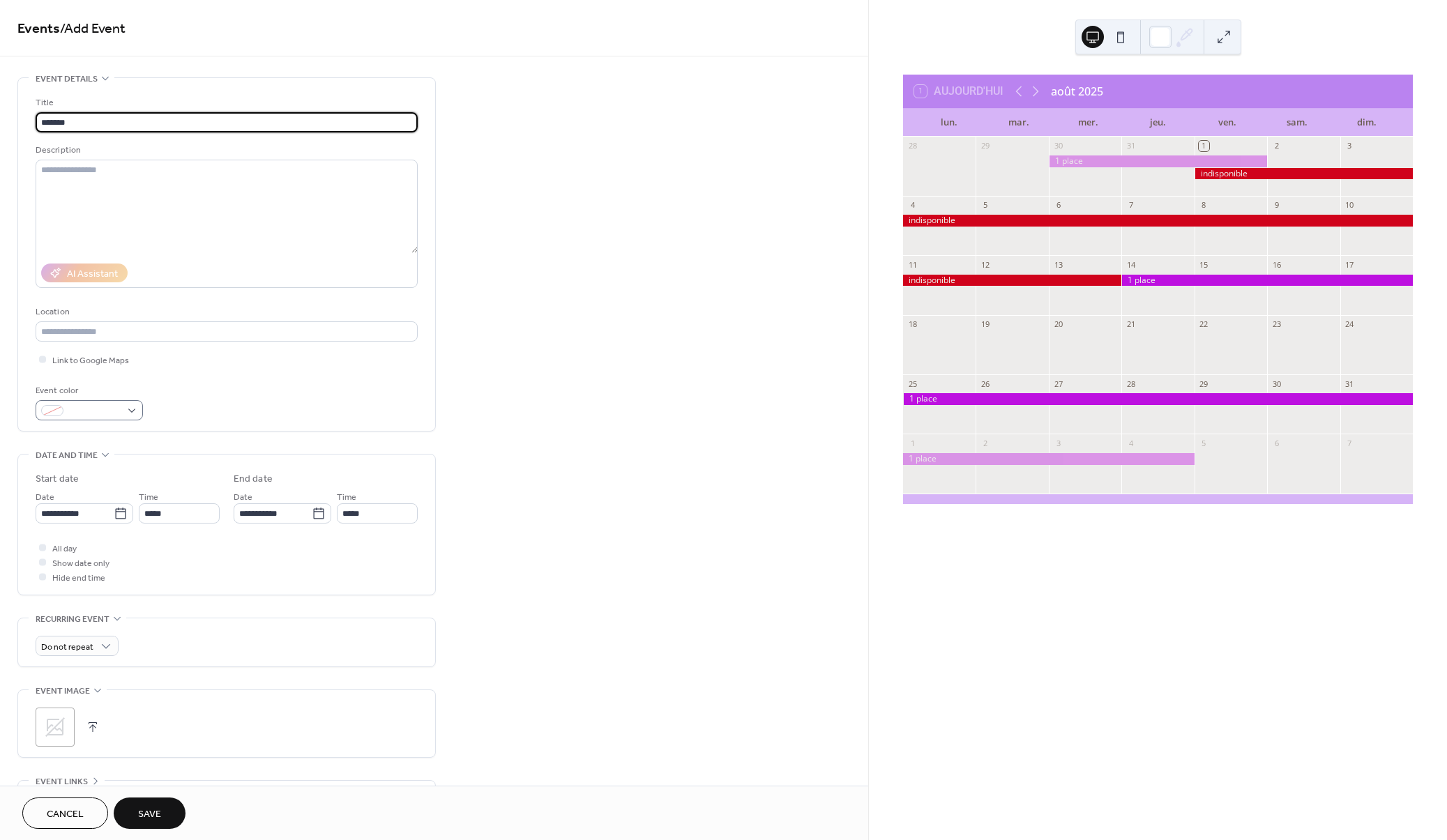 type on "*******" 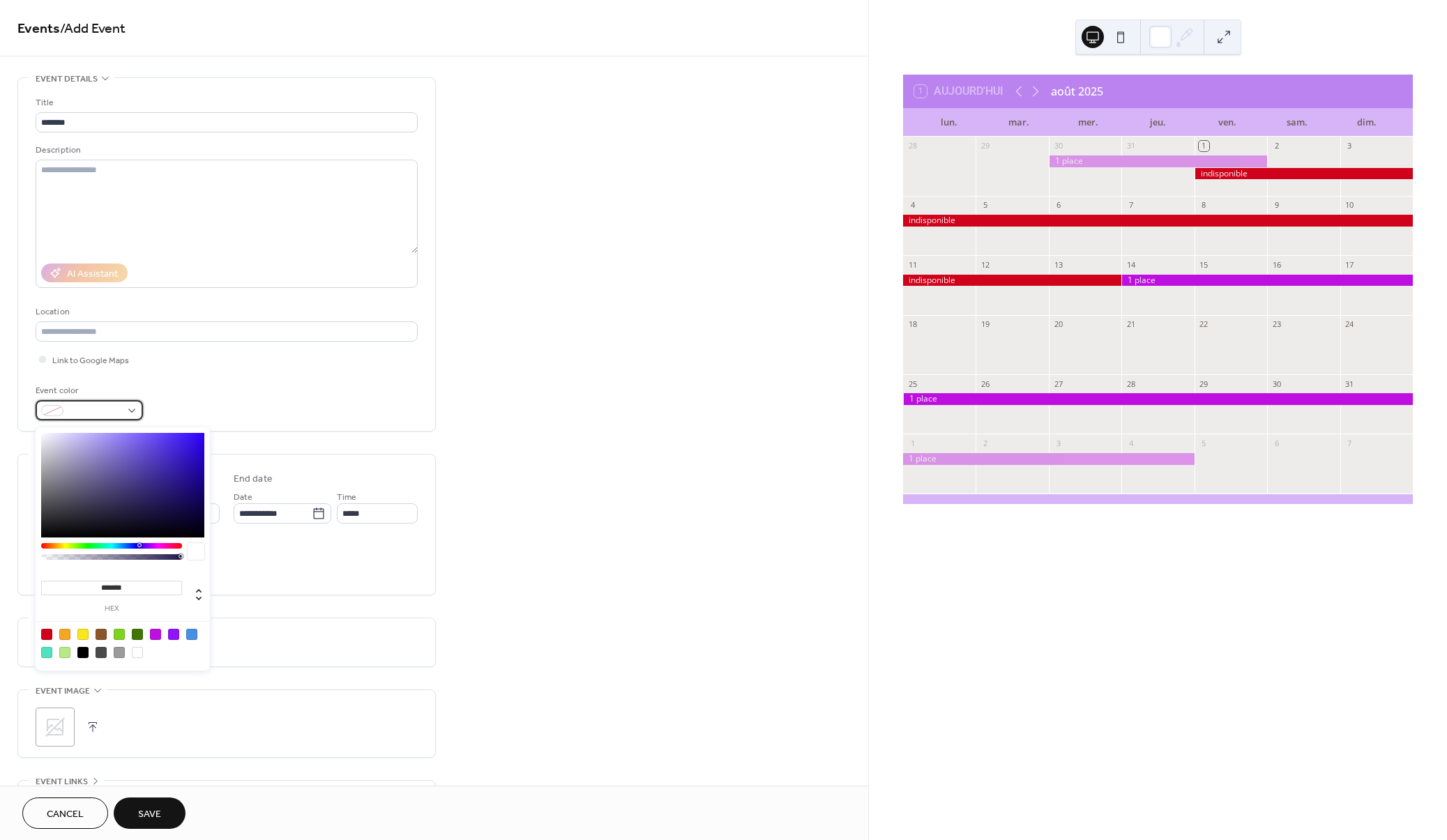 click at bounding box center (89, 410) 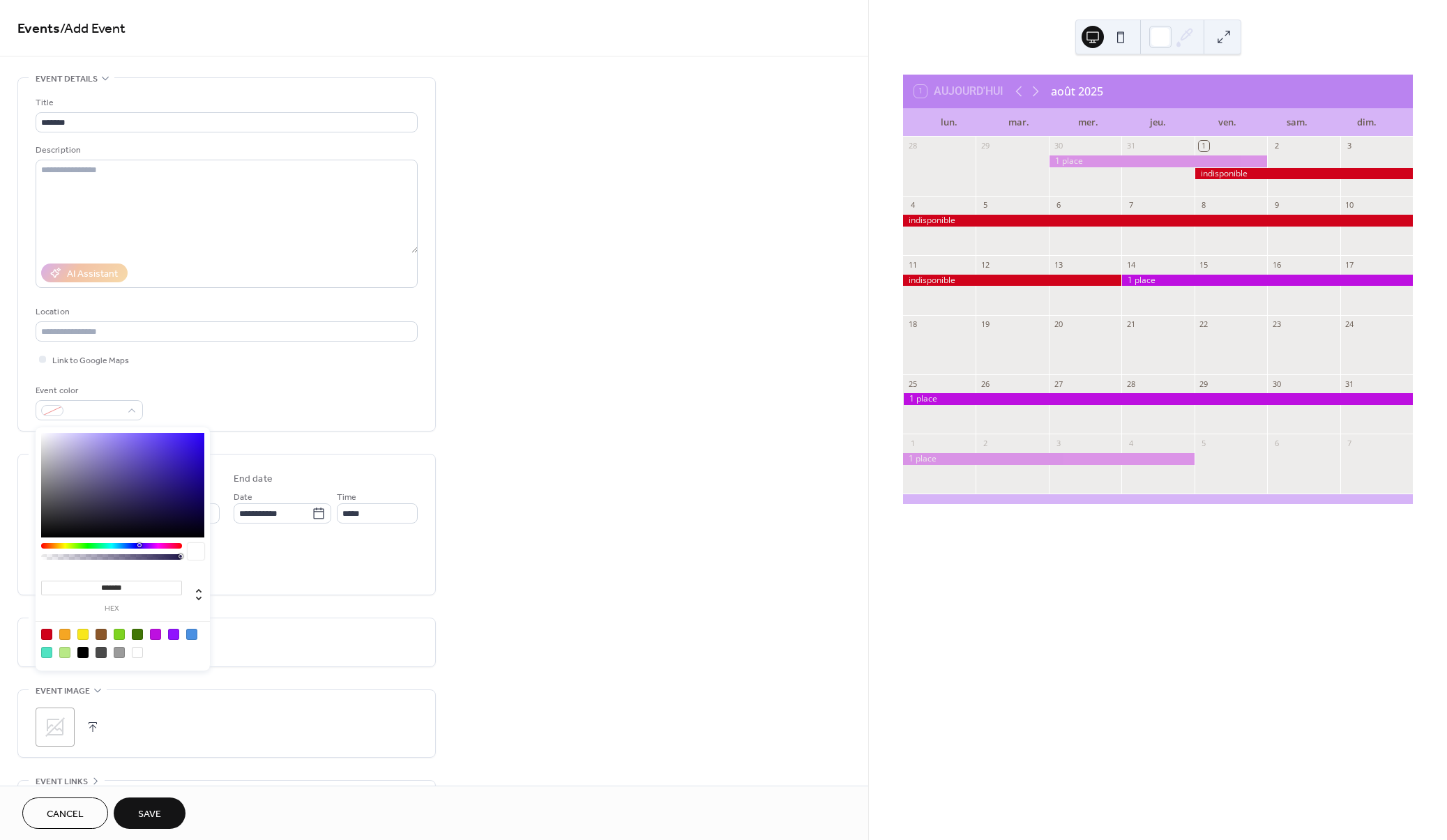 click at bounding box center [156, 634] 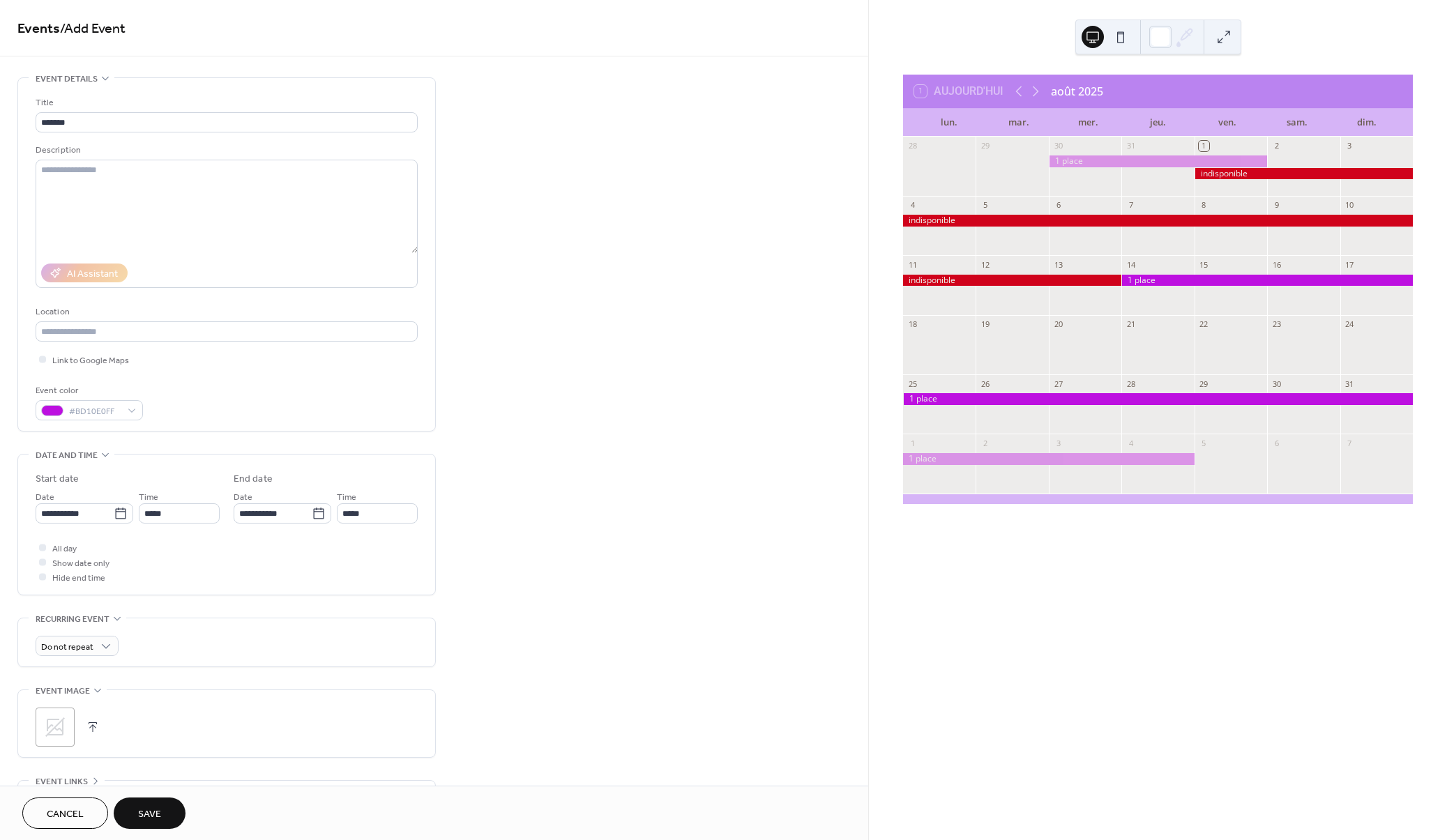 click on "All day Show date only Hide end time" at bounding box center (227, 562) 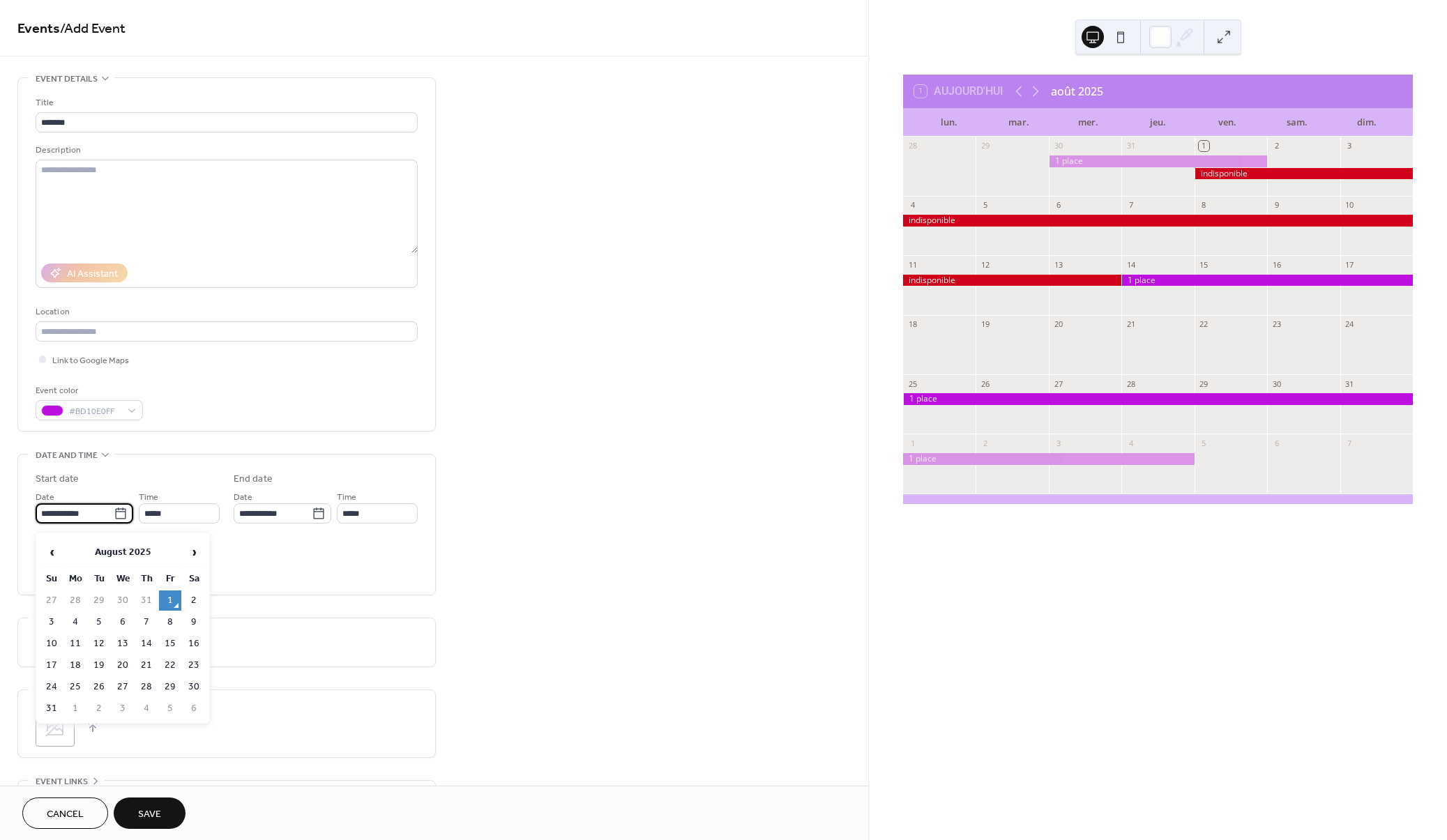 click on "**********" at bounding box center (75, 513) 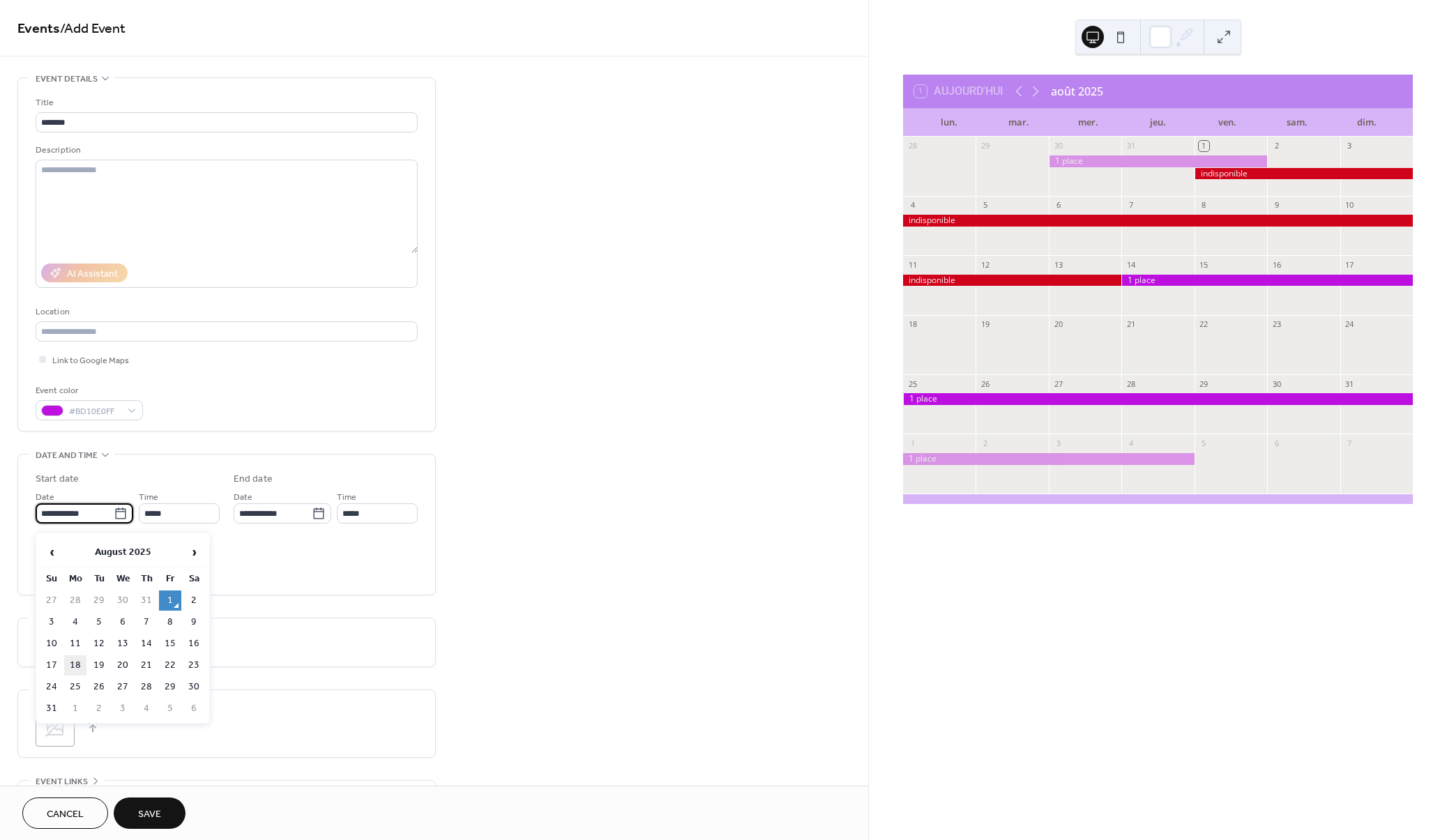 click on "18" at bounding box center [75, 665] 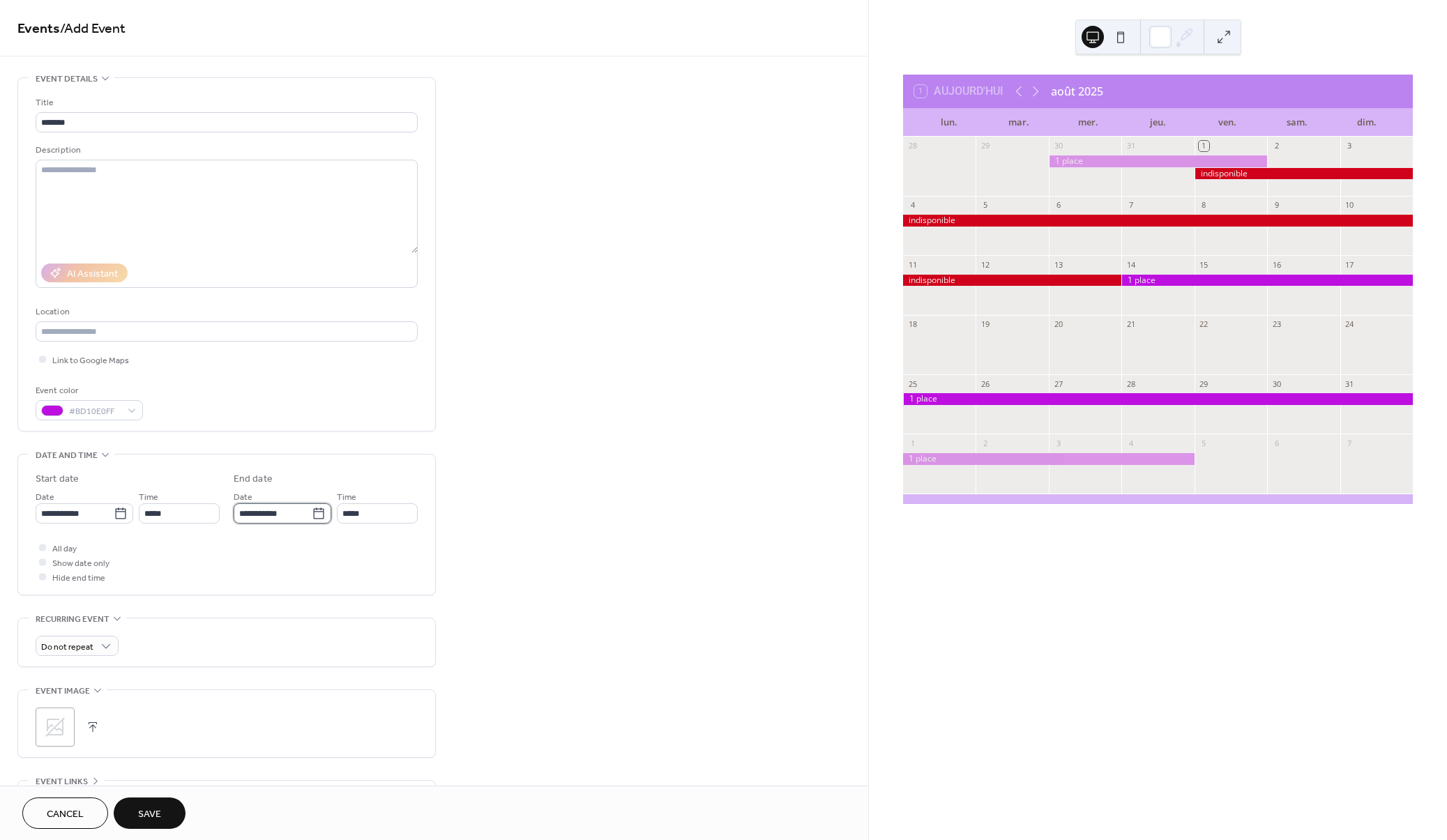 click on "**********" at bounding box center [273, 513] 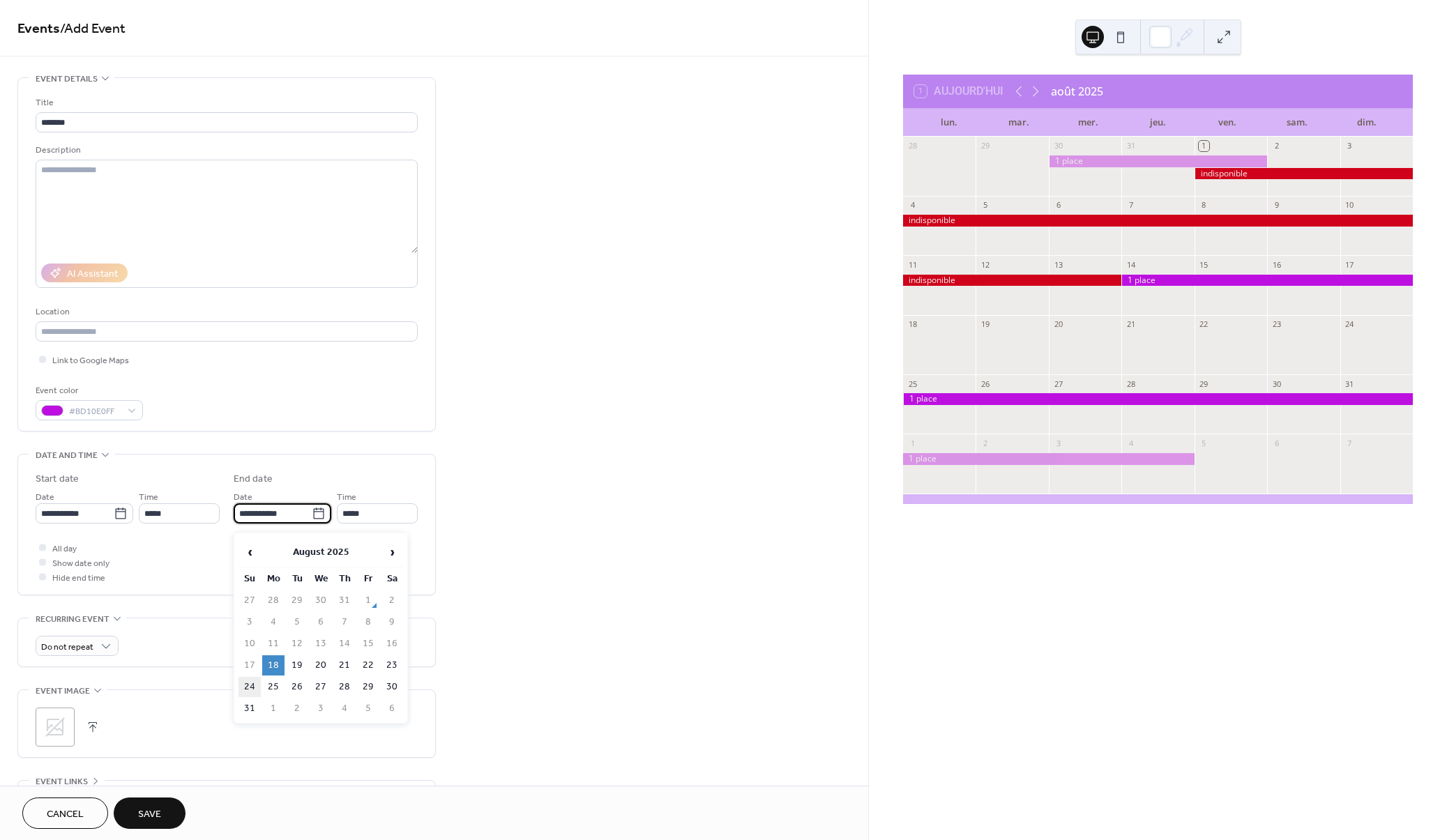 click on "24" at bounding box center (250, 687) 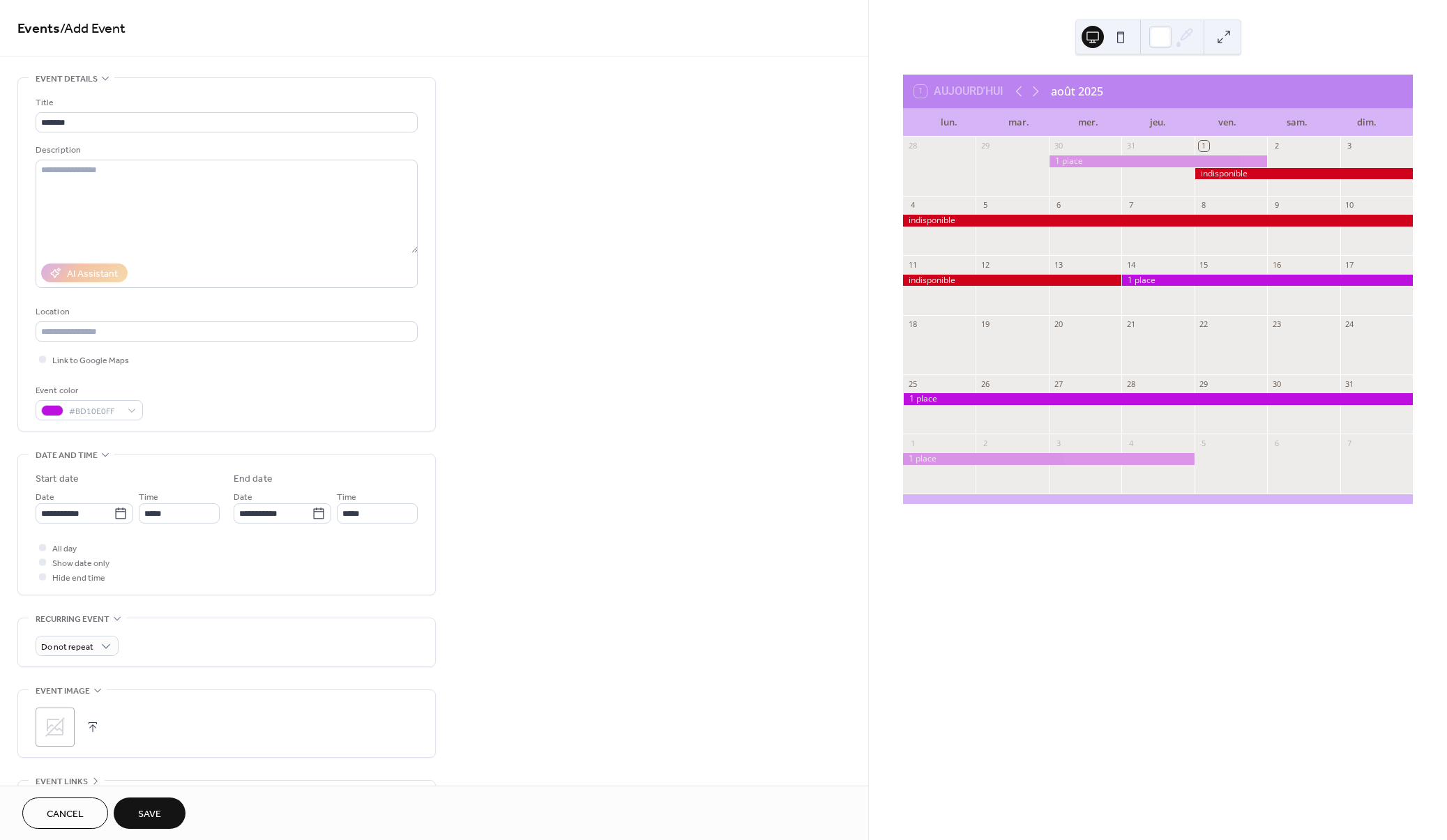 click on "All day Show date only Hide end time" at bounding box center [227, 562] 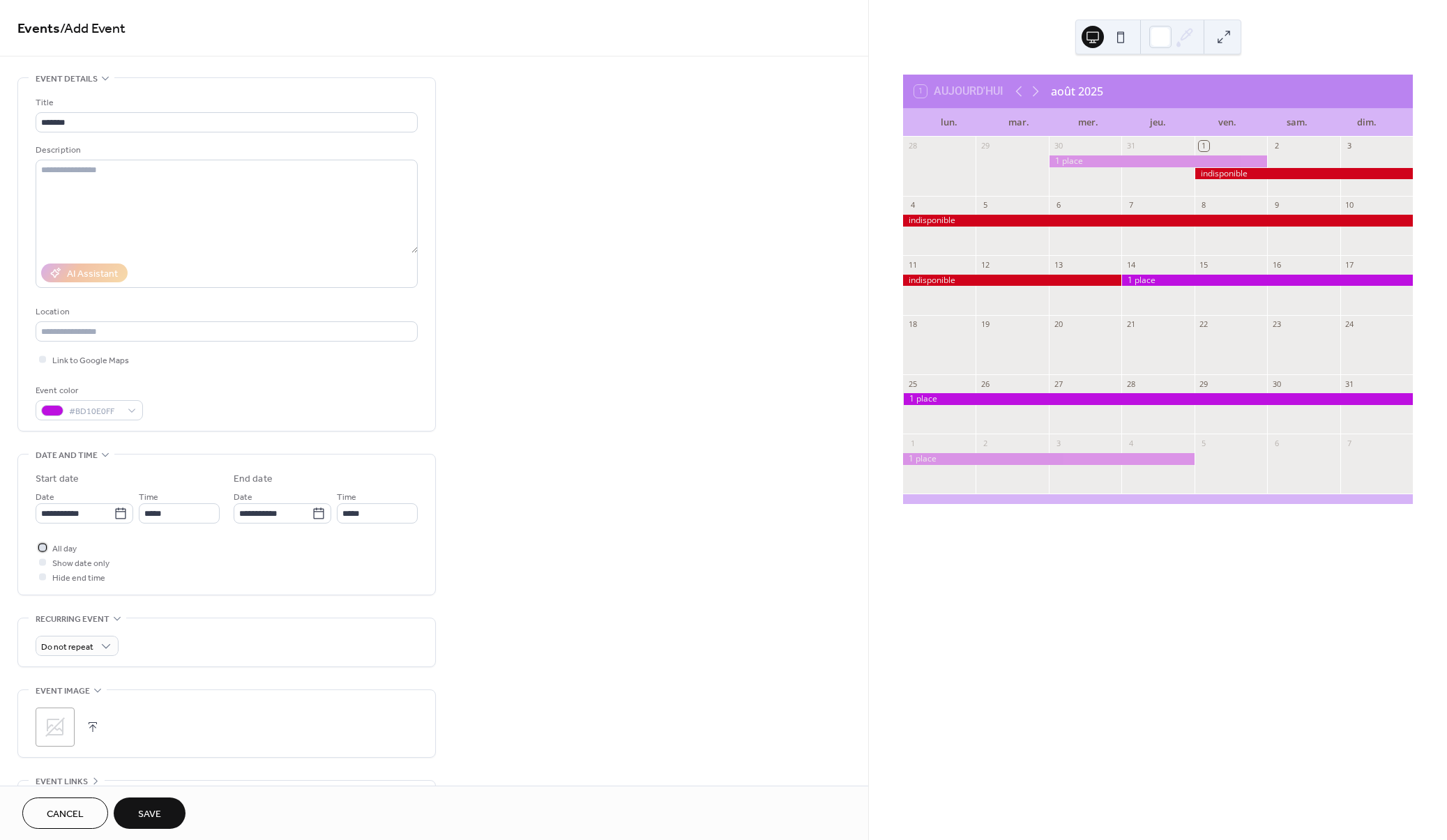 click at bounding box center [43, 547] 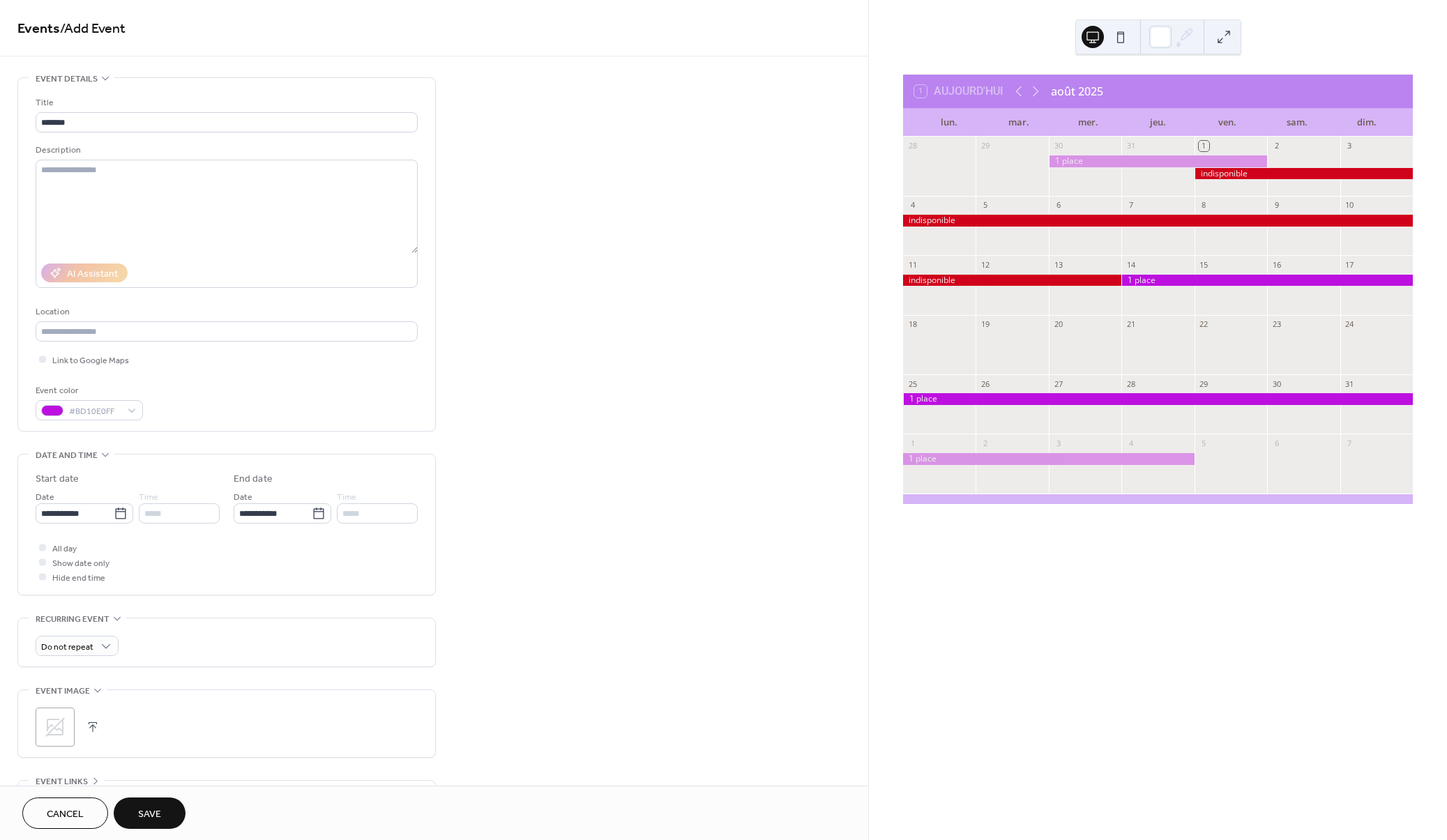 click on "Save" at bounding box center (149, 814) 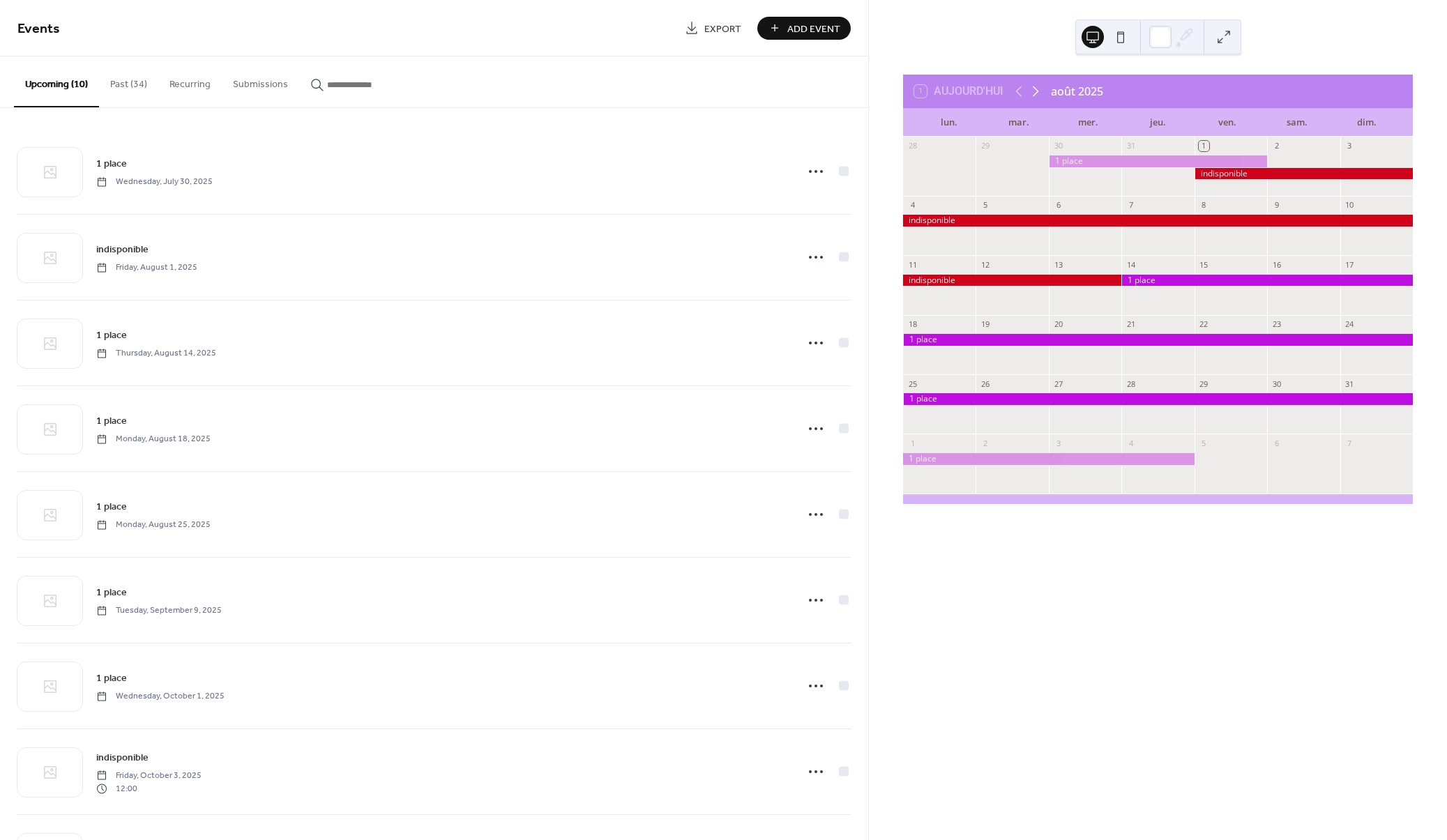 click 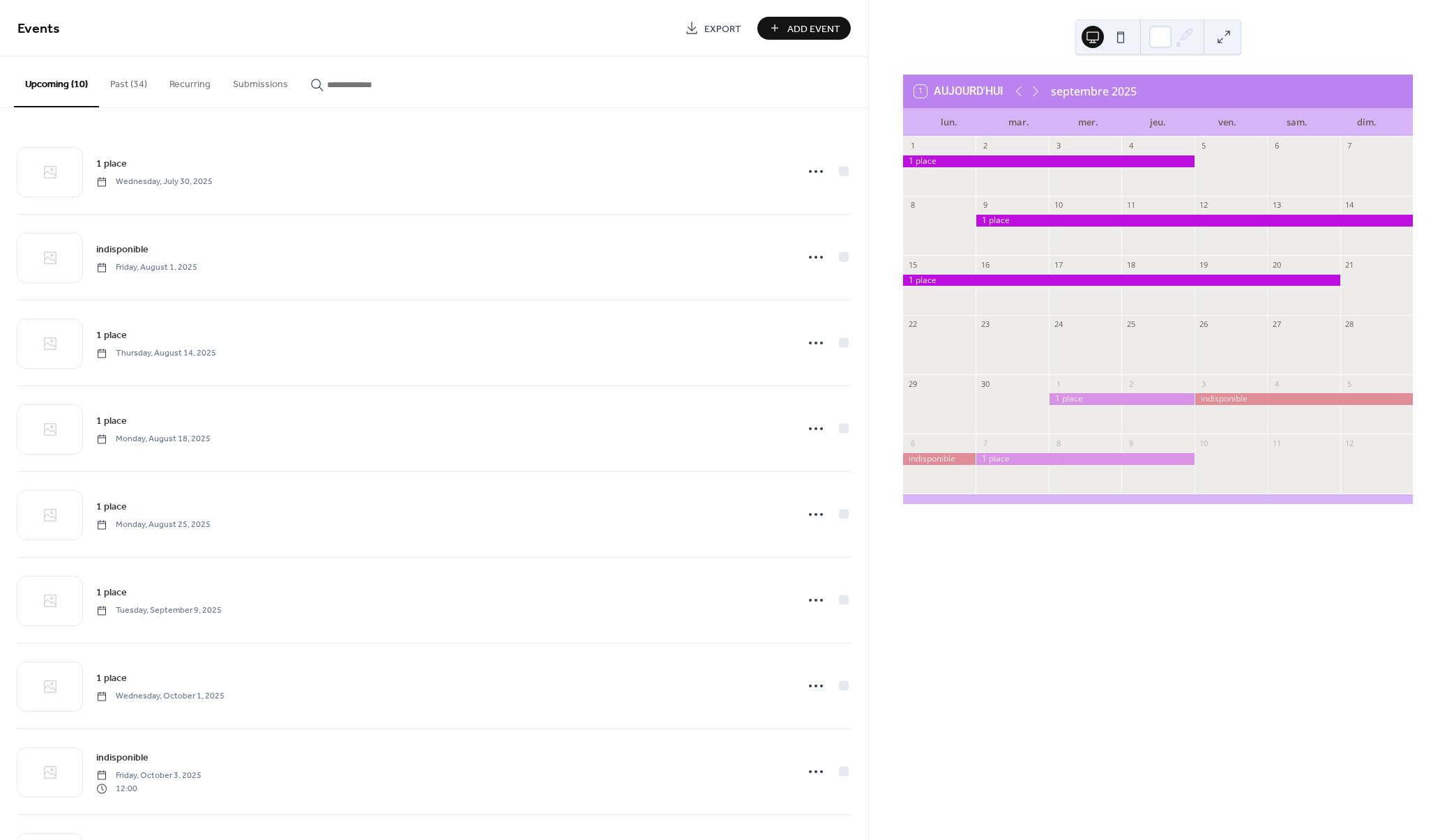 click on "Add Event" at bounding box center (814, 29) 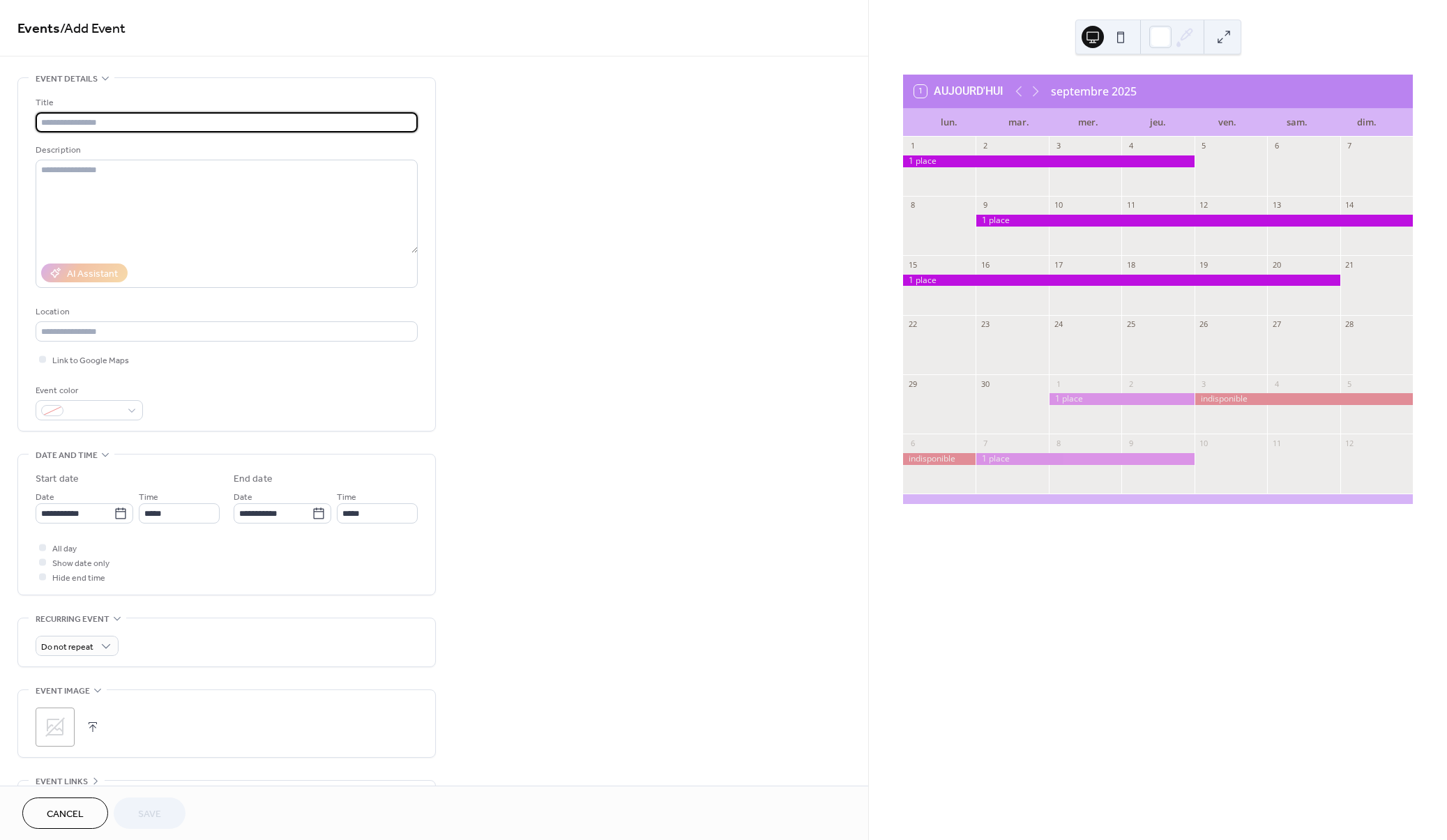 click at bounding box center [227, 122] 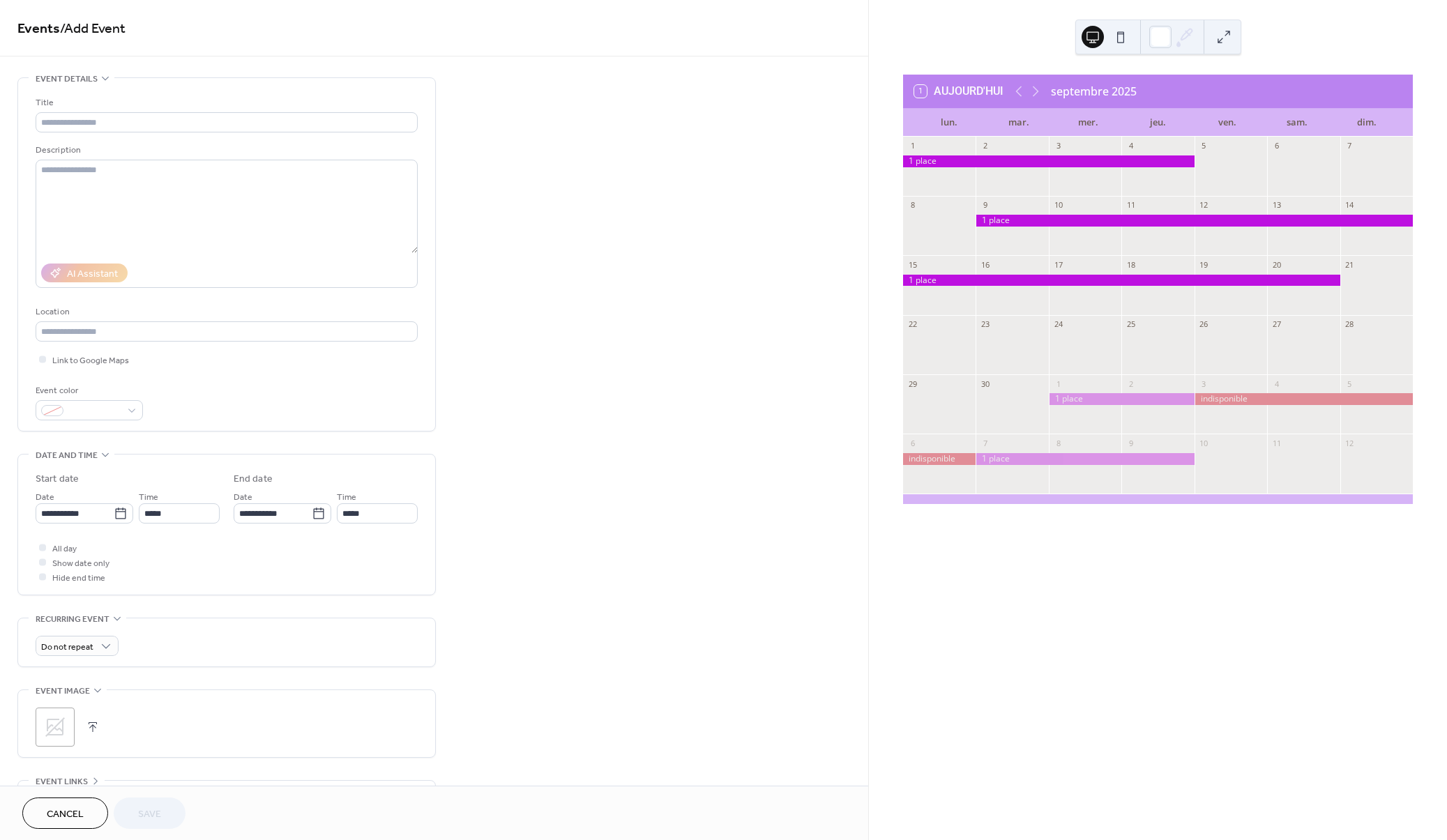 click on "**********" at bounding box center [434, 502] 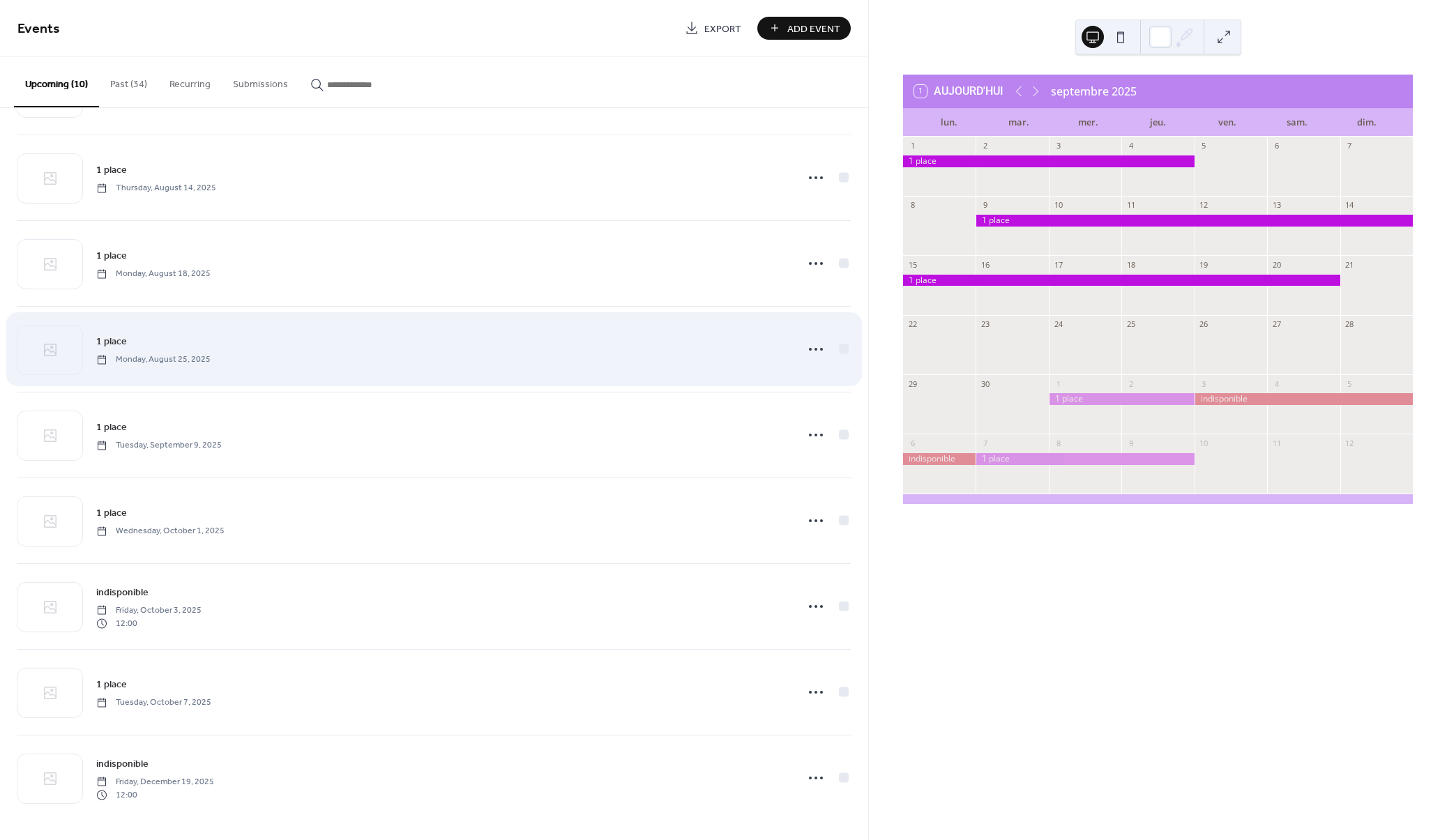 scroll, scrollTop: 167, scrollLeft: 0, axis: vertical 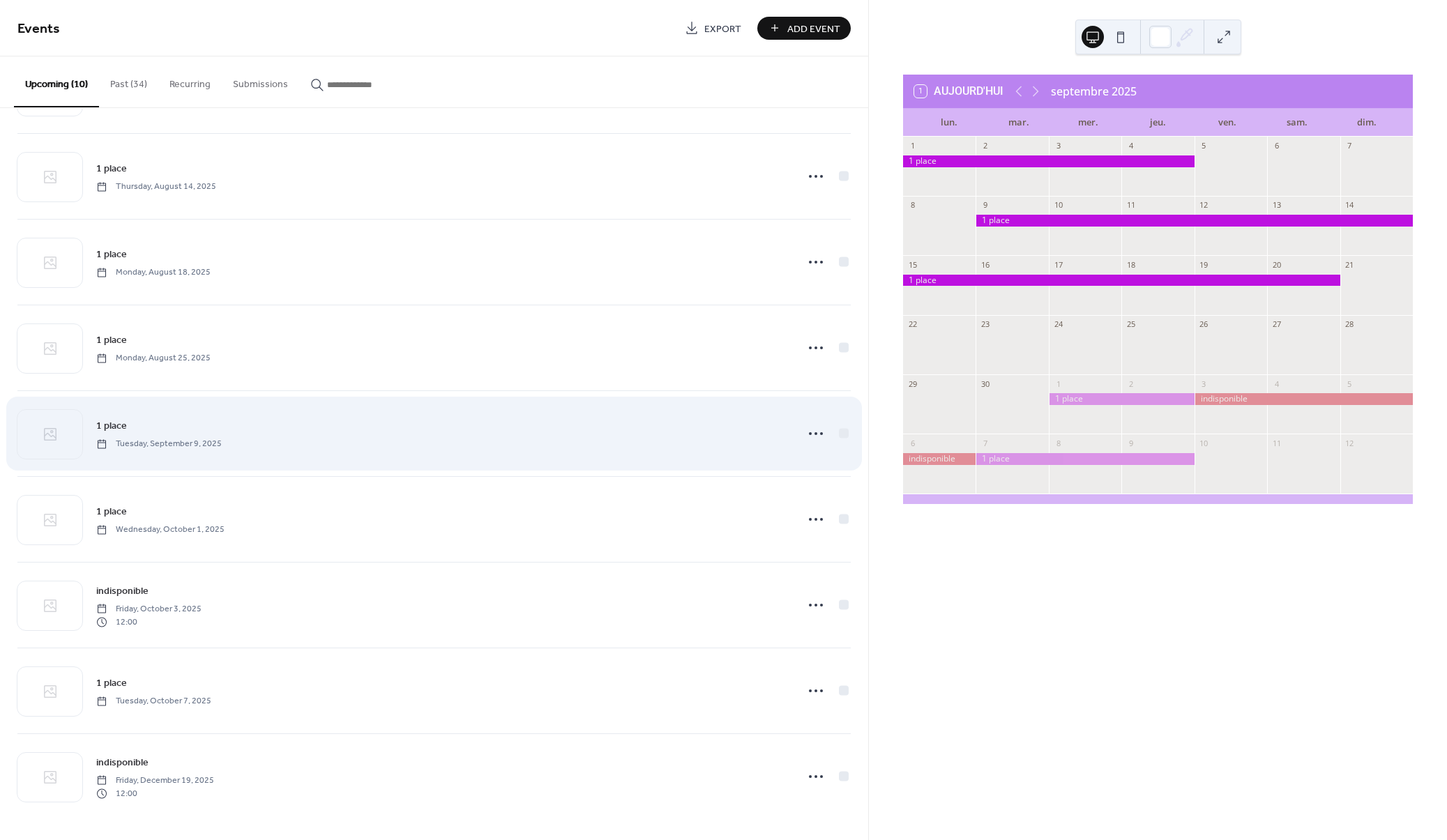 click on "1 place" at bounding box center (112, 426) 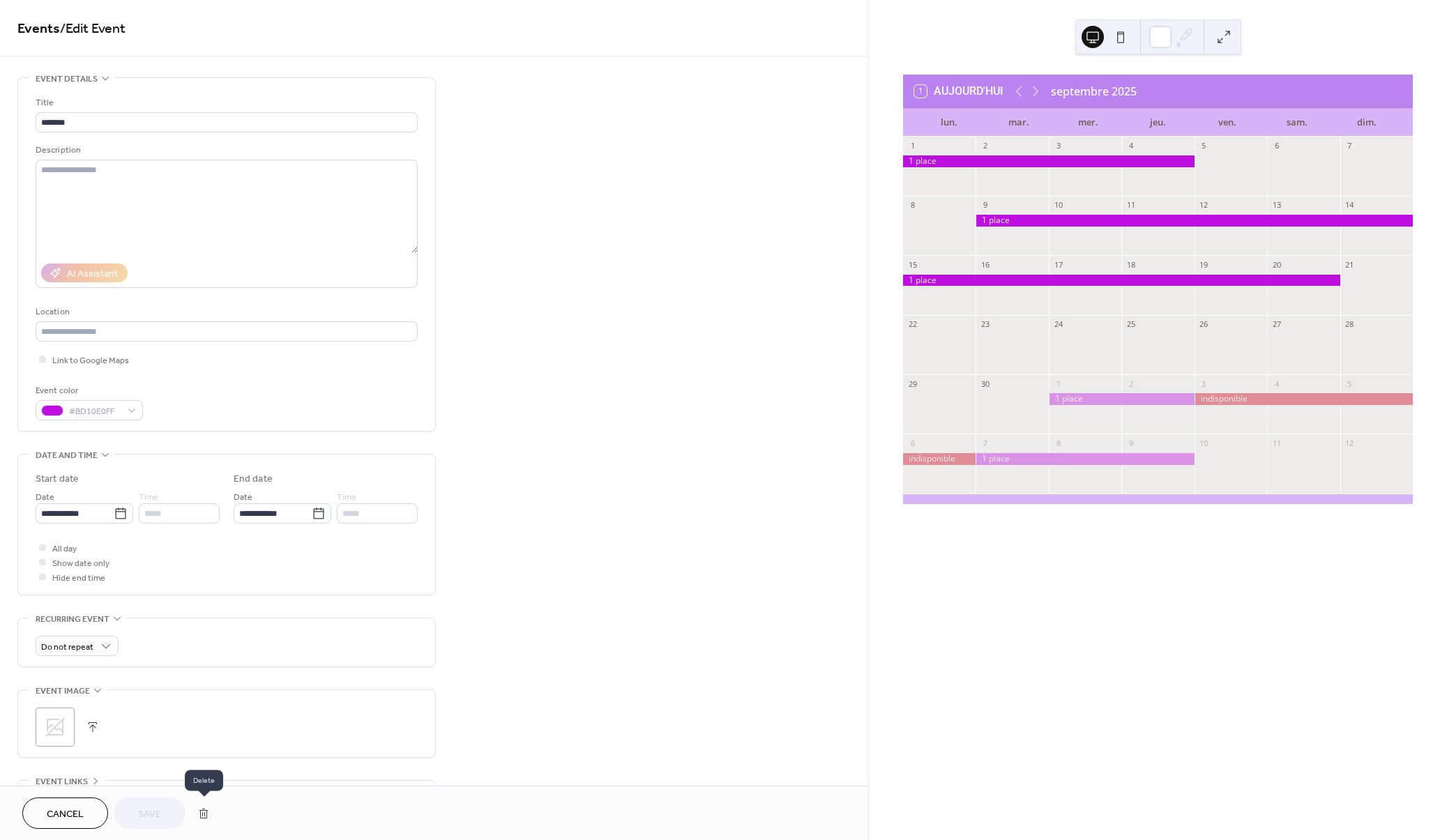 click at bounding box center [204, 814] 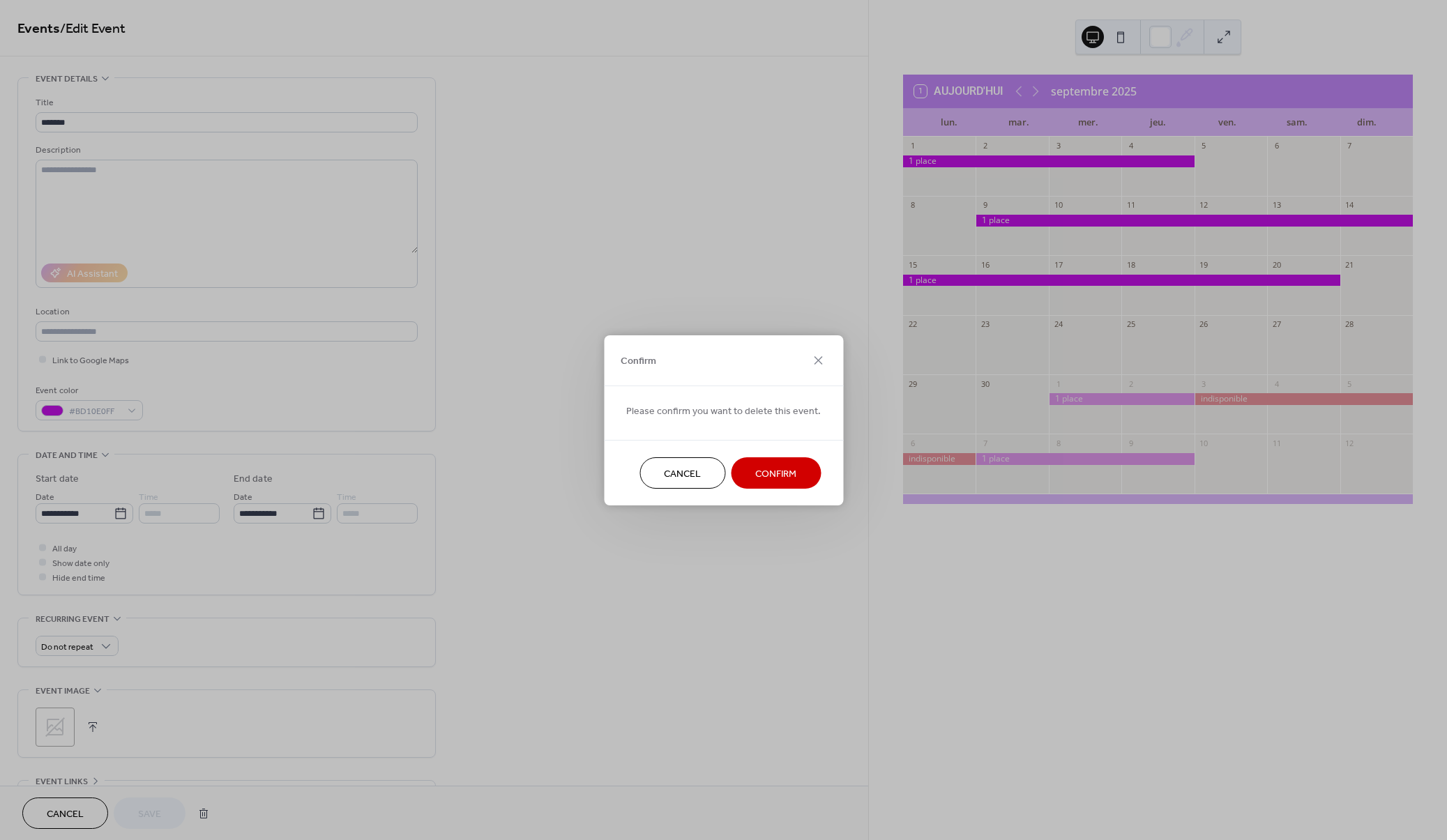 click on "Confirm" at bounding box center [775, 473] 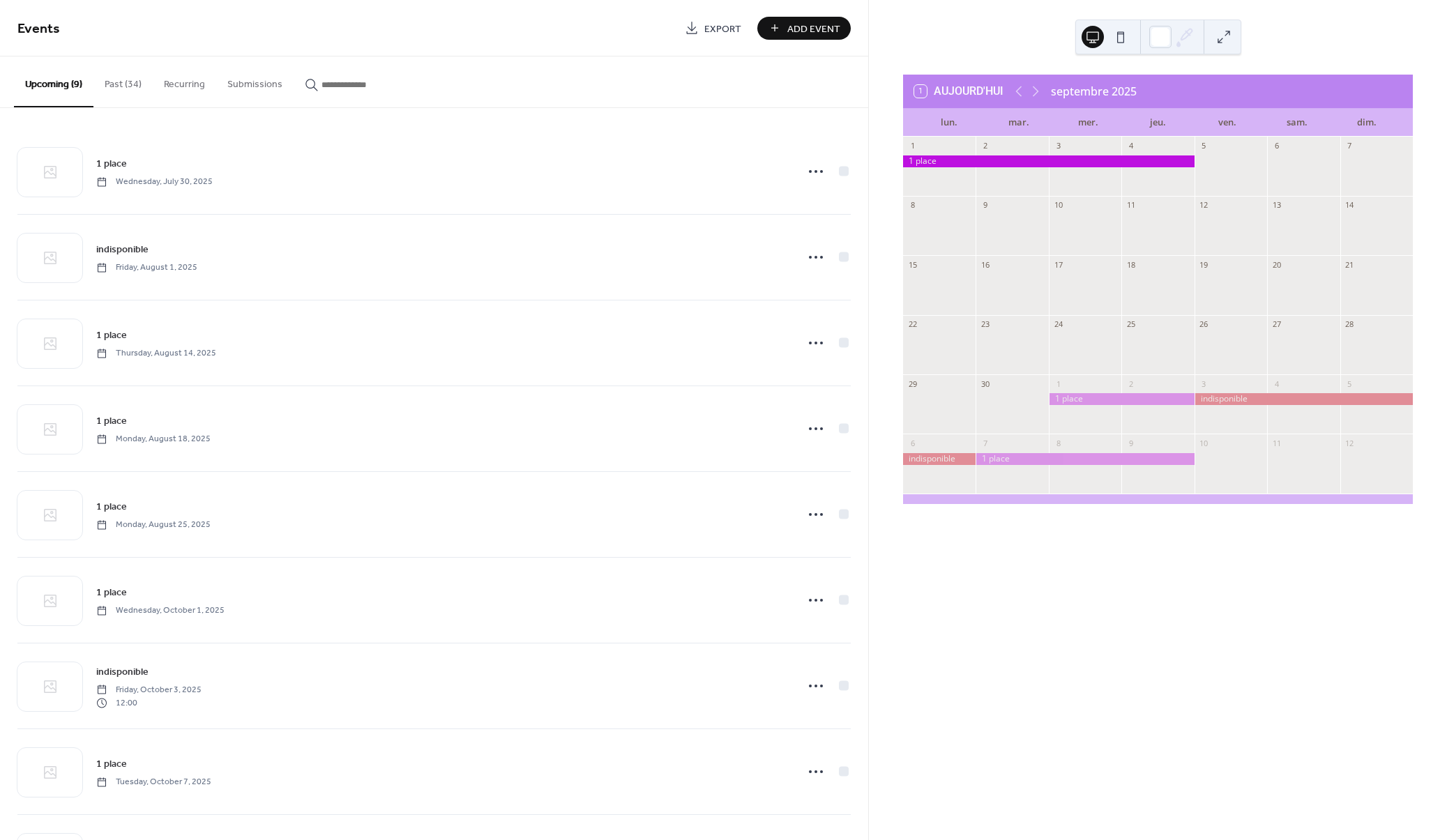click on "Add Event" at bounding box center (814, 29) 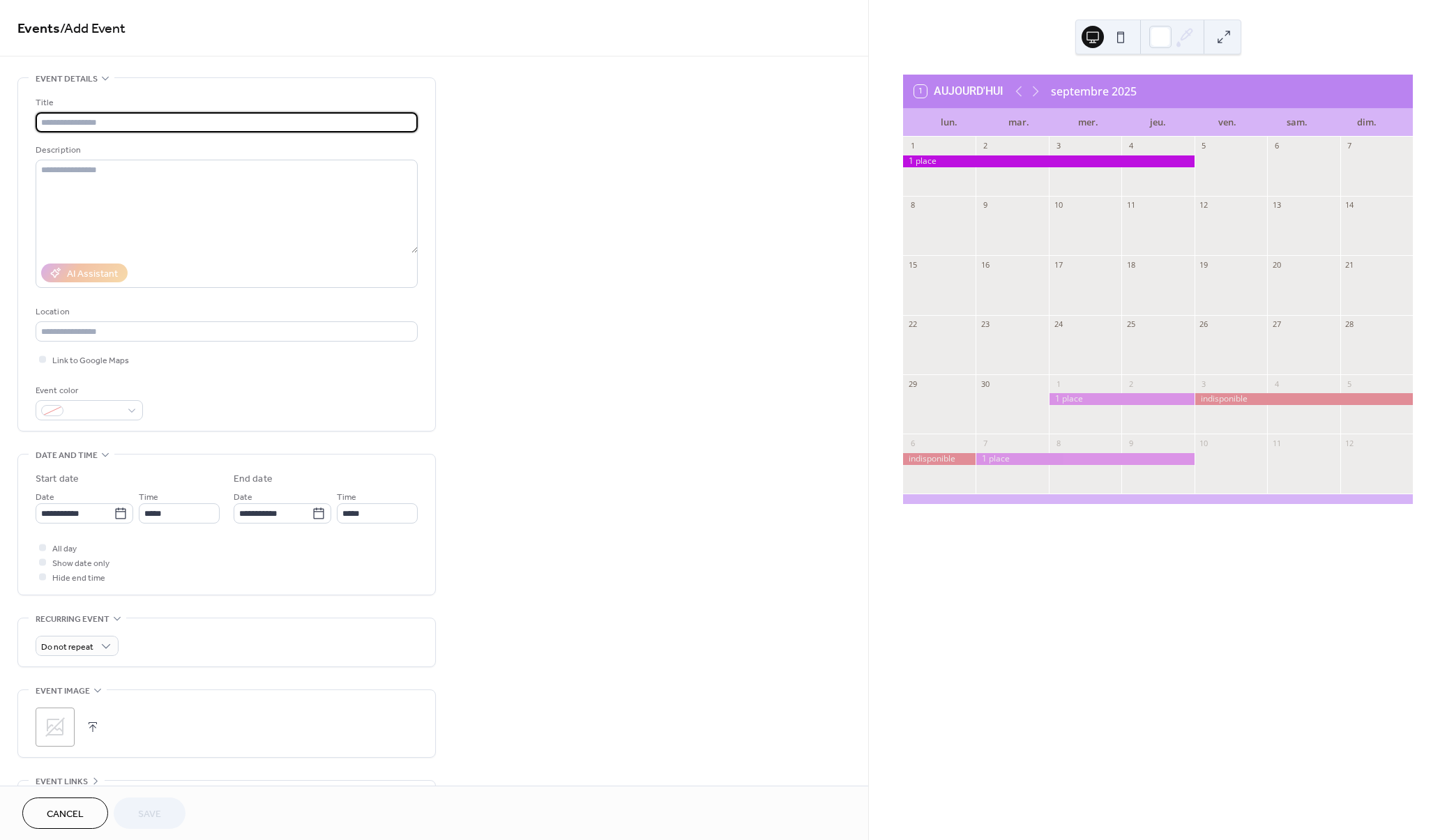 click at bounding box center [227, 122] 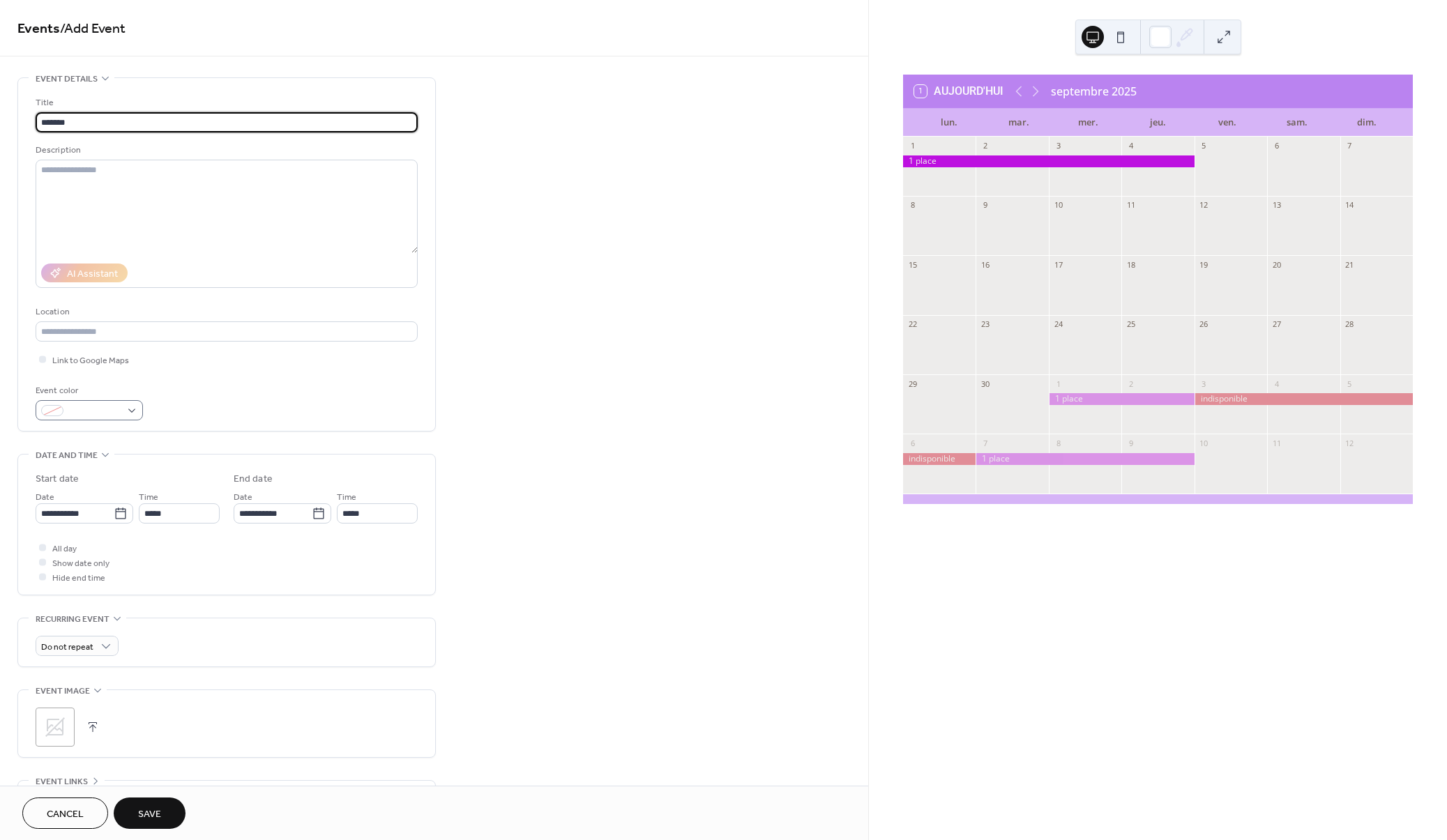 type on "*******" 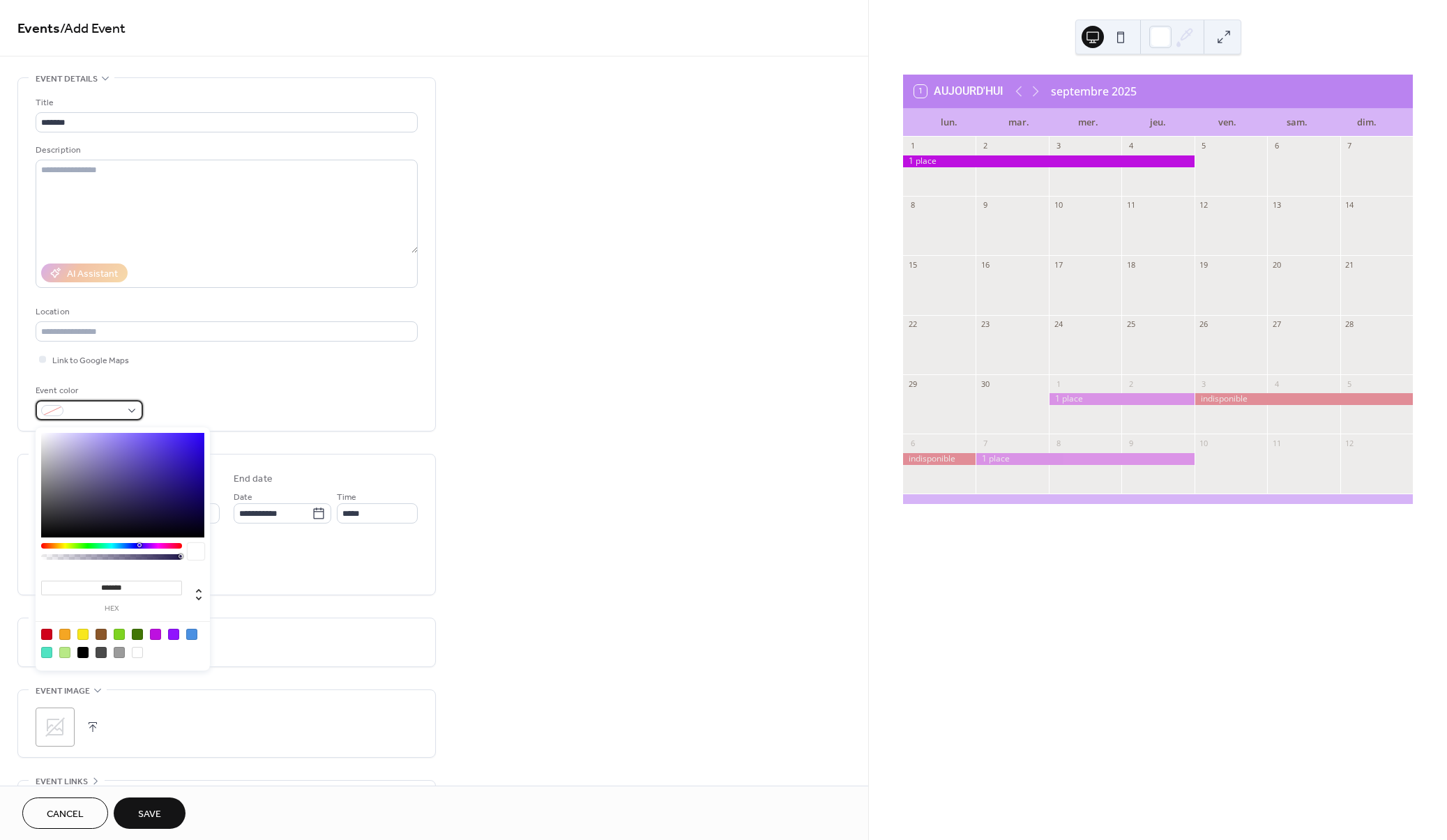 click at bounding box center (89, 410) 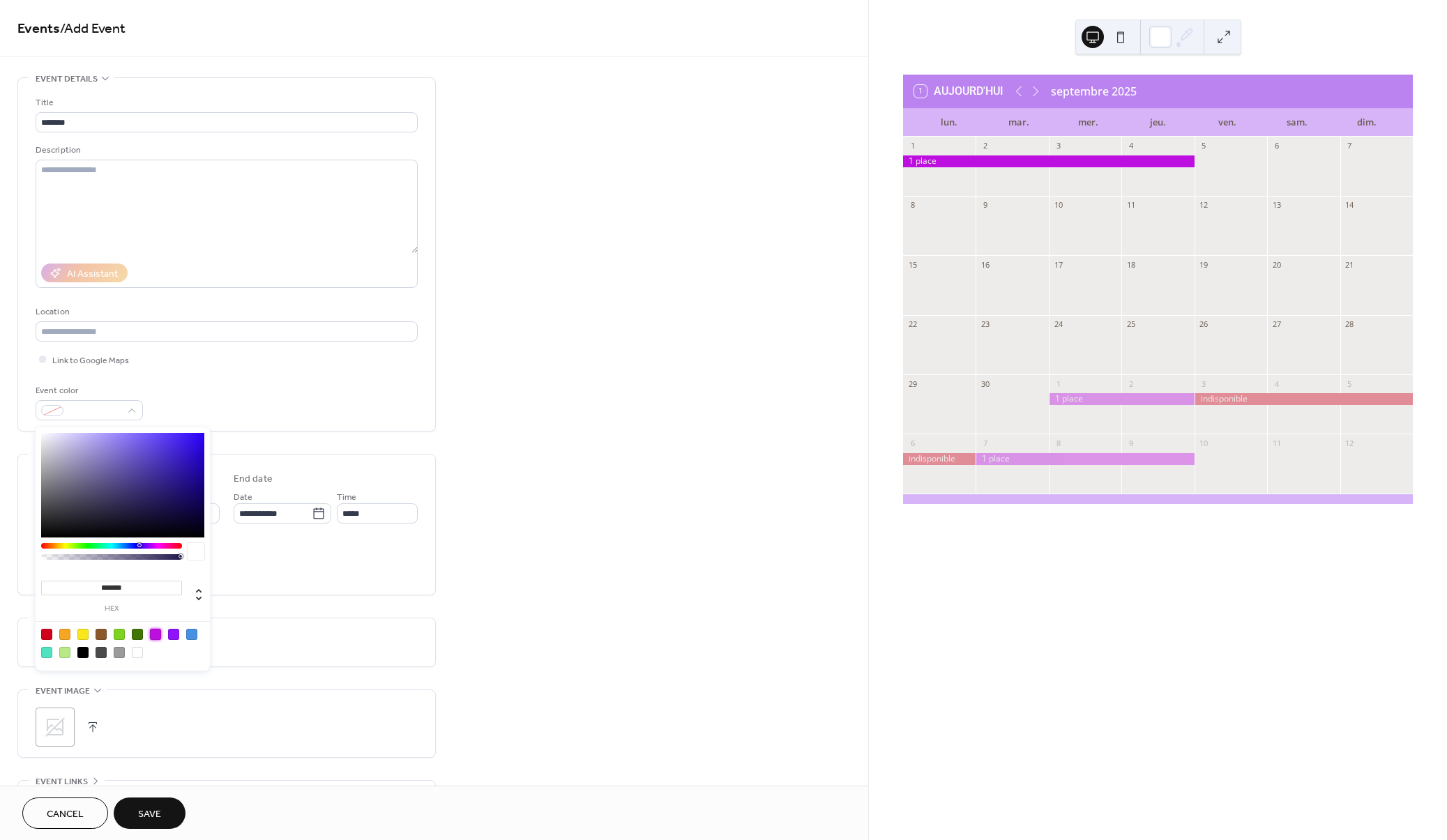 click at bounding box center [156, 634] 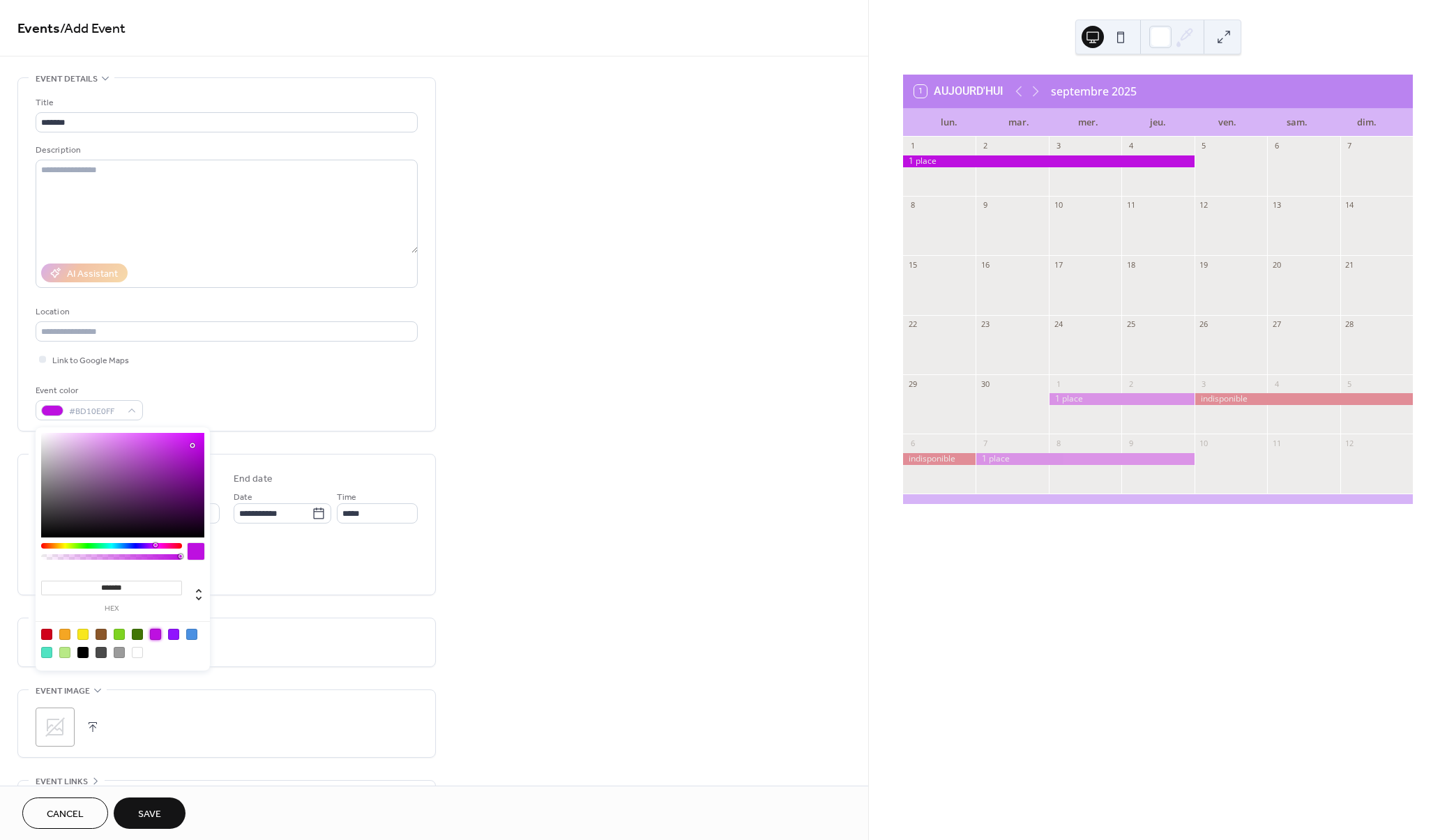 click on "All day Show date only Hide end time" at bounding box center [227, 562] 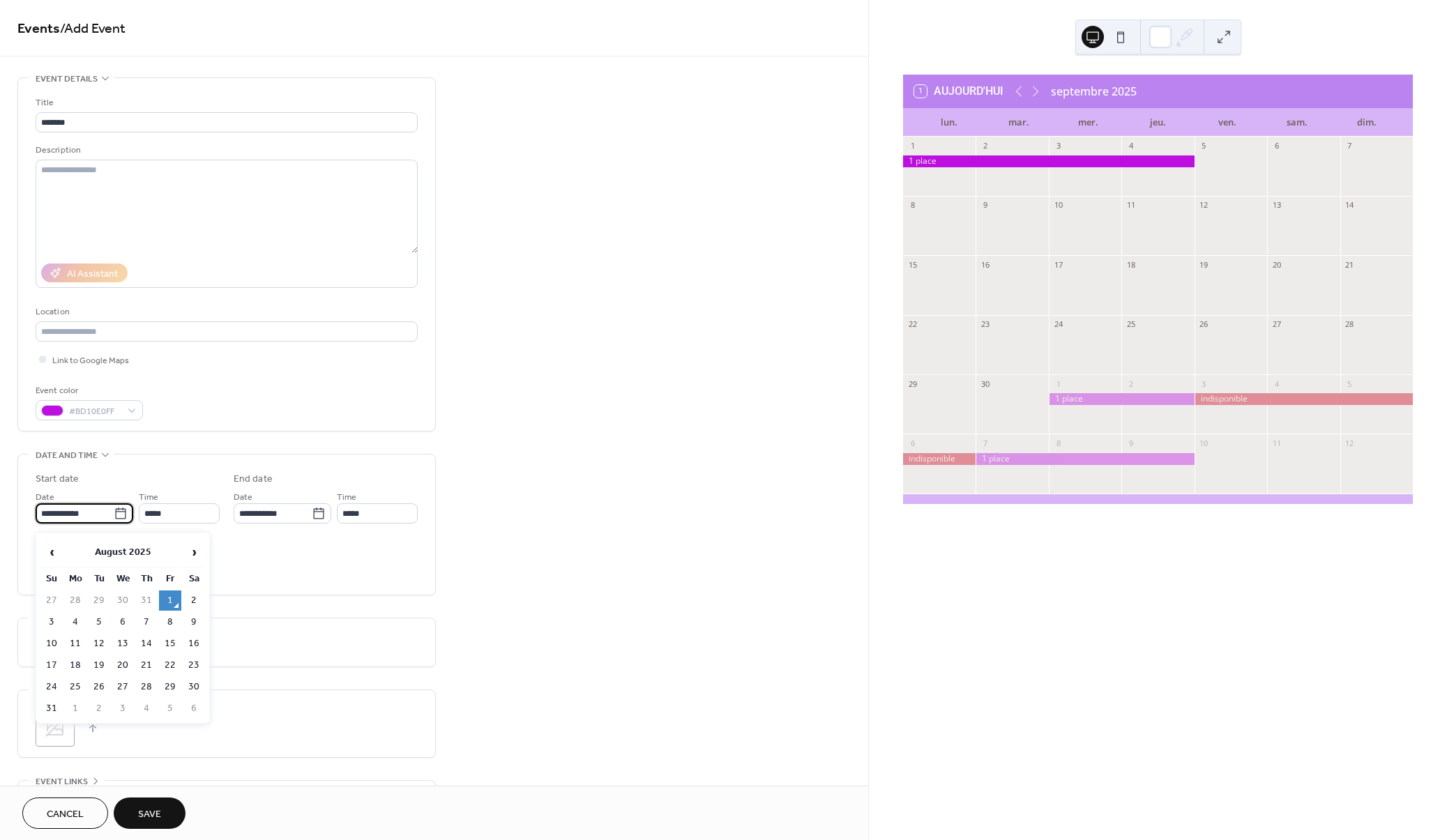 click on "**********" at bounding box center [75, 513] 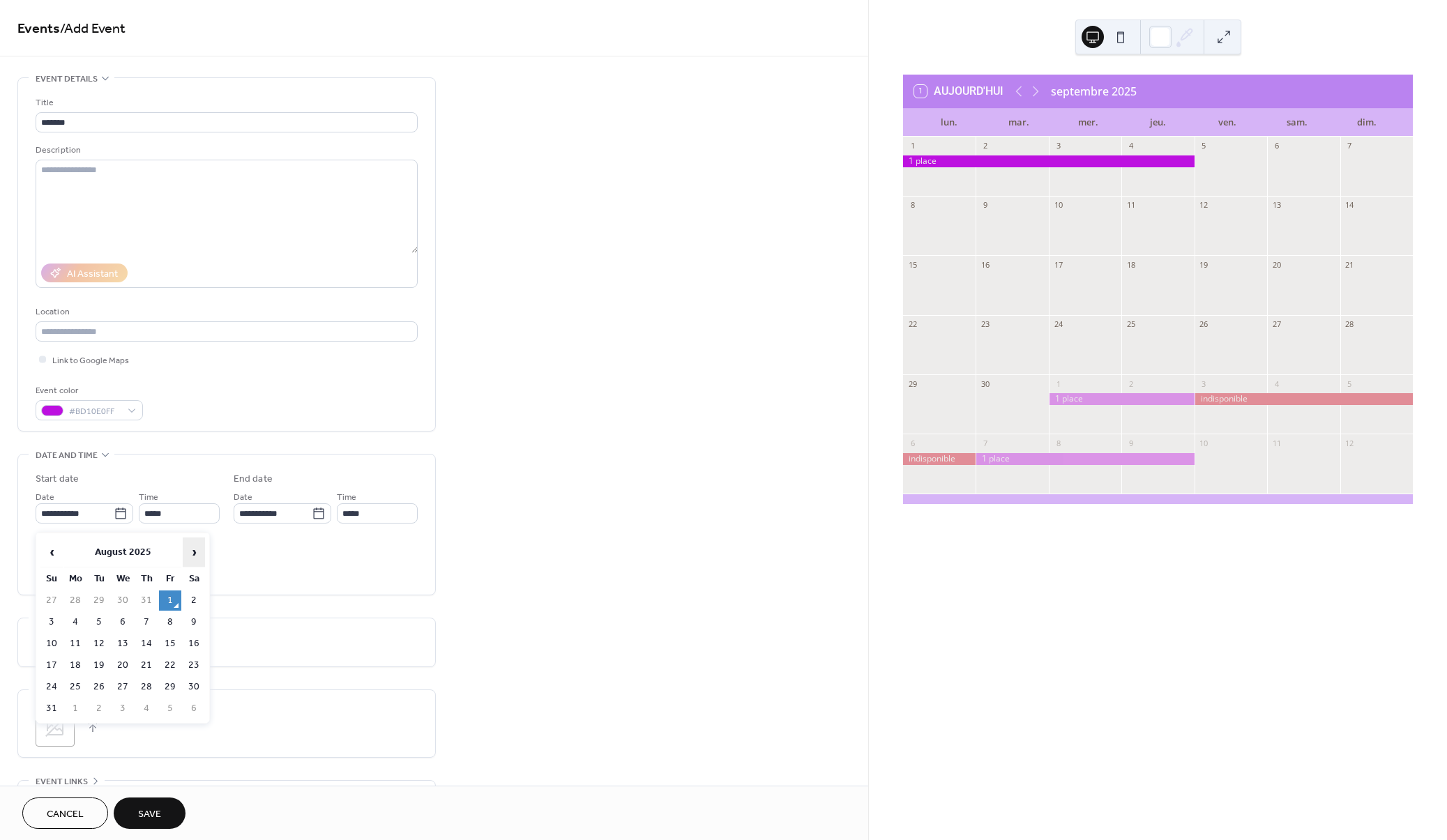 click on "›" at bounding box center (194, 552) 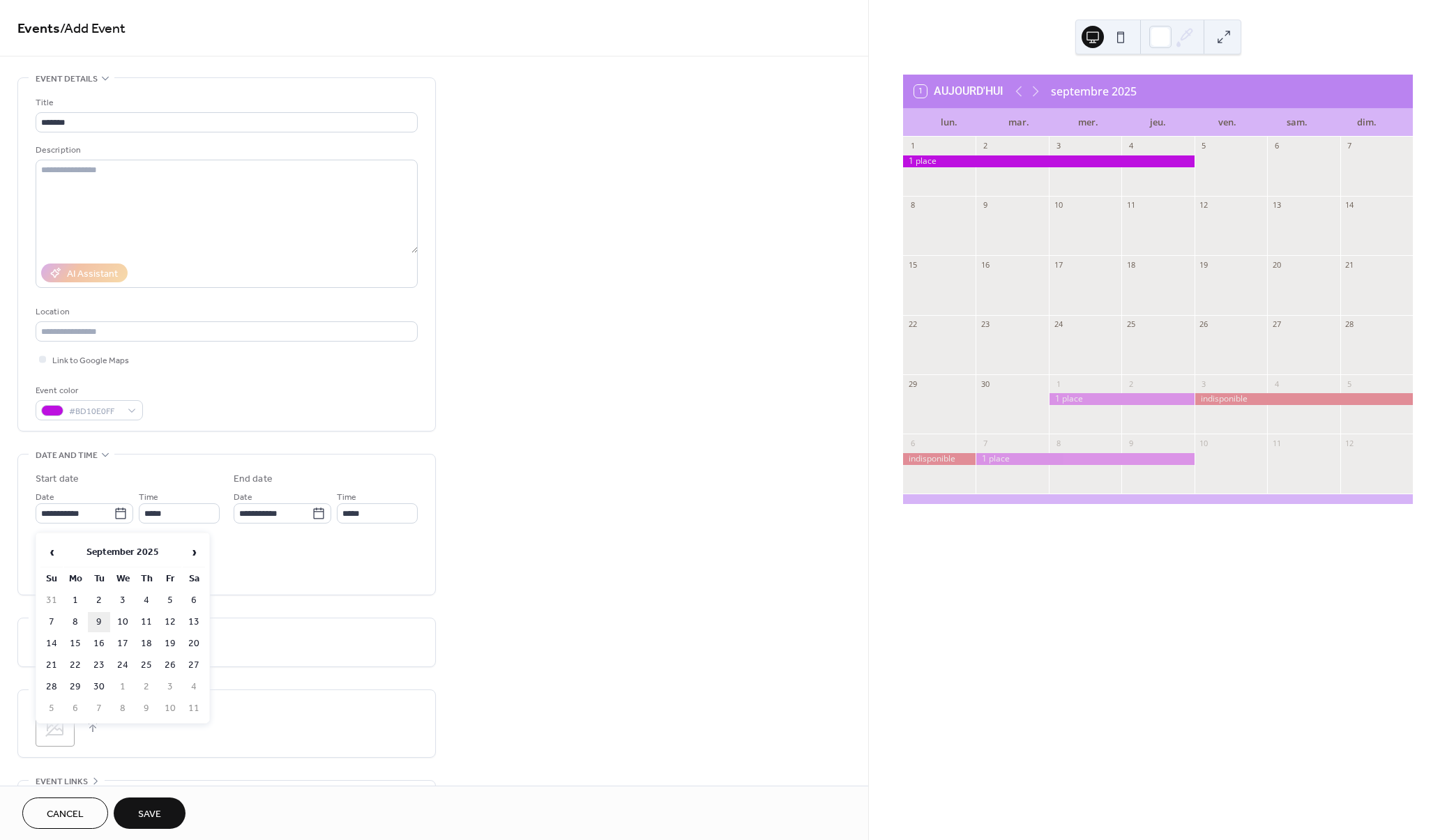 click on "9" at bounding box center (99, 622) 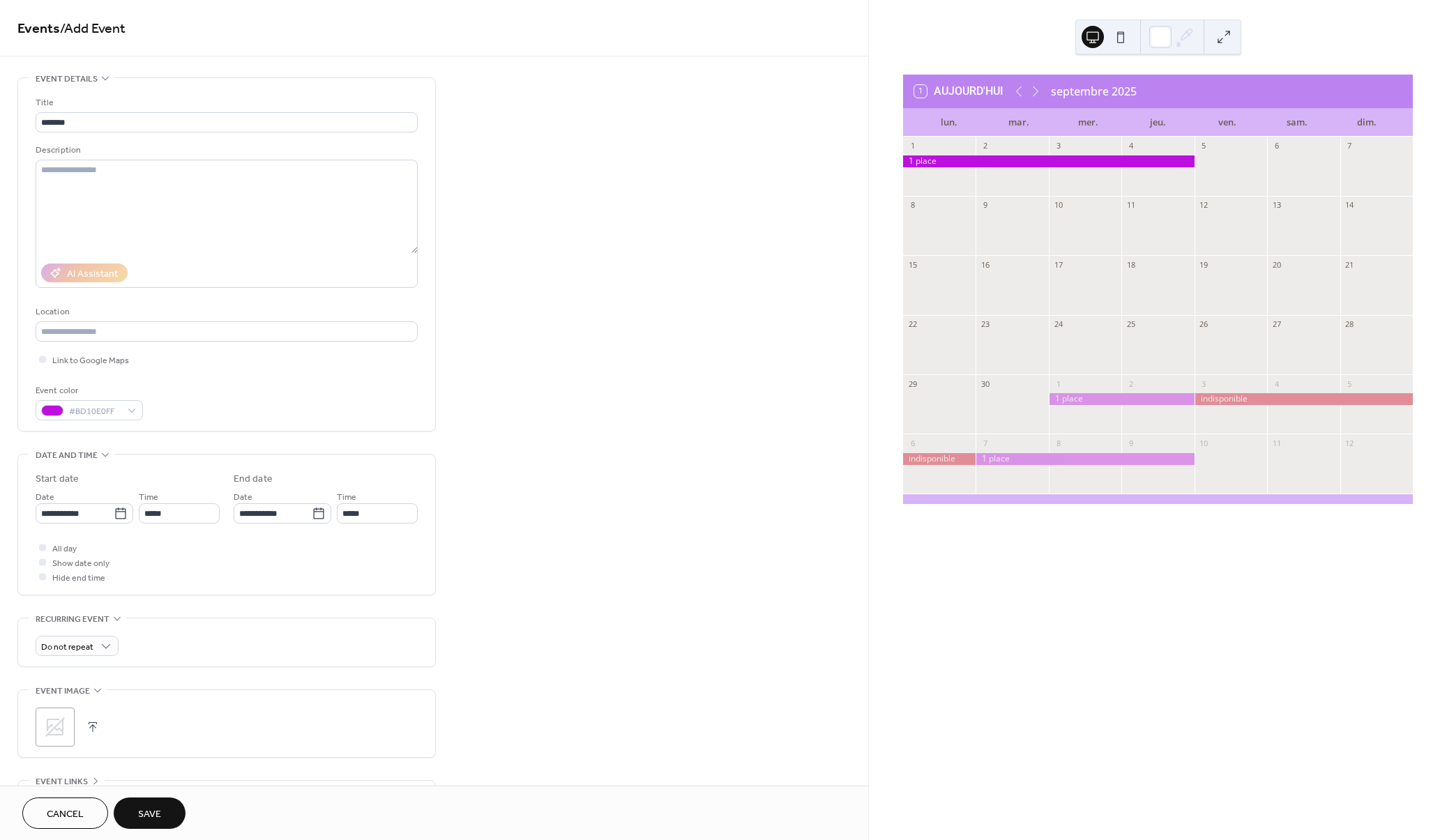 type on "**********" 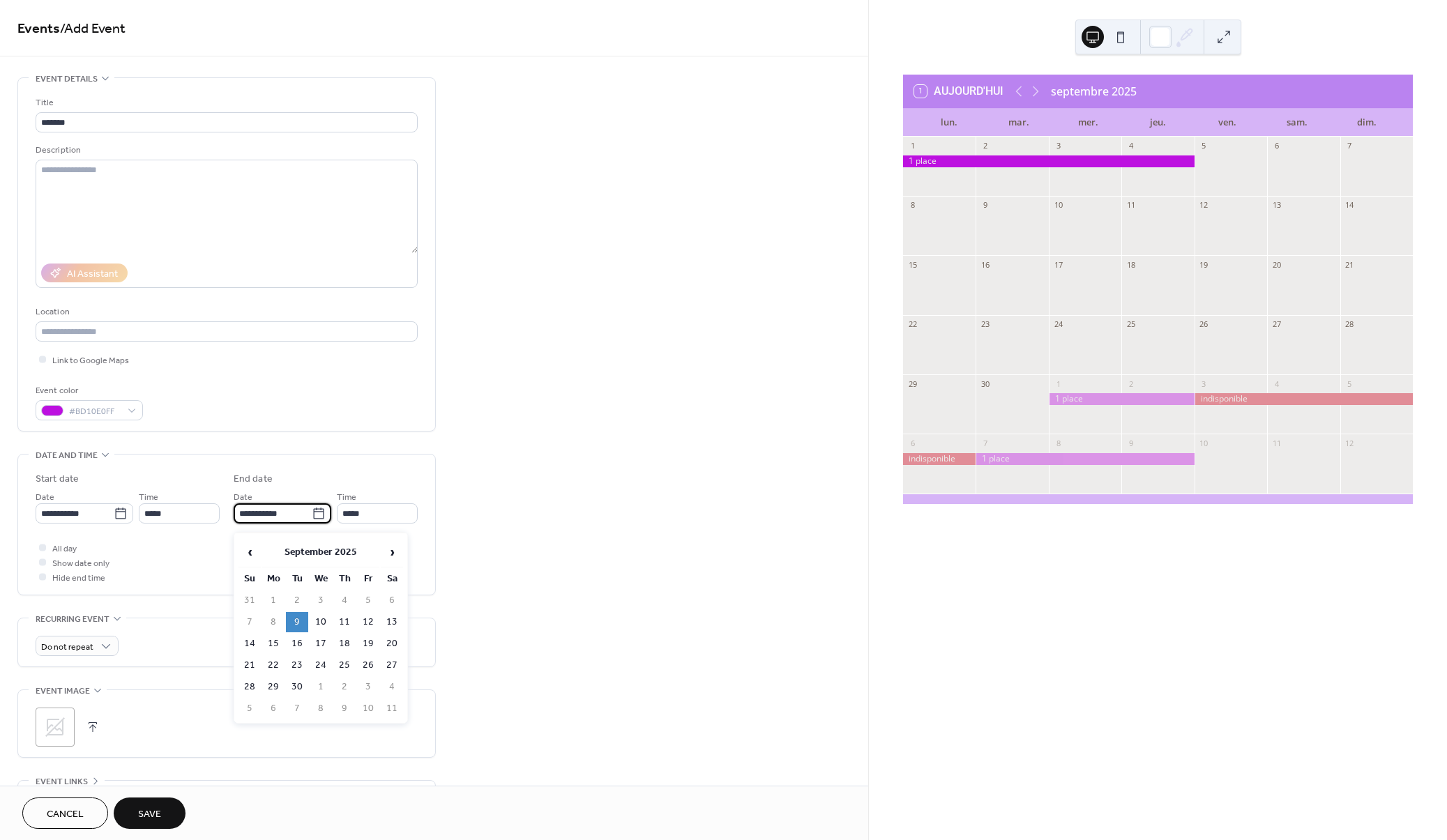 click on "**********" at bounding box center [273, 513] 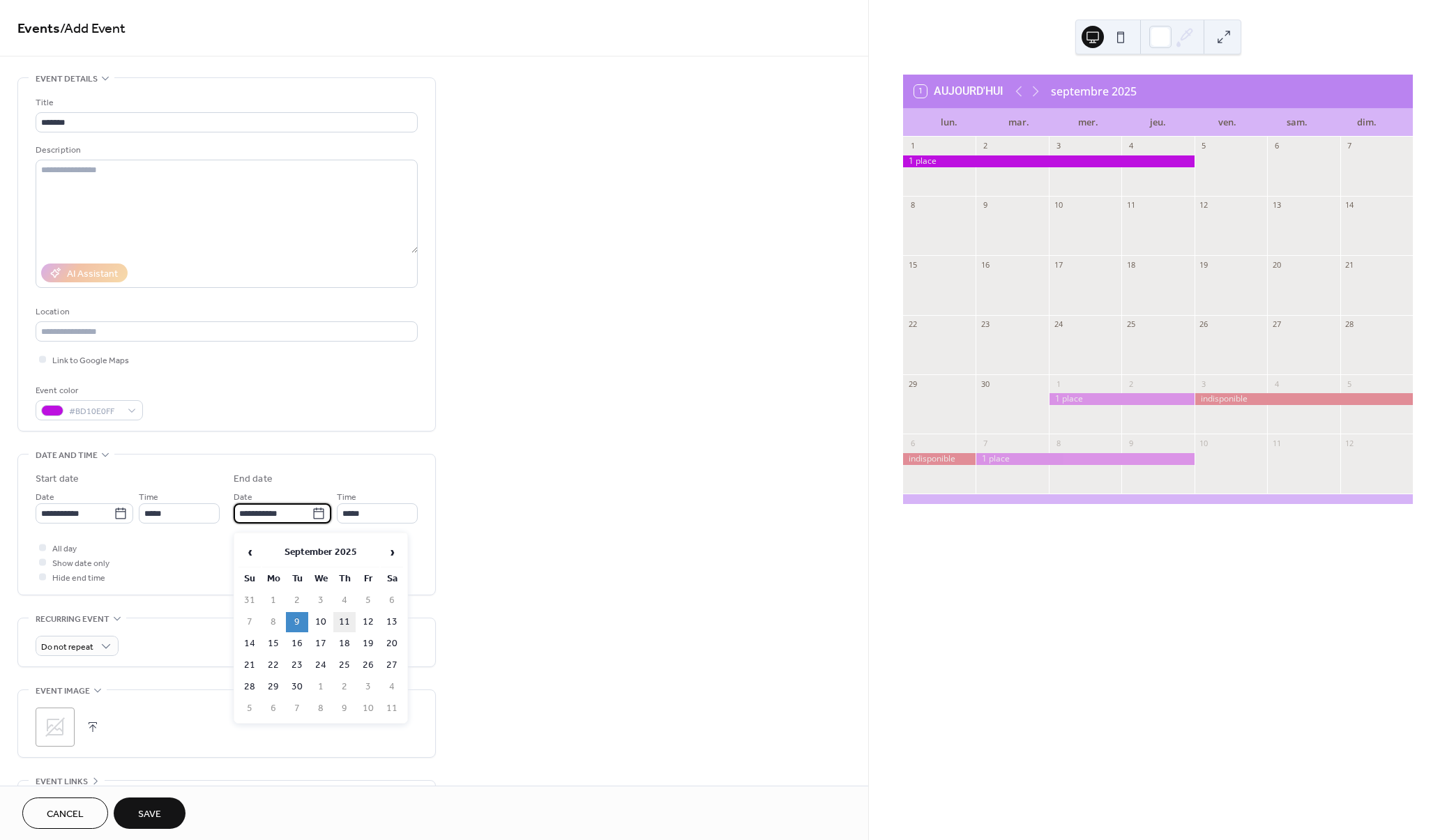 click on "11" at bounding box center [344, 622] 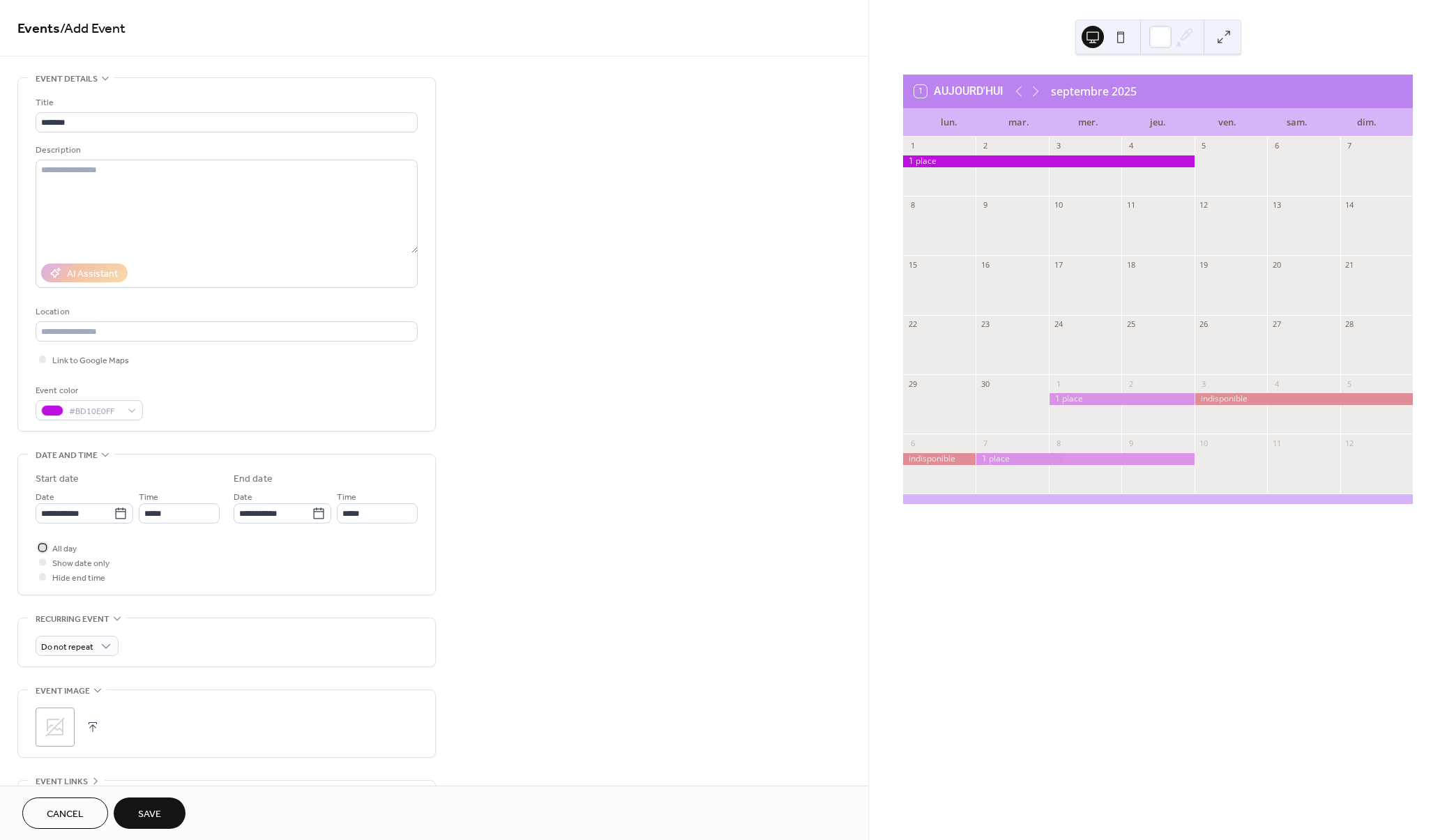 click at bounding box center (43, 547) 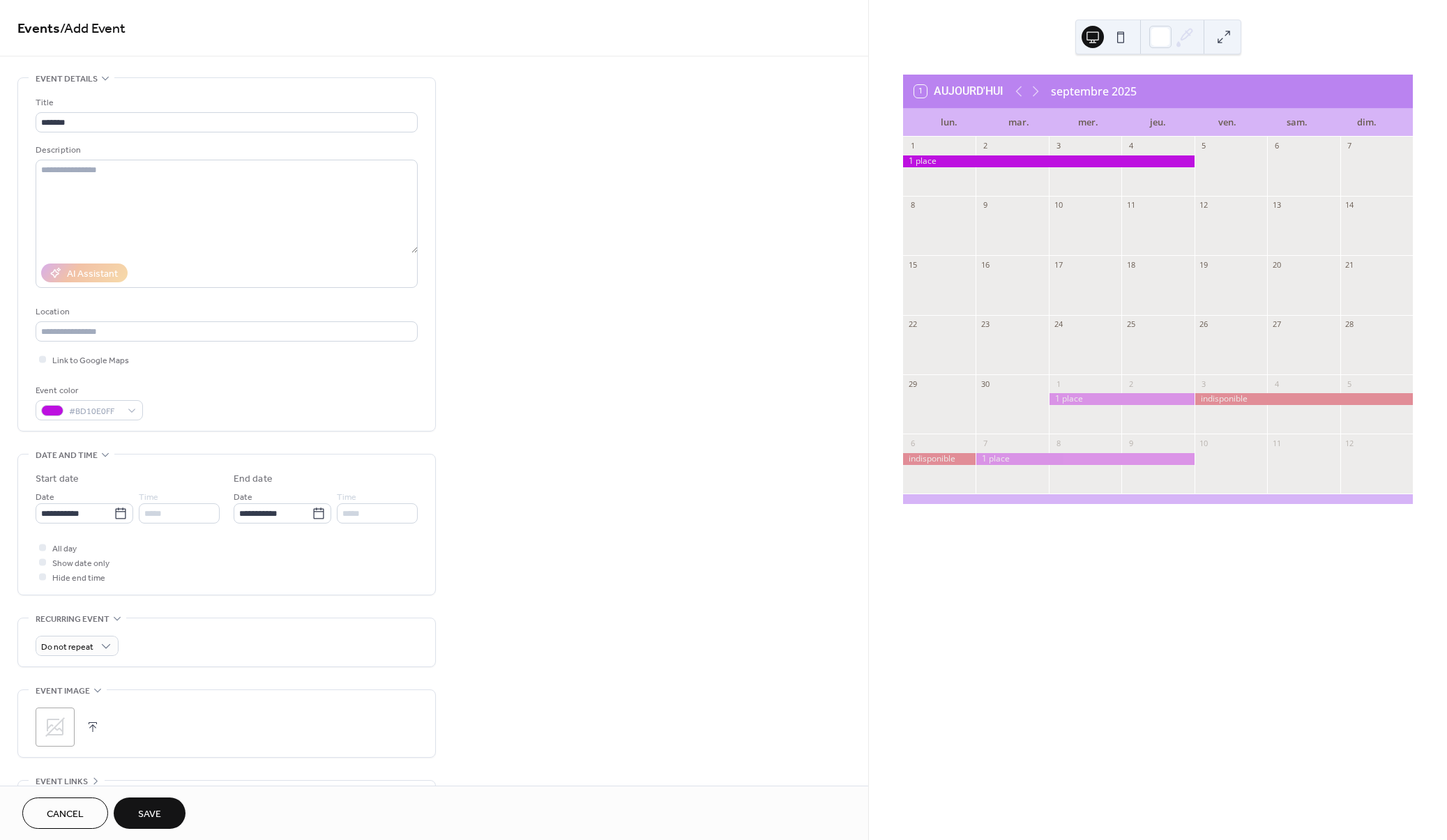 click on "Save" at bounding box center [149, 814] 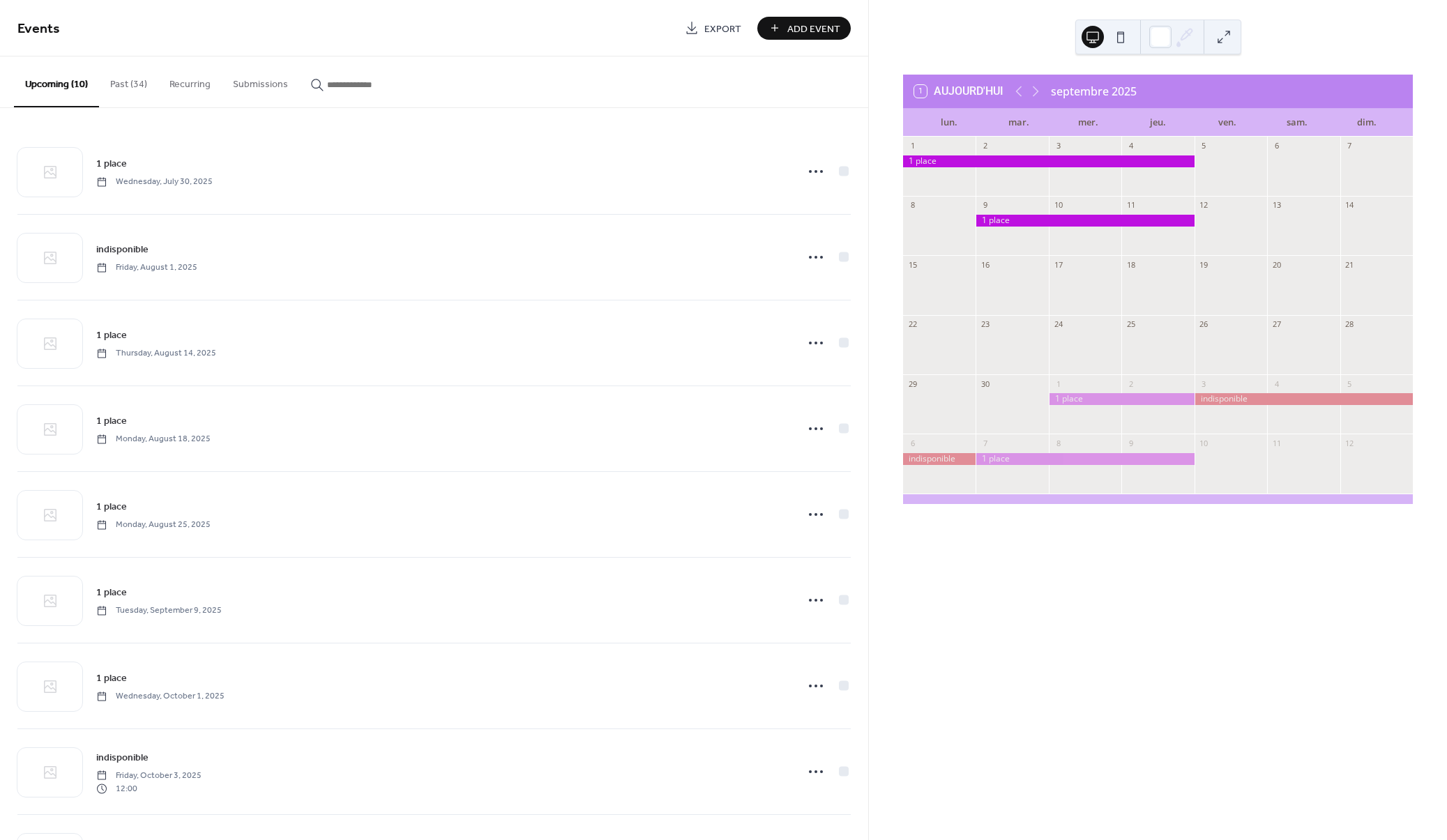 click on "Add Event" at bounding box center [814, 29] 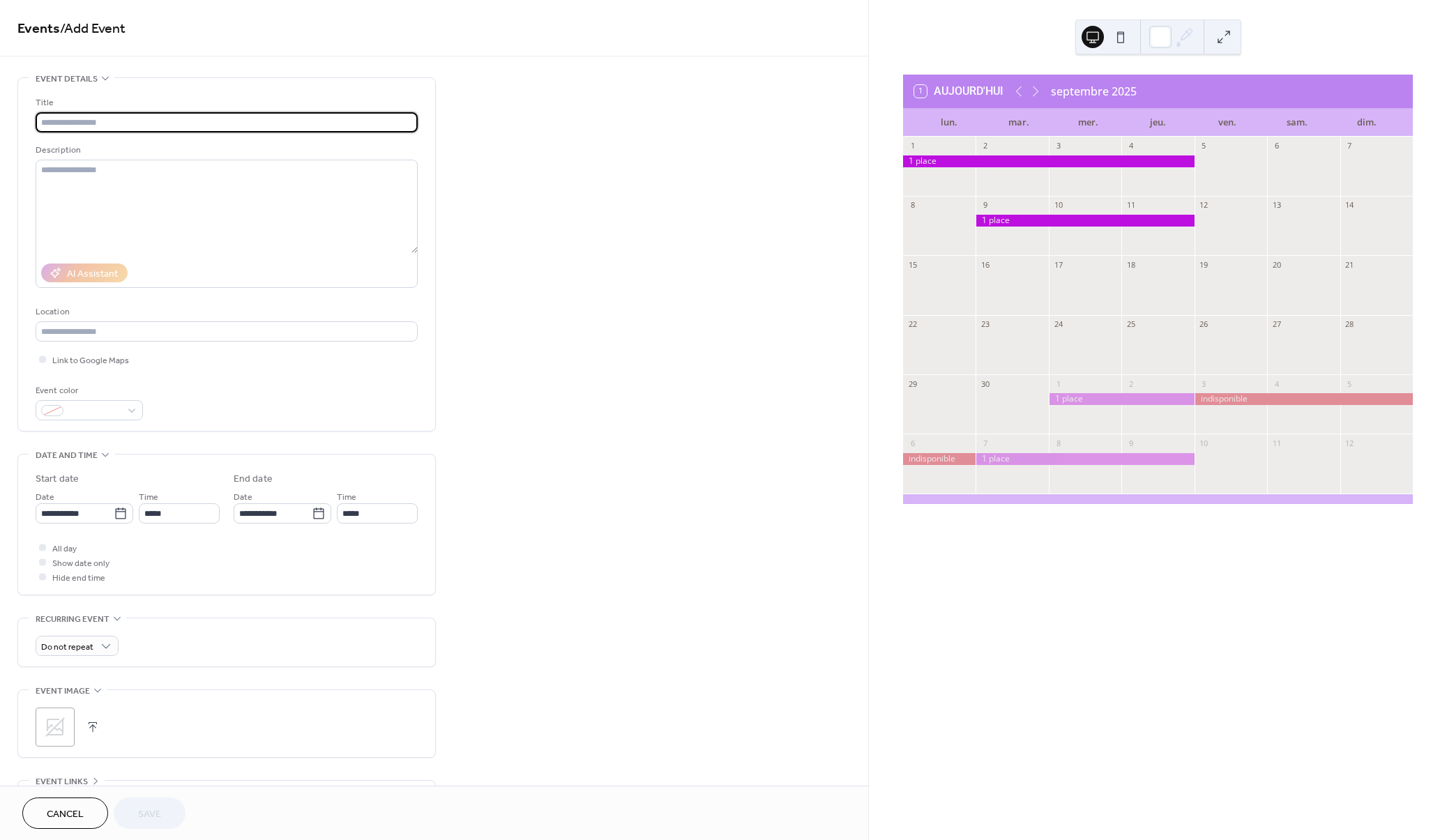 click at bounding box center (227, 122) 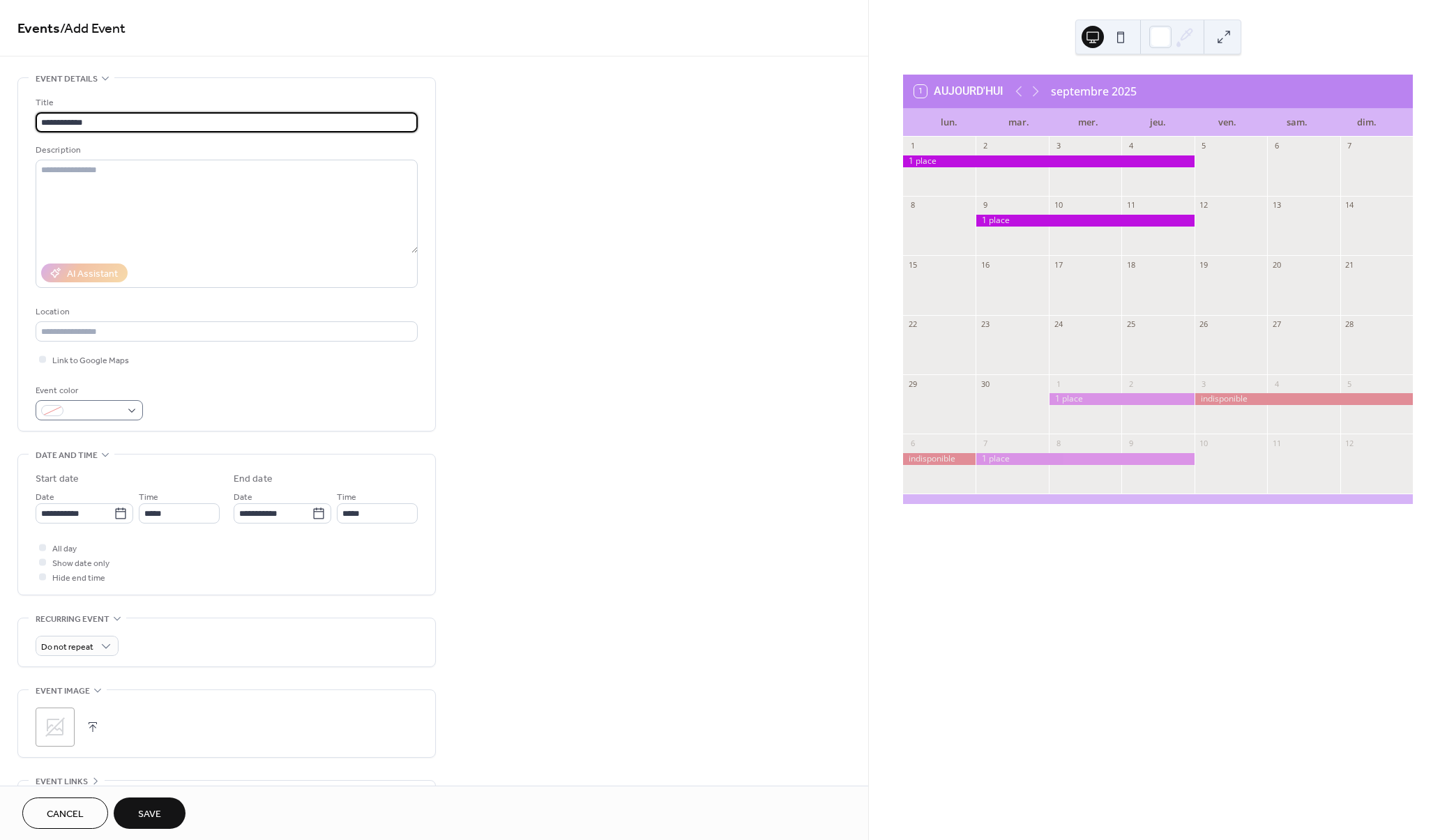 type on "**********" 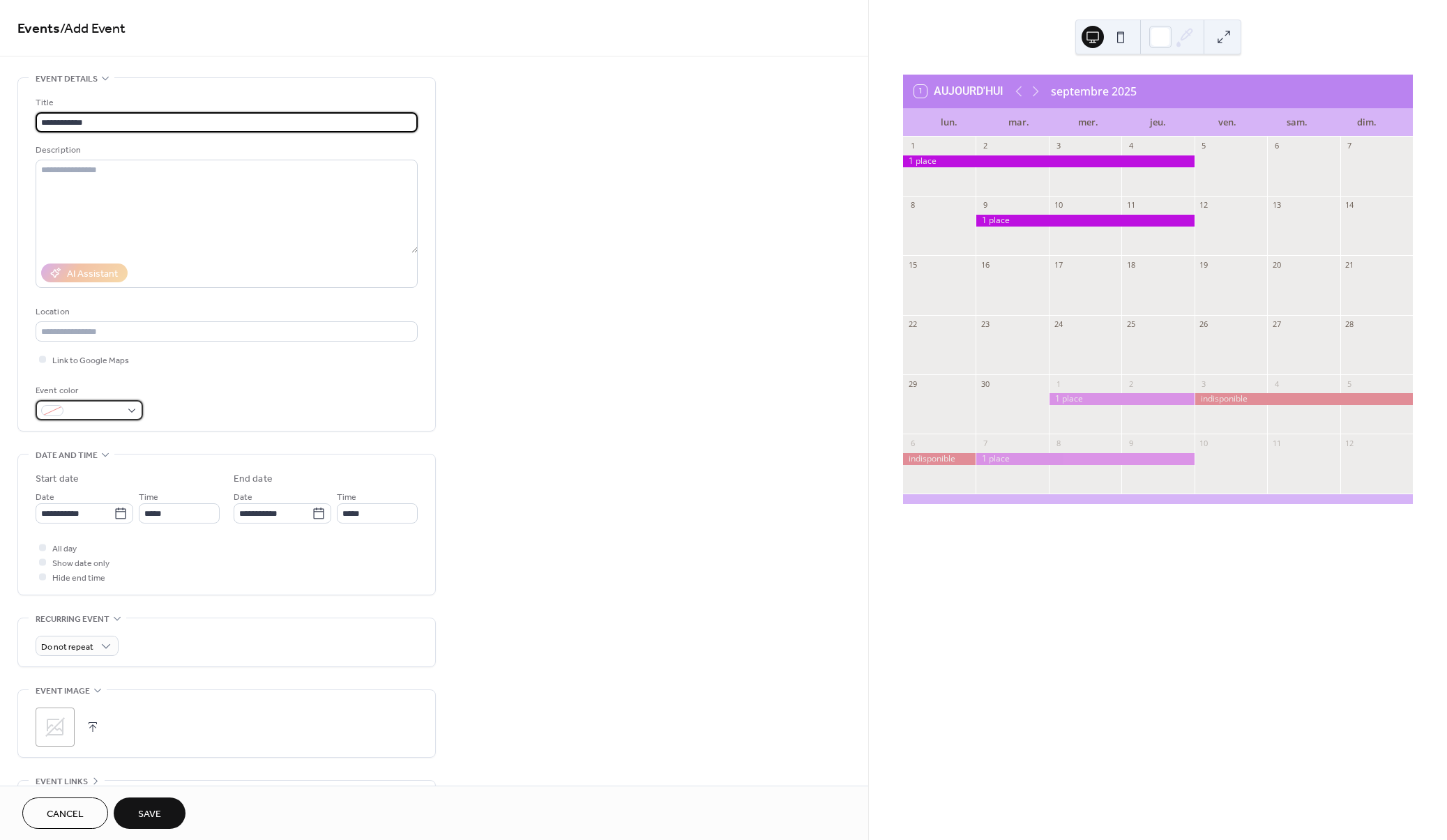 click at bounding box center [89, 410] 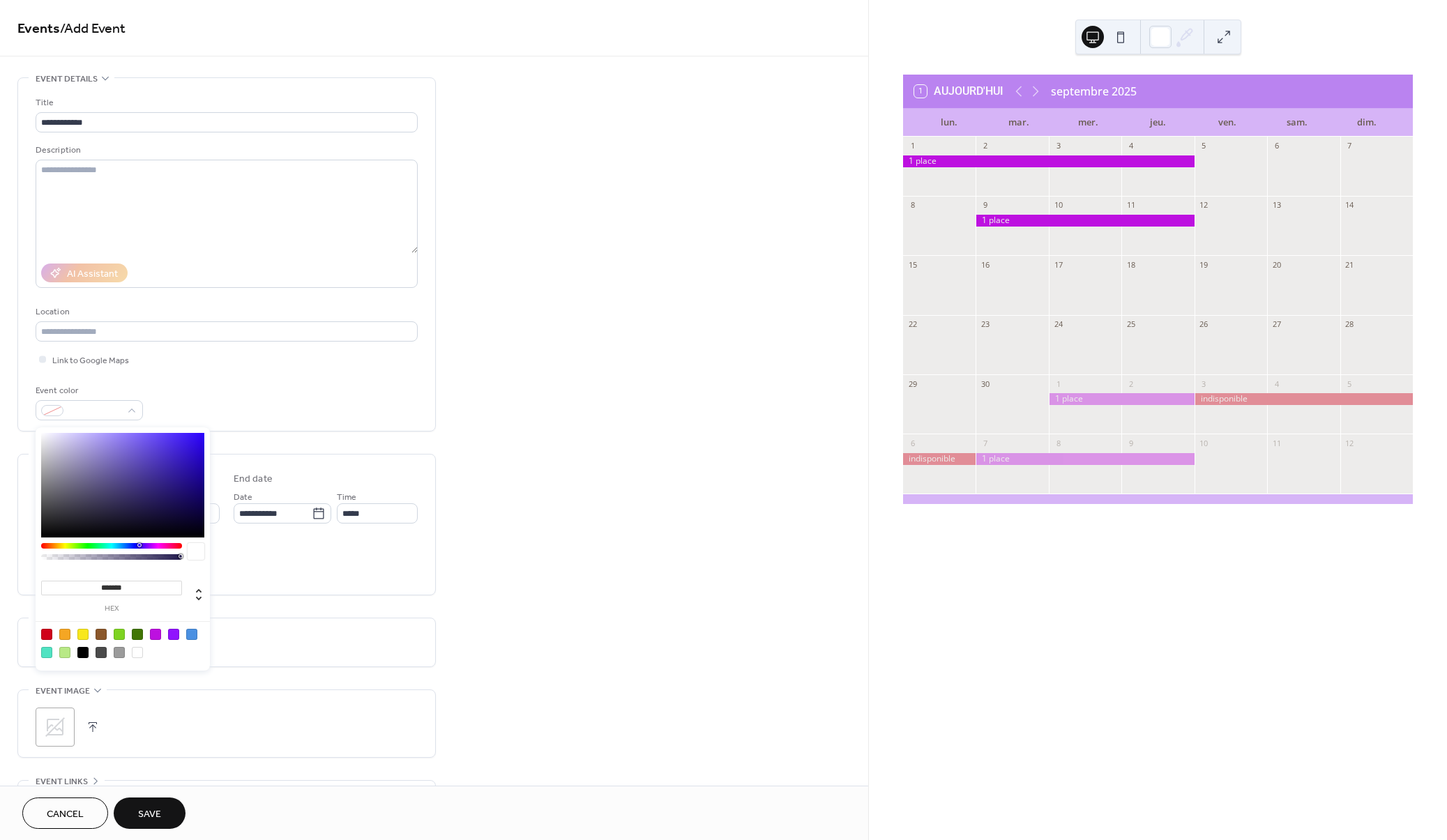 click at bounding box center [47, 634] 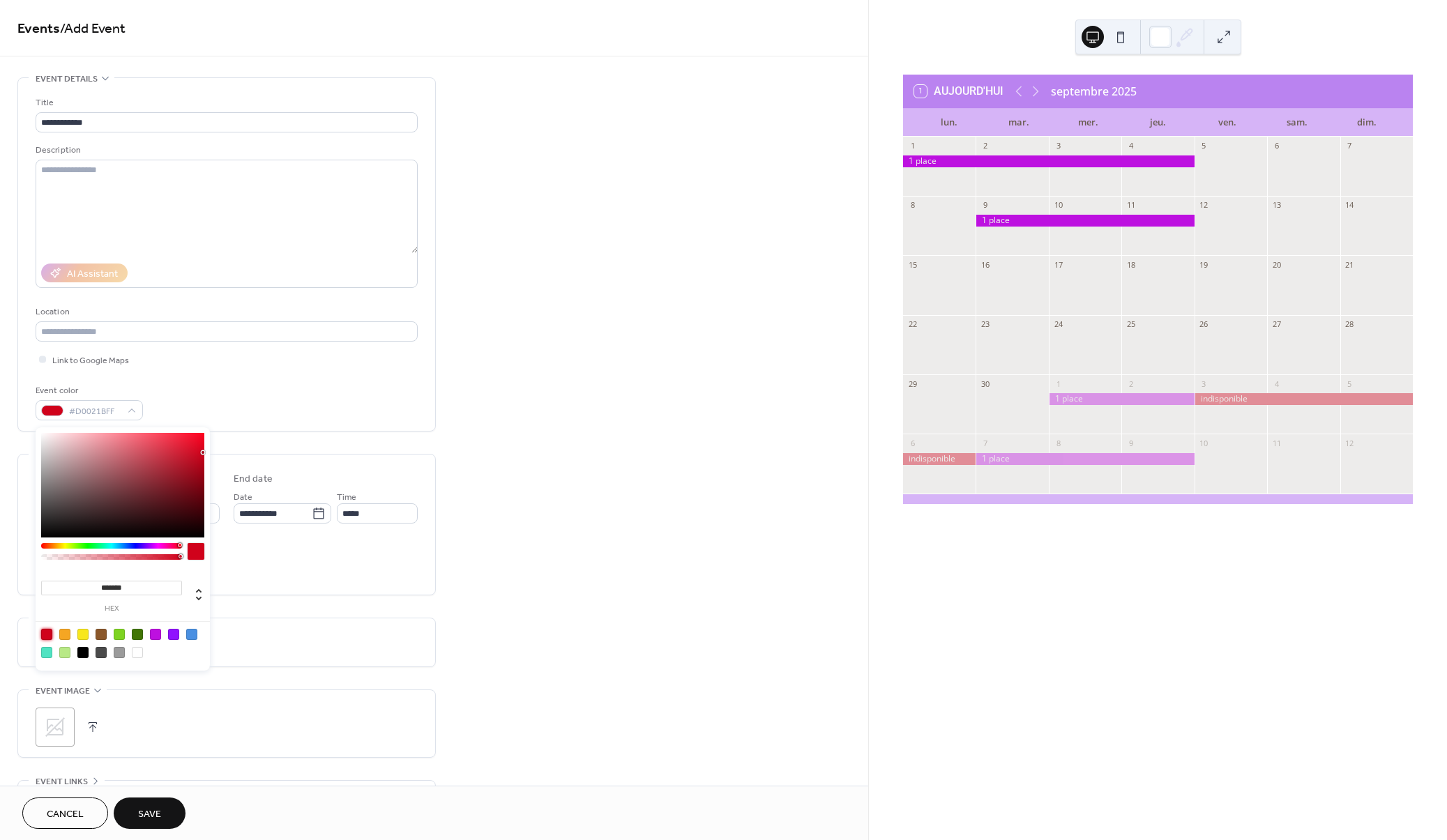 click on "All day Show date only Hide end time" at bounding box center (227, 562) 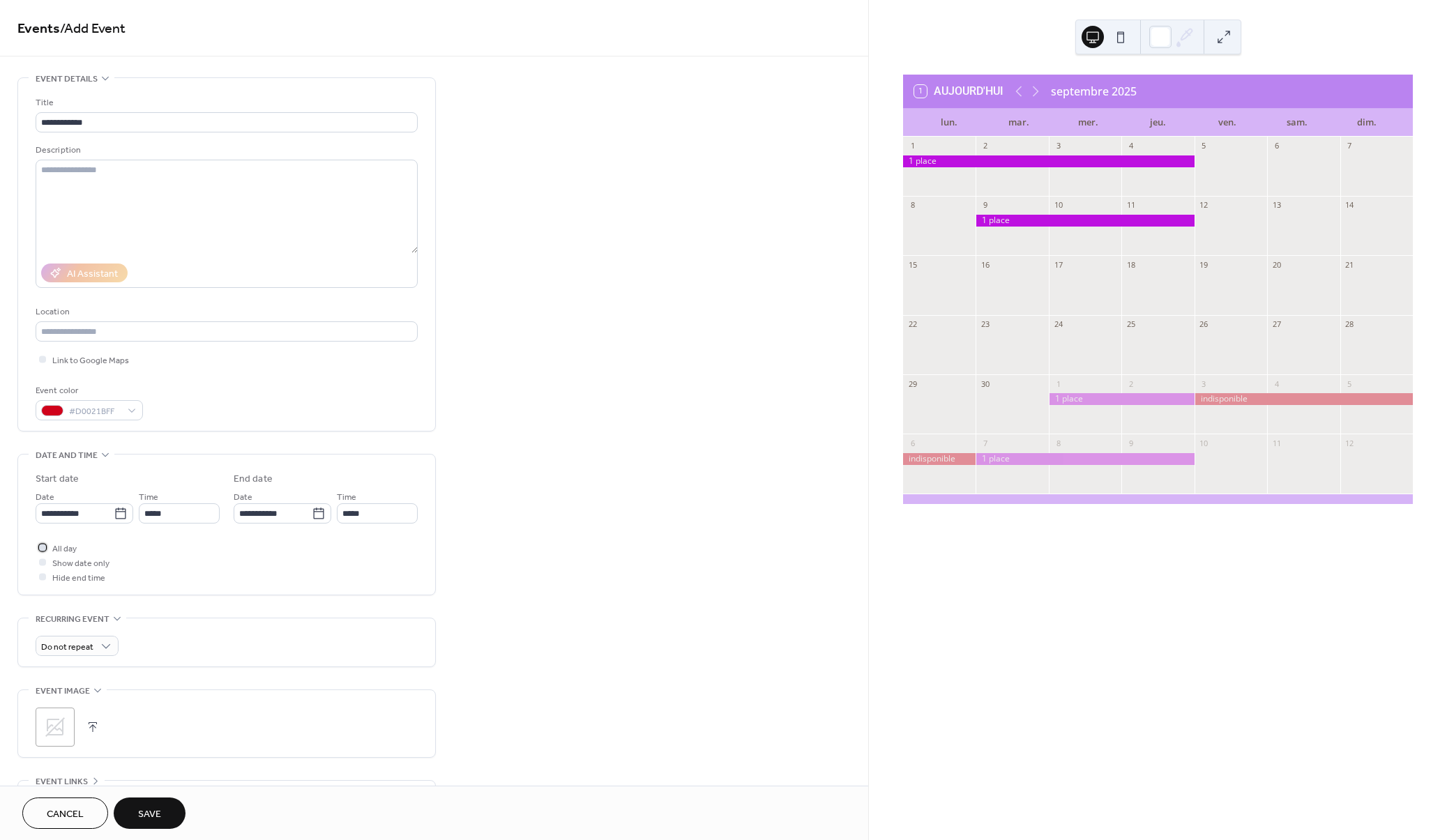 click at bounding box center [43, 547] 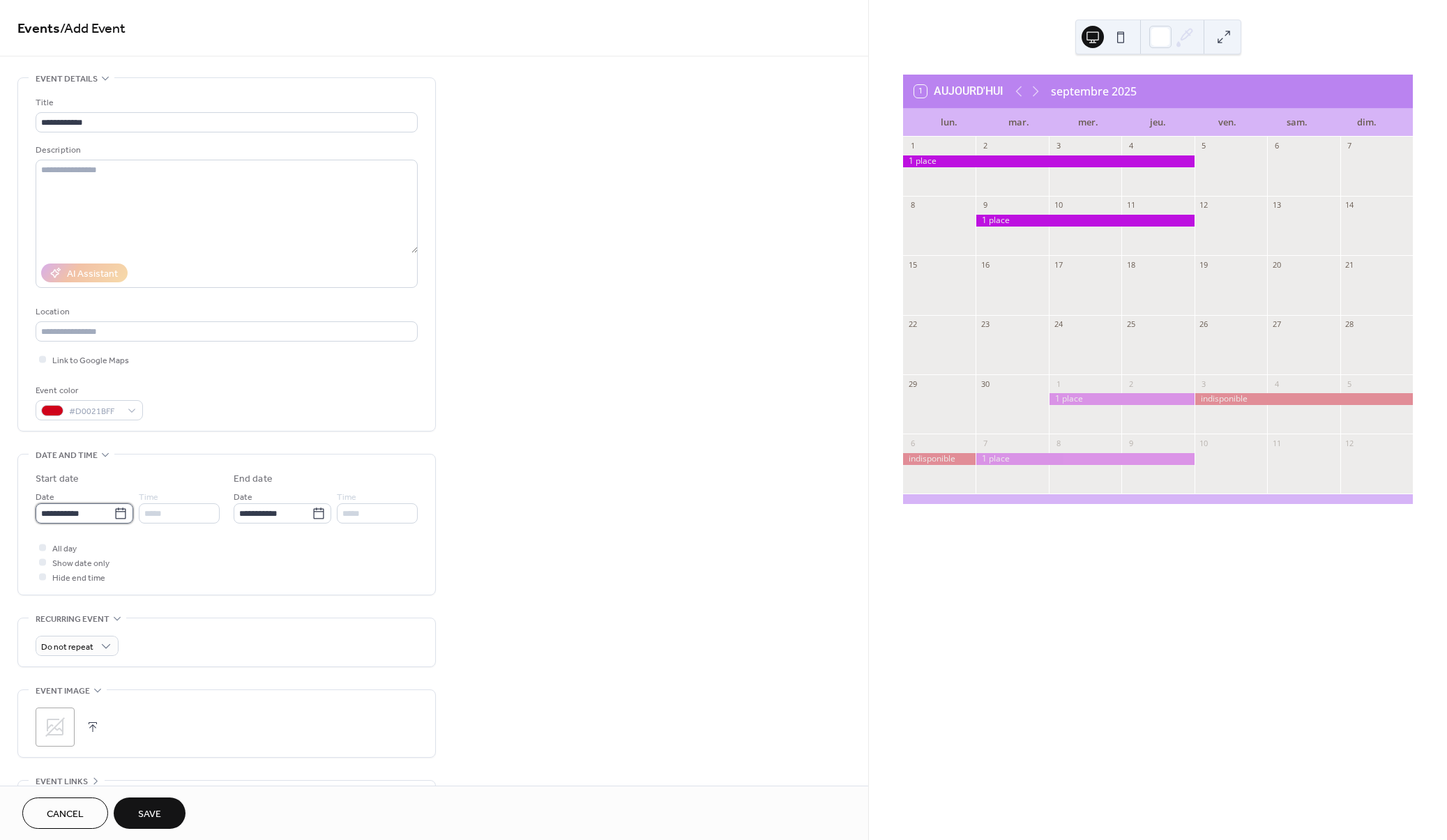 click on "**********" at bounding box center [75, 513] 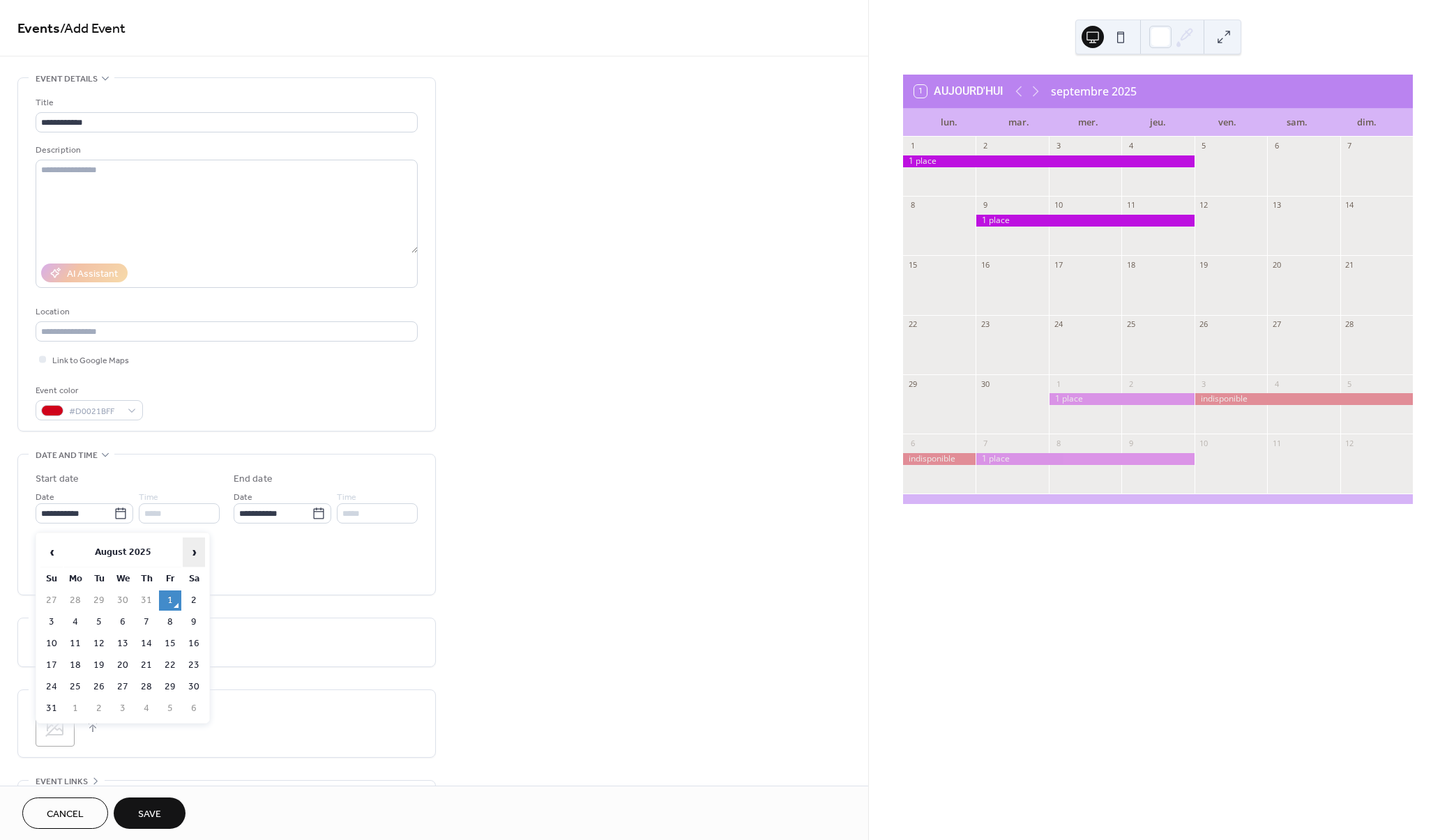 click on "›" at bounding box center [194, 552] 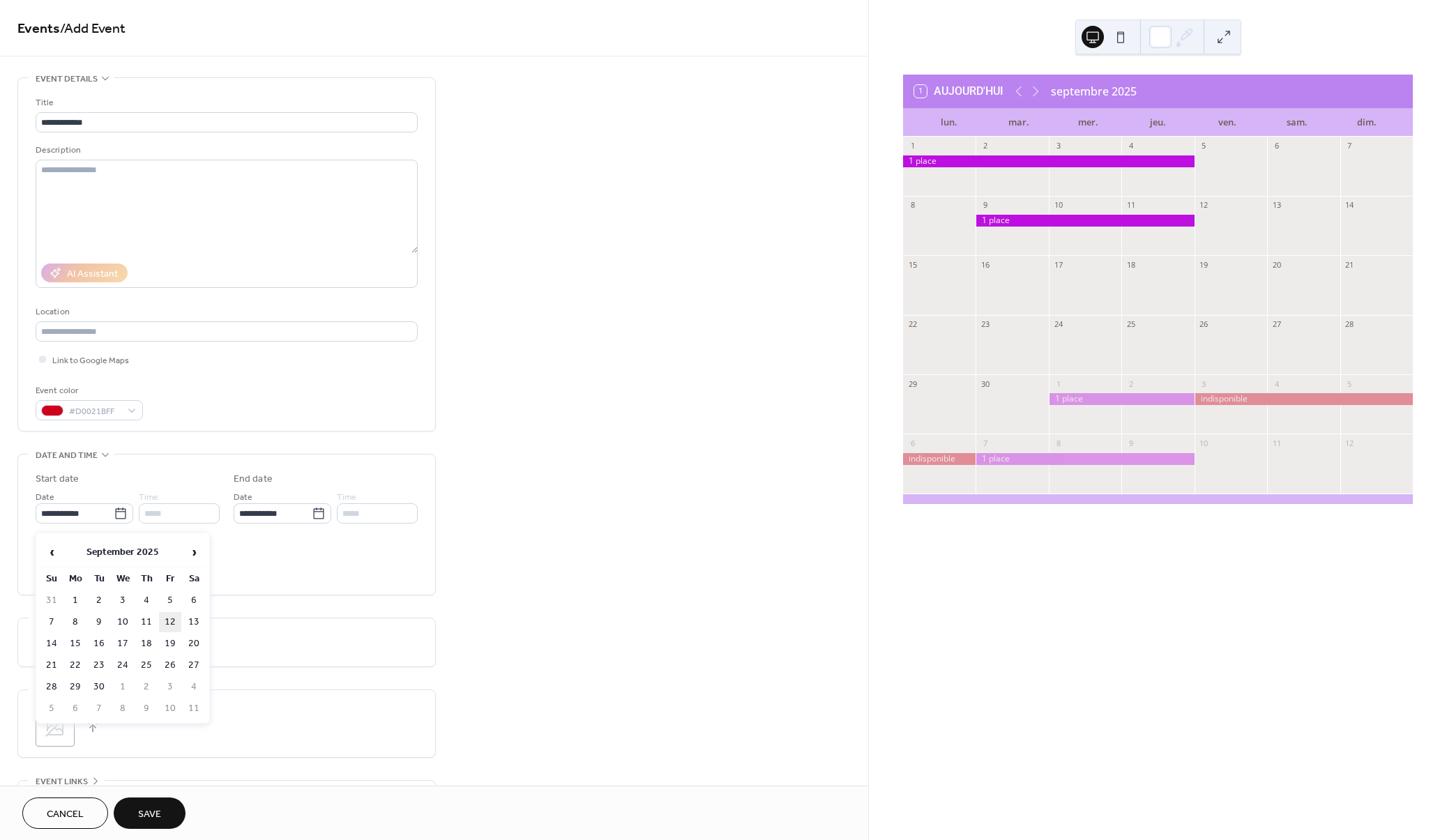 click on "12" at bounding box center [170, 622] 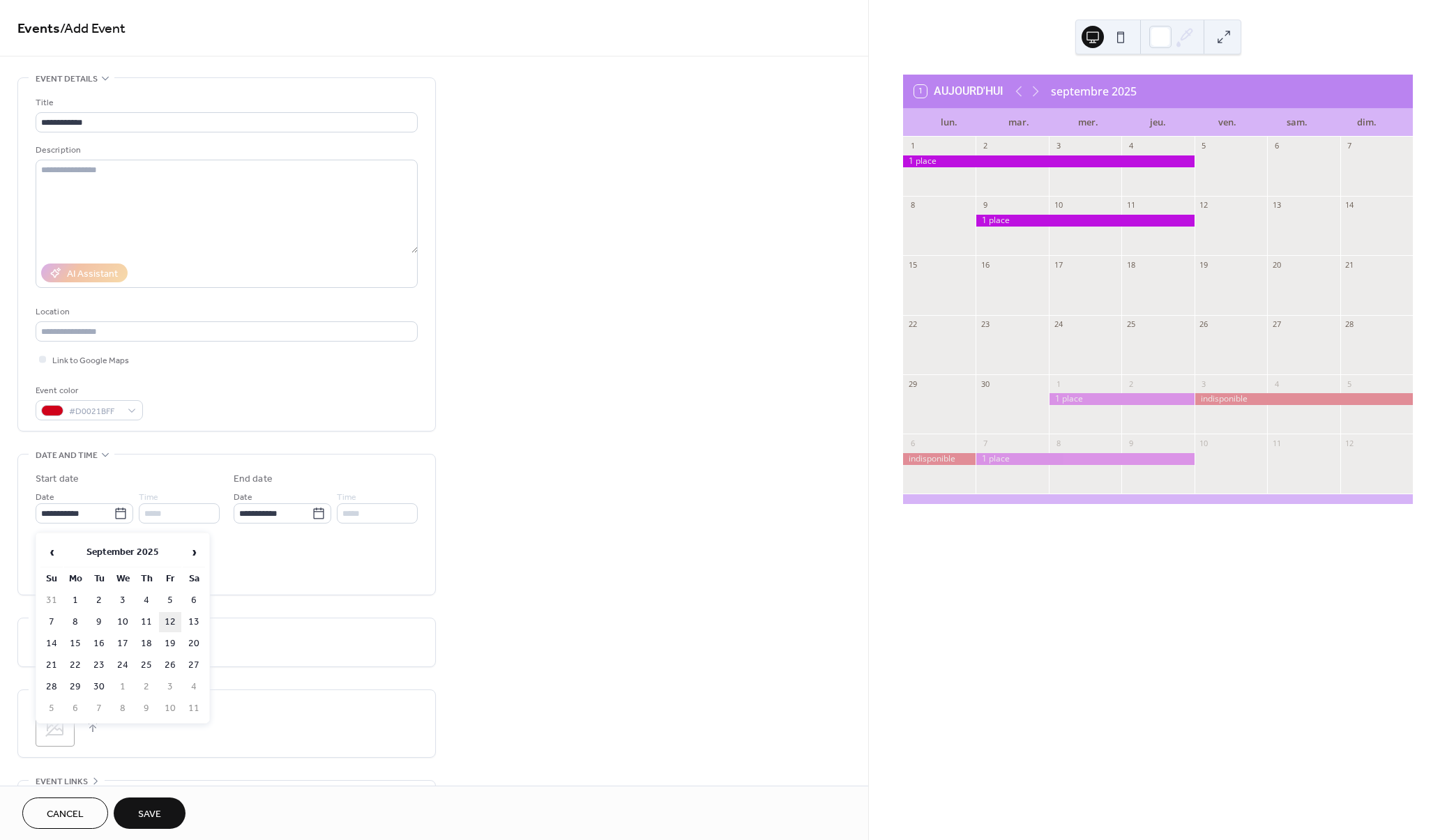 type on "**********" 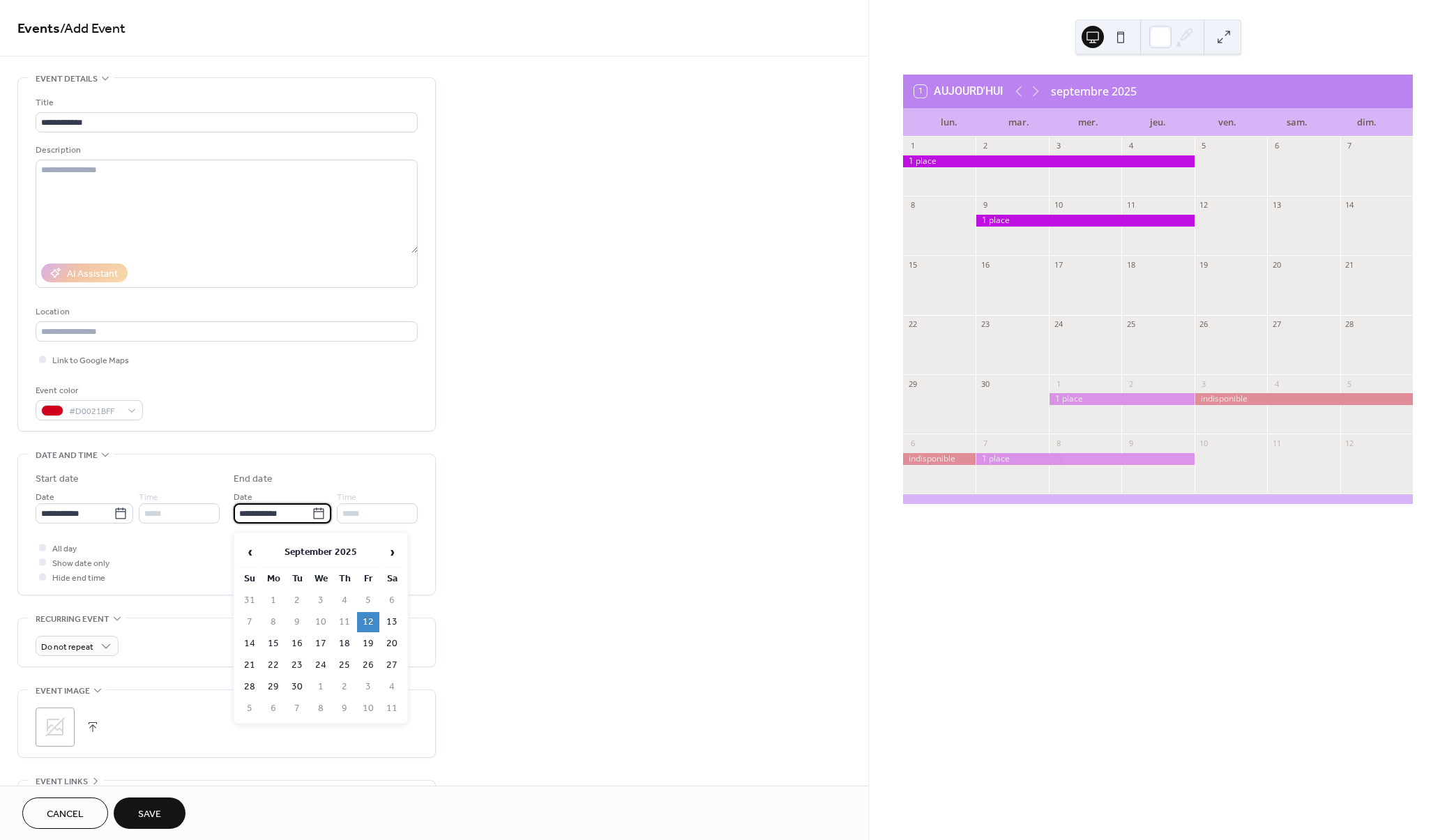 click on "**********" at bounding box center [273, 513] 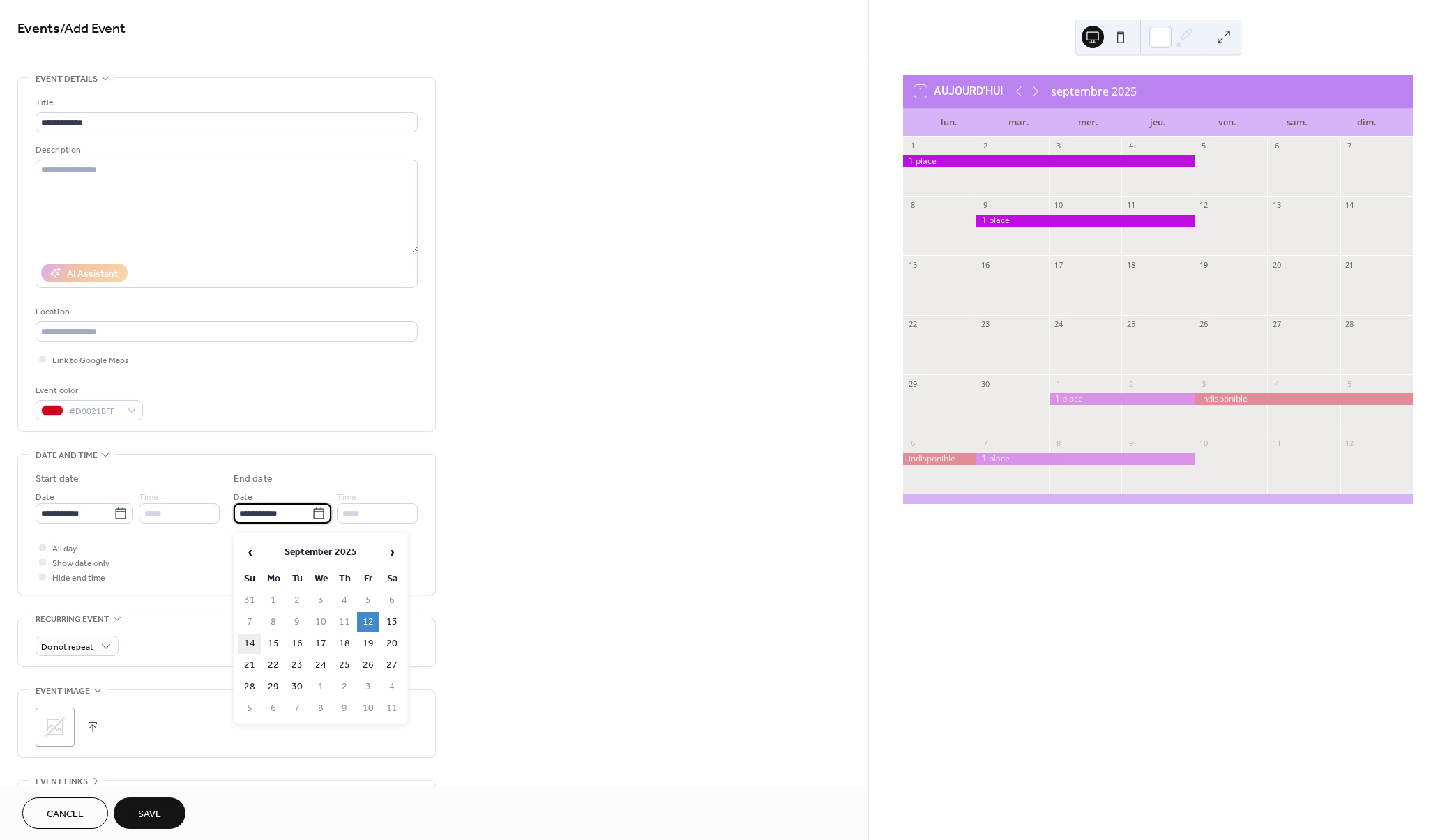 click on "14" at bounding box center (250, 643) 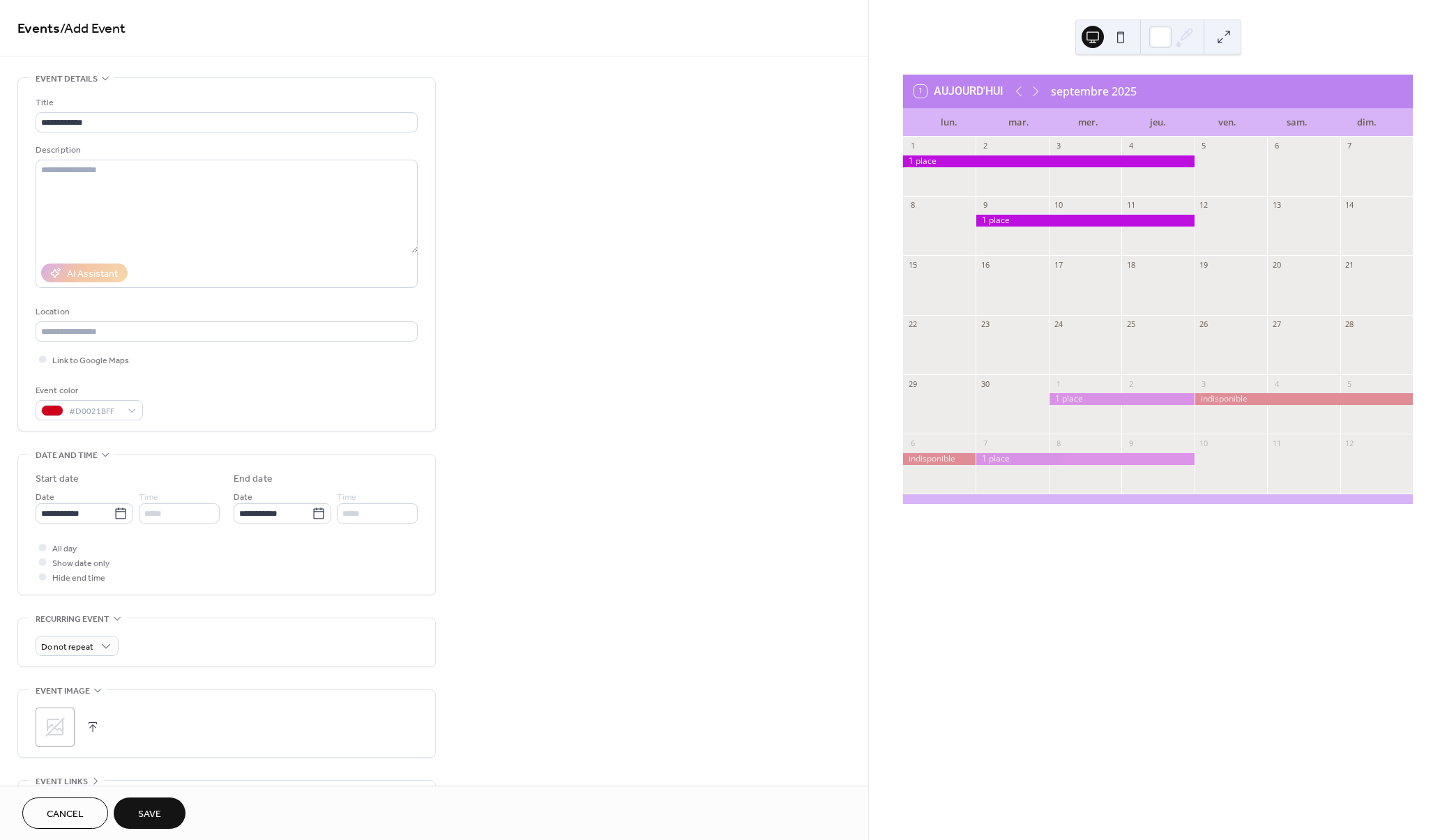 click on "Save" at bounding box center [149, 814] 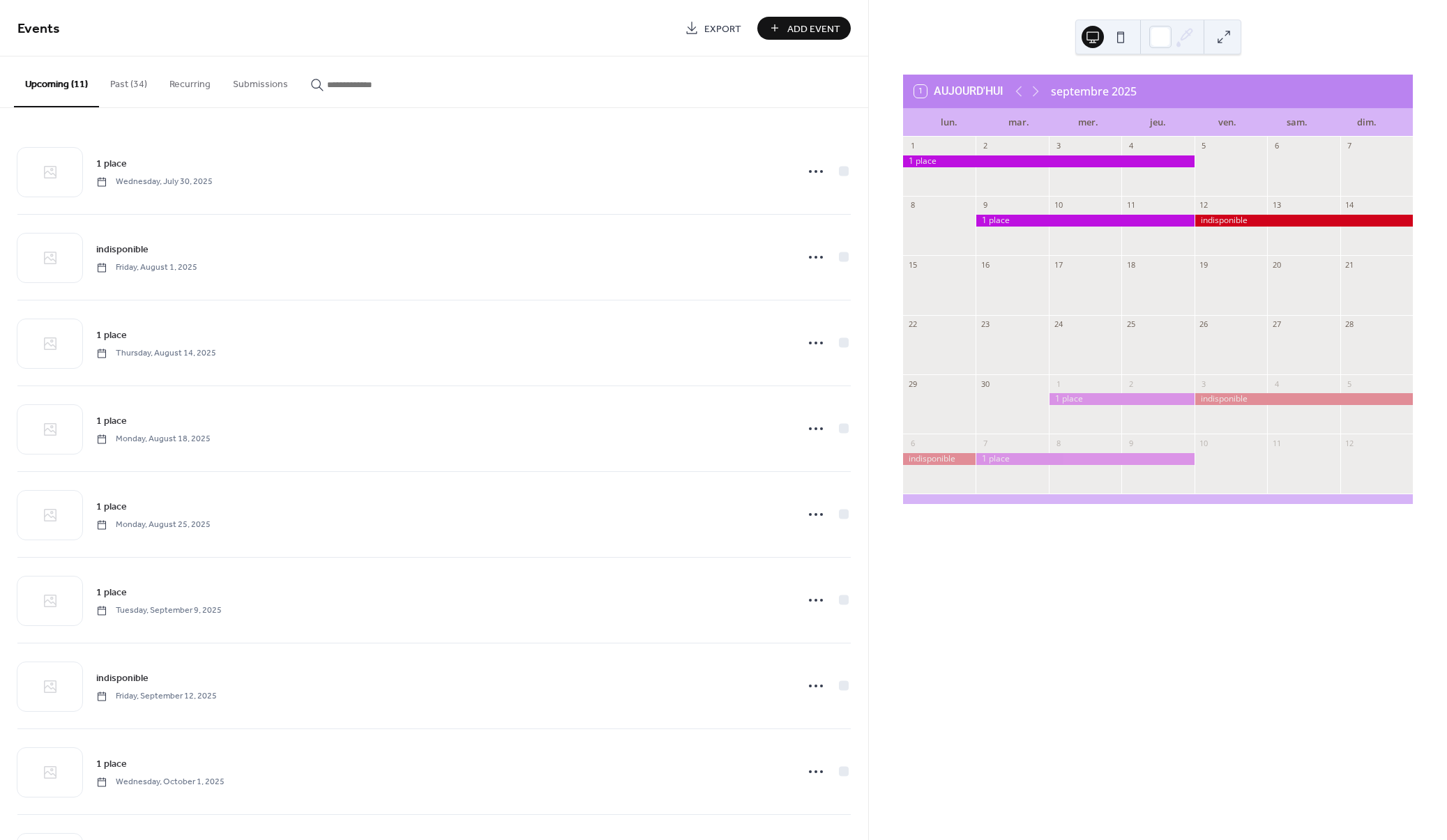 click on "Add Event" at bounding box center [814, 29] 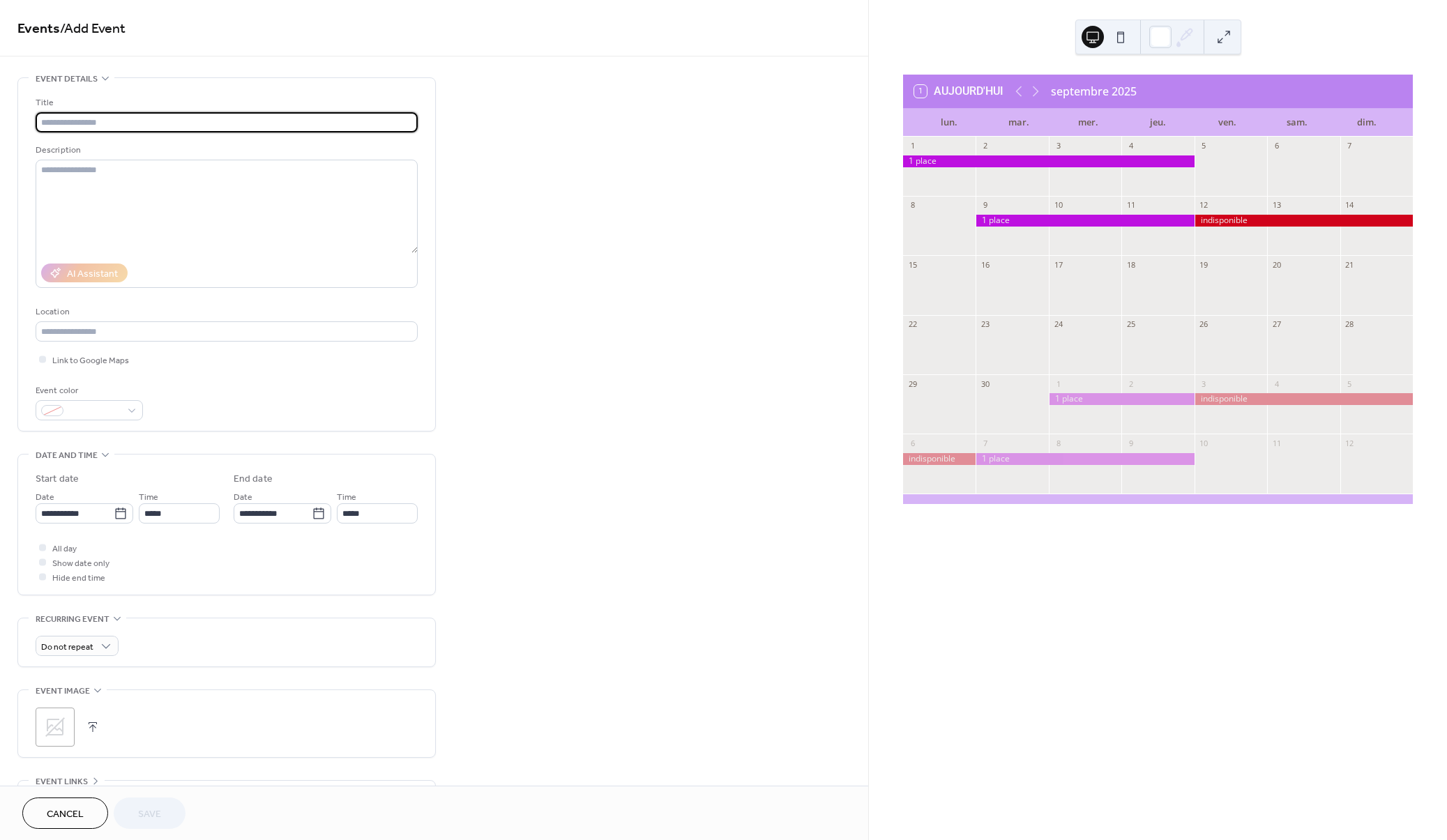 click at bounding box center [227, 122] 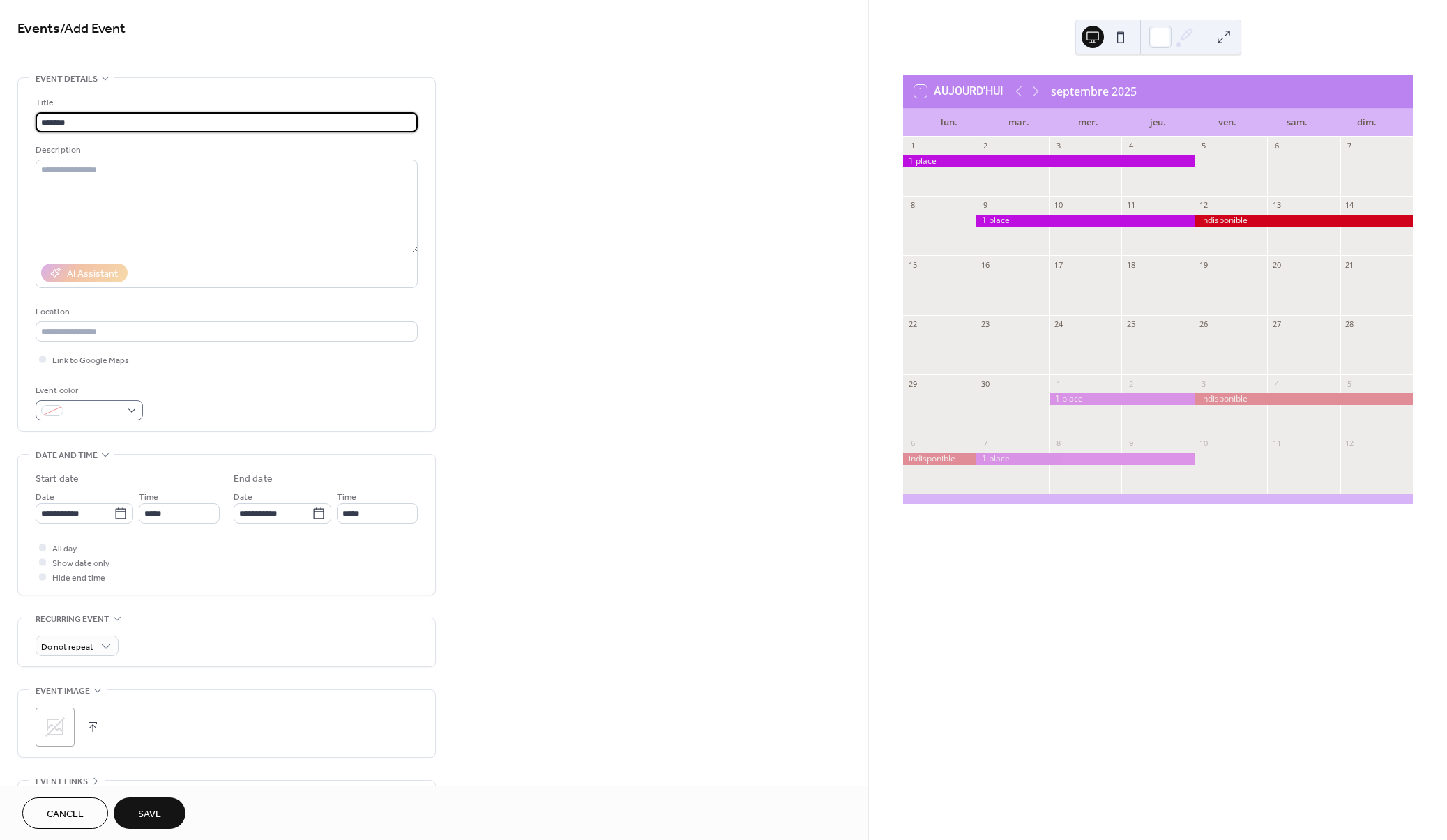 type on "*******" 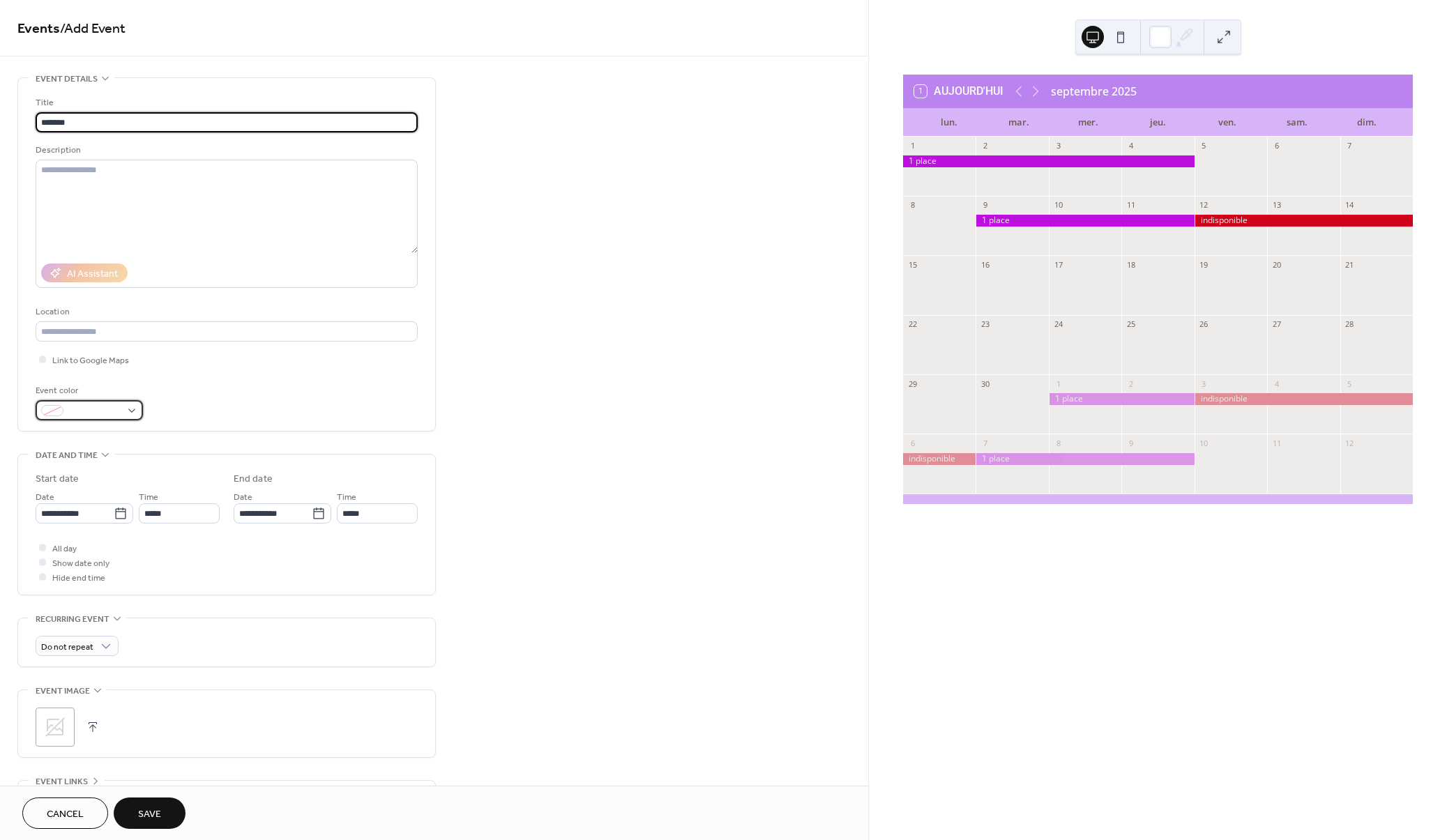 click at bounding box center (89, 410) 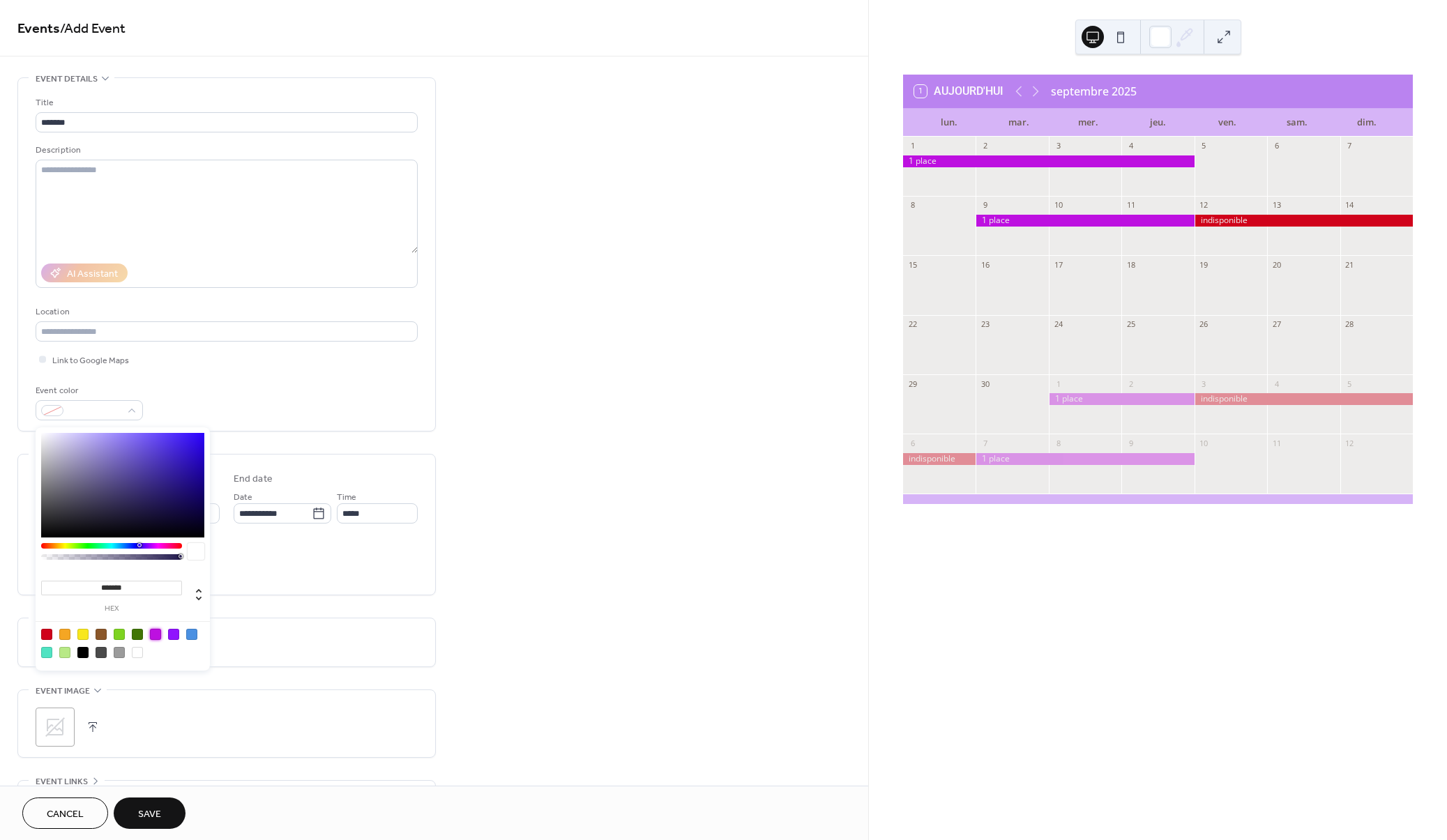 click at bounding box center [156, 634] 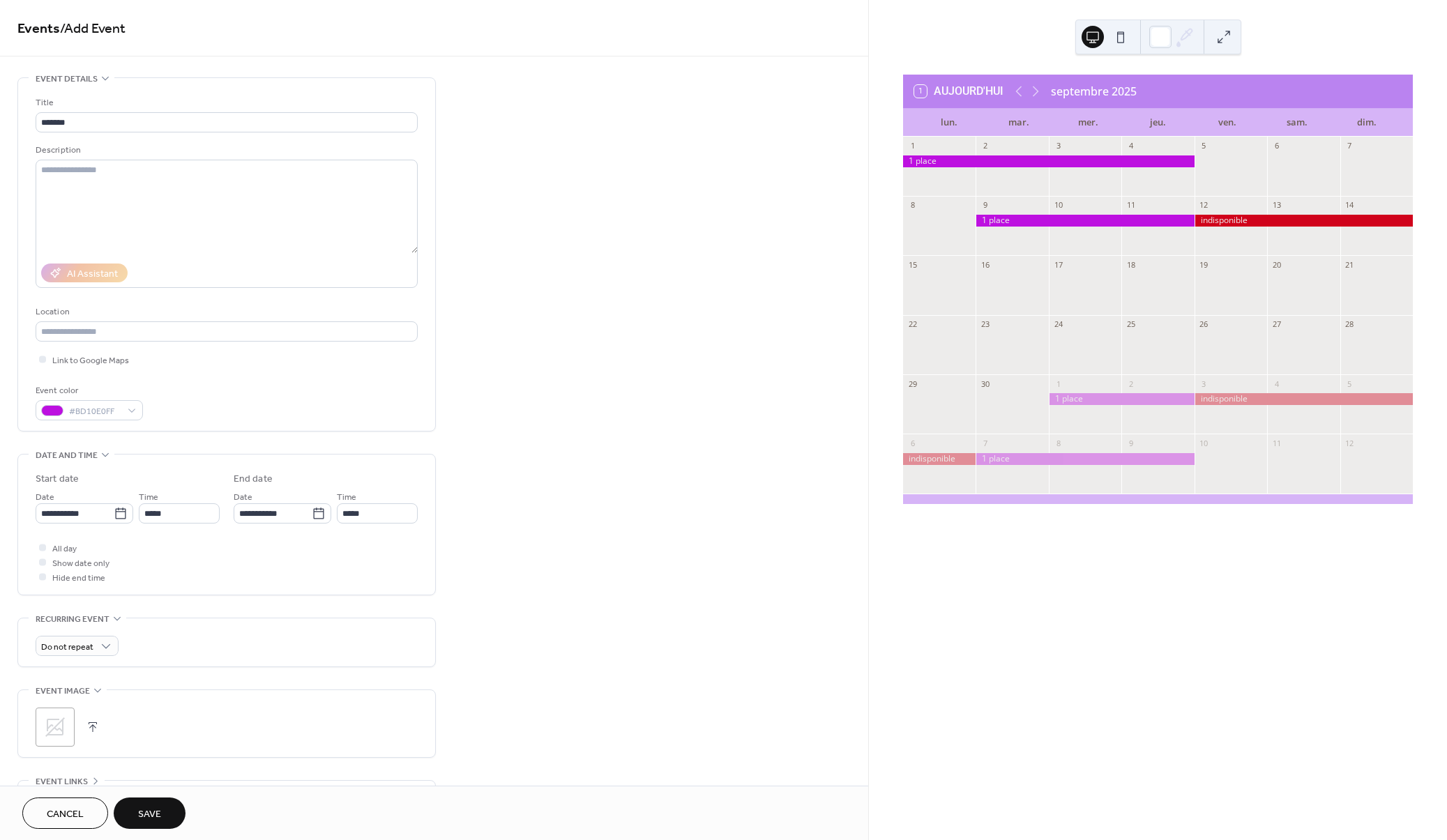 click on "Event color #BD10E0FF" at bounding box center (227, 402) 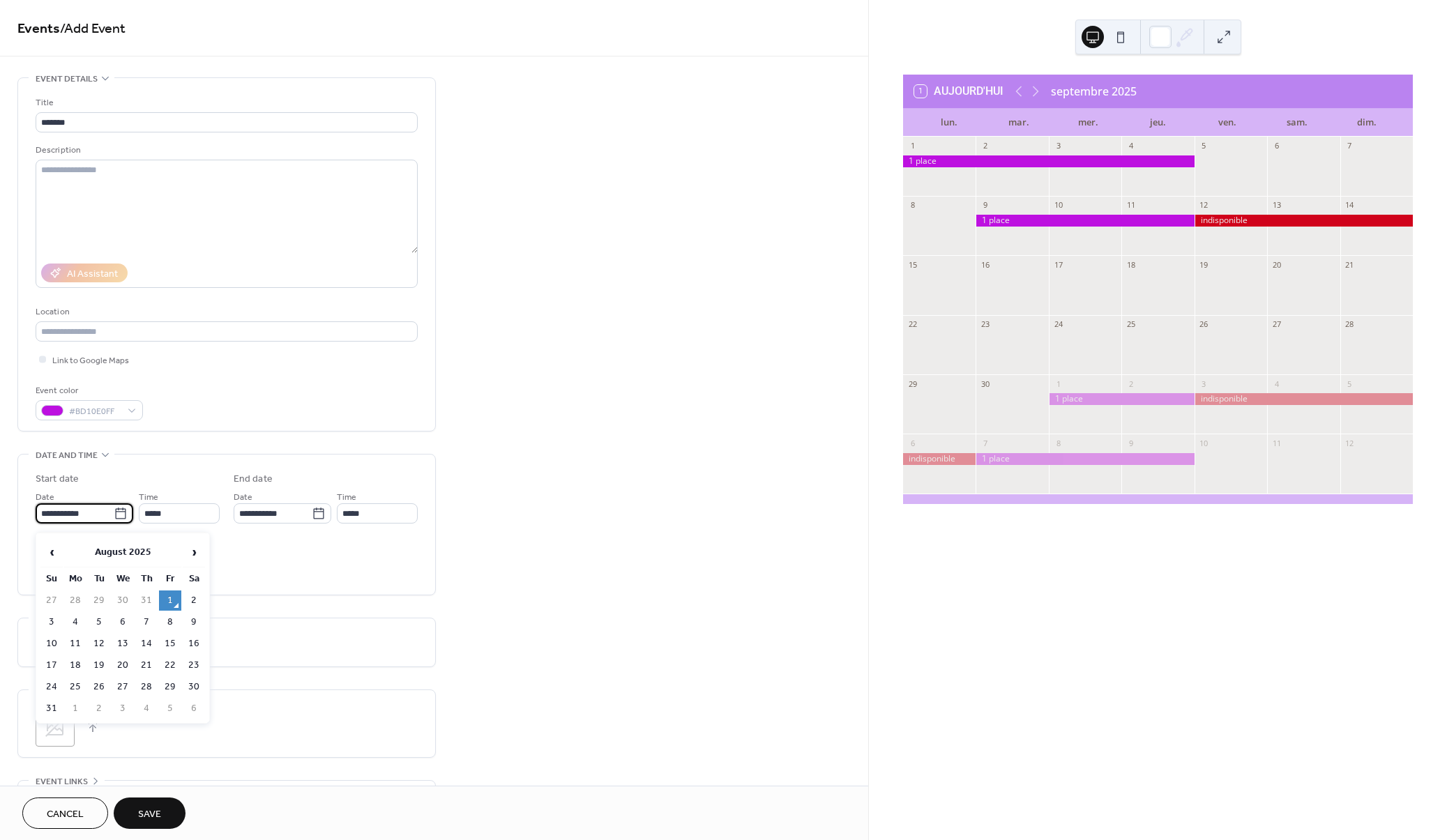 click on "**********" at bounding box center (75, 513) 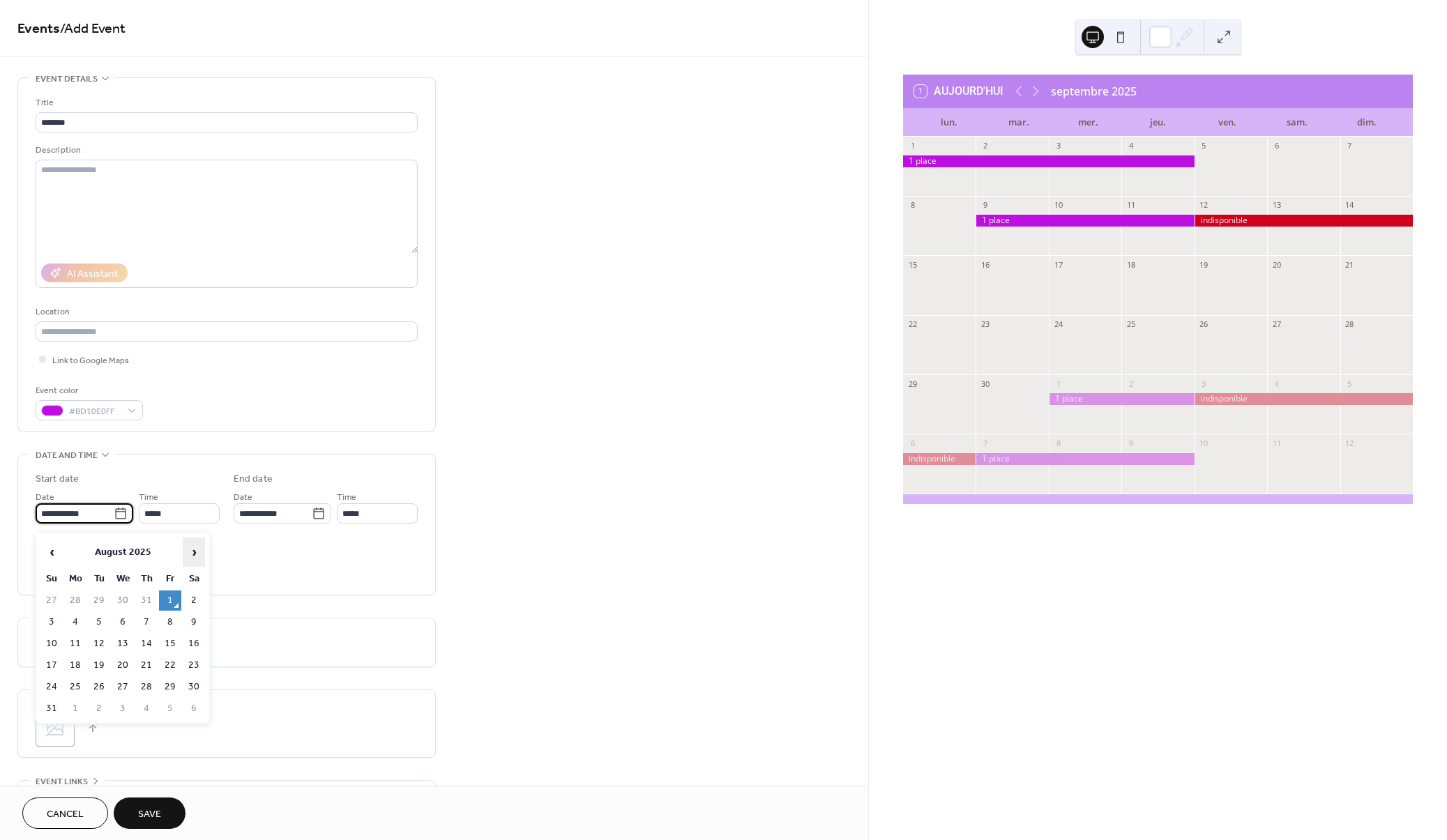 click on "›" at bounding box center (194, 552) 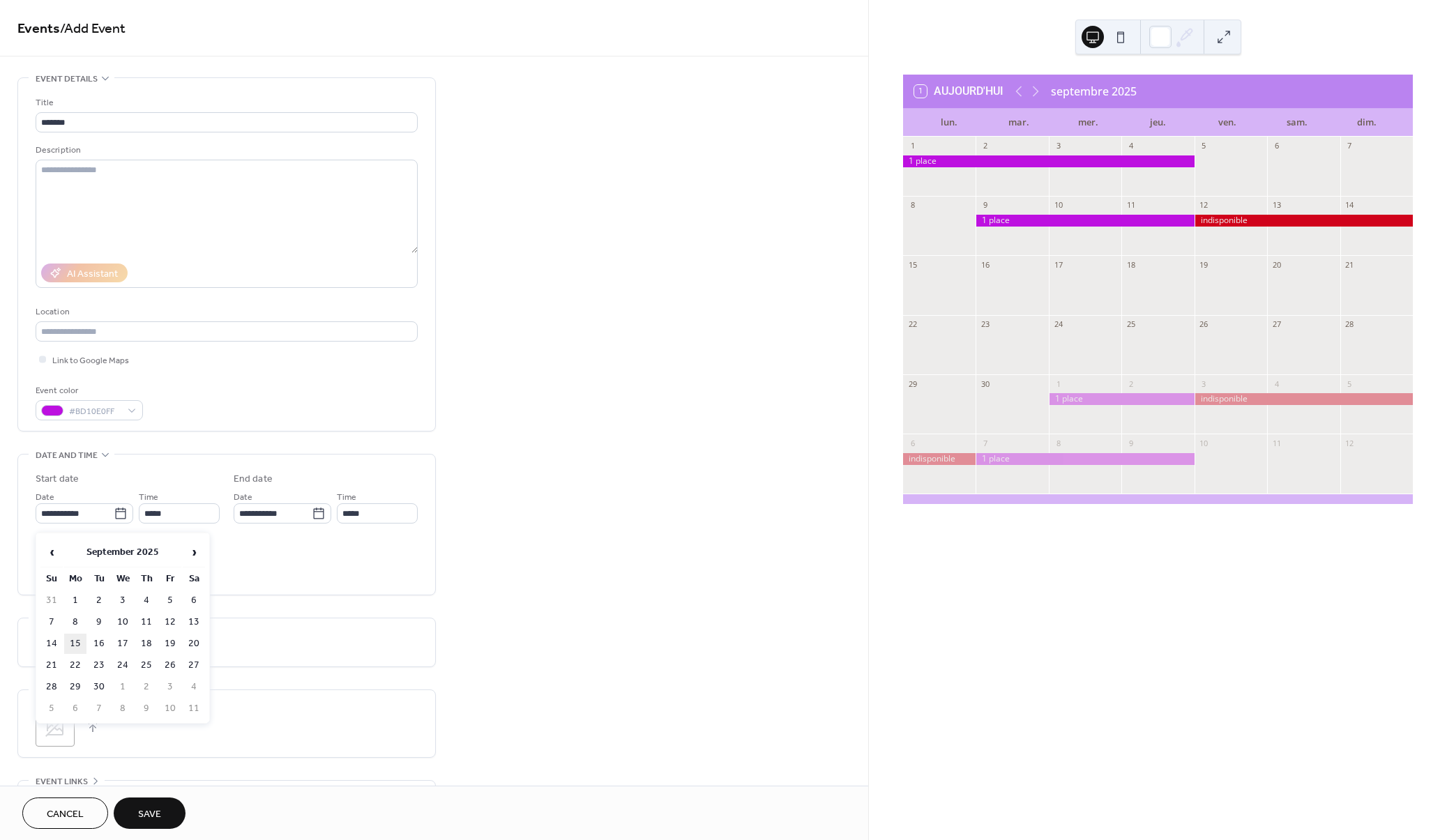 click on "15" at bounding box center (75, 643) 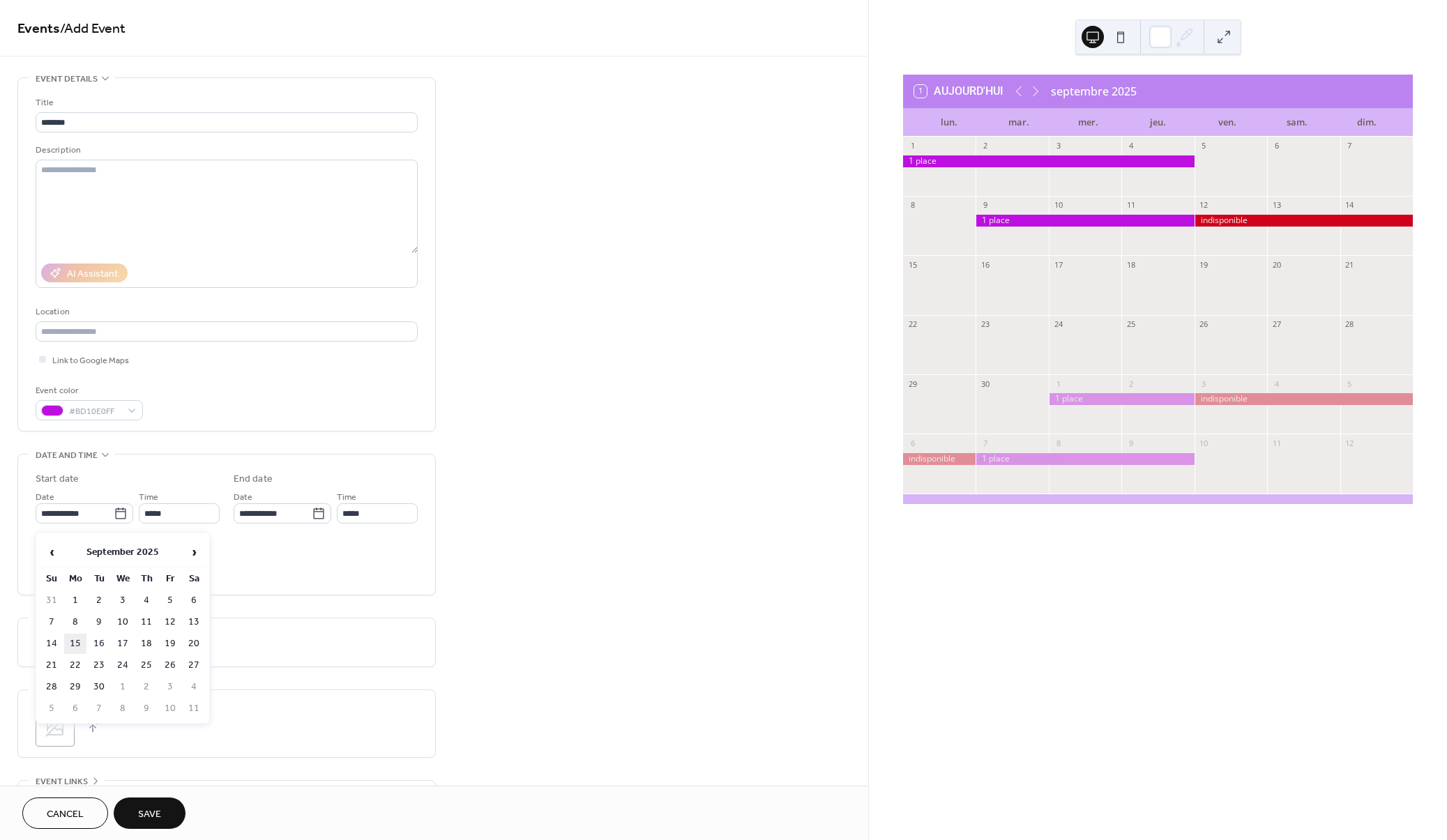 type on "**********" 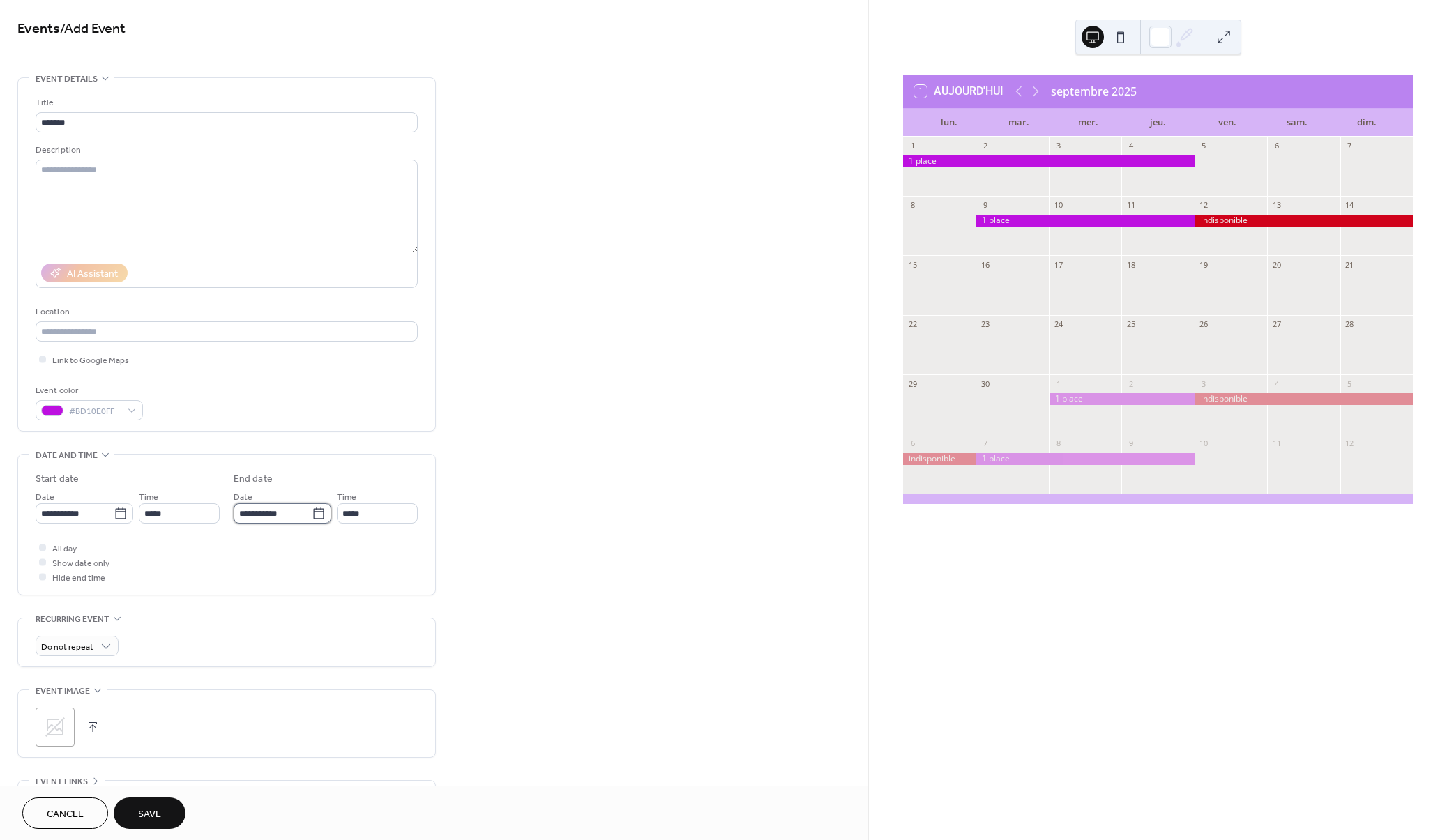 click on "**********" at bounding box center (273, 513) 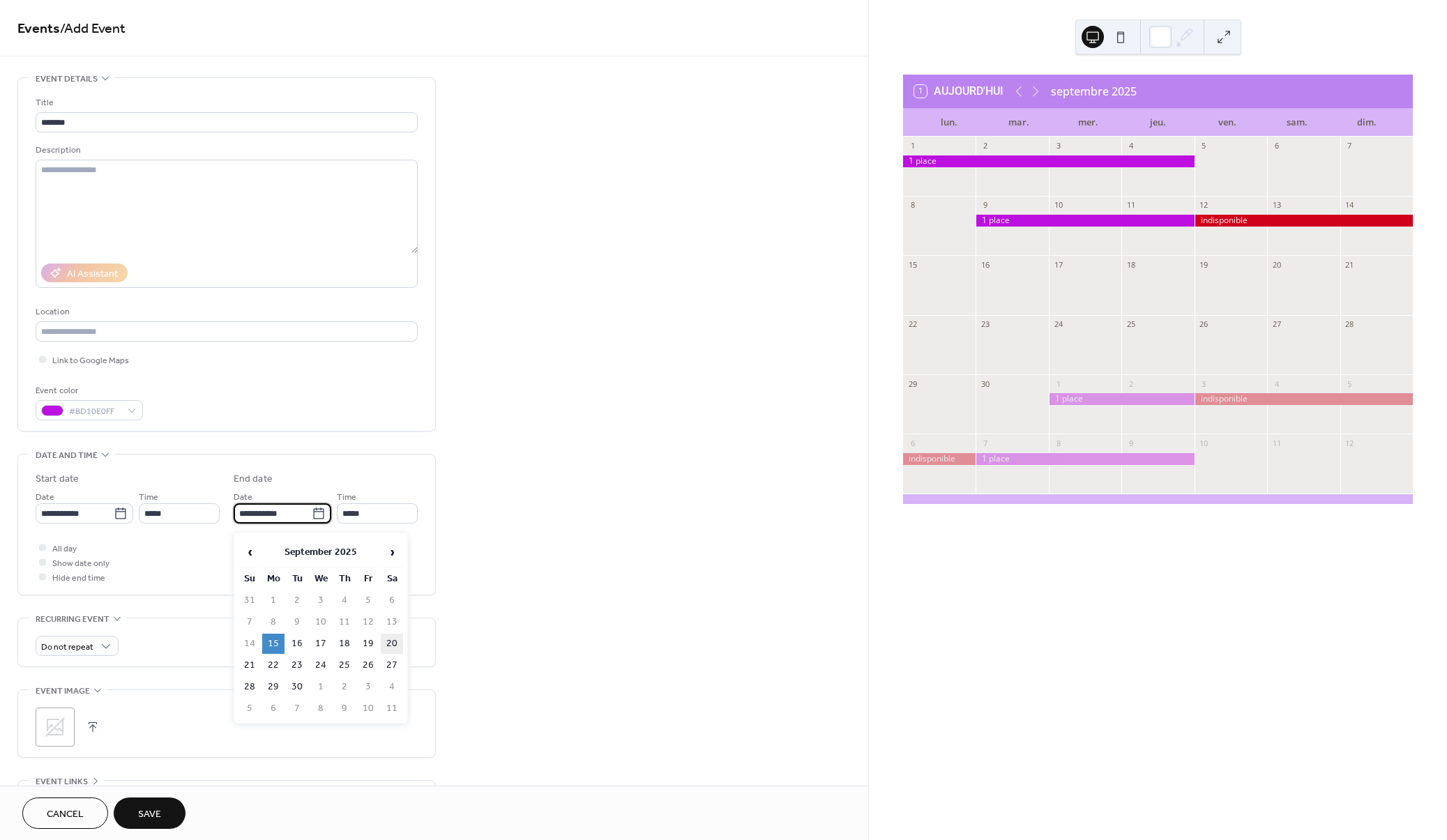 click on "20" at bounding box center [392, 643] 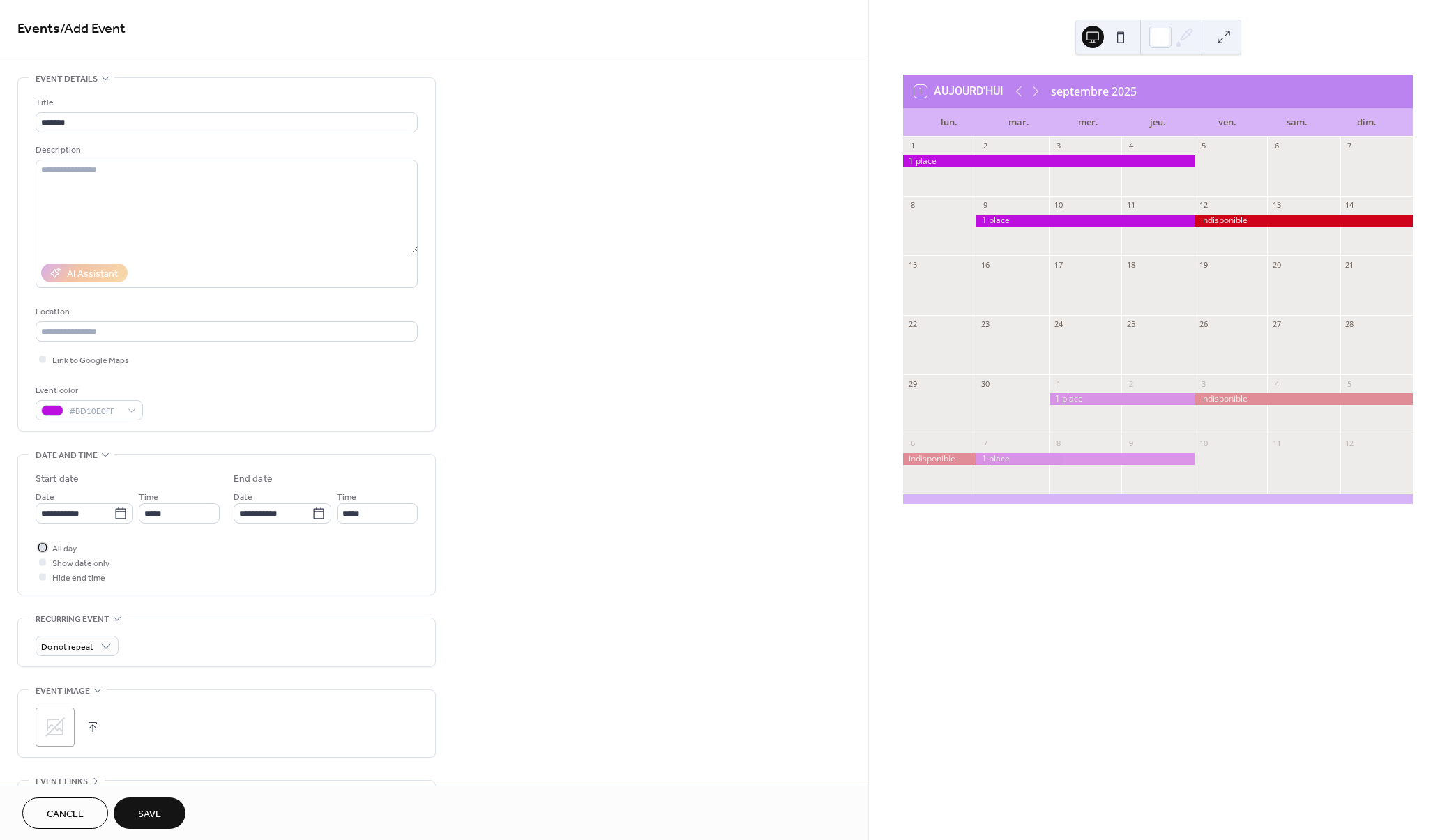 click at bounding box center [43, 547] 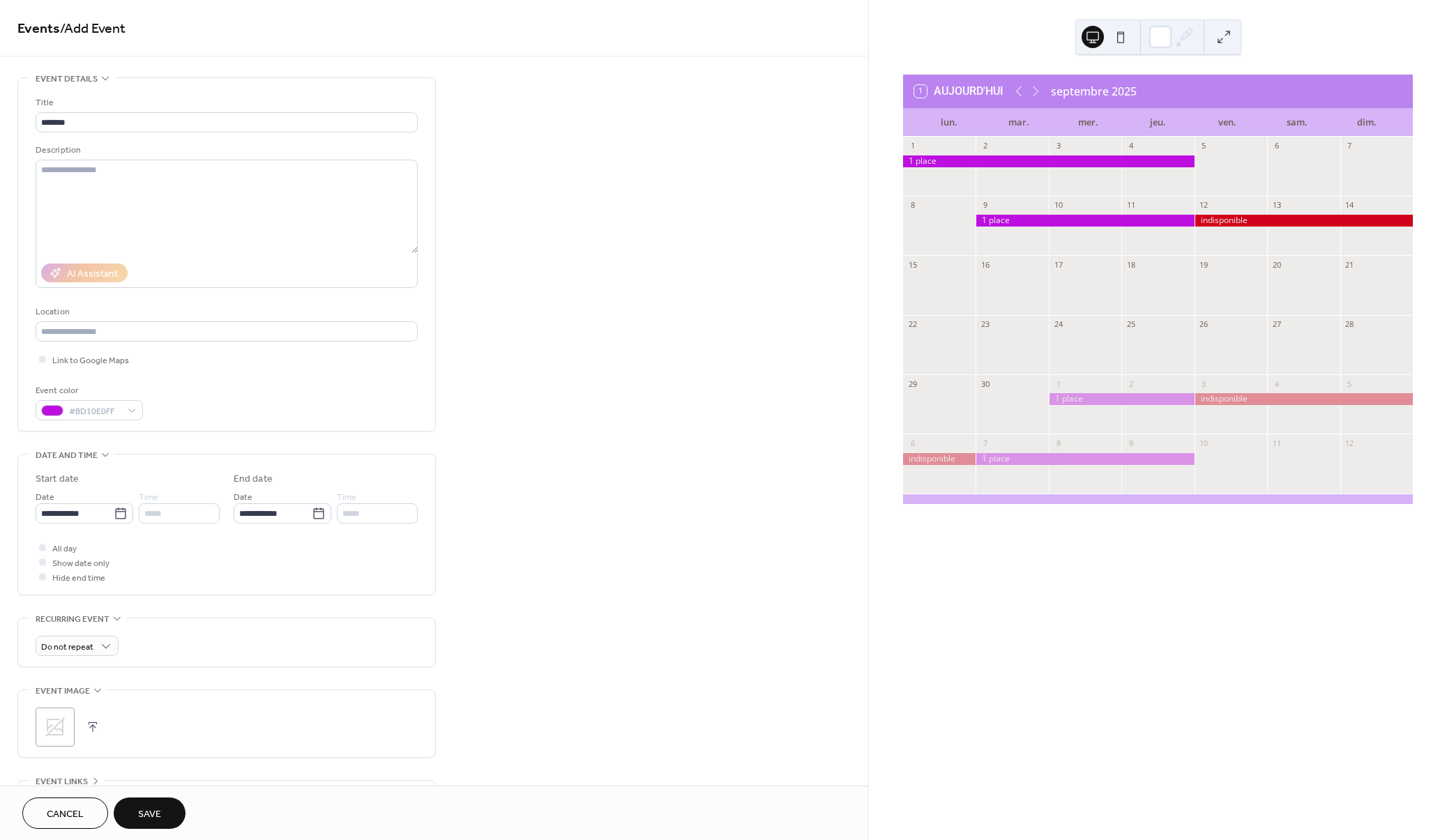 click on "Save" at bounding box center [149, 814] 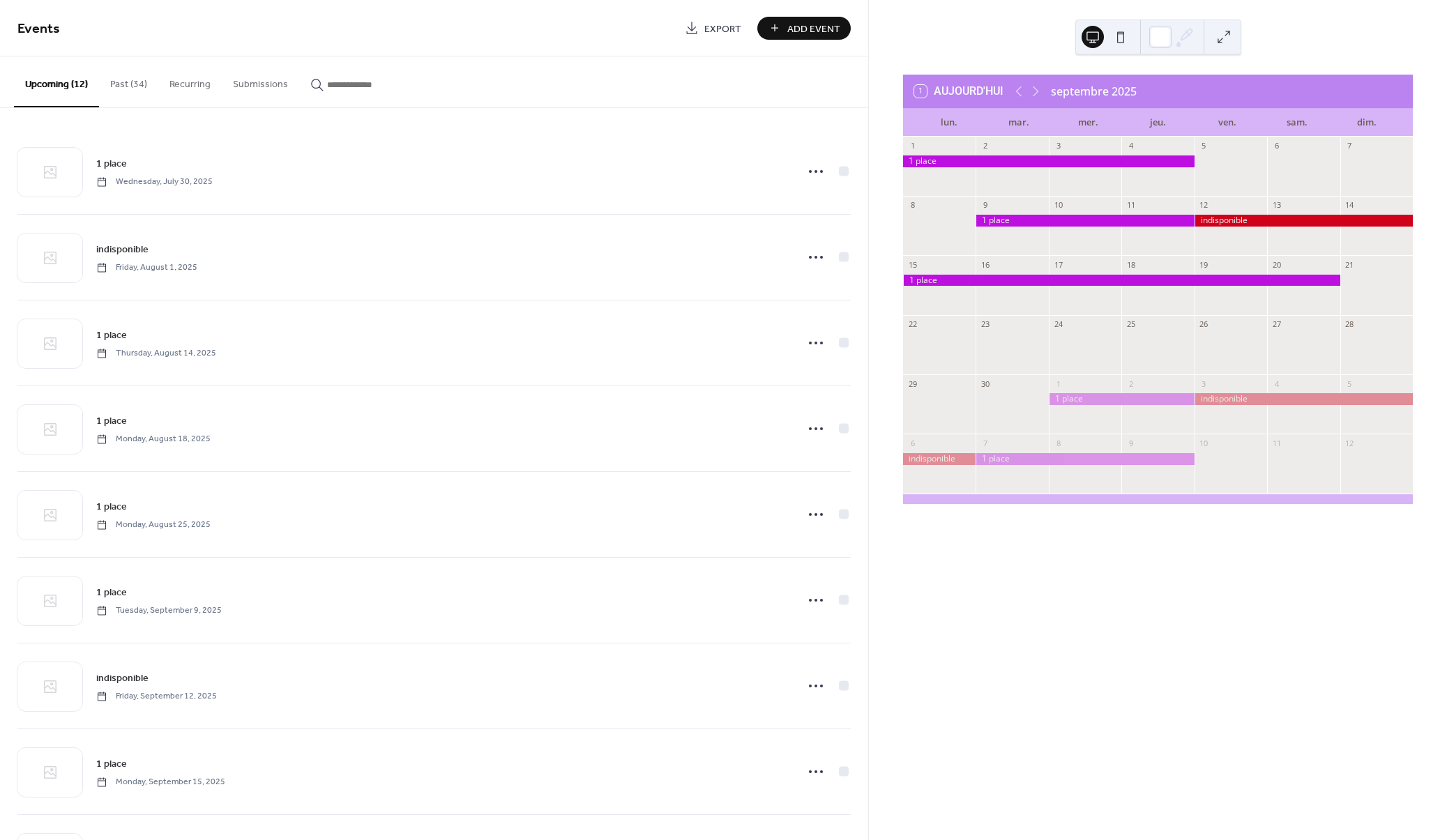 click on "Add Event" at bounding box center [814, 29] 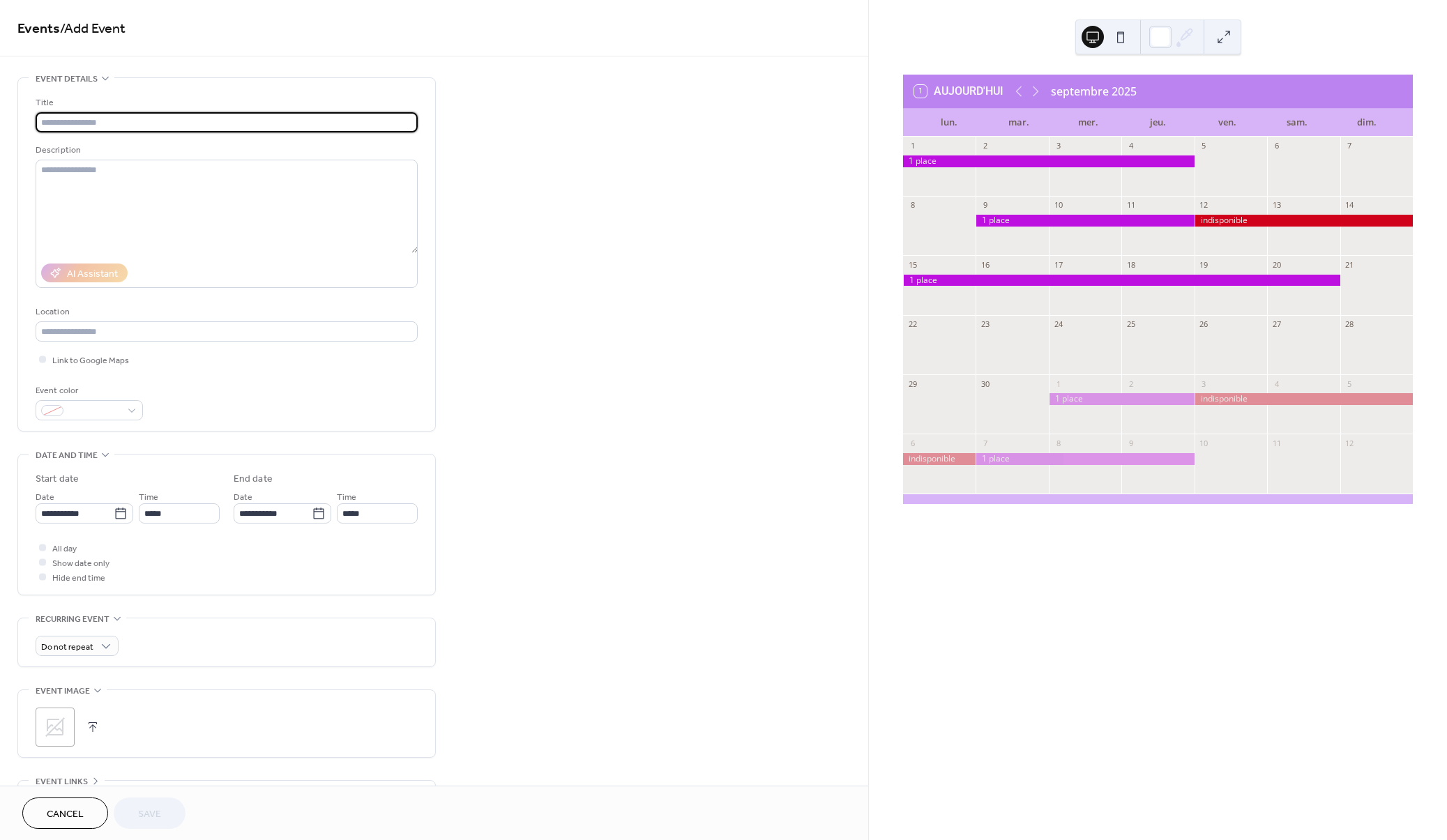 click at bounding box center (227, 122) 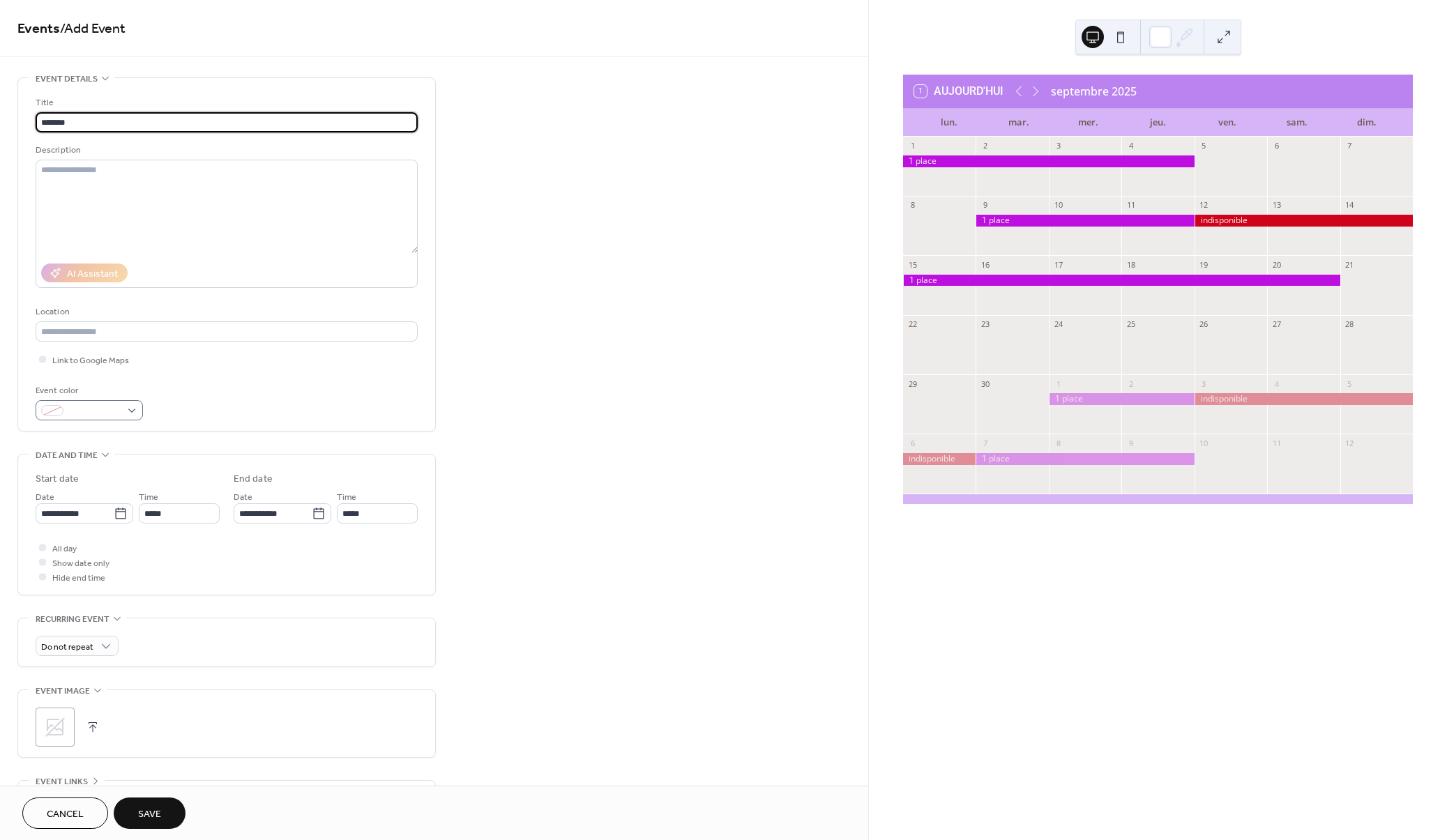 type on "*******" 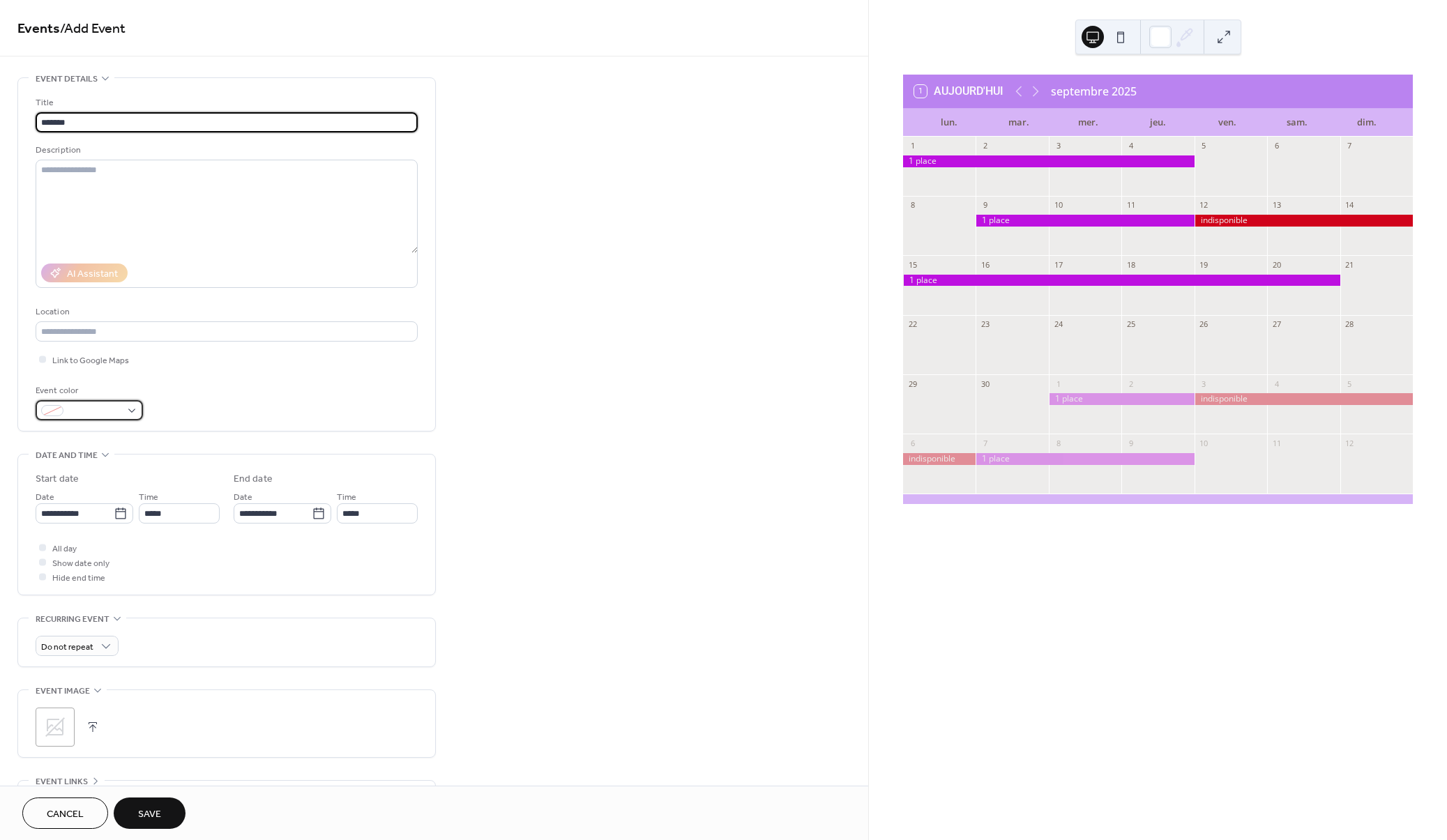 click at bounding box center [89, 410] 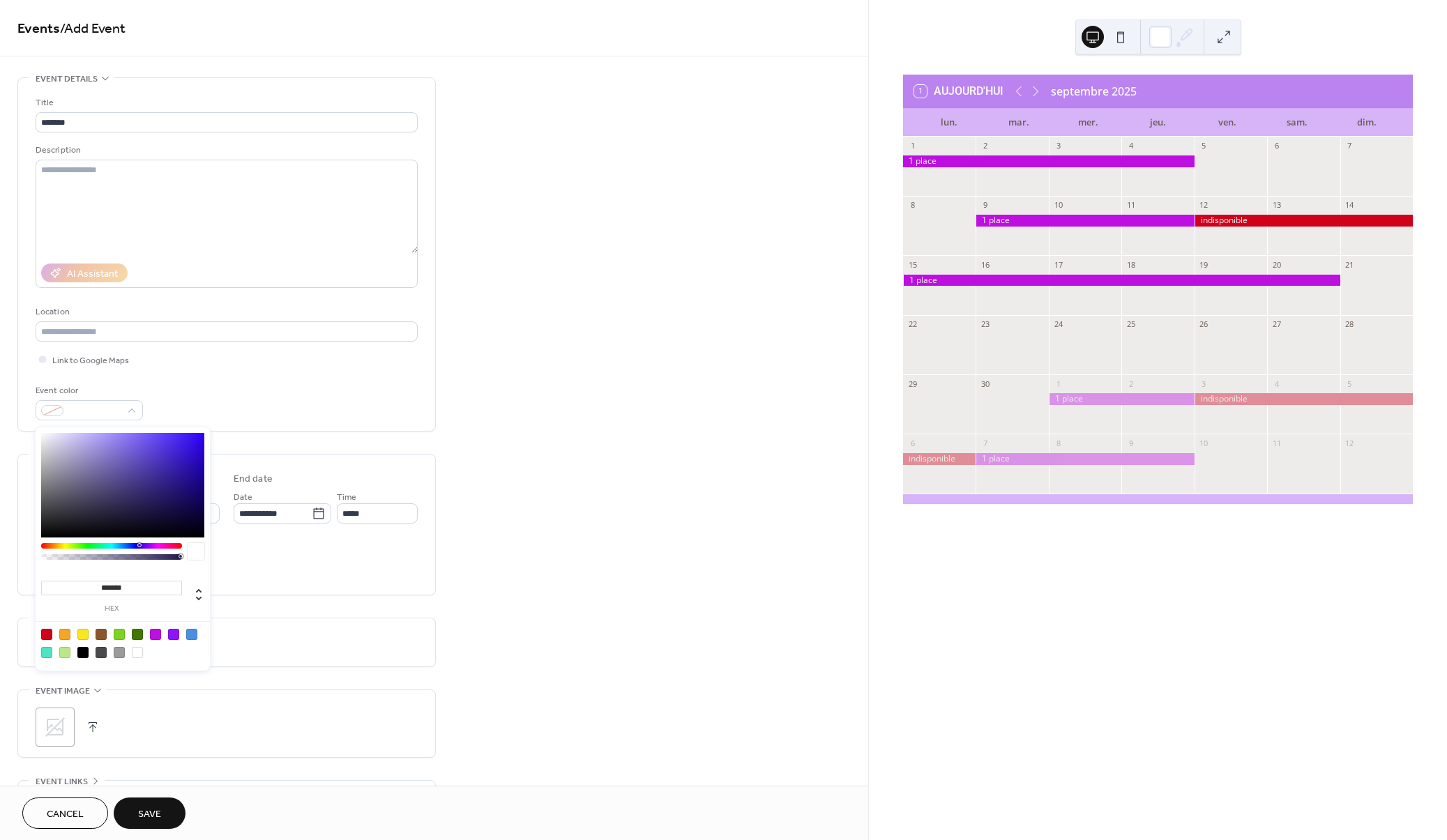 click at bounding box center (156, 634) 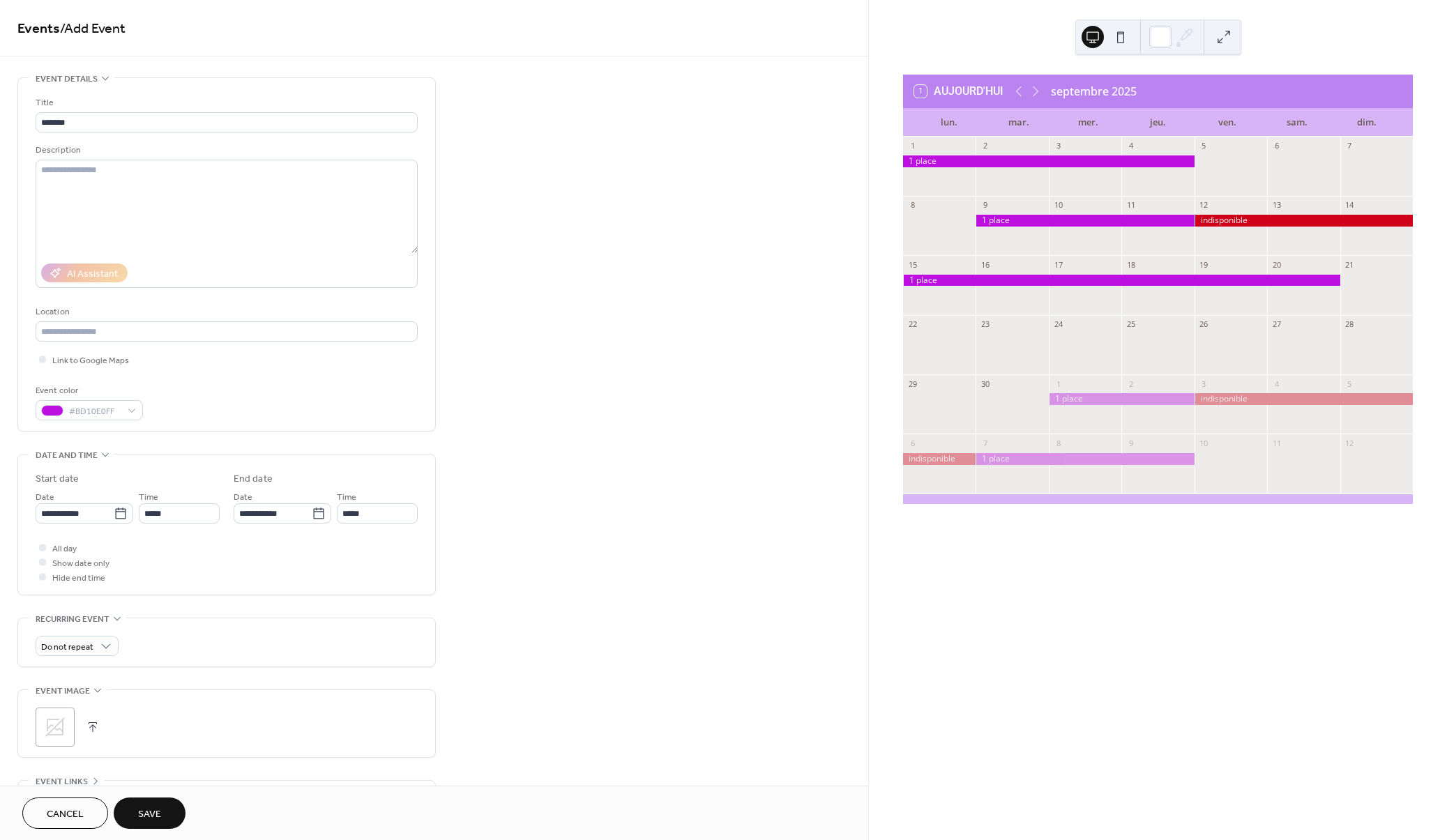 click on "All day Show date only Hide end time" at bounding box center (227, 562) 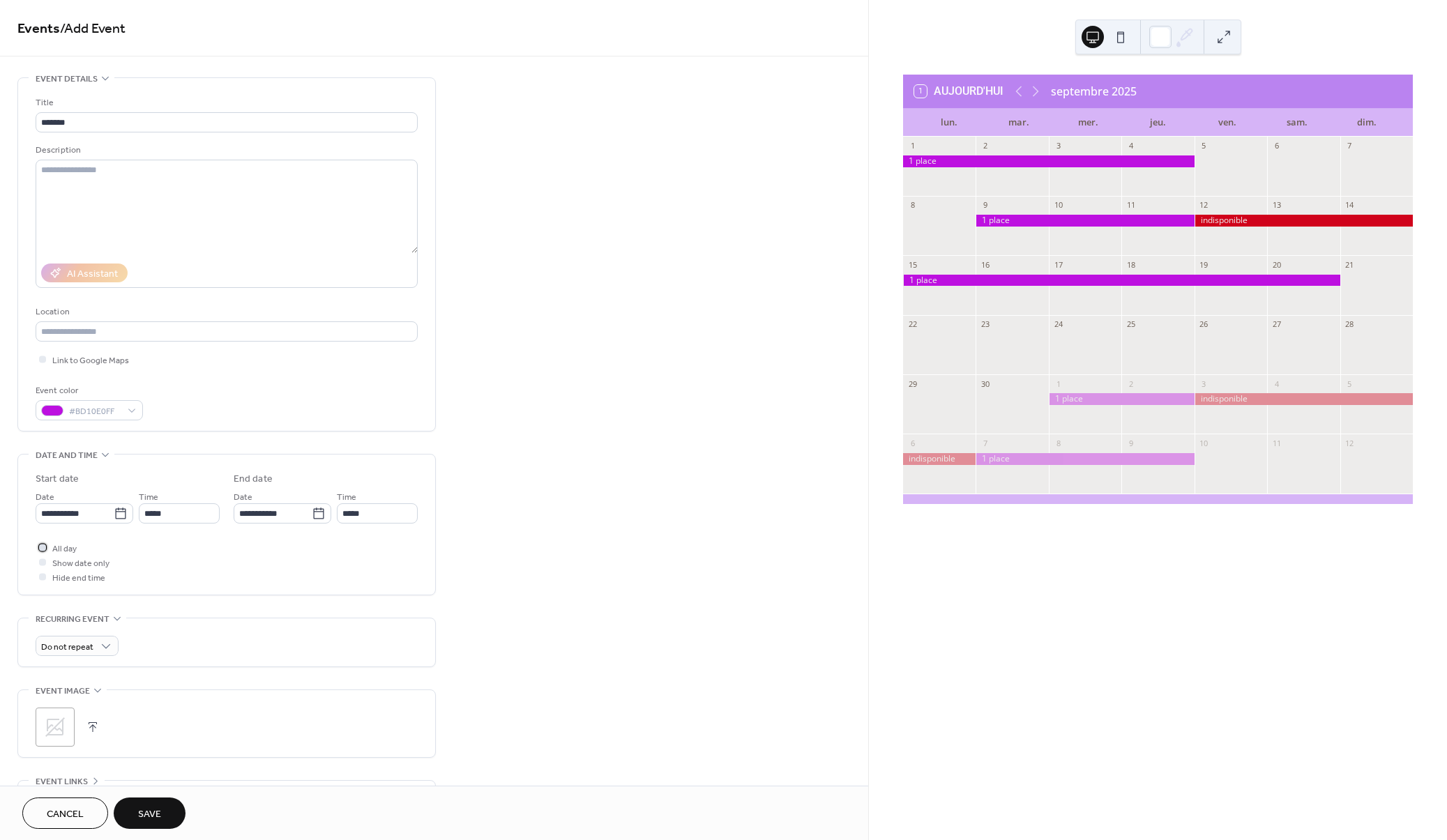 click at bounding box center [43, 547] 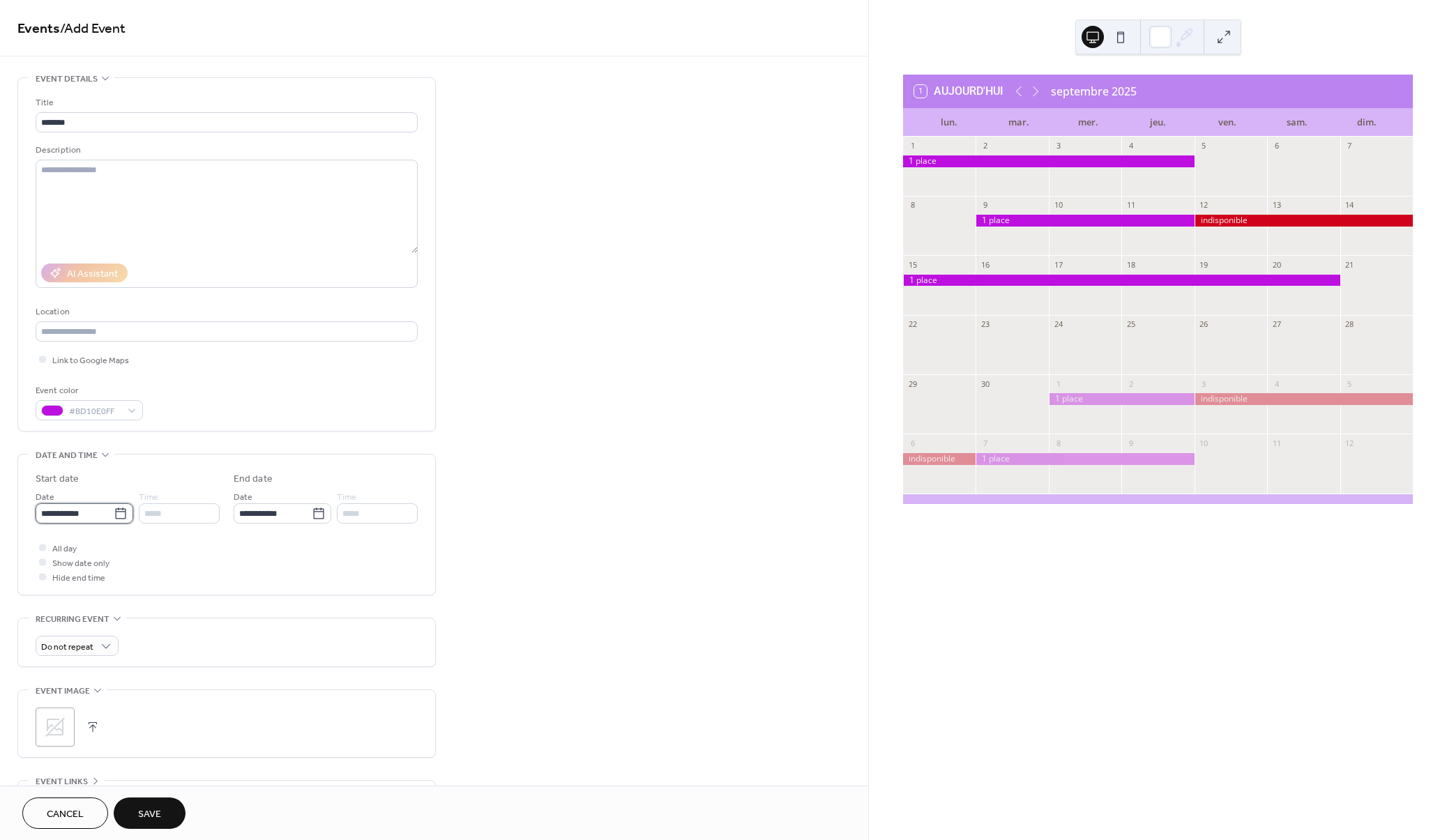 click on "**********" at bounding box center [75, 513] 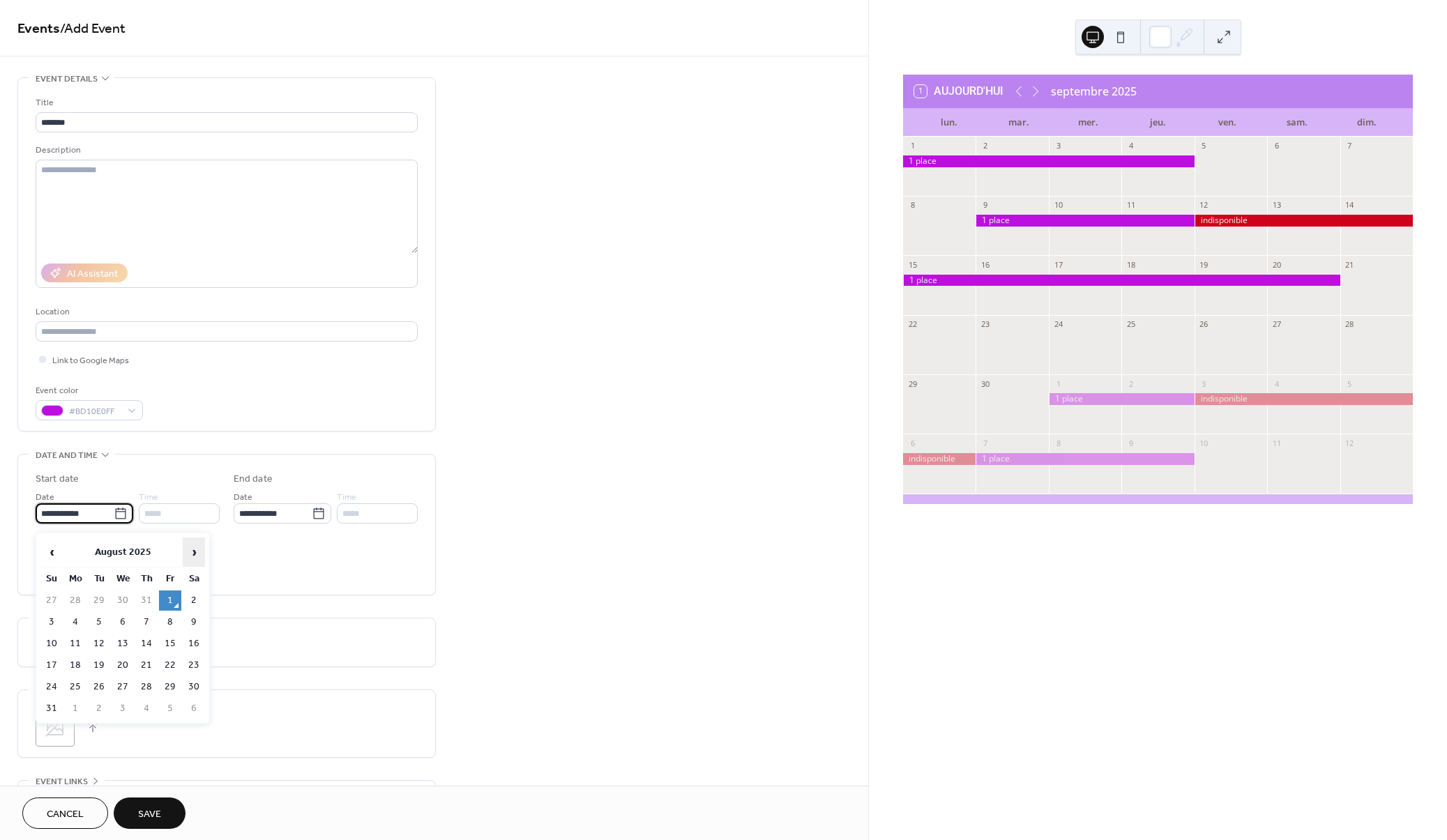click on "›" at bounding box center (194, 552) 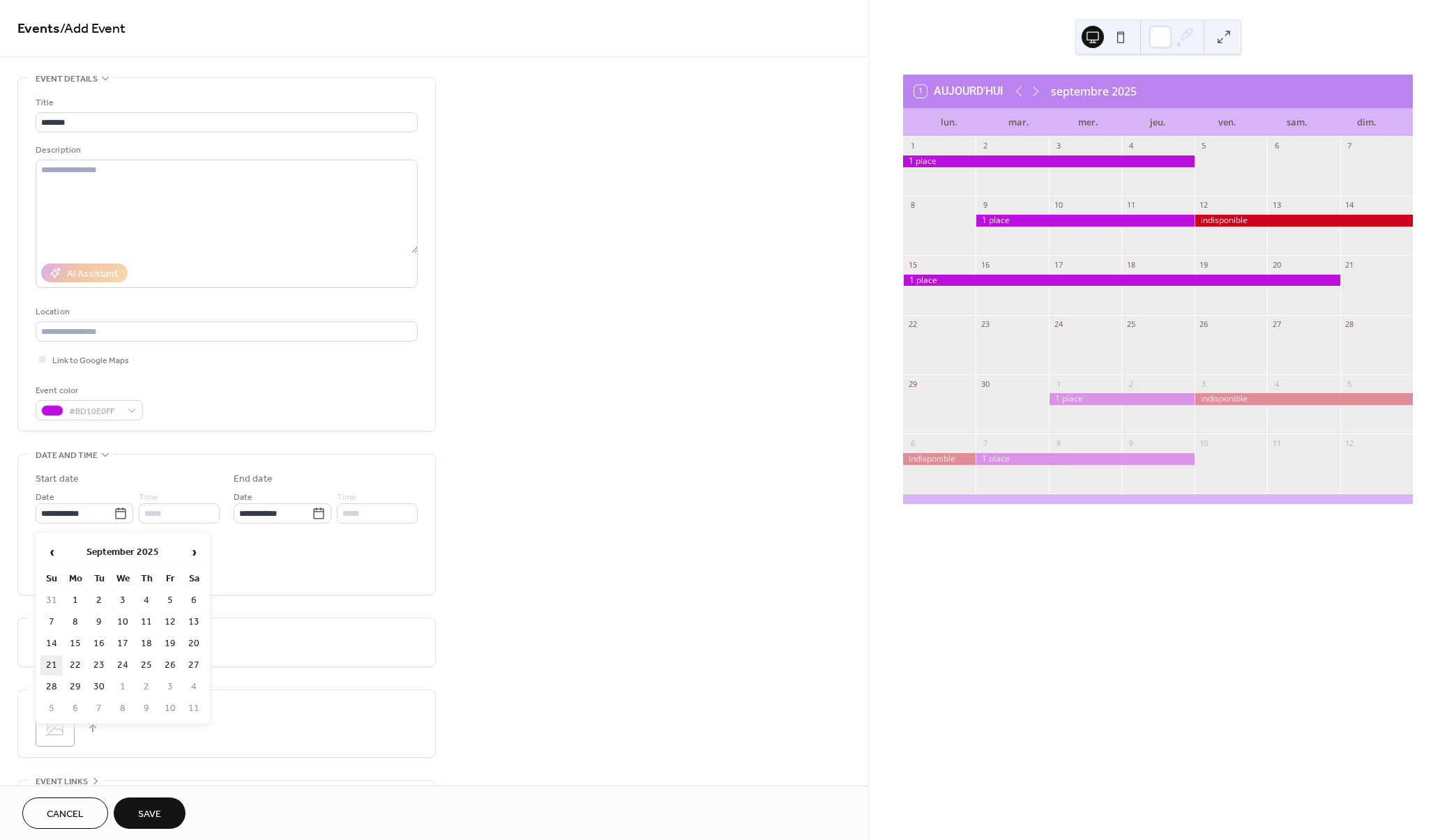 click on "21" at bounding box center (52, 665) 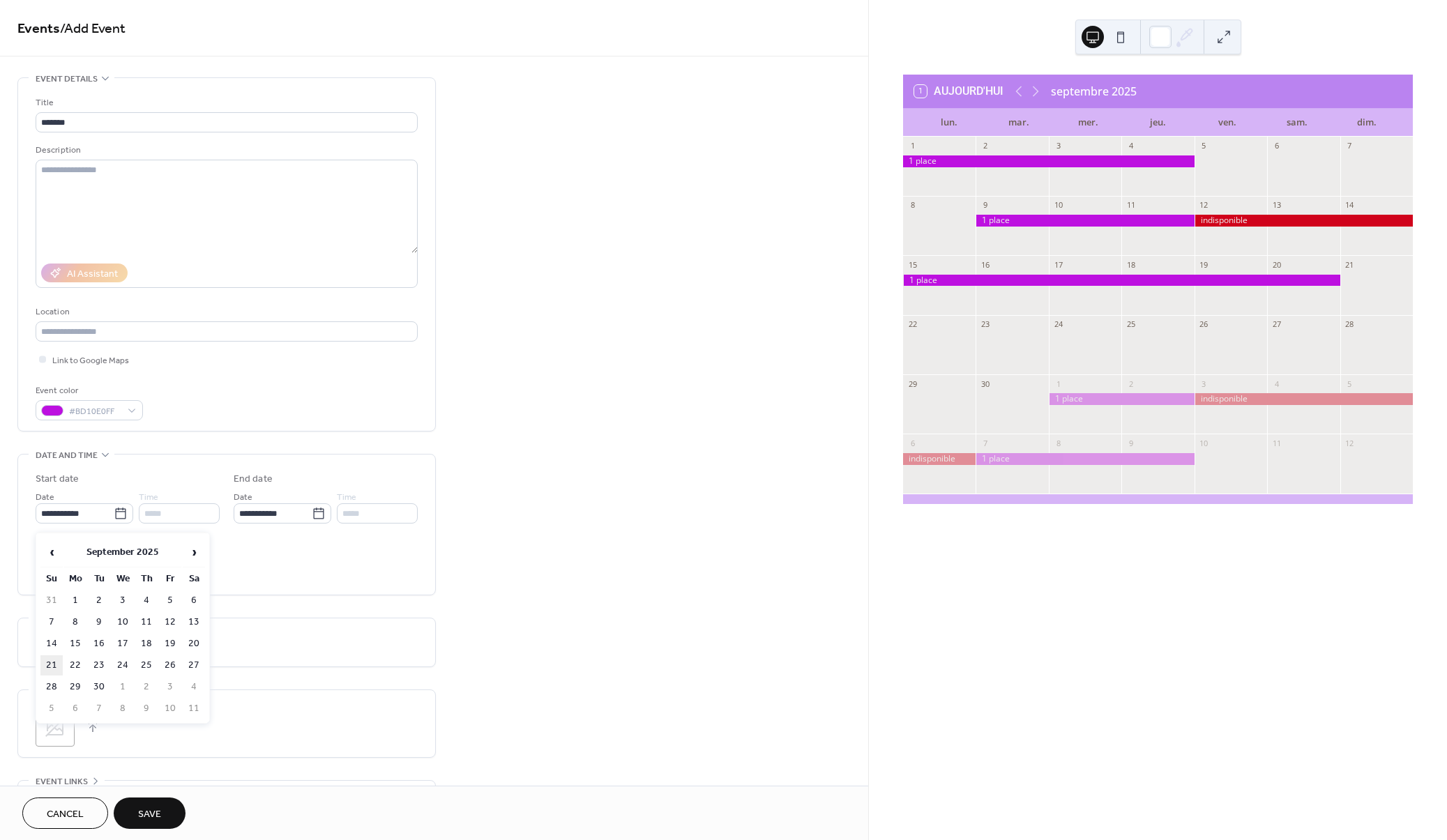 type on "**********" 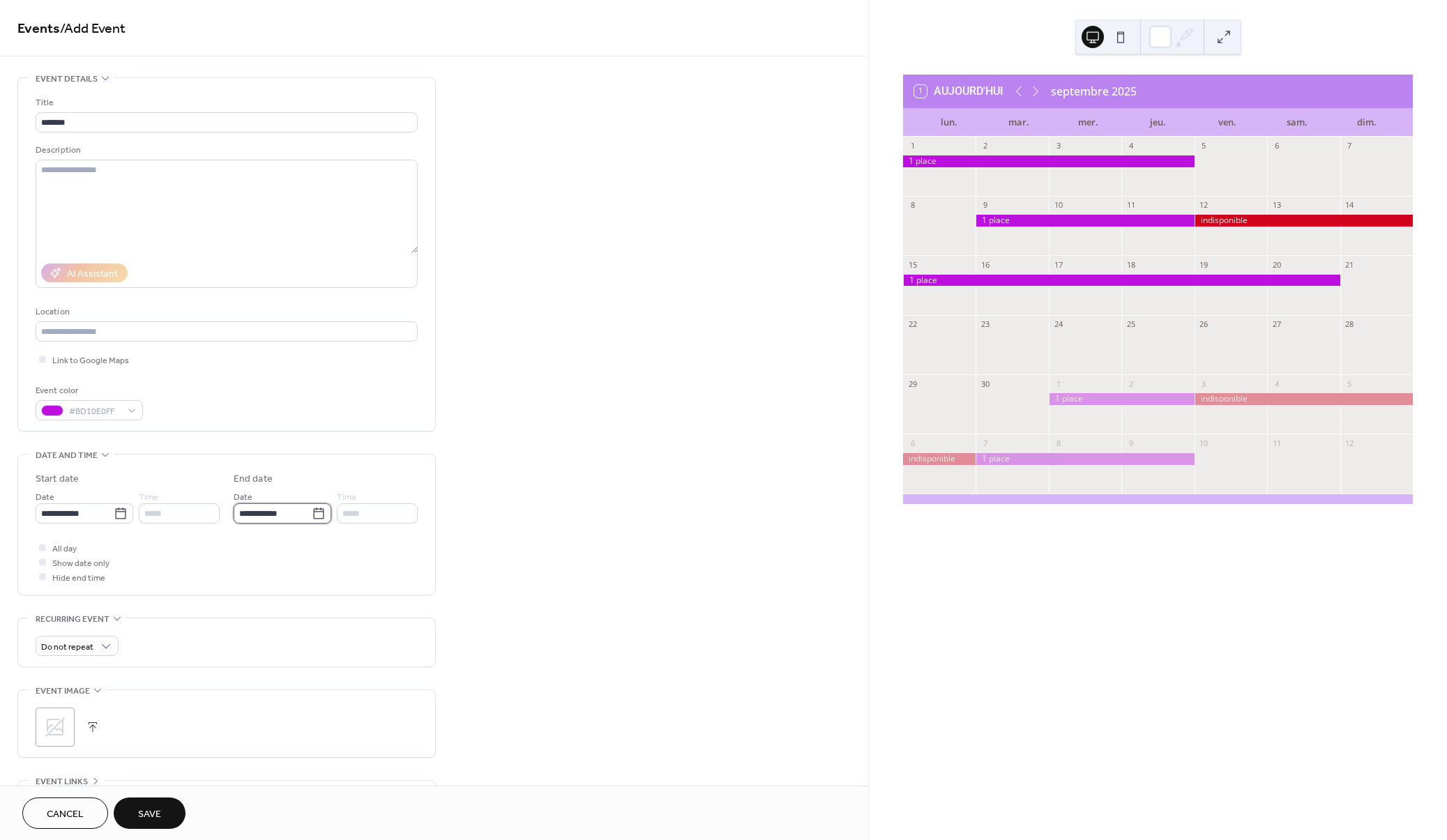 click on "**********" at bounding box center (273, 513) 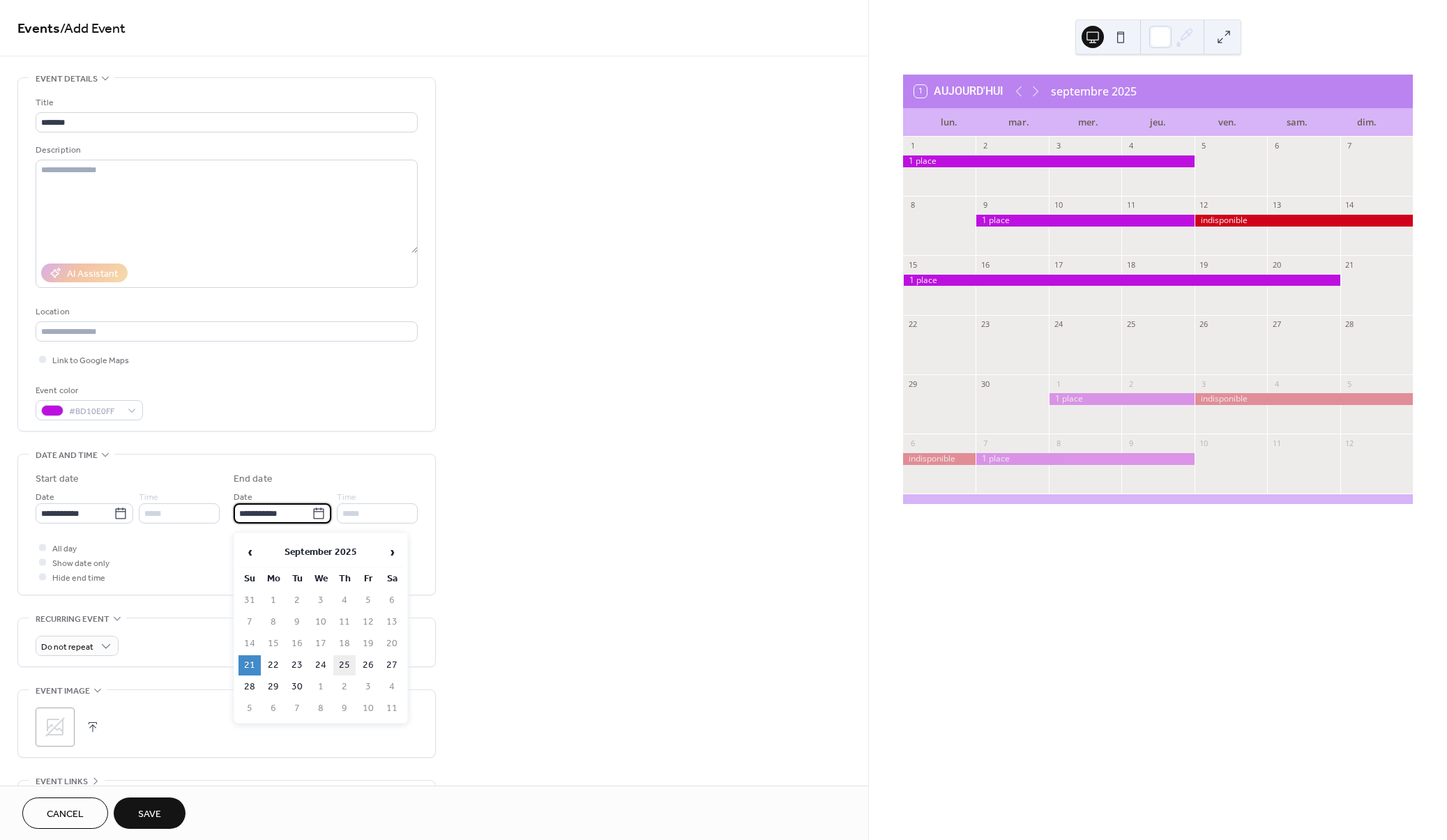click on "25" at bounding box center (344, 665) 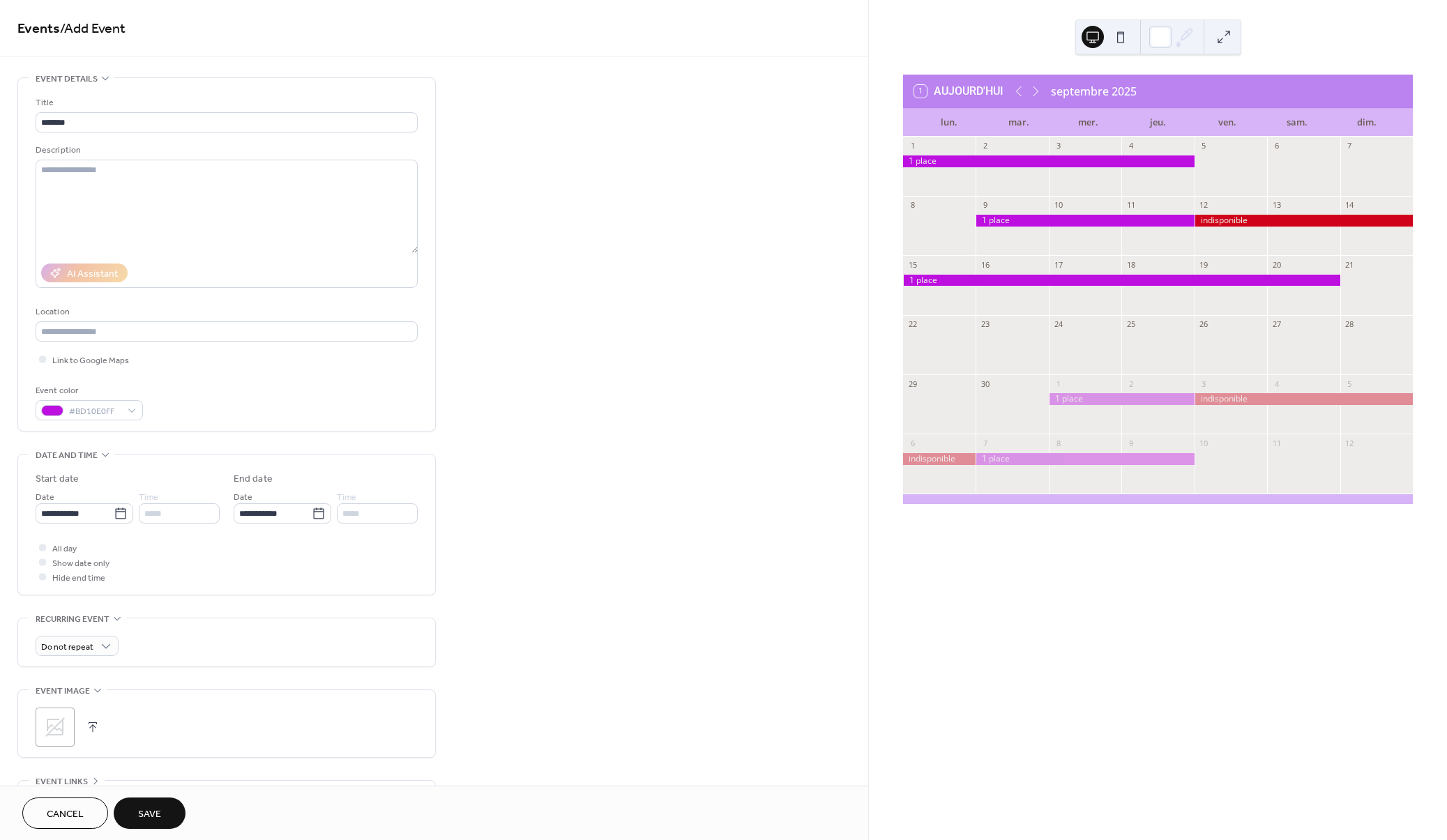 click on "Save" at bounding box center [149, 814] 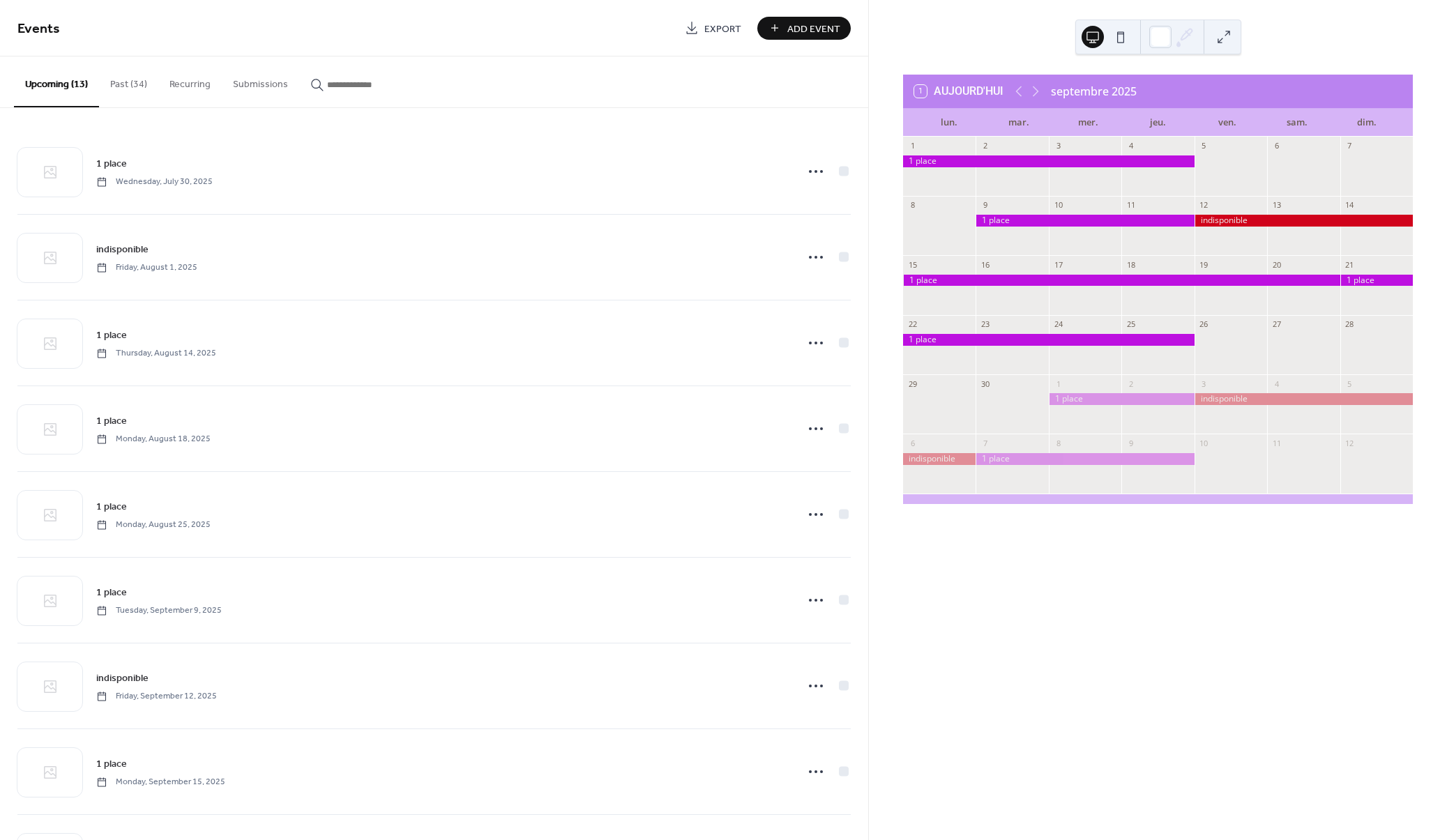 click on "Add Event" at bounding box center (814, 29) 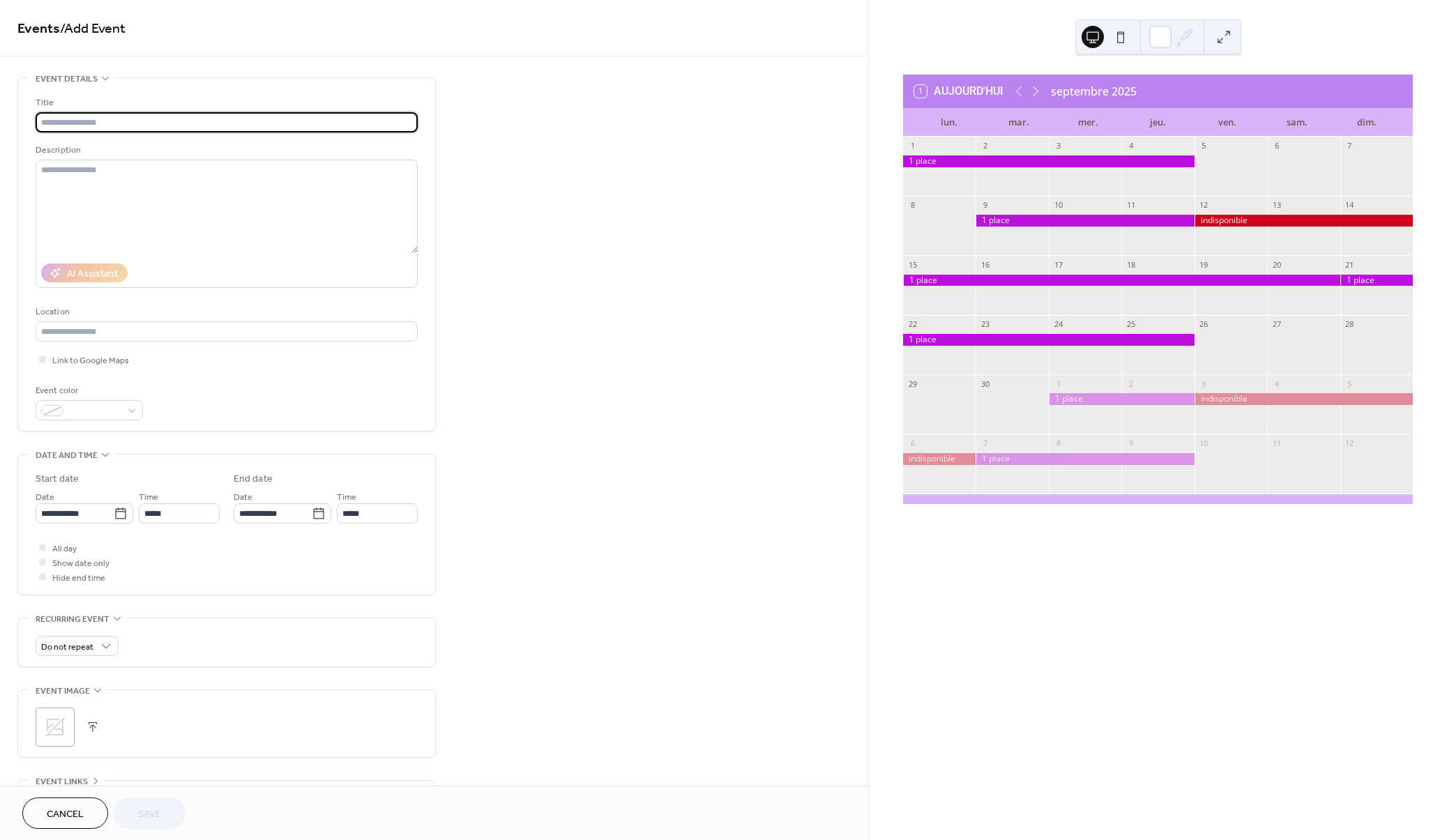 click at bounding box center (227, 122) 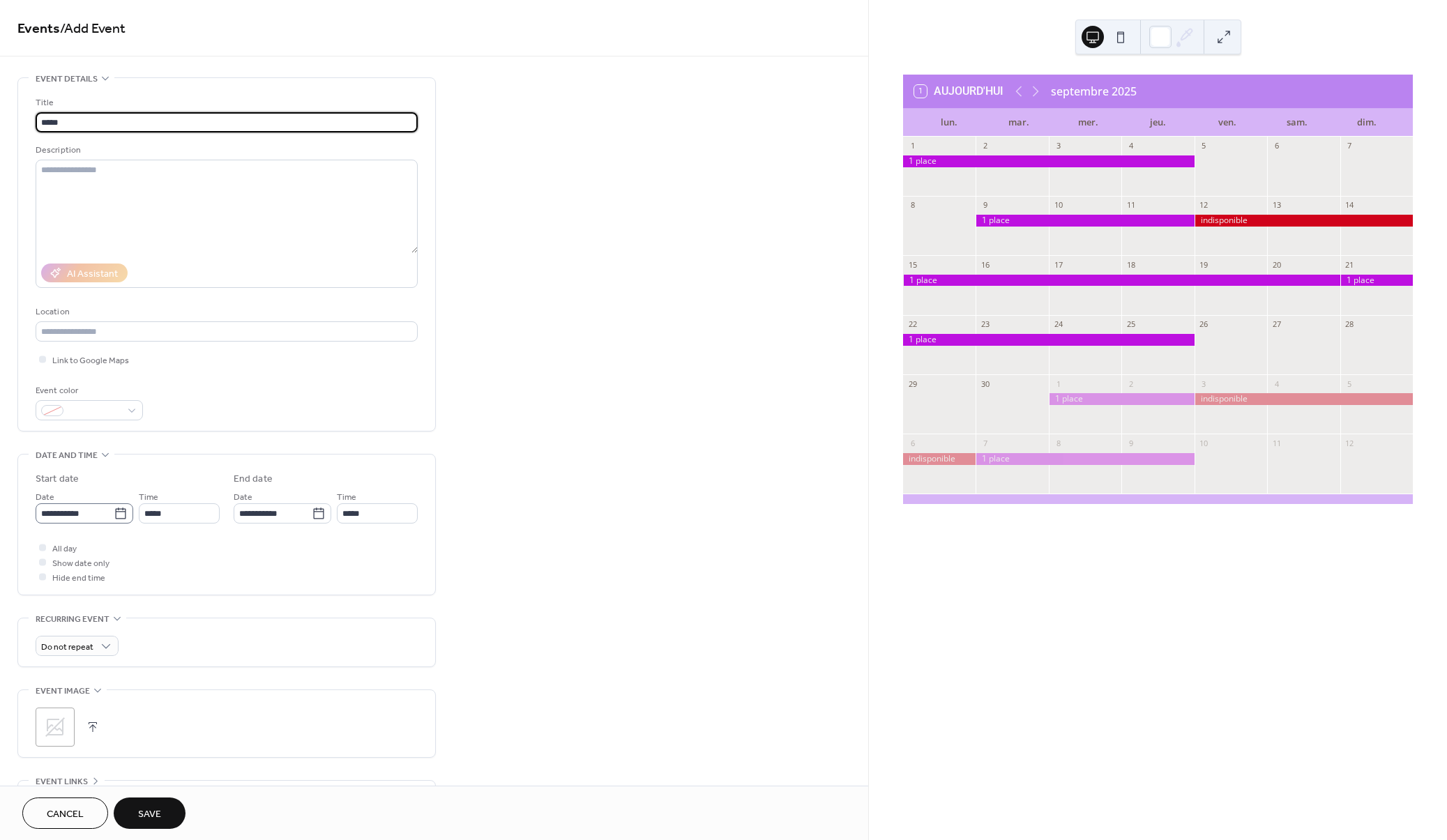 type on "*****" 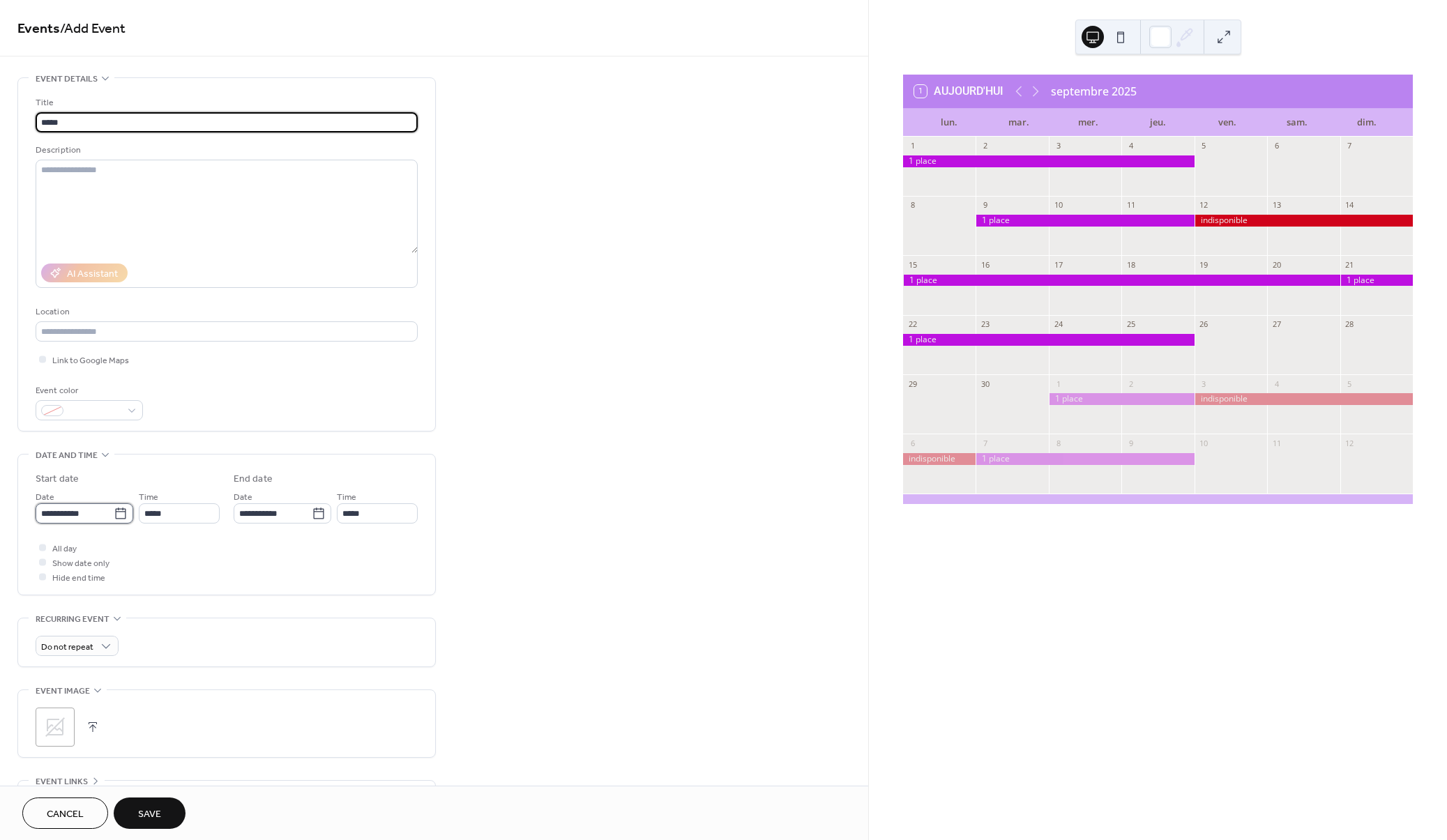 click on "**********" at bounding box center [75, 513] 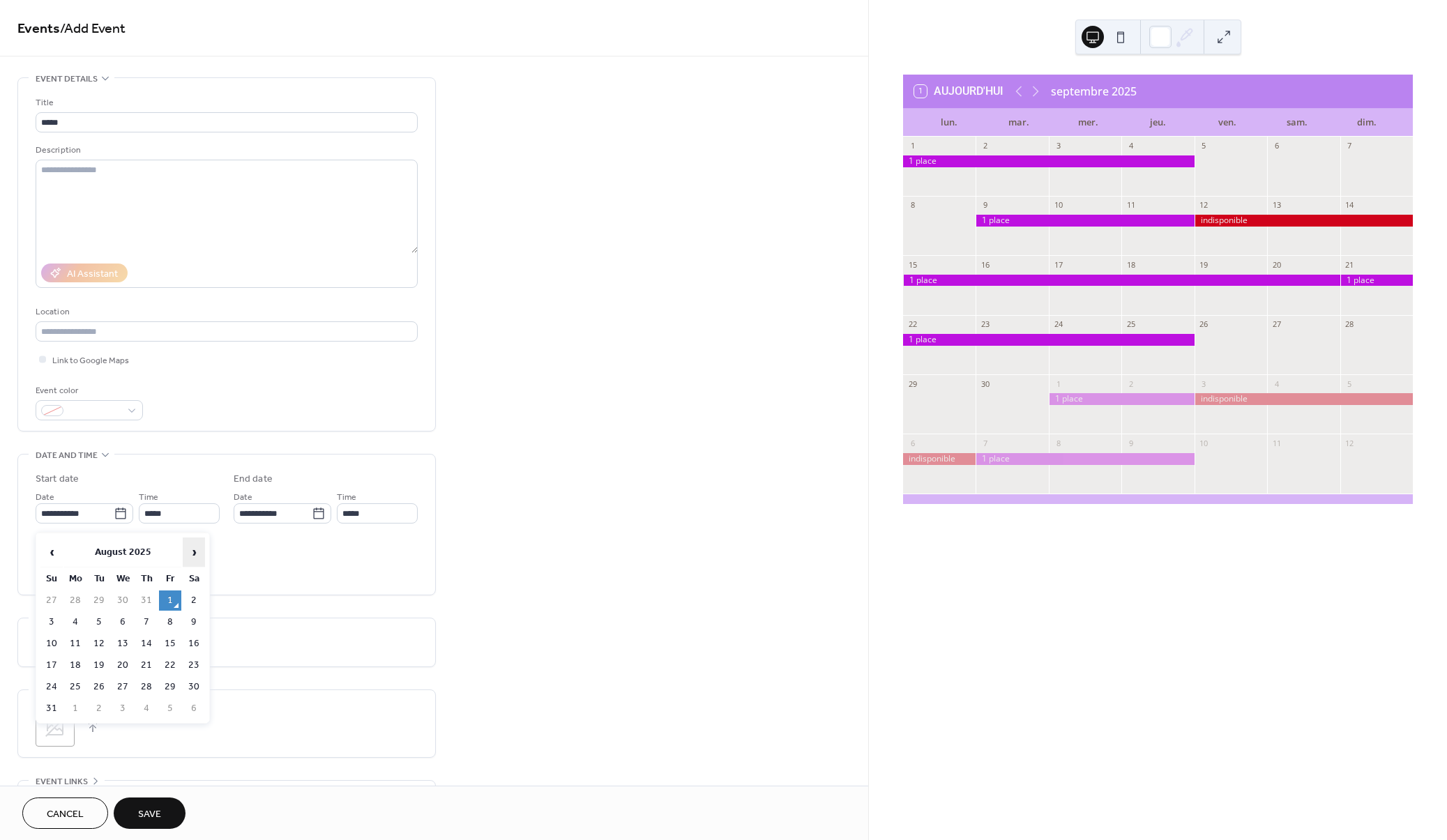 click on "›" at bounding box center [194, 552] 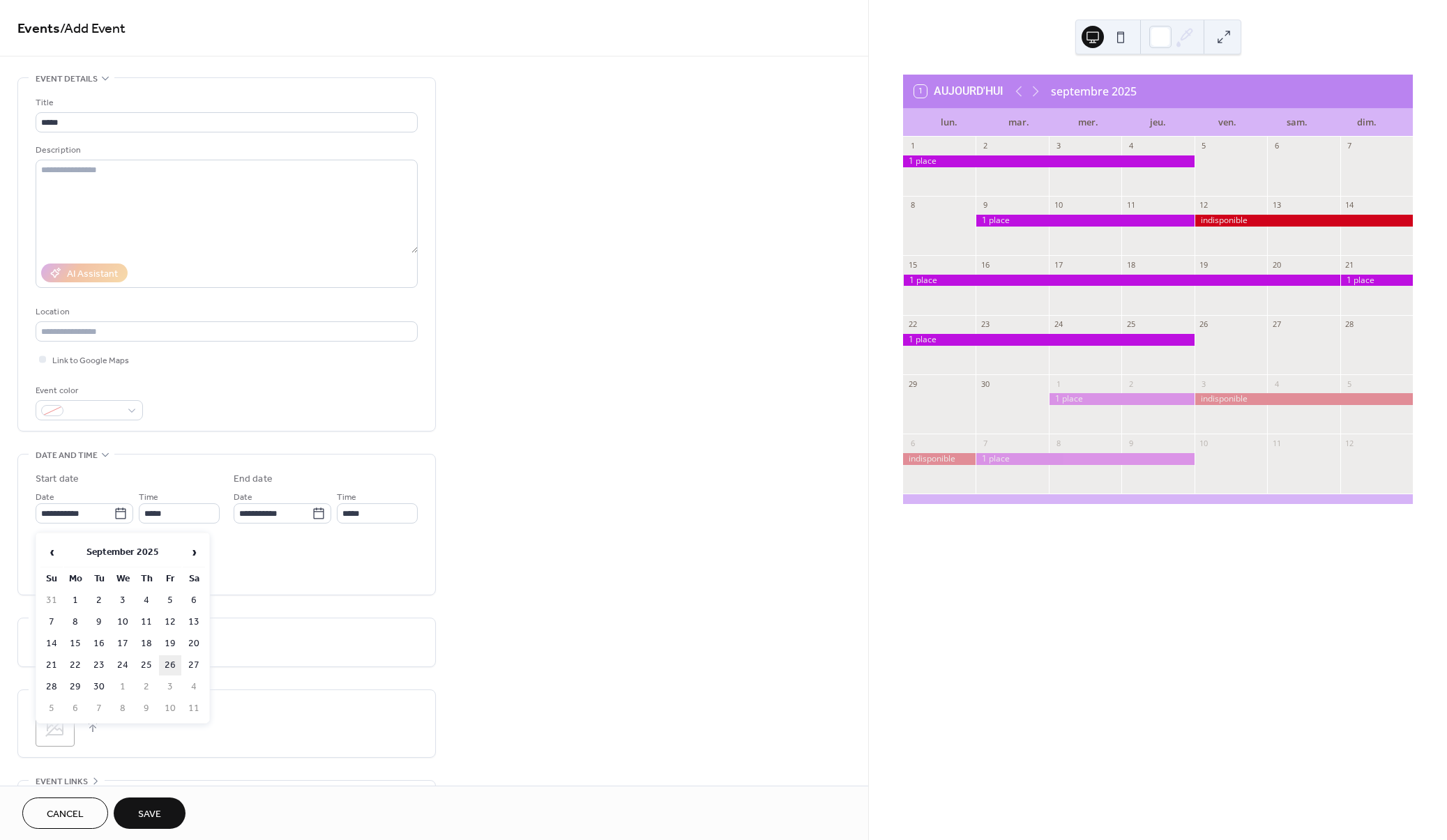 click on "26" at bounding box center [170, 665] 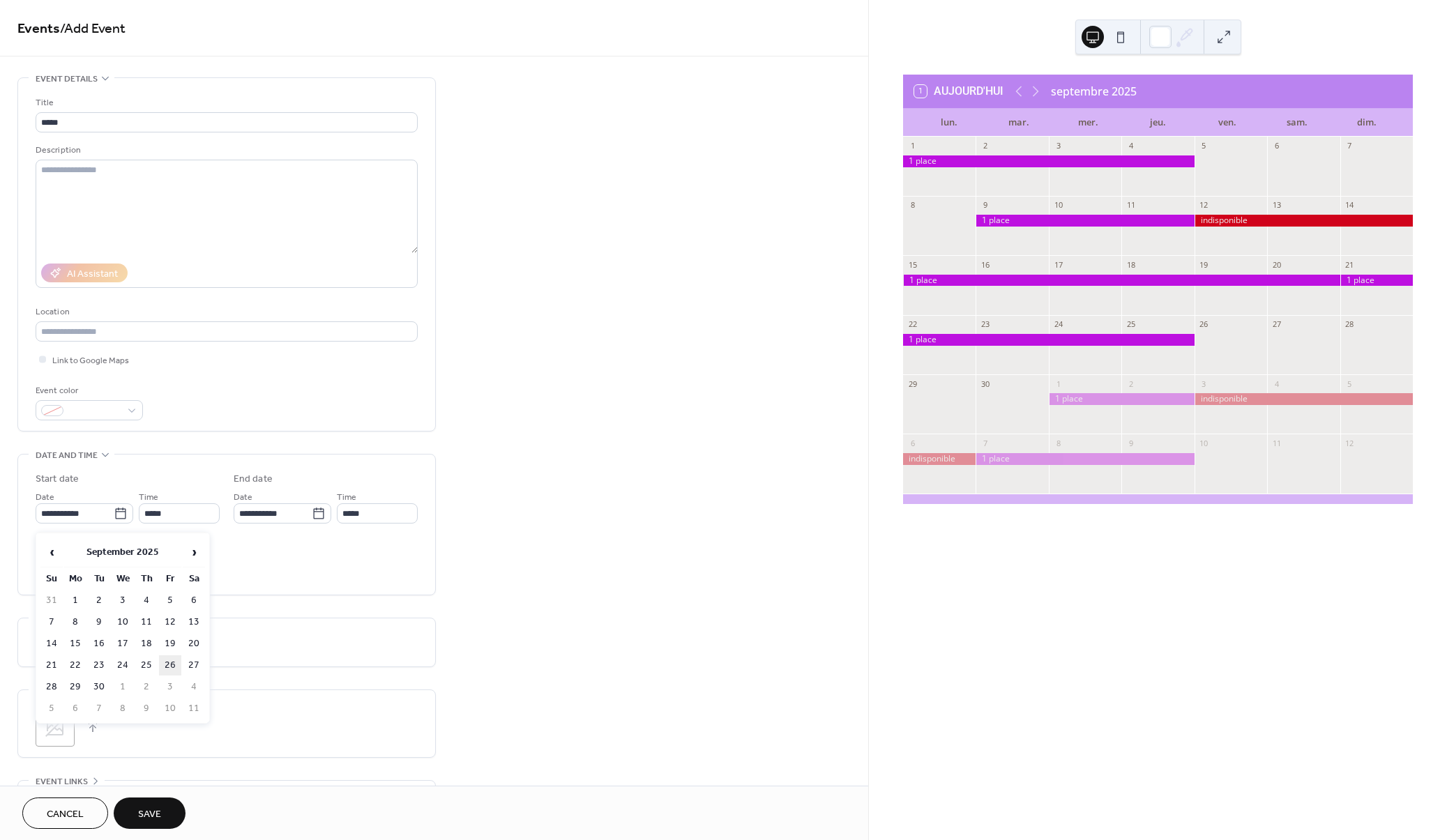 type on "**********" 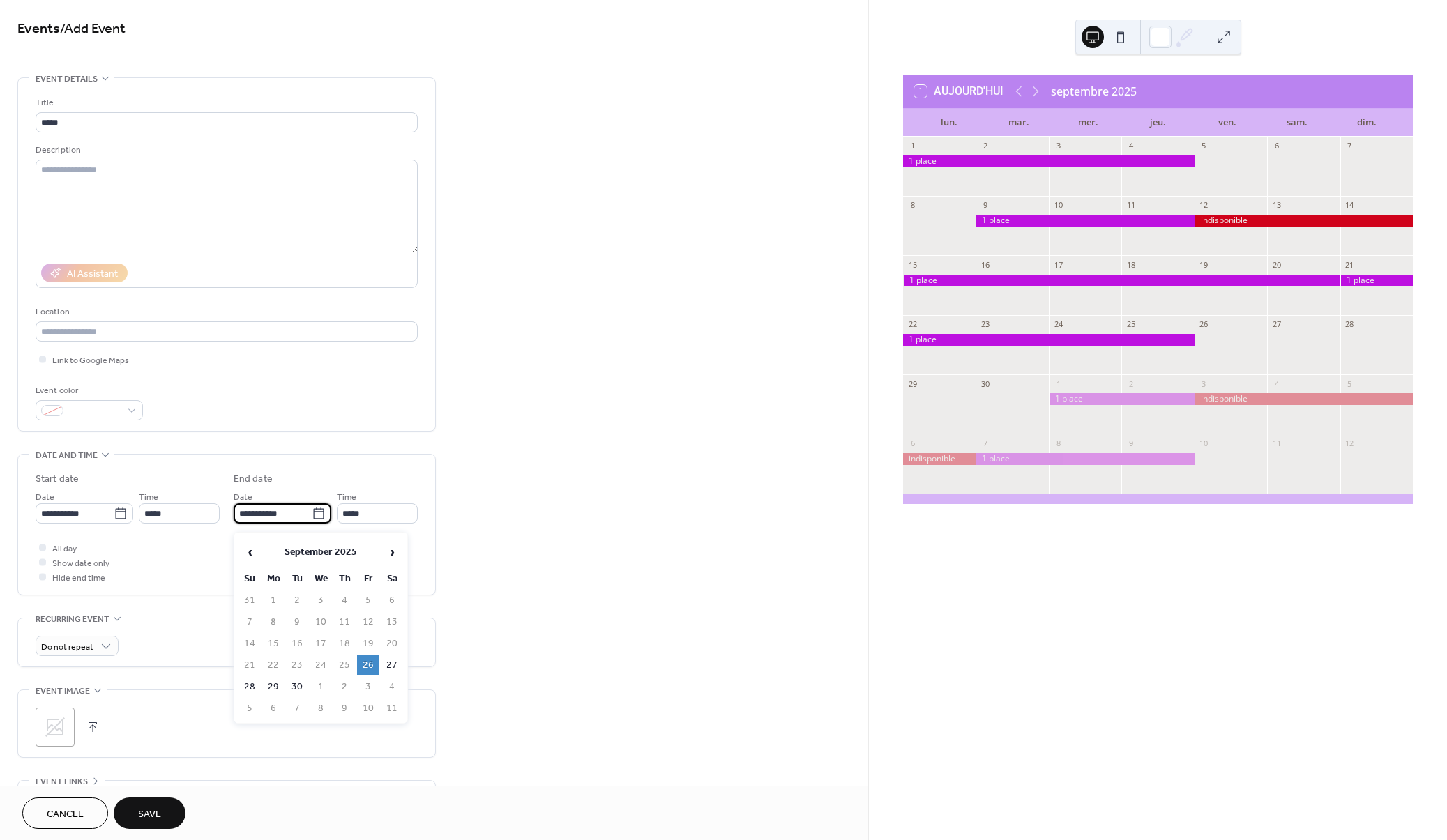 click on "**********" at bounding box center (273, 513) 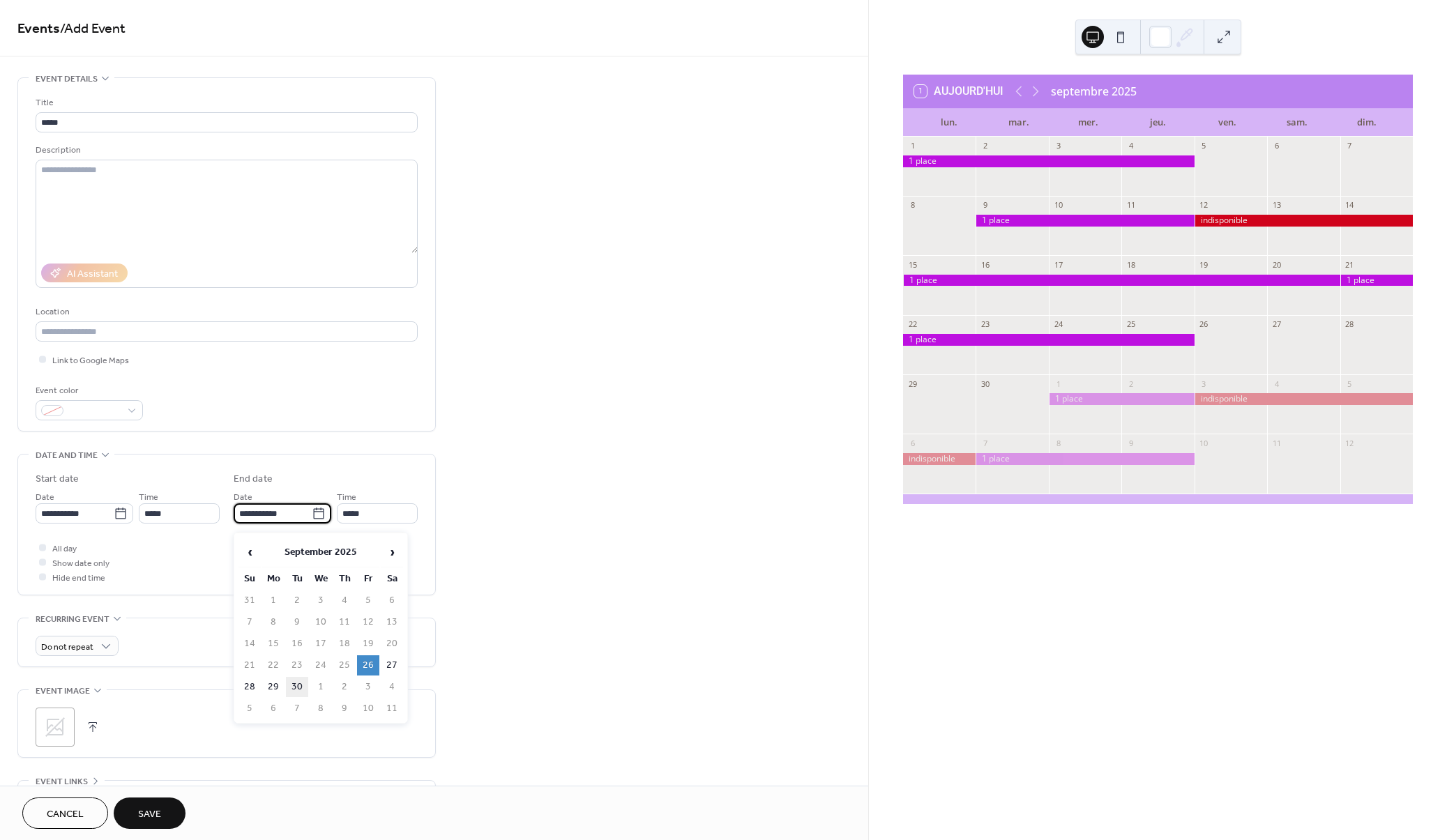 click on "30" at bounding box center [297, 687] 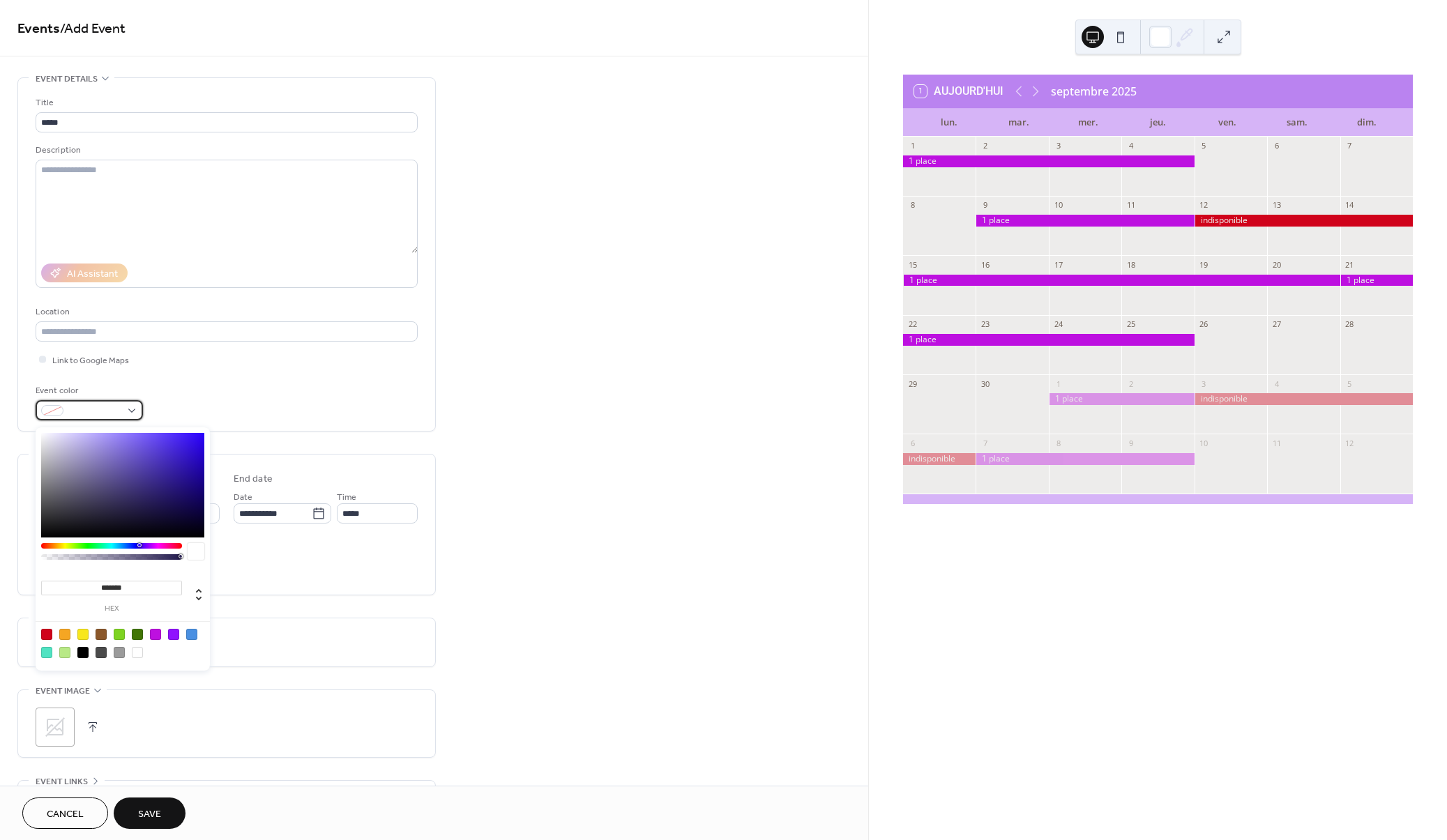 click at bounding box center (89, 410) 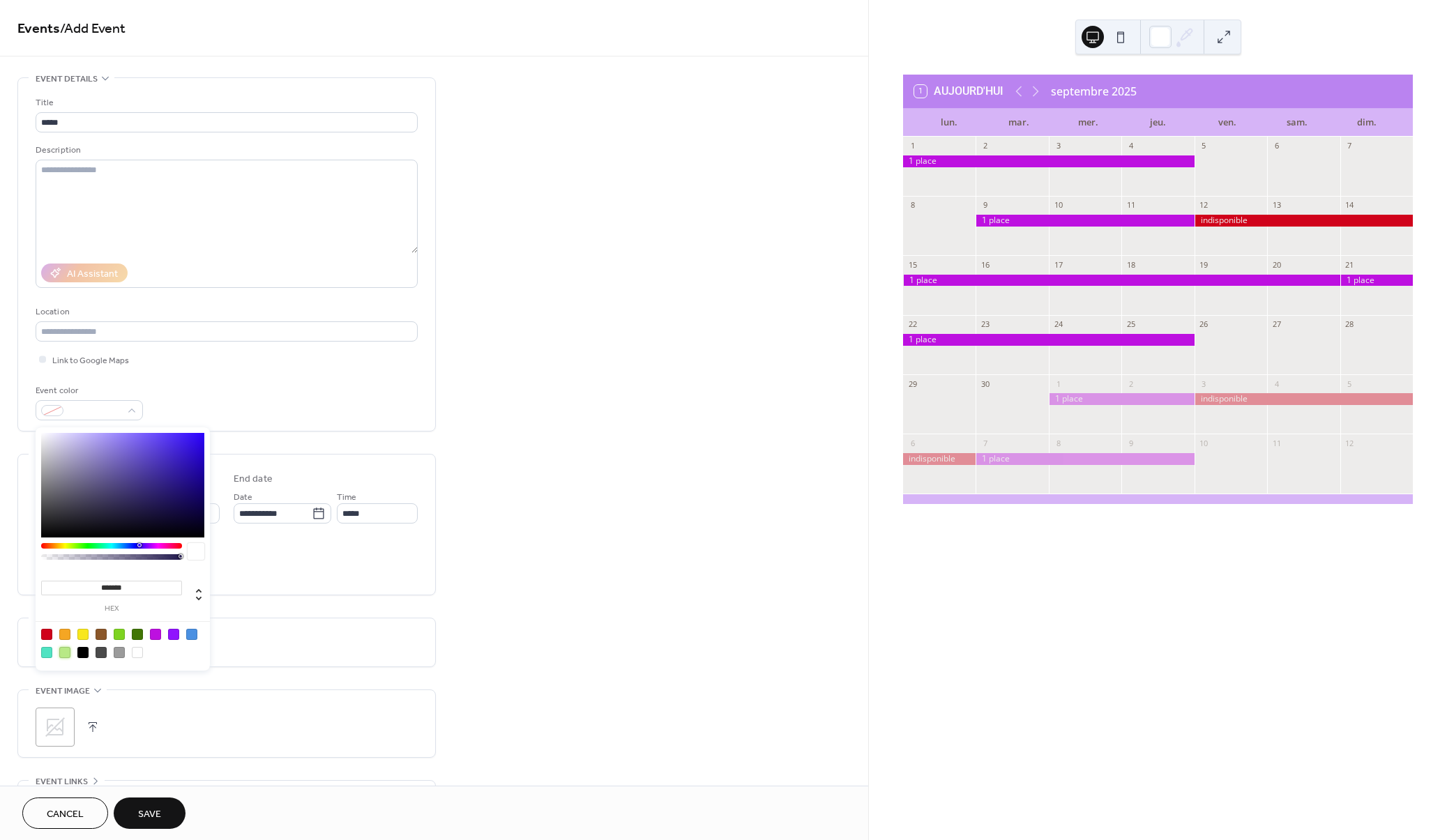 click at bounding box center (65, 652) 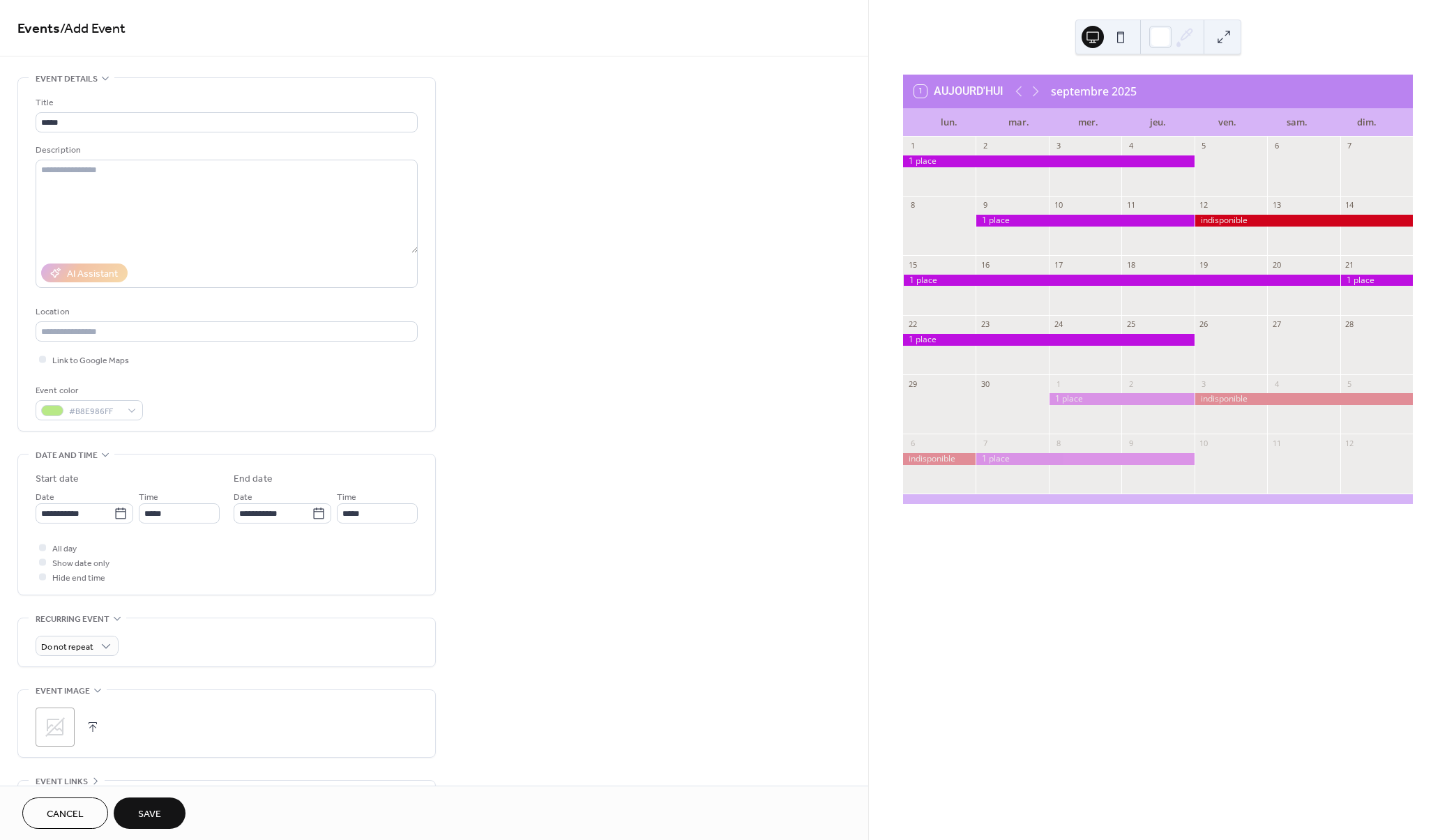 click on "Save" at bounding box center [149, 813] 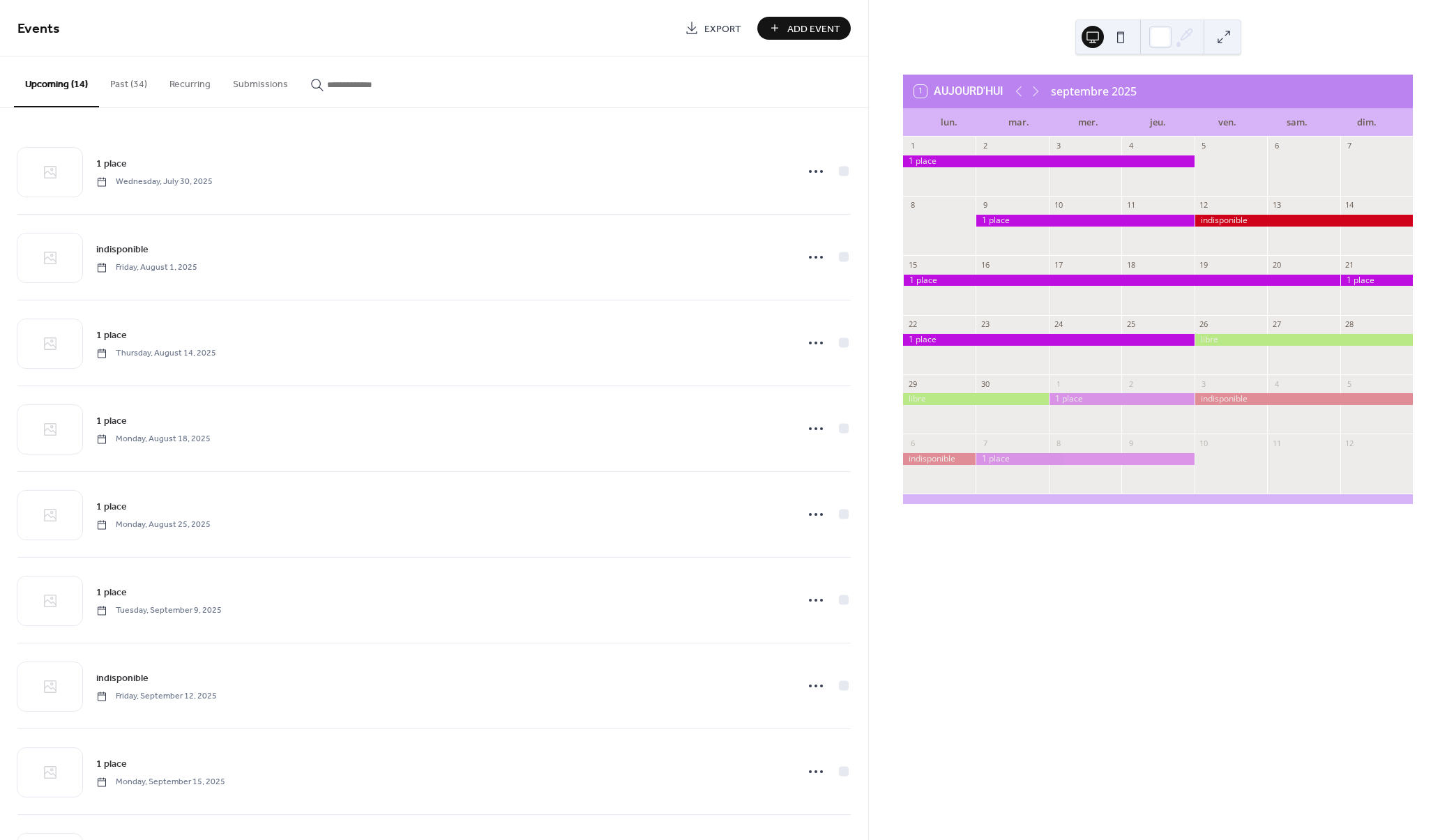 click on "1 Aujourd'hui septembre 2025 lun. mar. mer. jeu. ven. sam. dim. 1 2 3 4 5 6 7 8 9 10 11 12 13 14 15 16 17 18 19 20 21 22 23 24 25 26 27 28 29 30 1 2 3 4 5 6 7 8 9 10 11 12" at bounding box center (1158, 420) 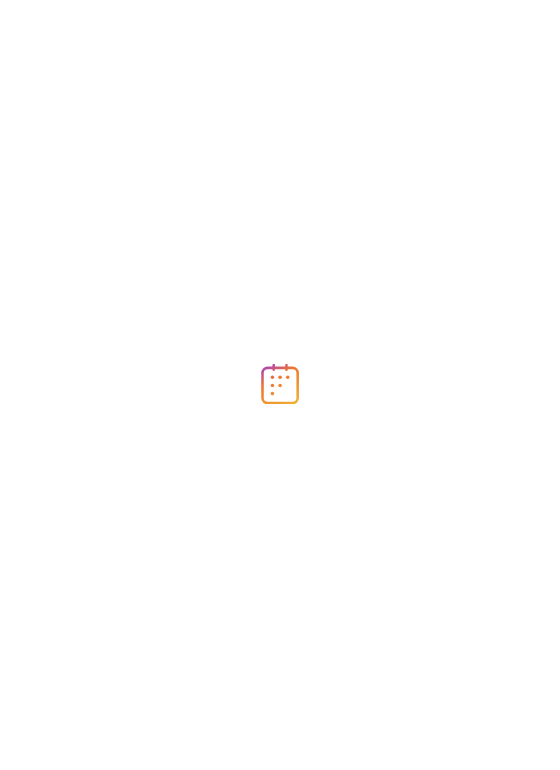 scroll, scrollTop: 0, scrollLeft: 0, axis: both 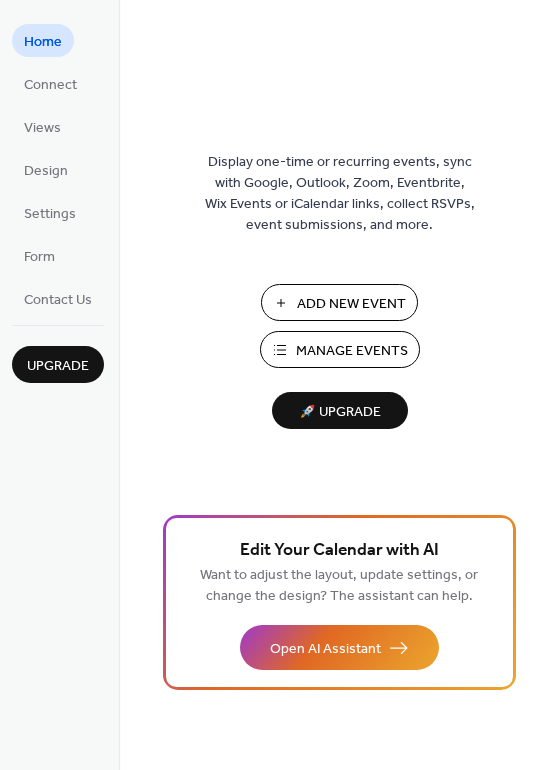 click on "Manage Events" at bounding box center (352, 351) 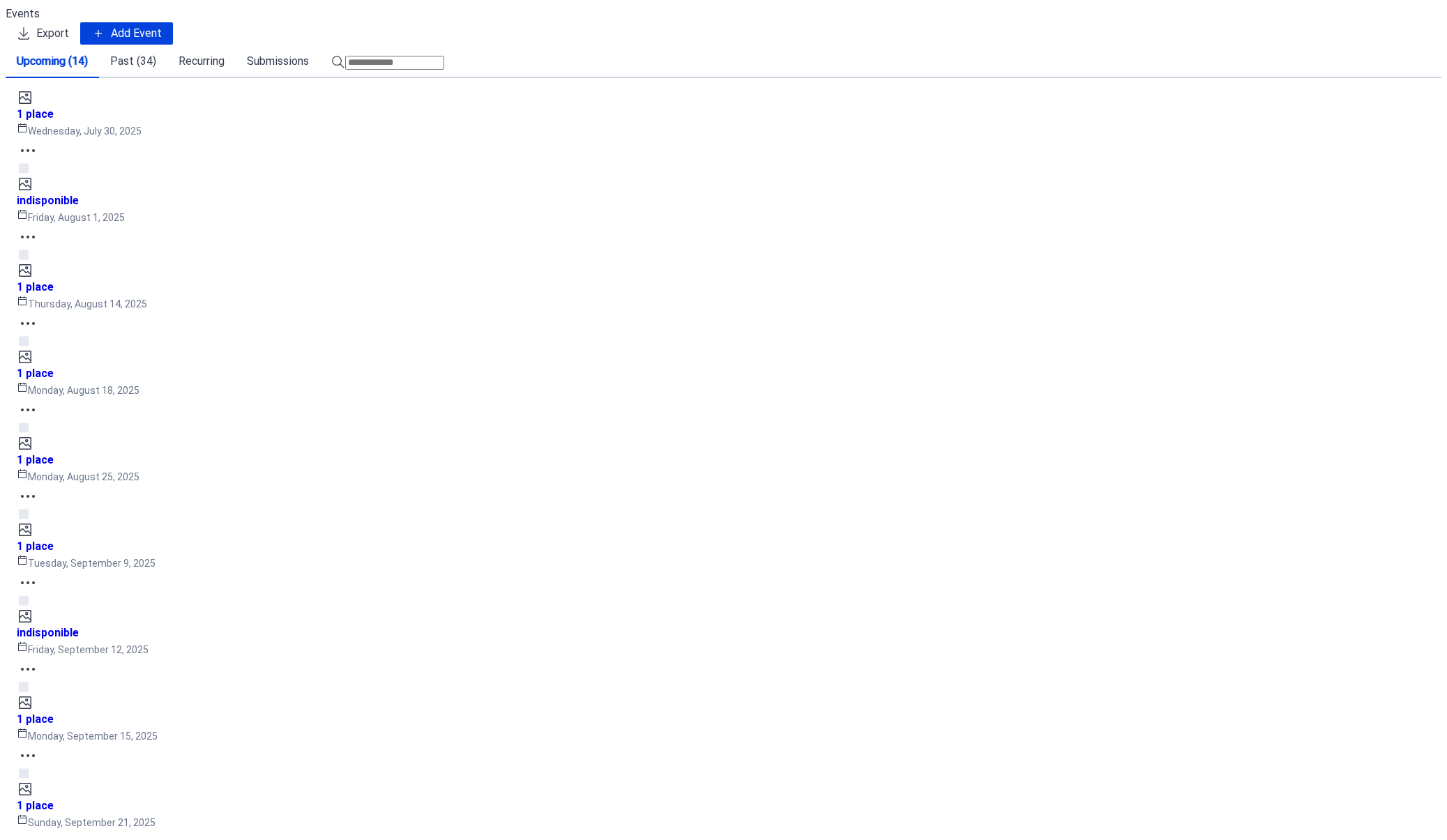 scroll, scrollTop: 0, scrollLeft: 0, axis: both 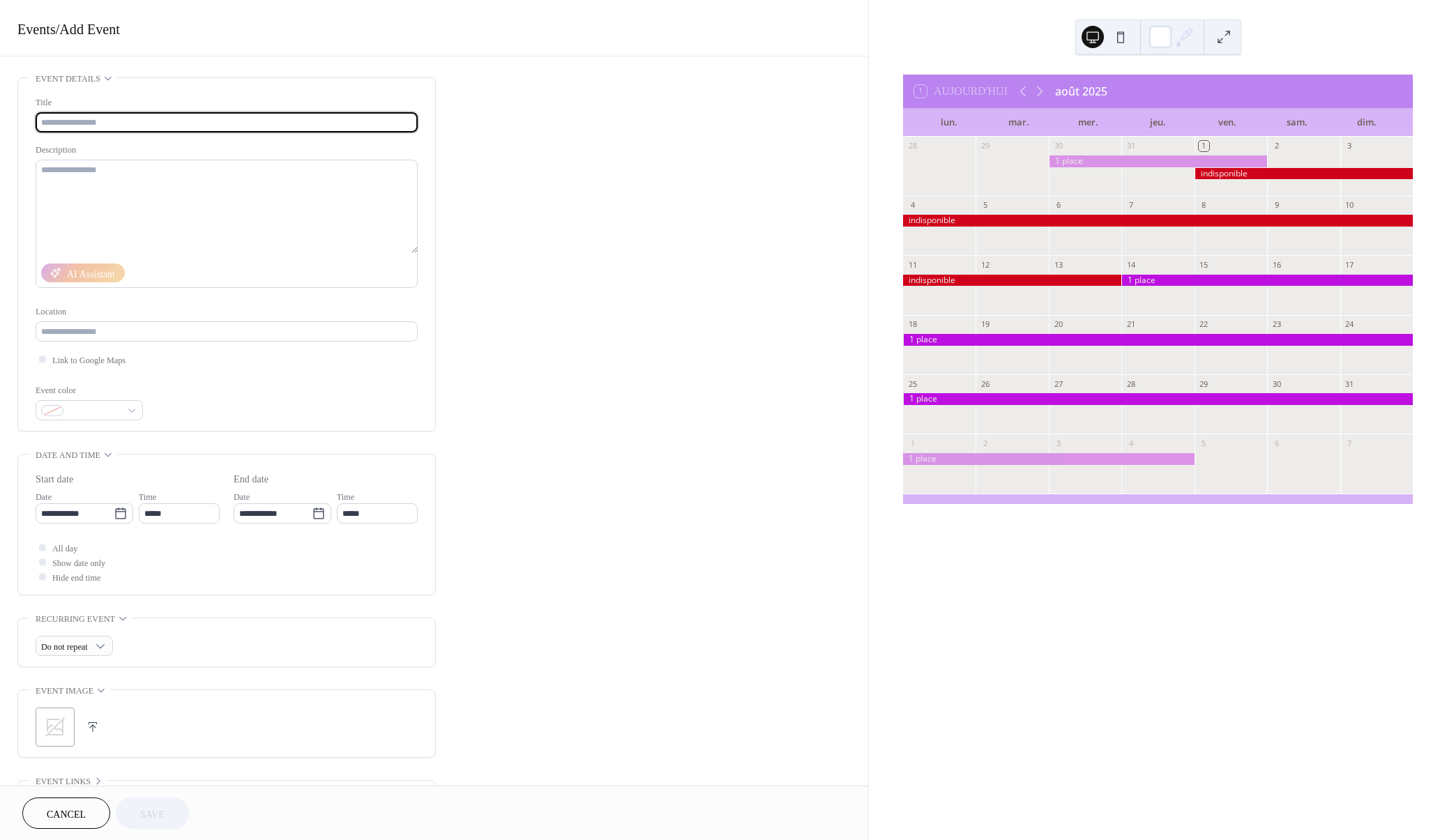 click at bounding box center (227, 122) 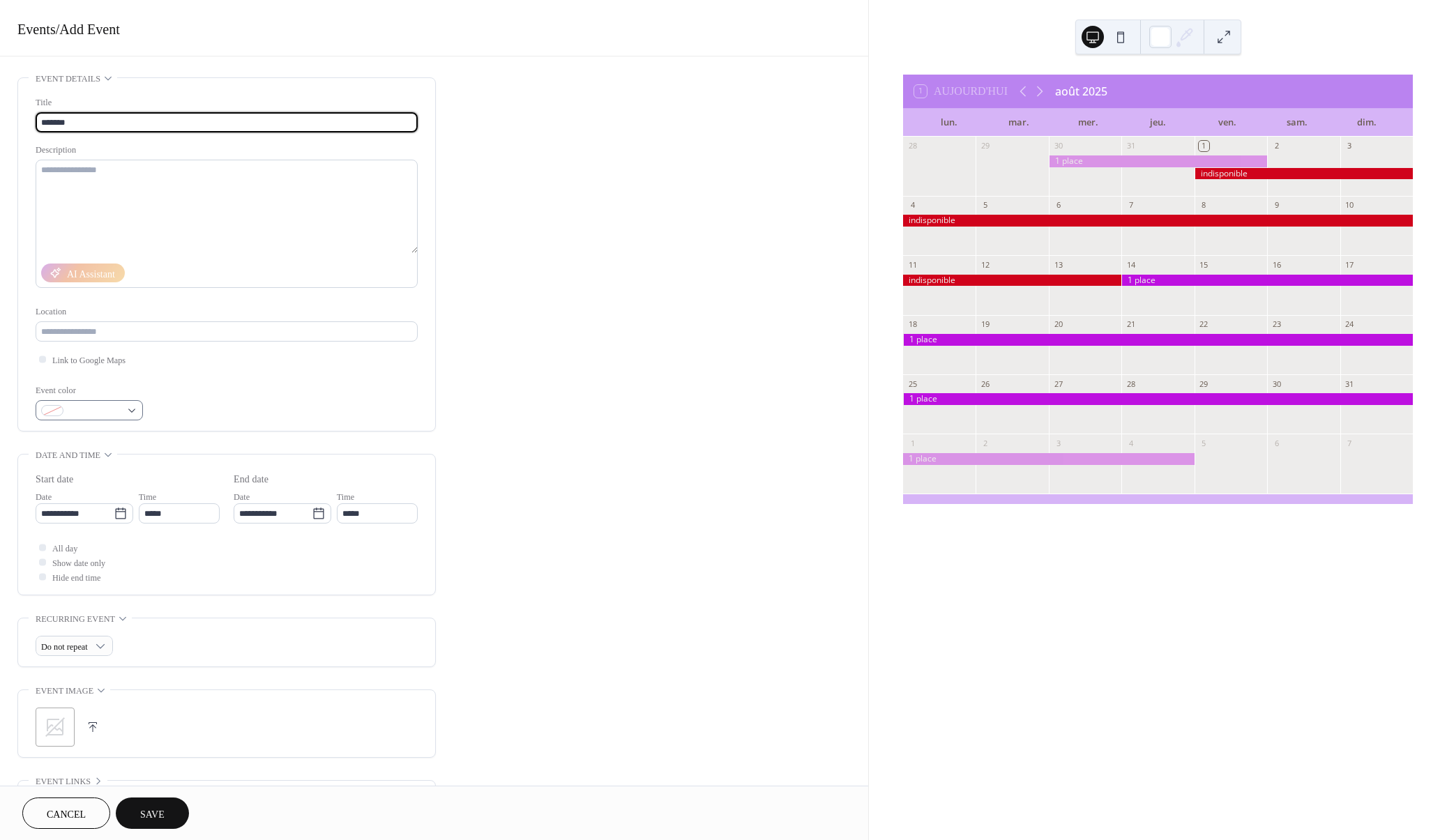 type on "*******" 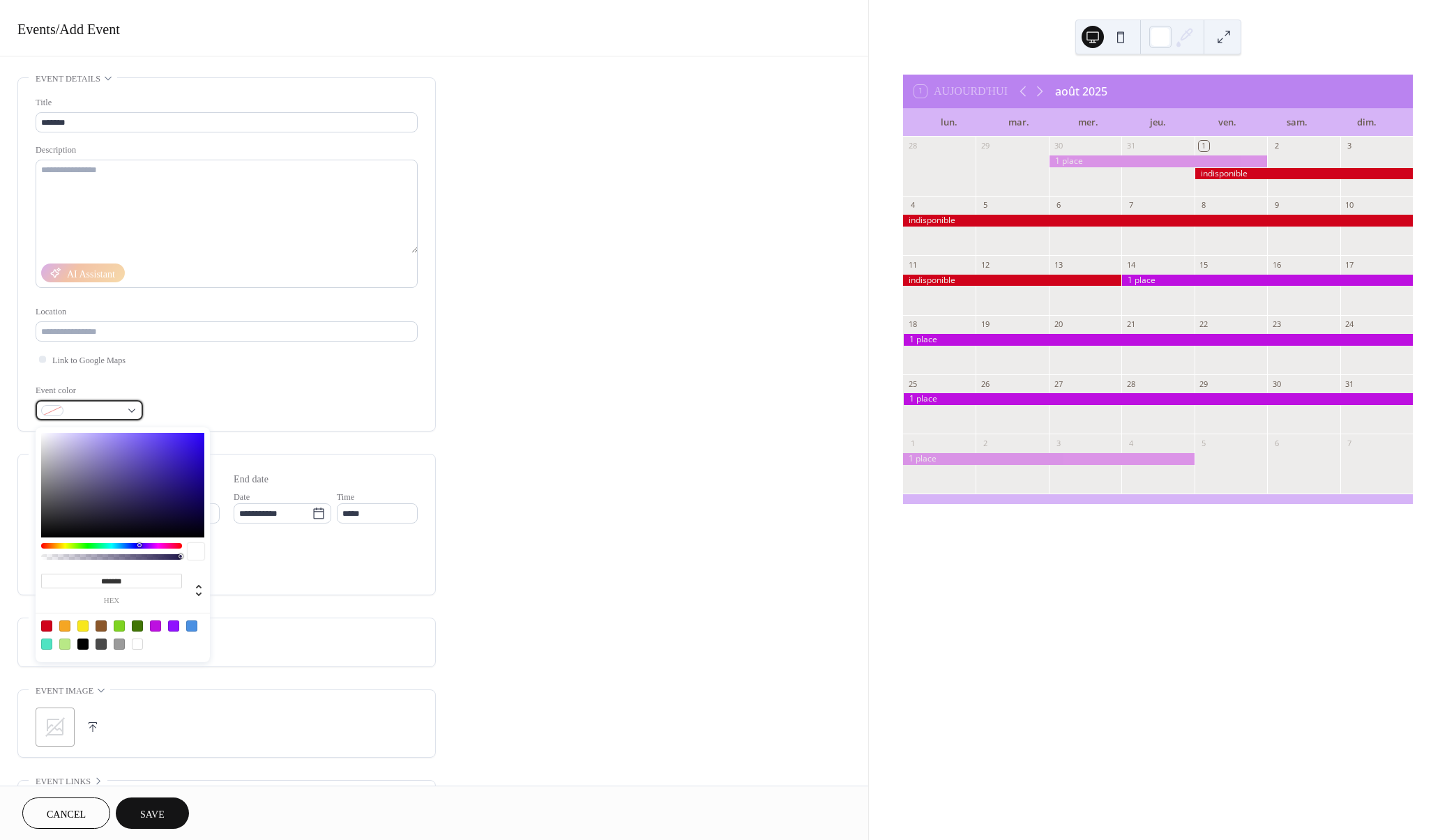 click at bounding box center (89, 410) 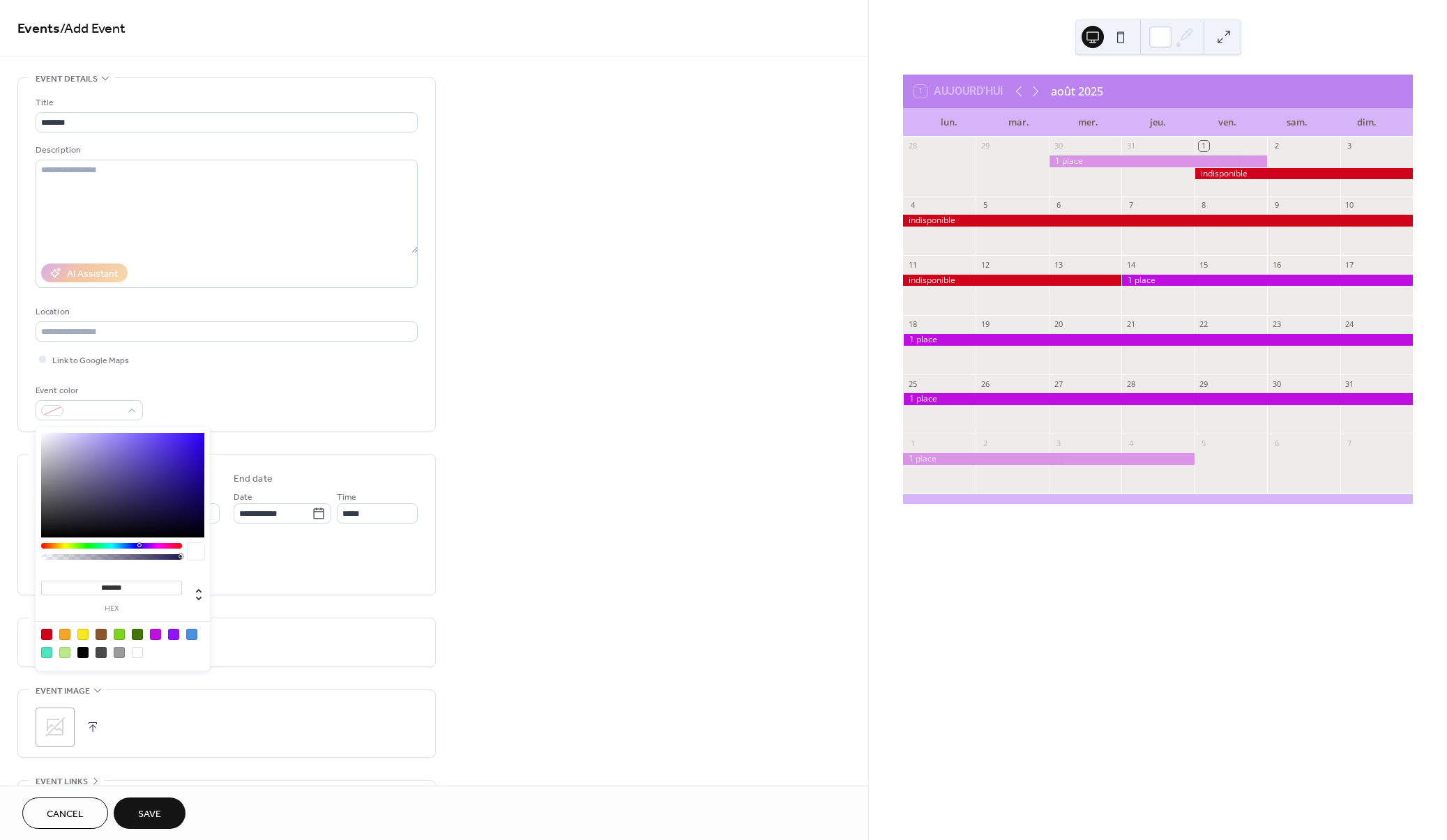 click at bounding box center [156, 634] 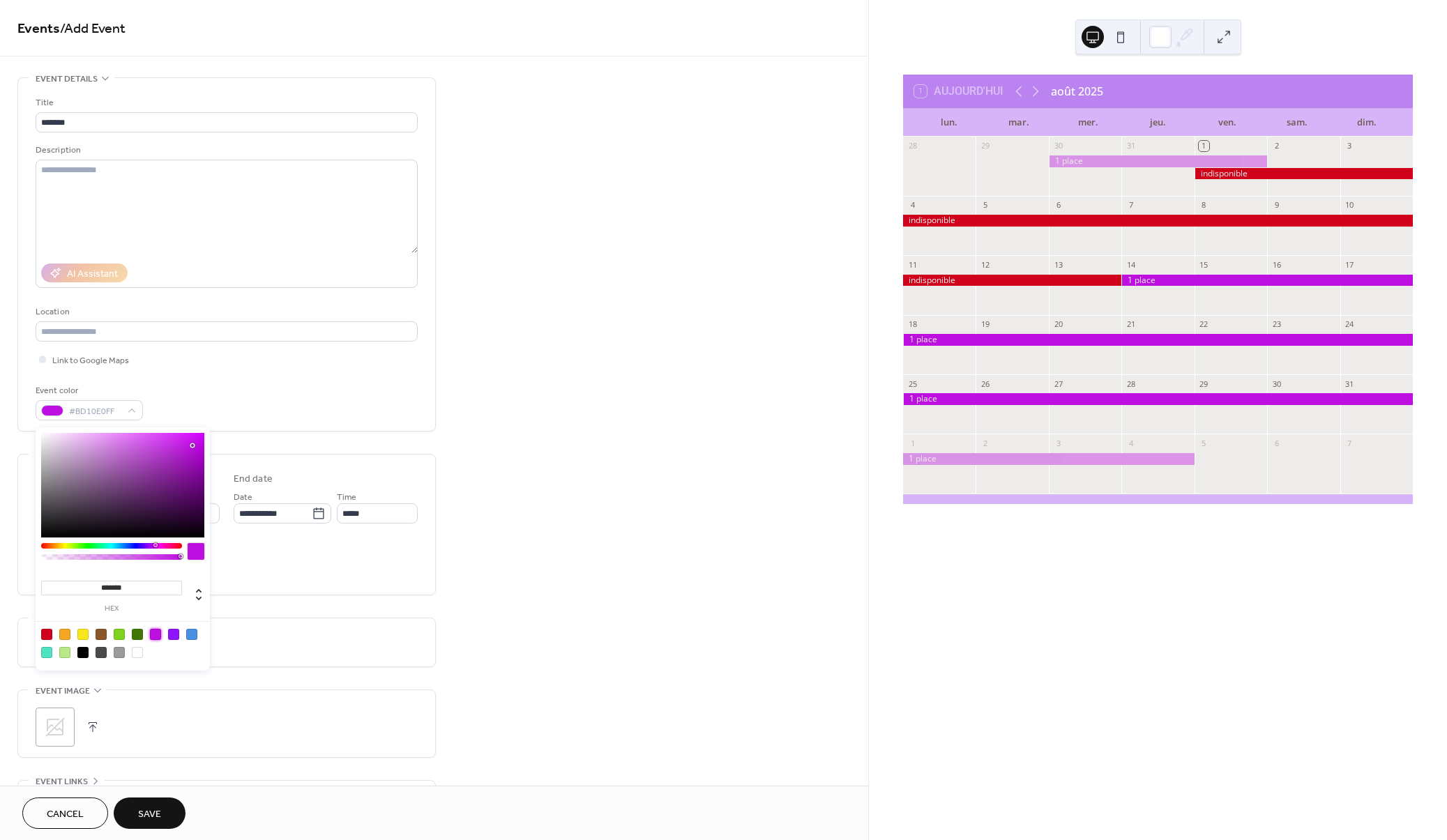 click on "Event color #BD10E0FF" at bounding box center [227, 402] 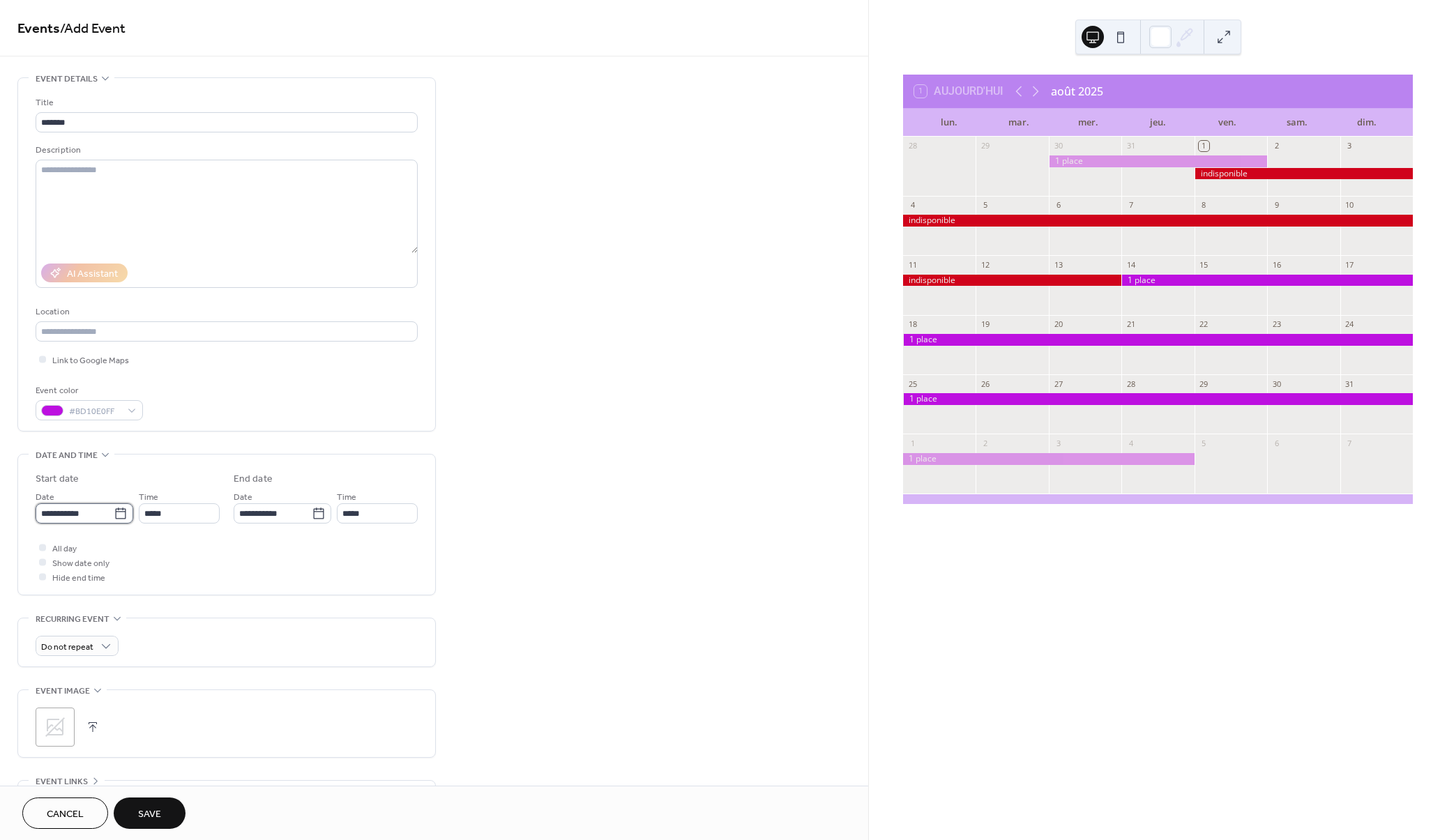 click on "**********" at bounding box center (75, 513) 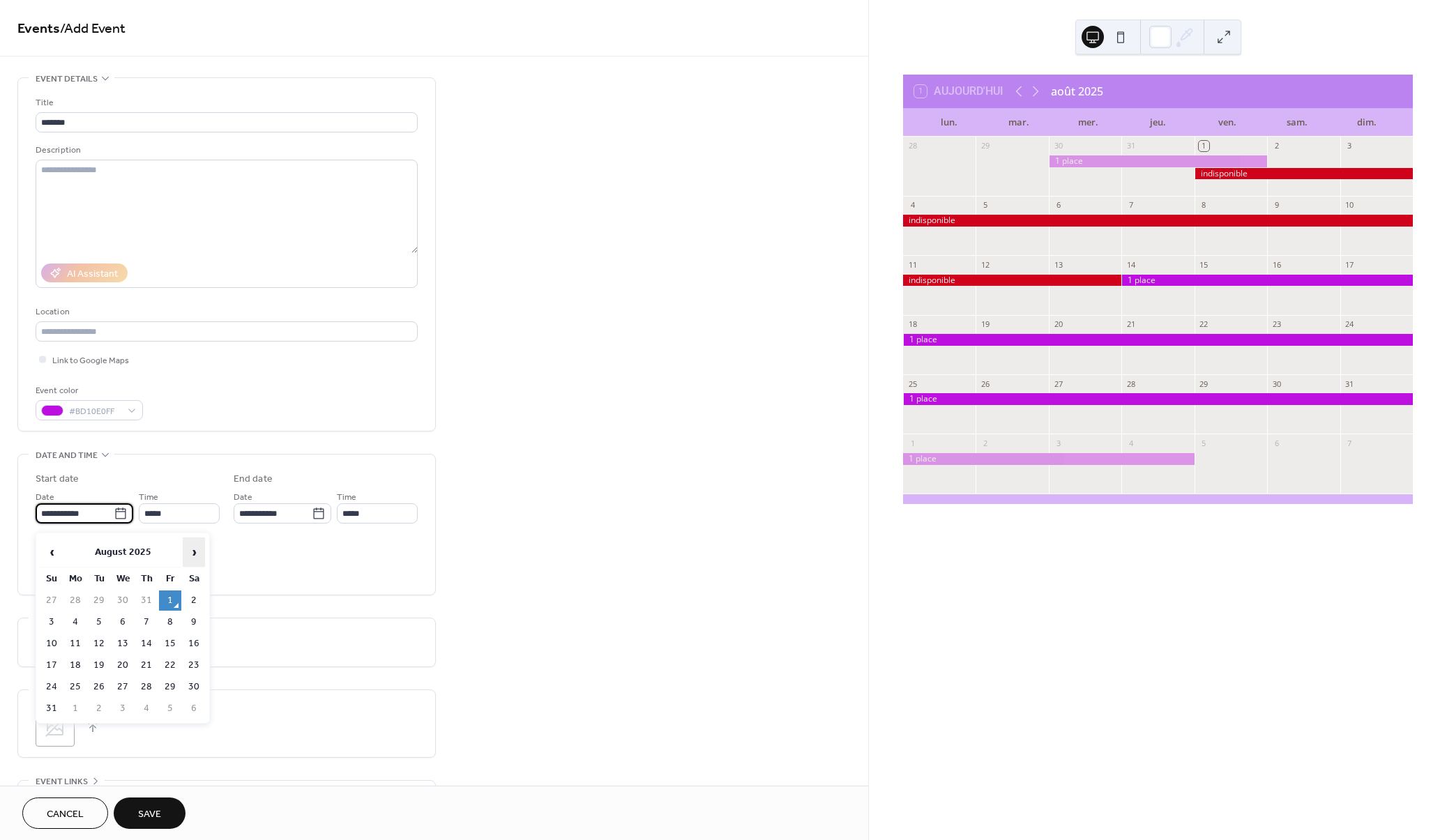 click on "›" at bounding box center [194, 552] 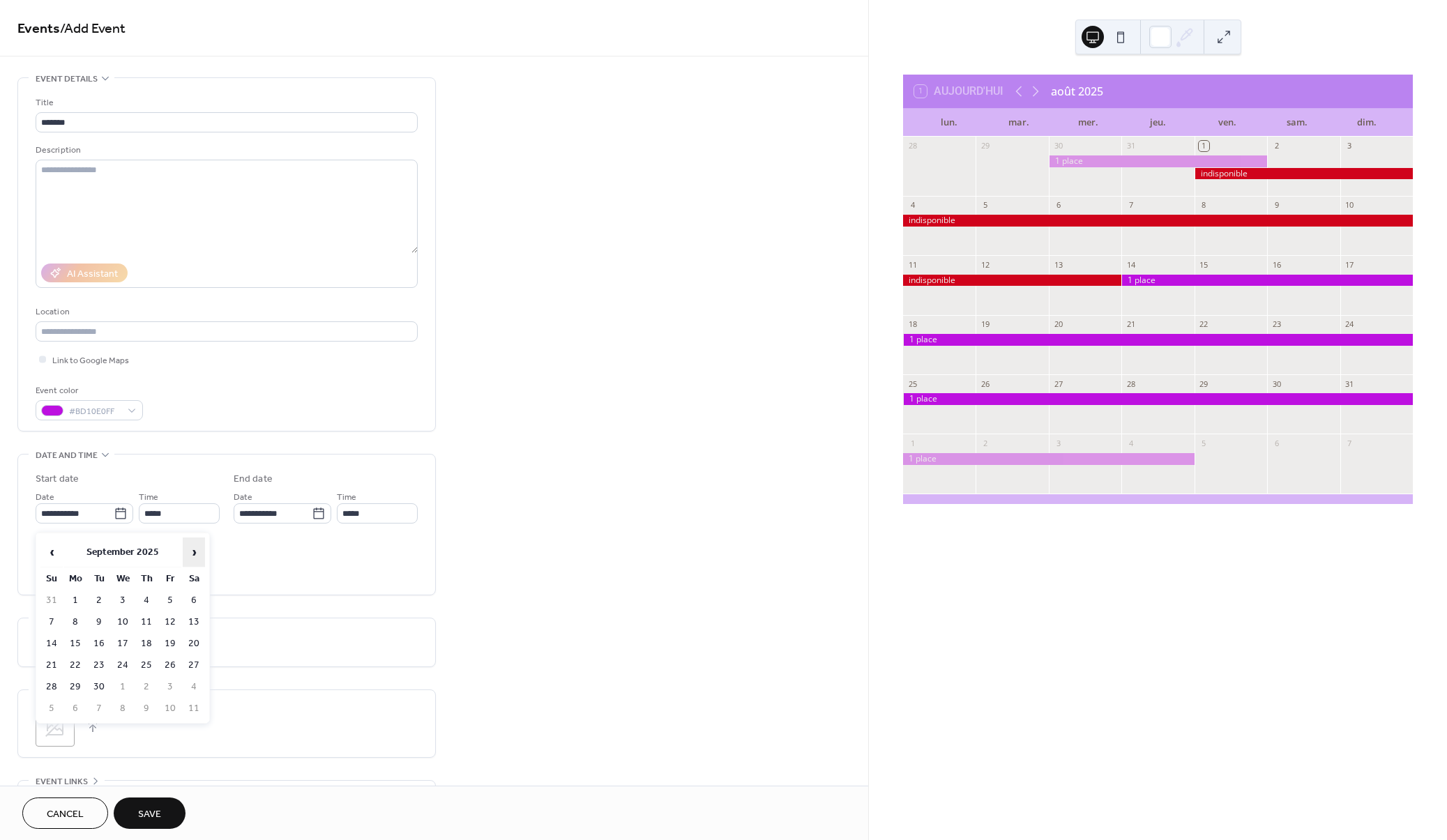click on "›" at bounding box center [194, 552] 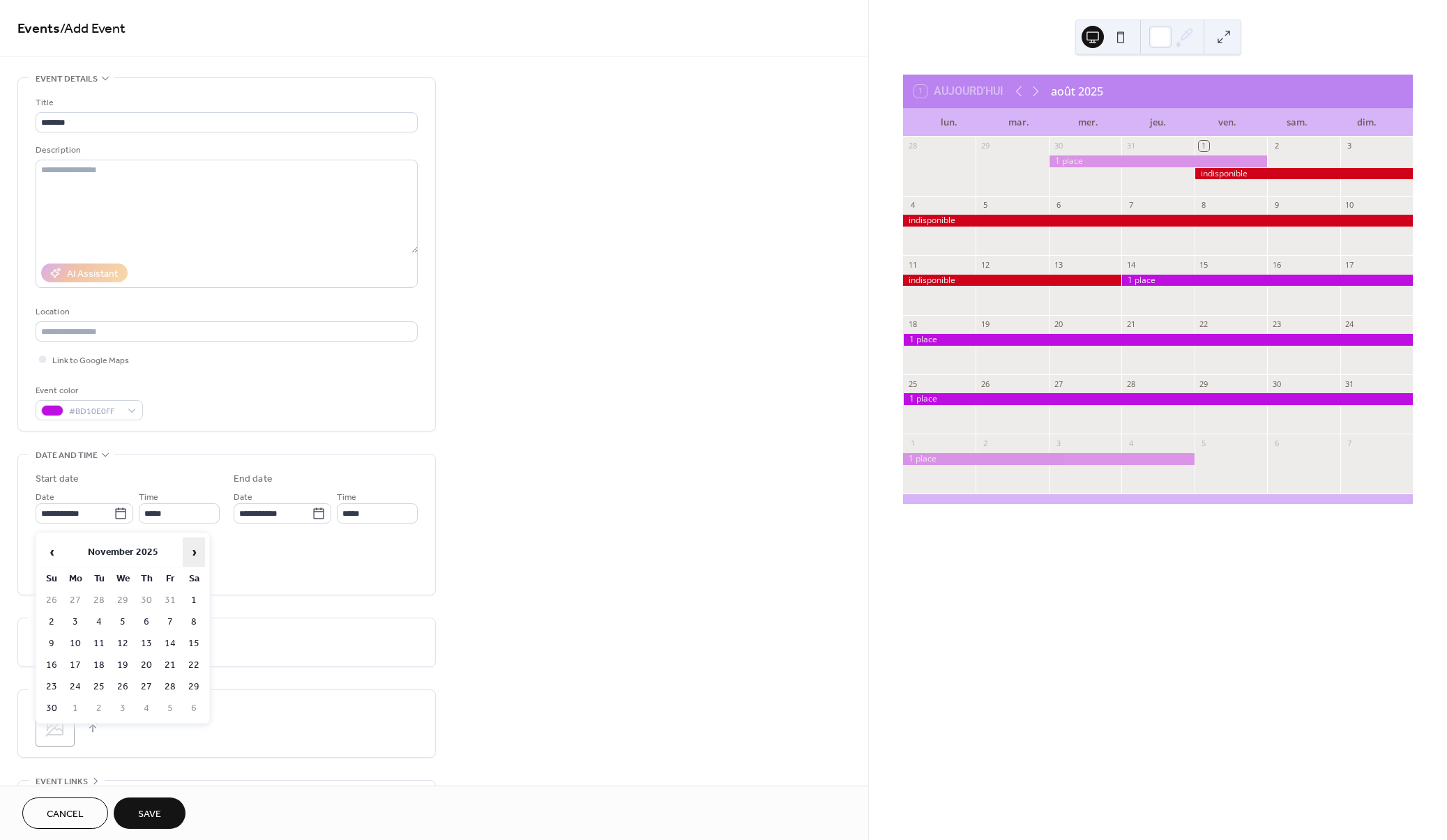 click on "›" at bounding box center (194, 552) 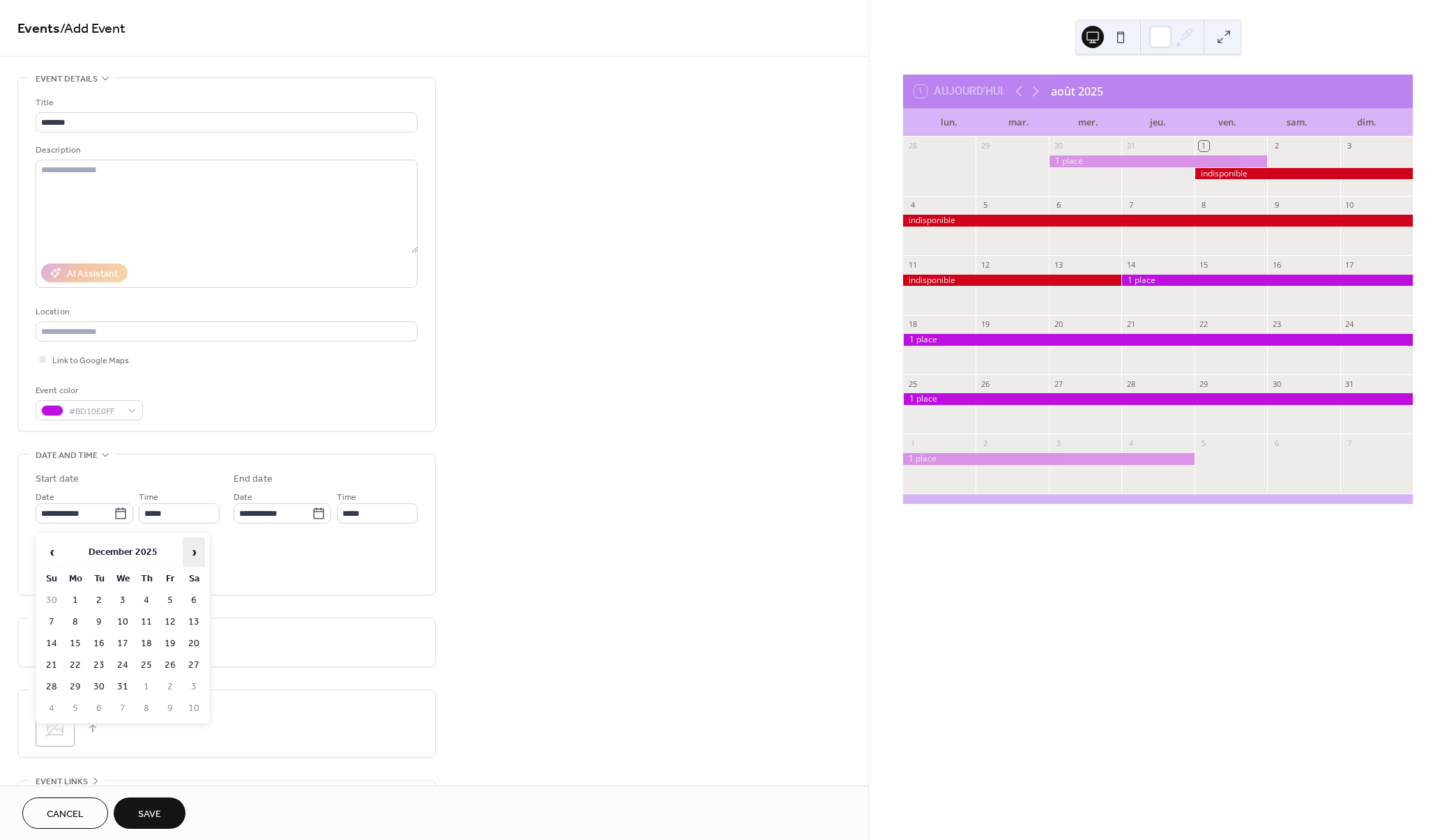 click on "›" at bounding box center [194, 552] 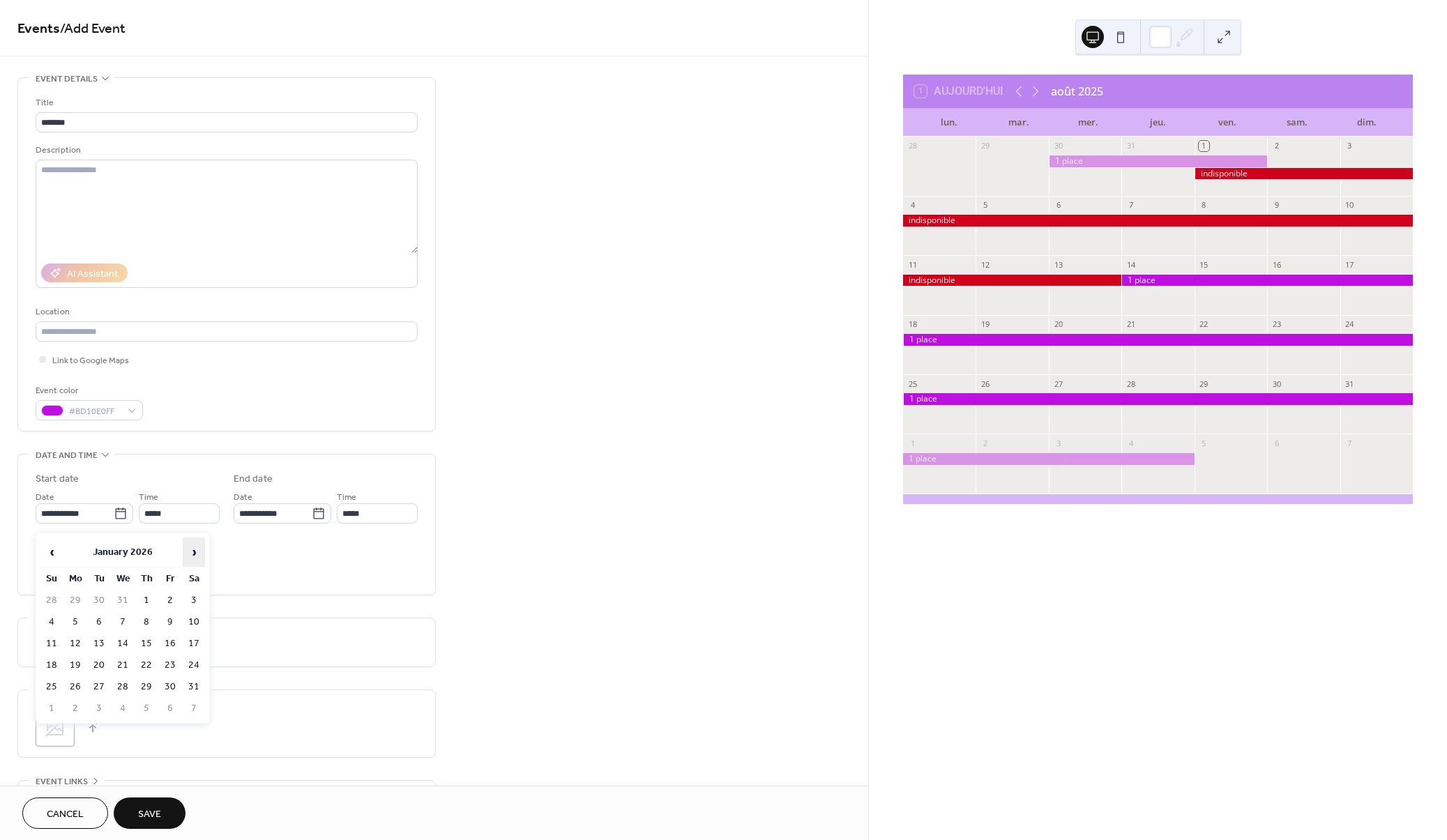 click on "›" at bounding box center (194, 552) 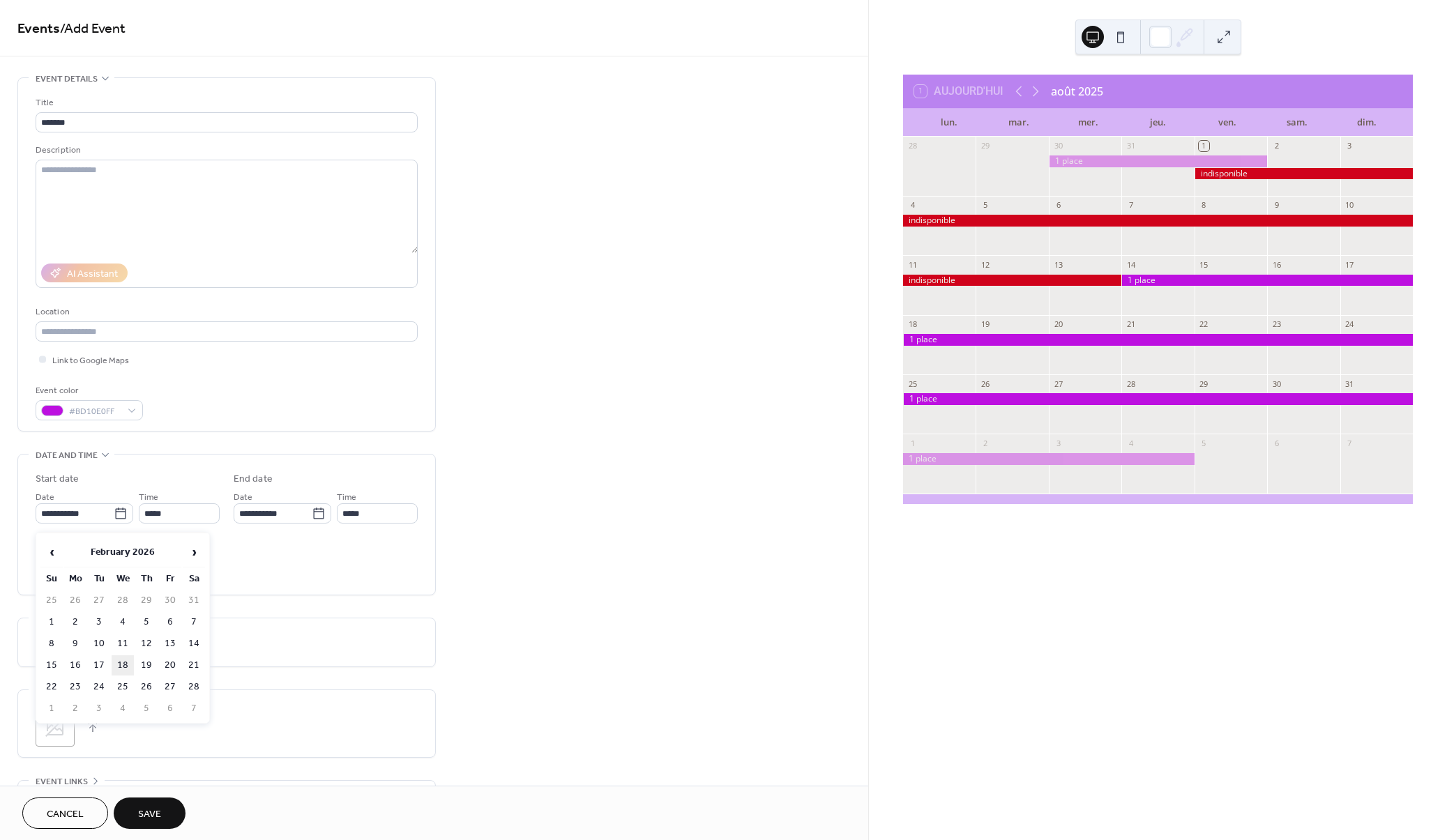 click on "18" at bounding box center [123, 665] 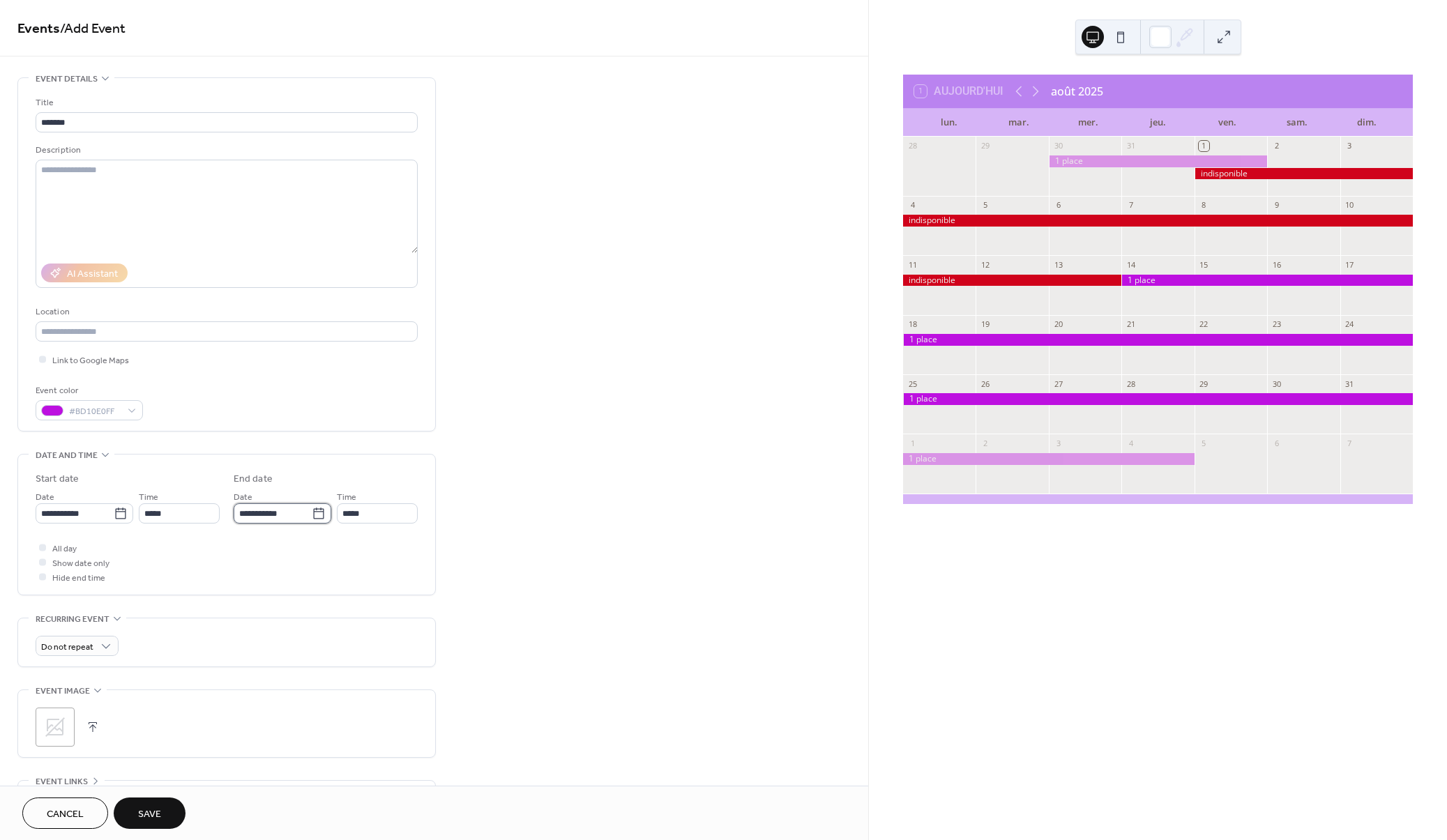 click on "**********" at bounding box center (273, 513) 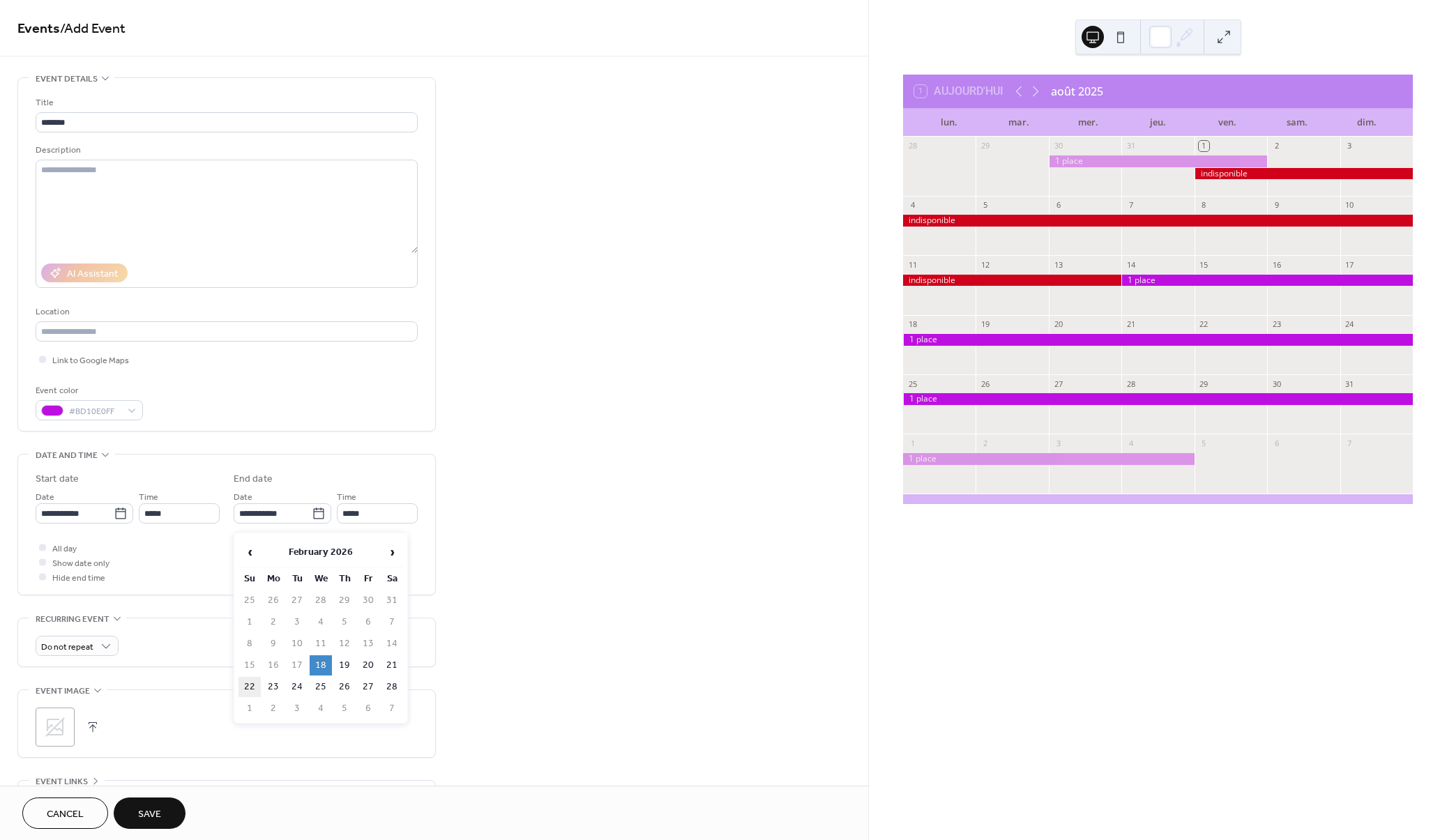 click on "22" at bounding box center [250, 687] 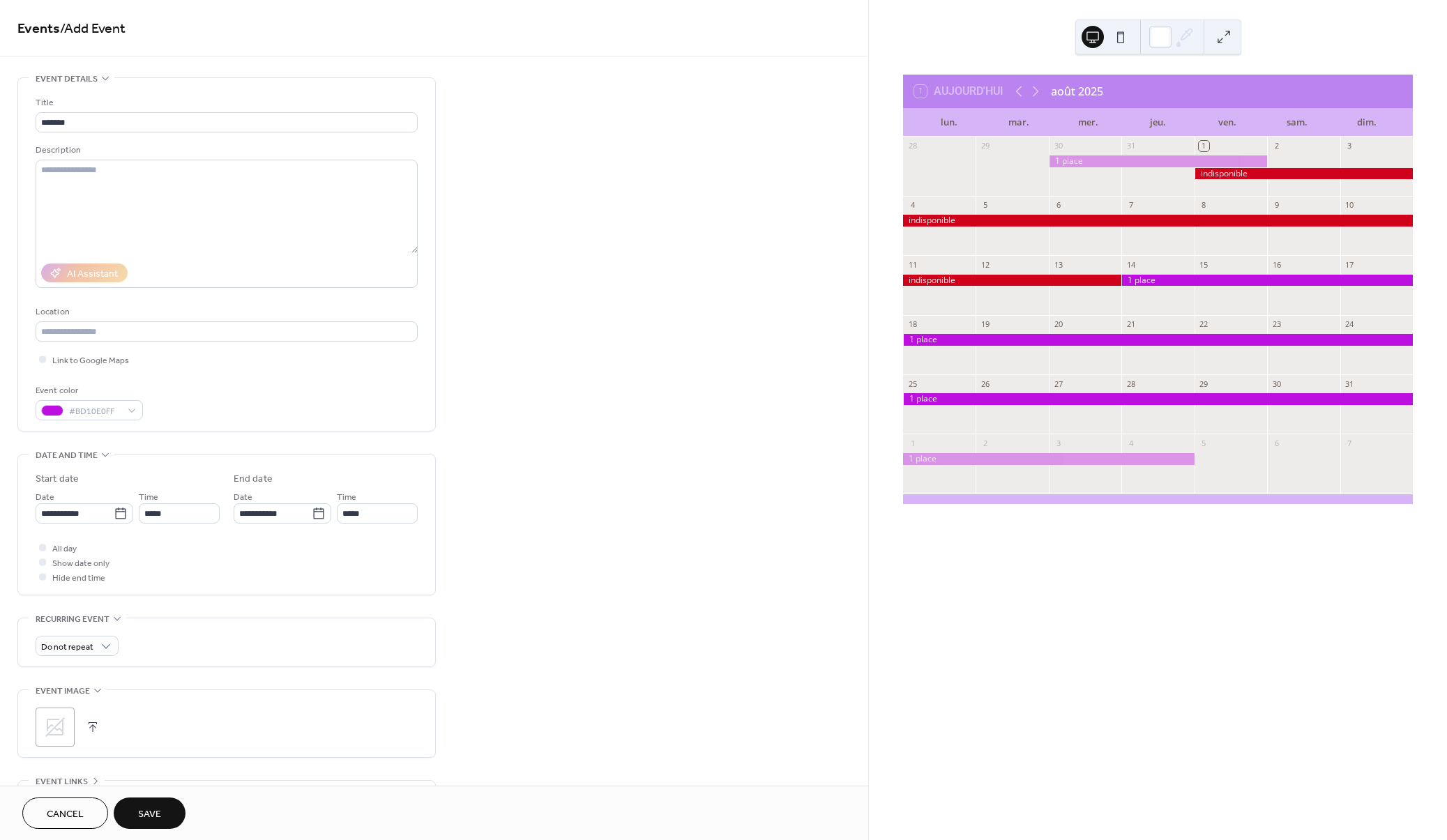 click on "Save" at bounding box center (149, 814) 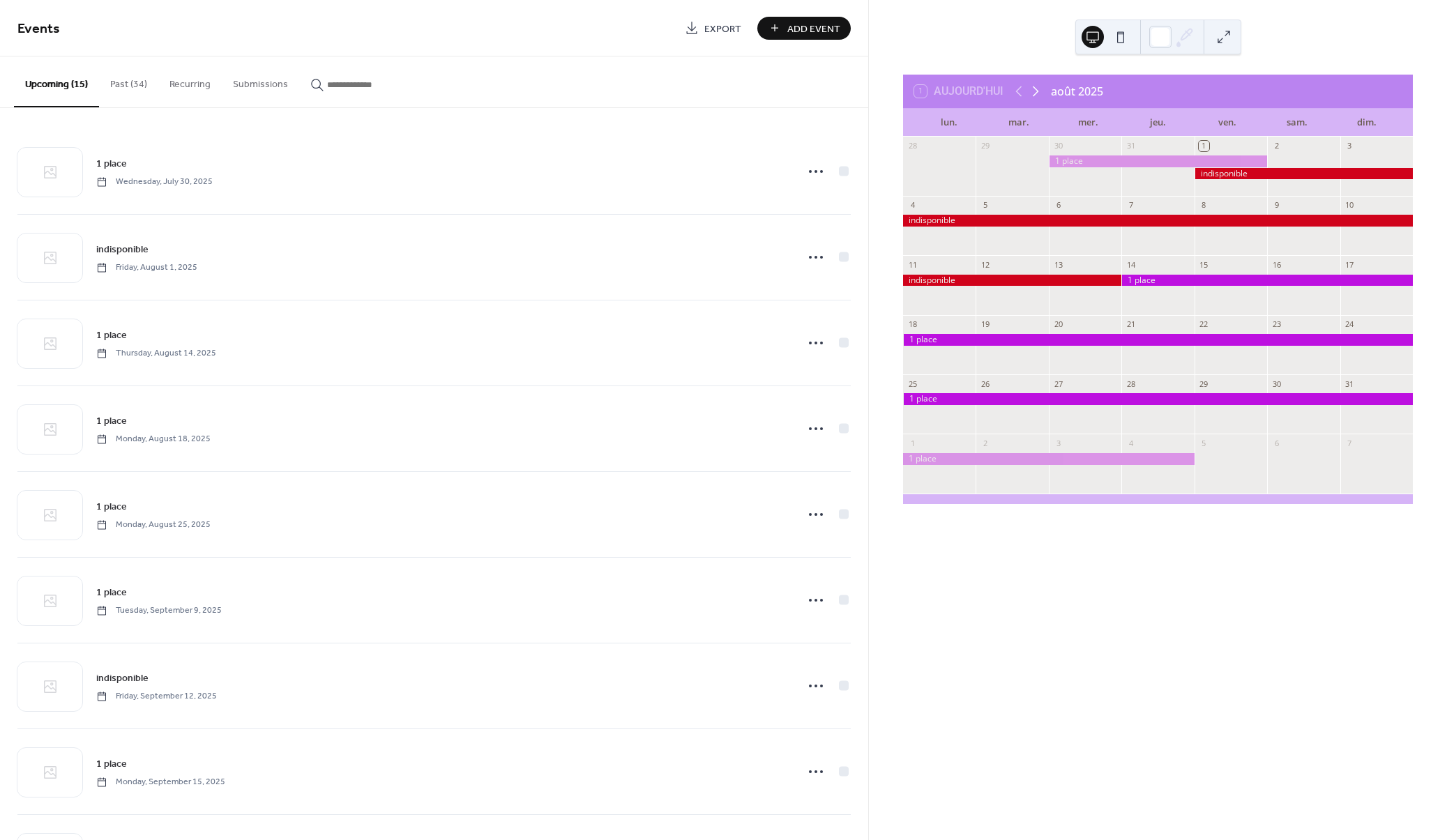 click 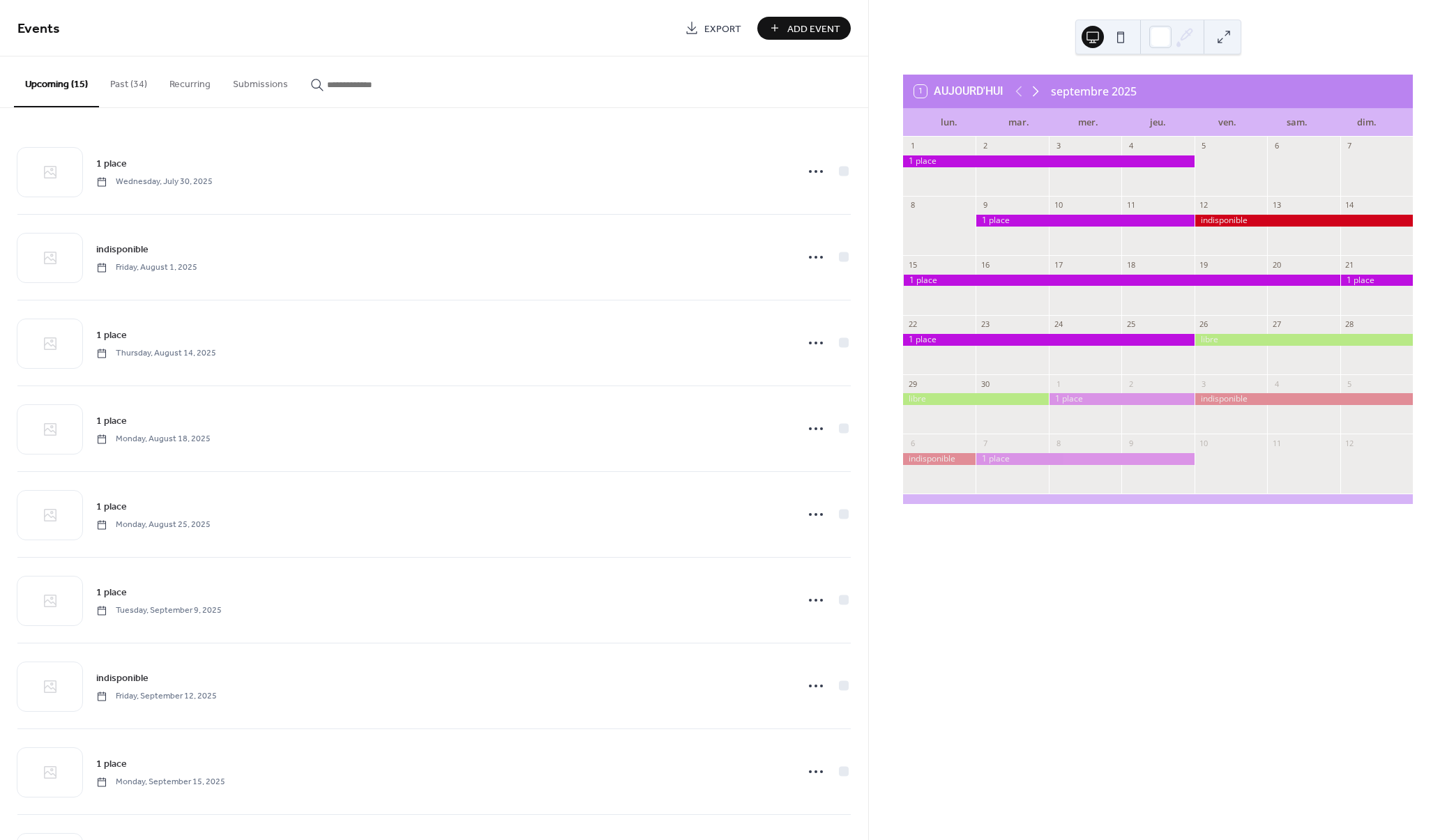 click 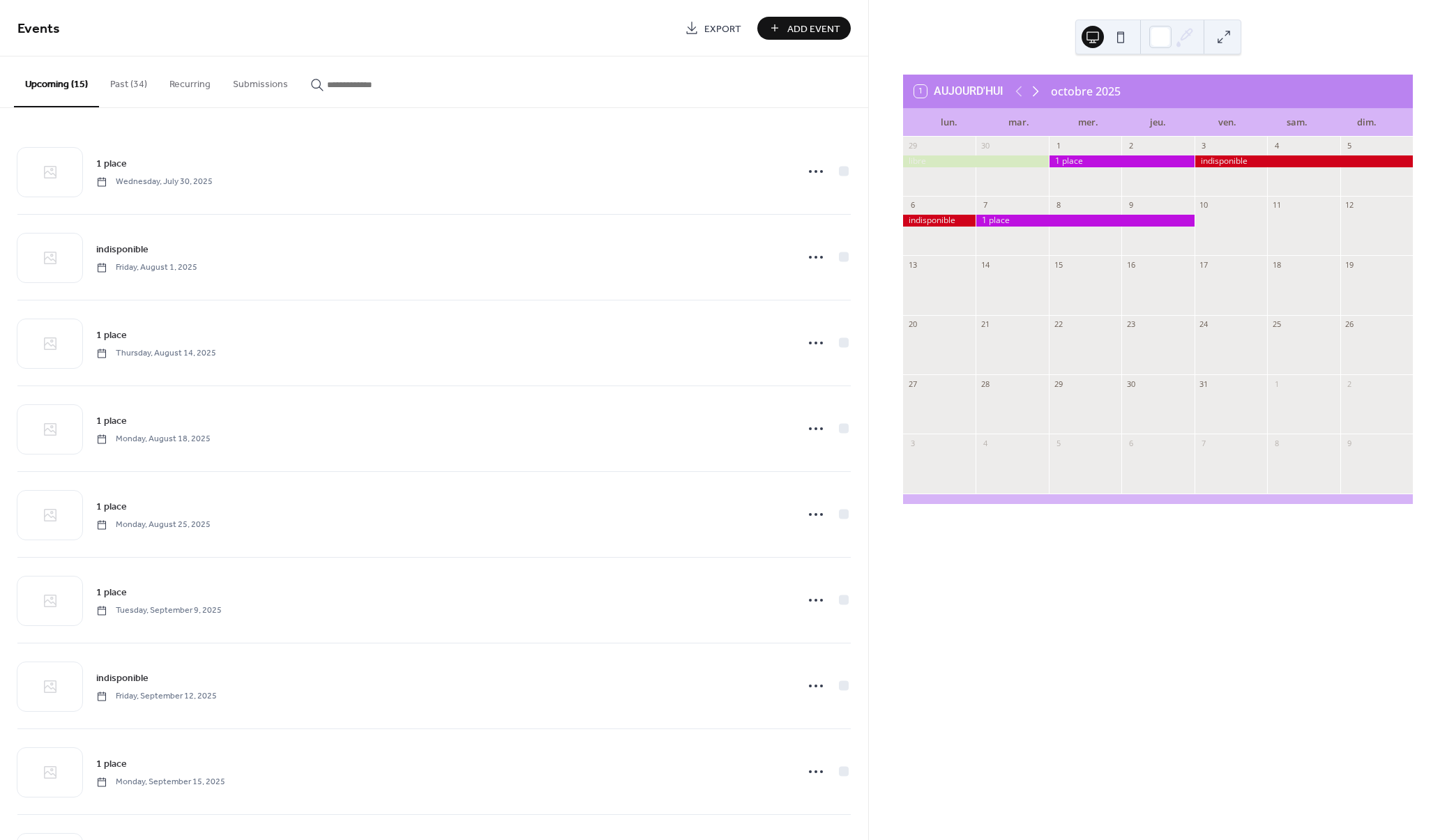click 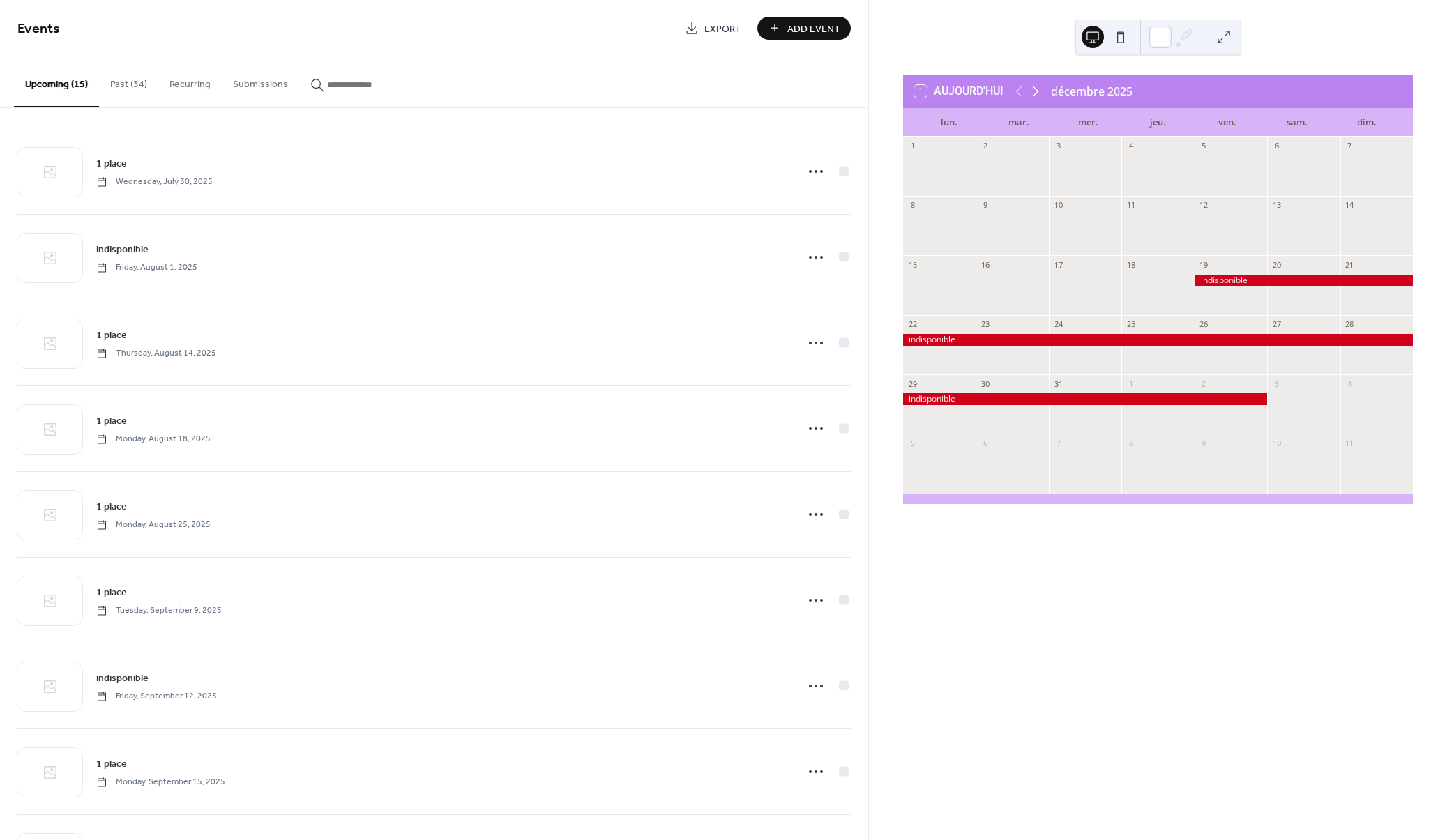 click 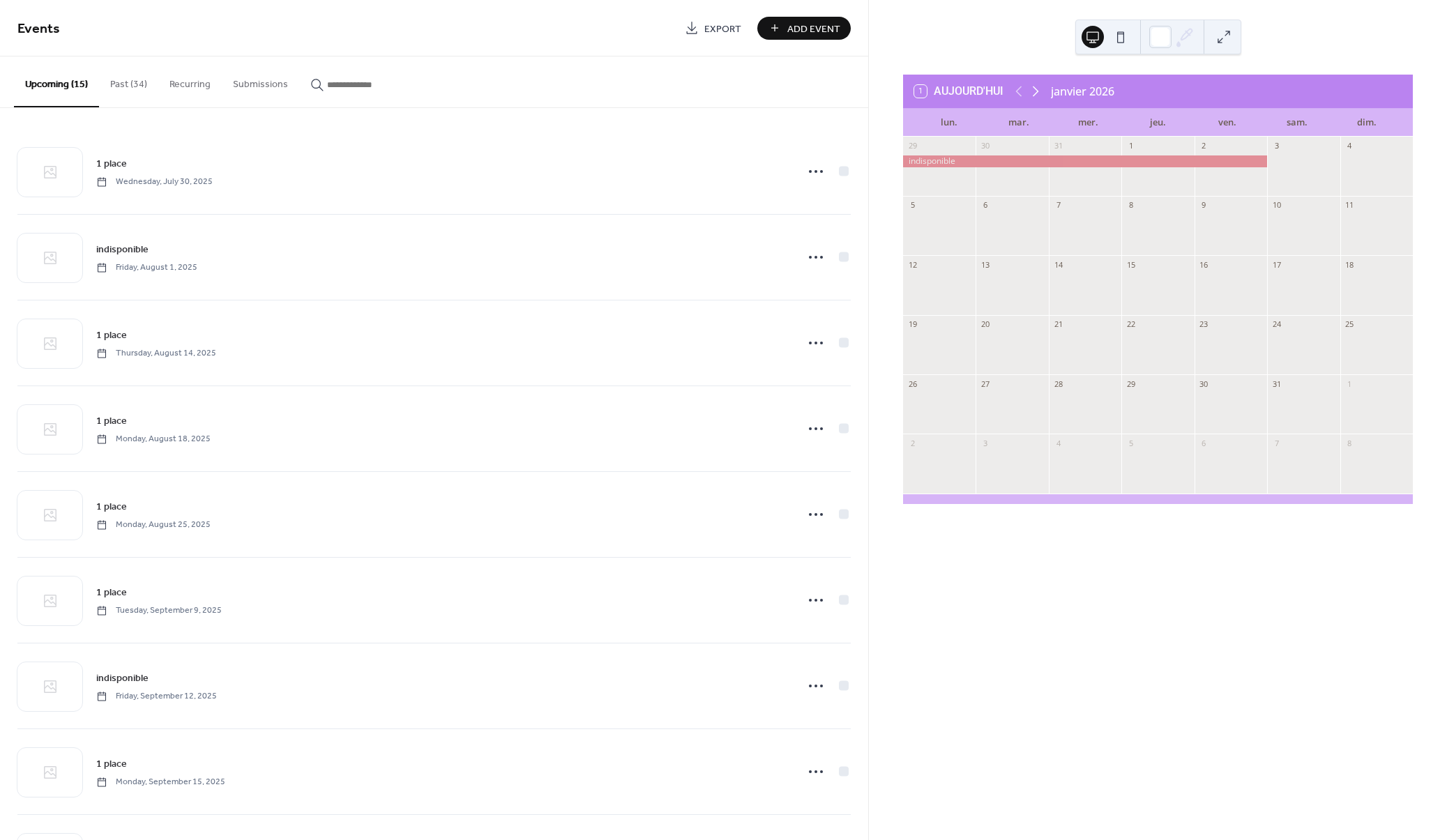 click 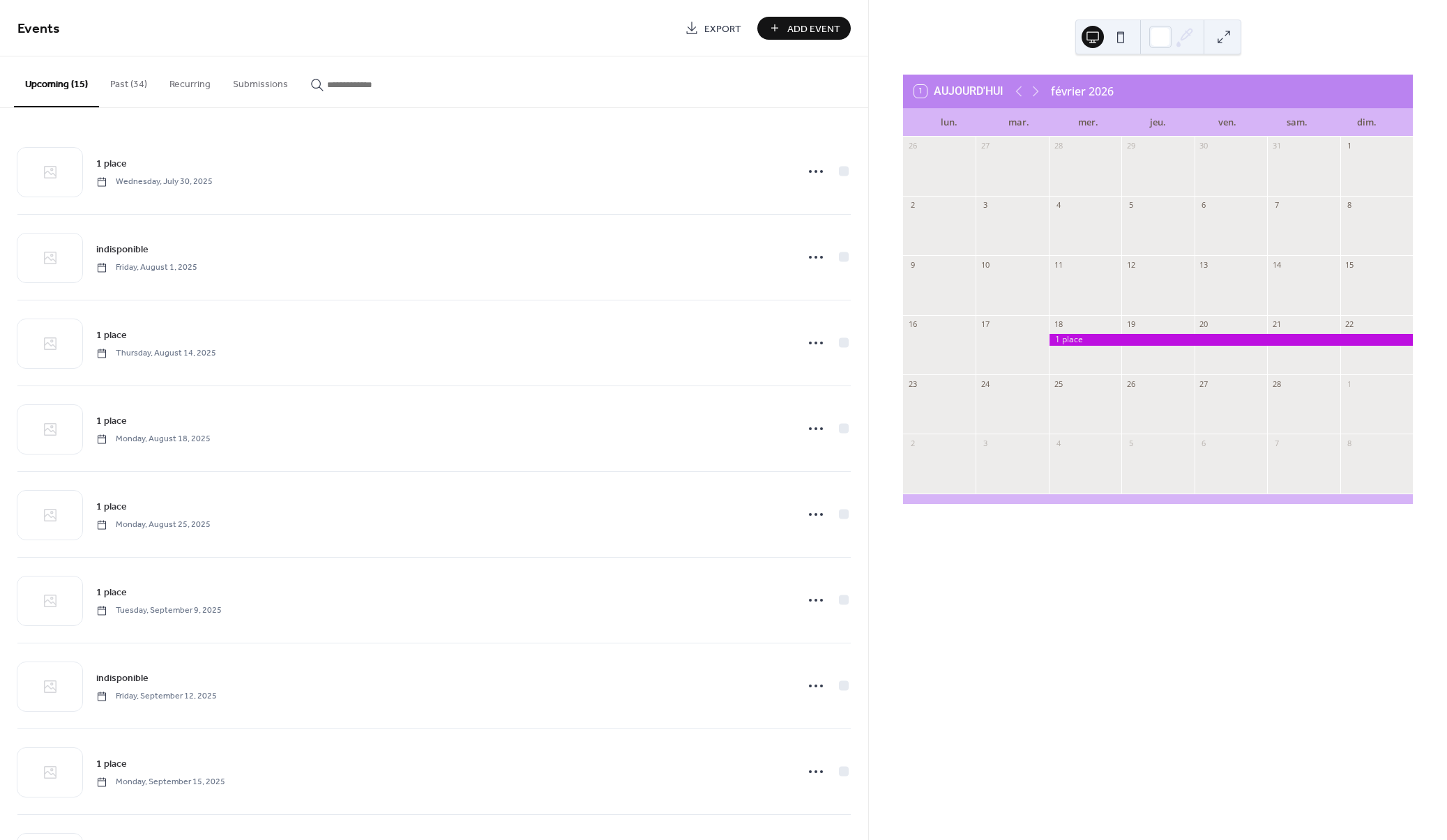 click on "Add Event" at bounding box center [814, 29] 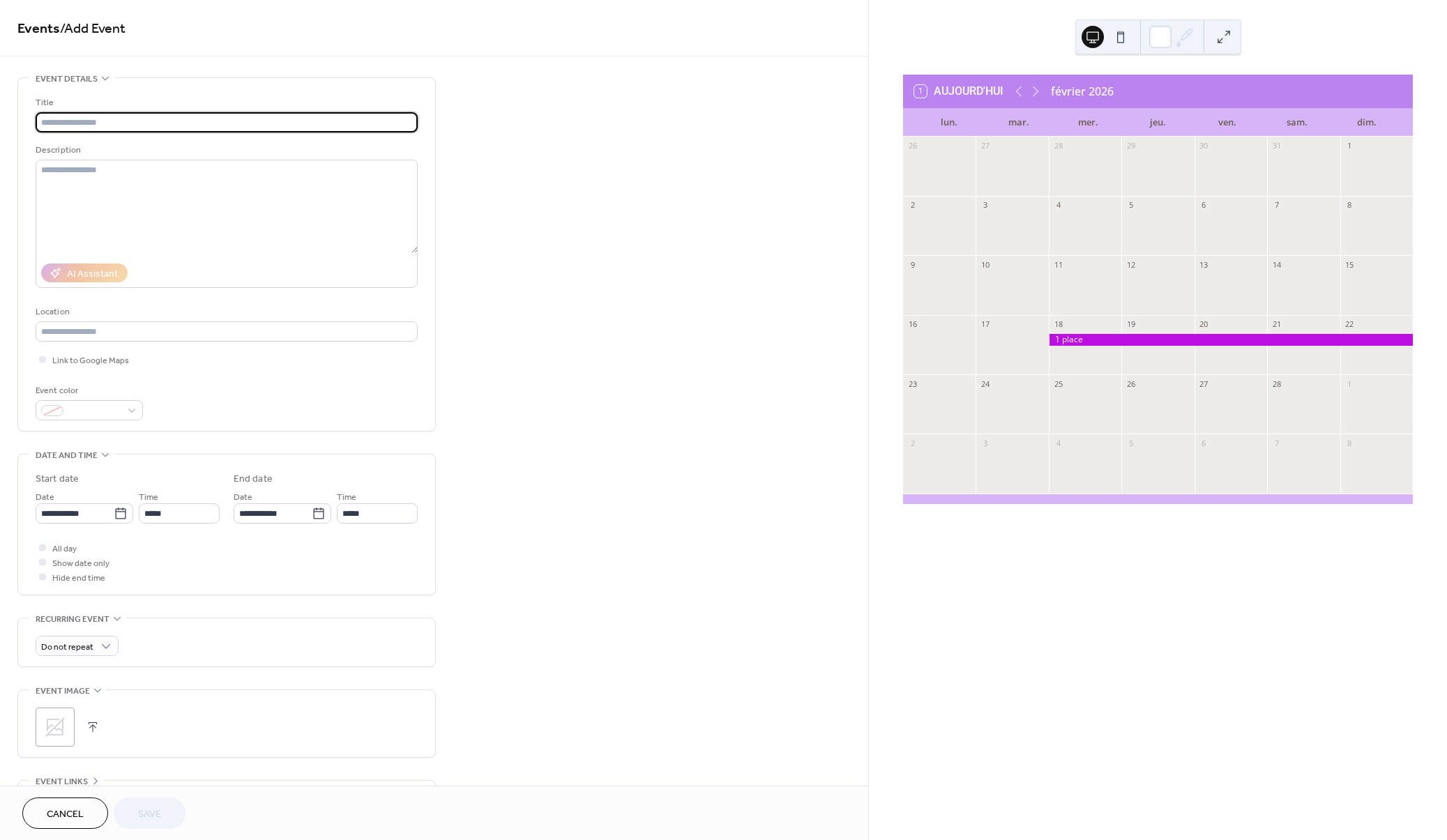 click at bounding box center (227, 122) 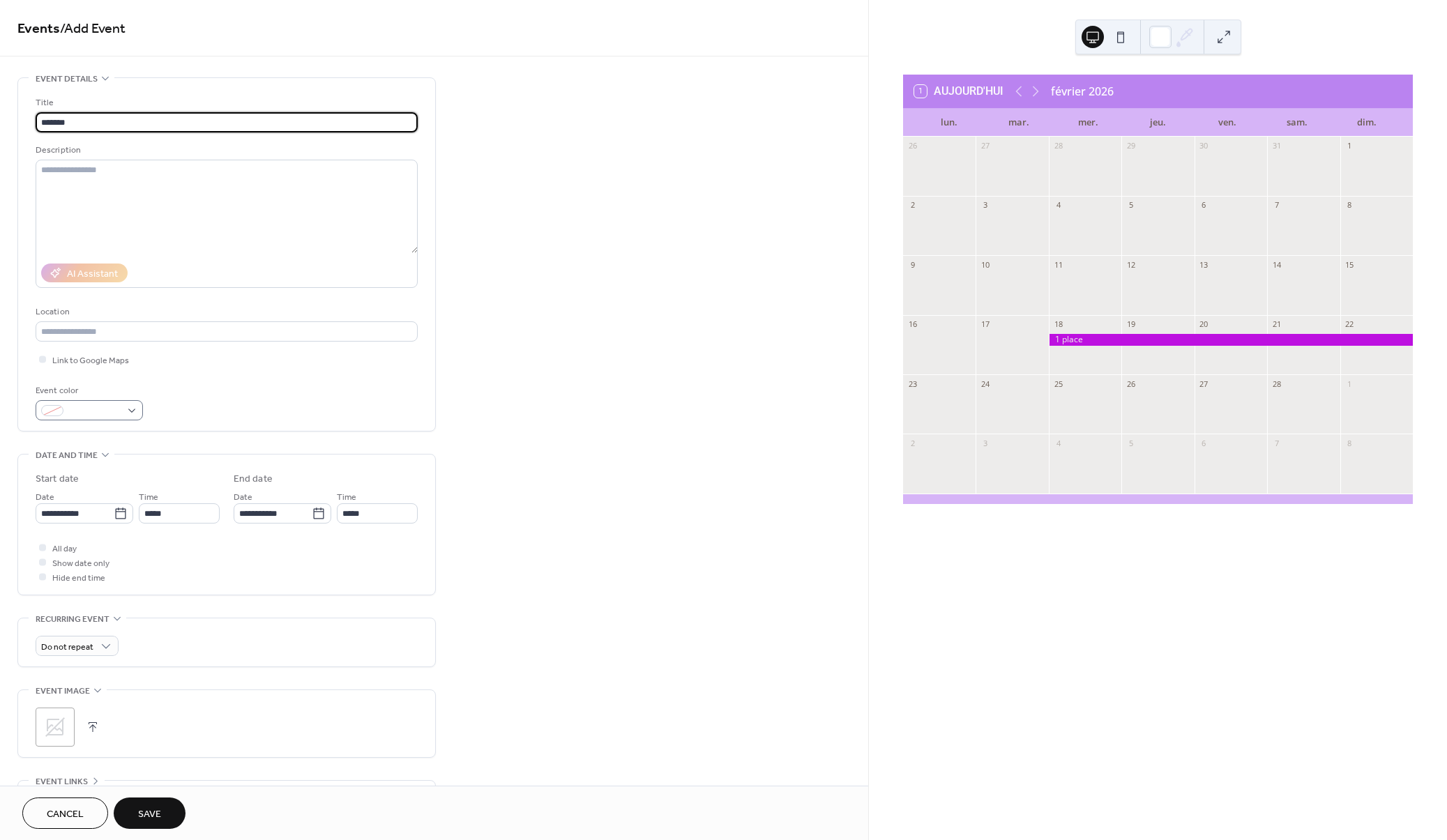 type on "*******" 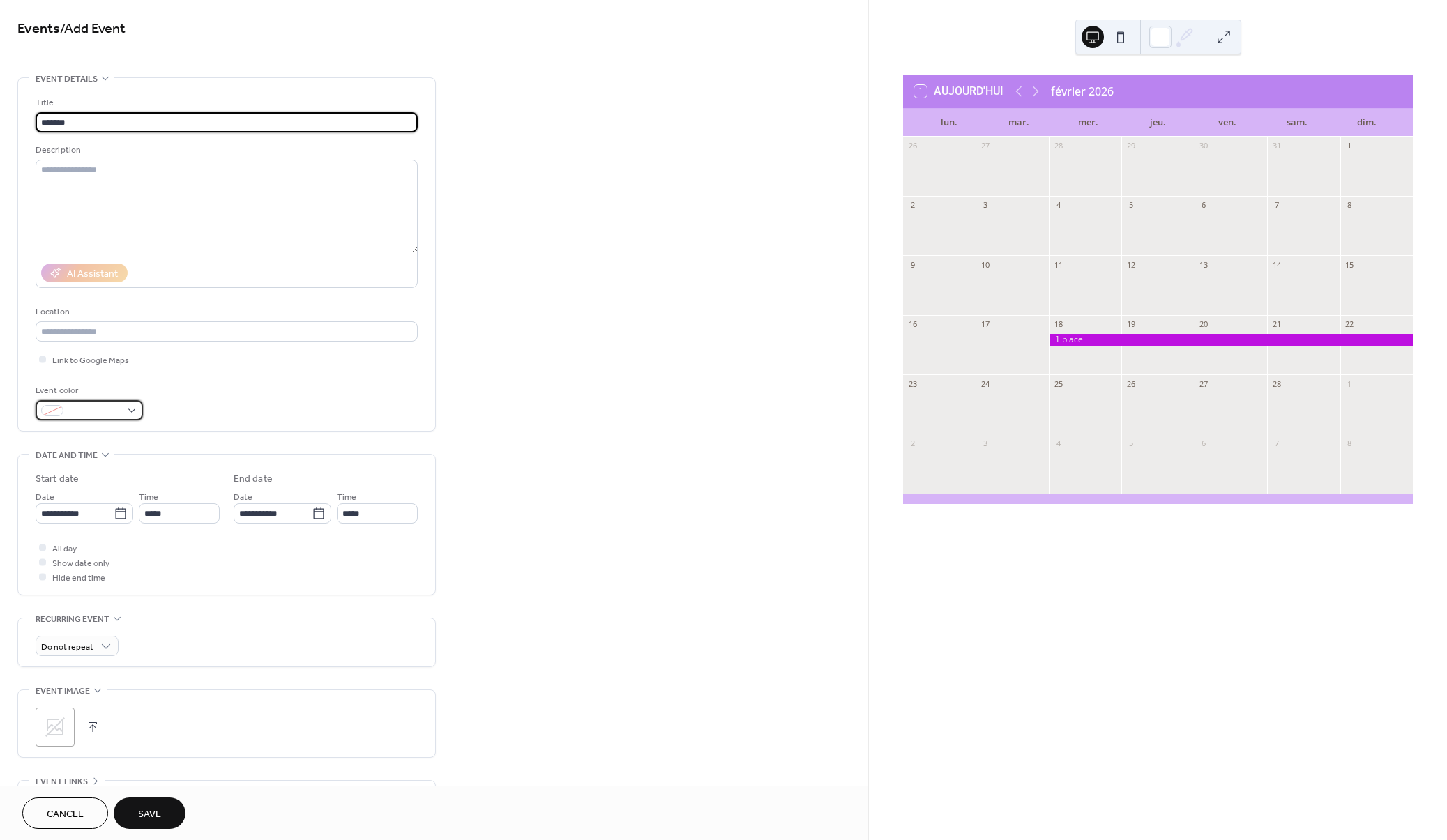 click at bounding box center (89, 410) 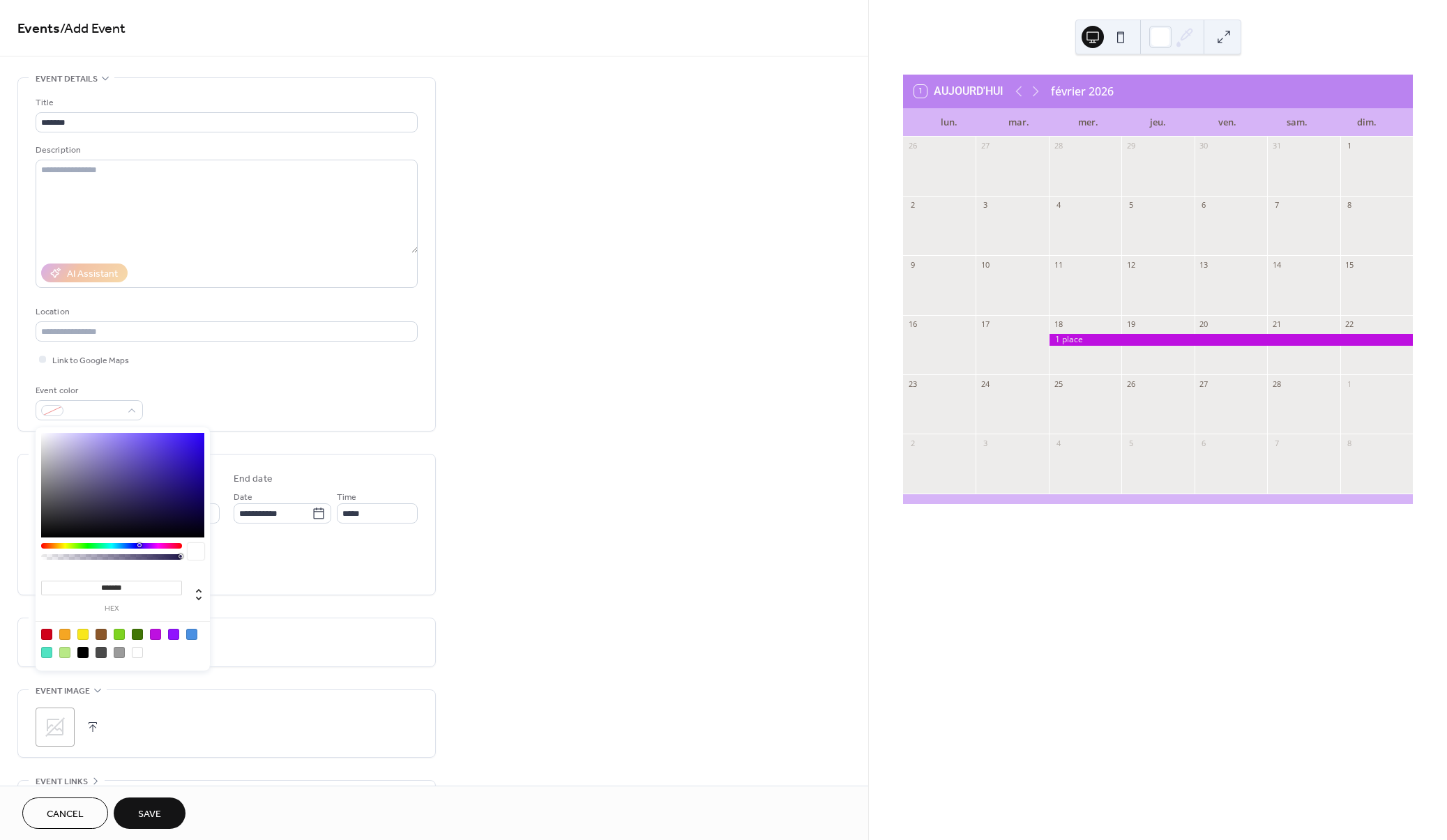 click at bounding box center [156, 634] 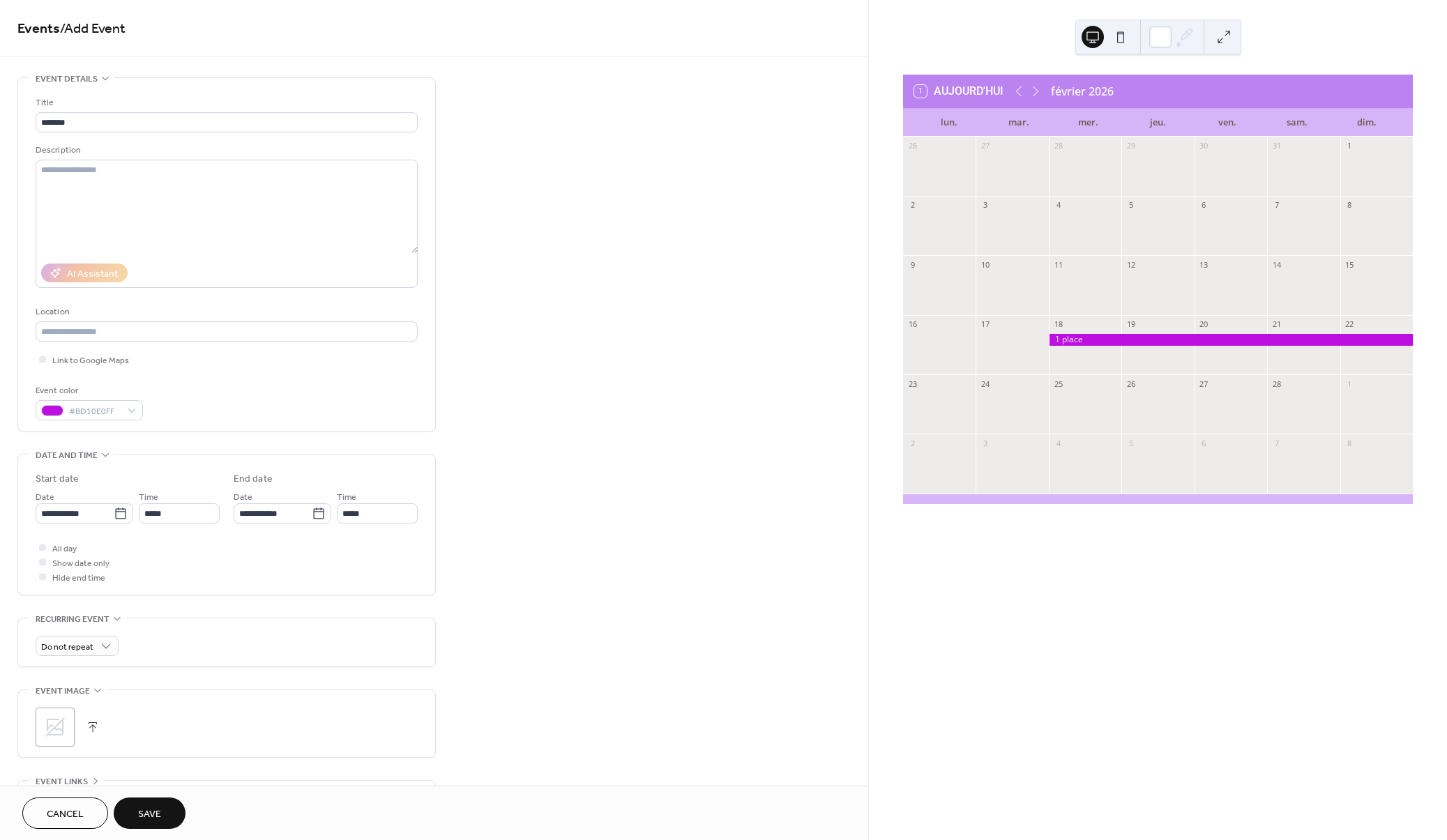 click on "Event color #BD10E0FF" at bounding box center (227, 402) 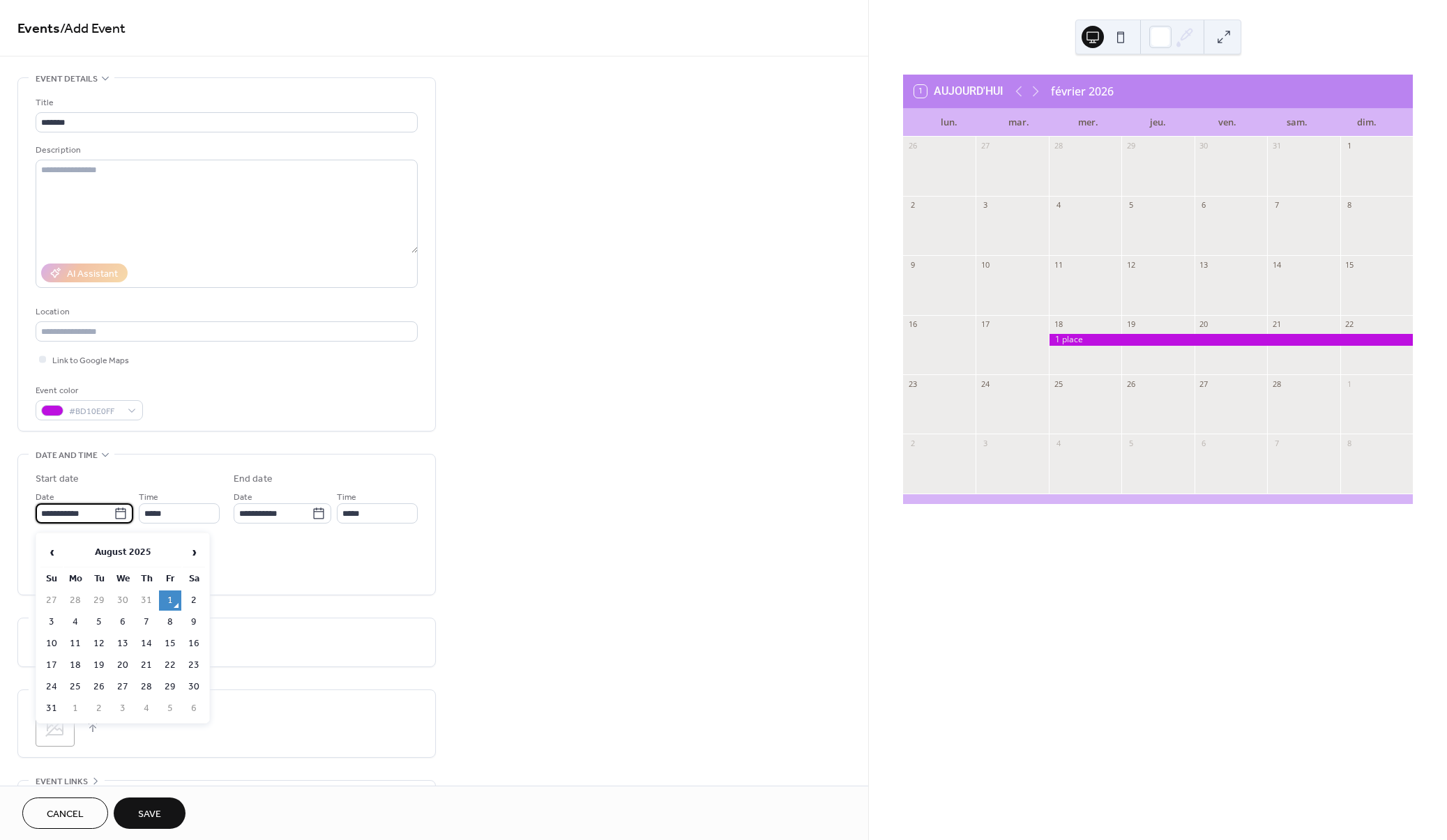 click on "**********" at bounding box center (75, 513) 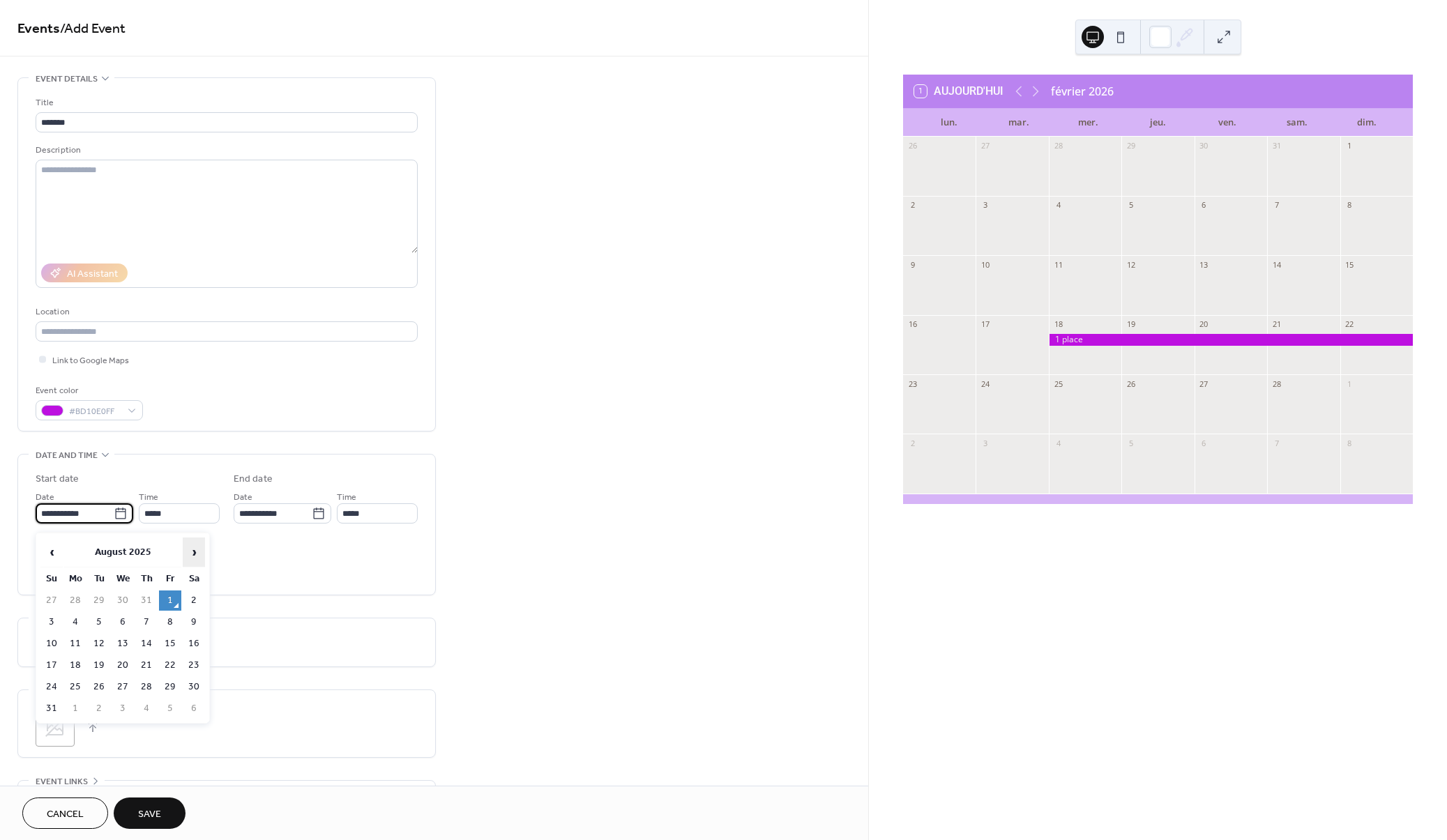 click on "›" at bounding box center [194, 552] 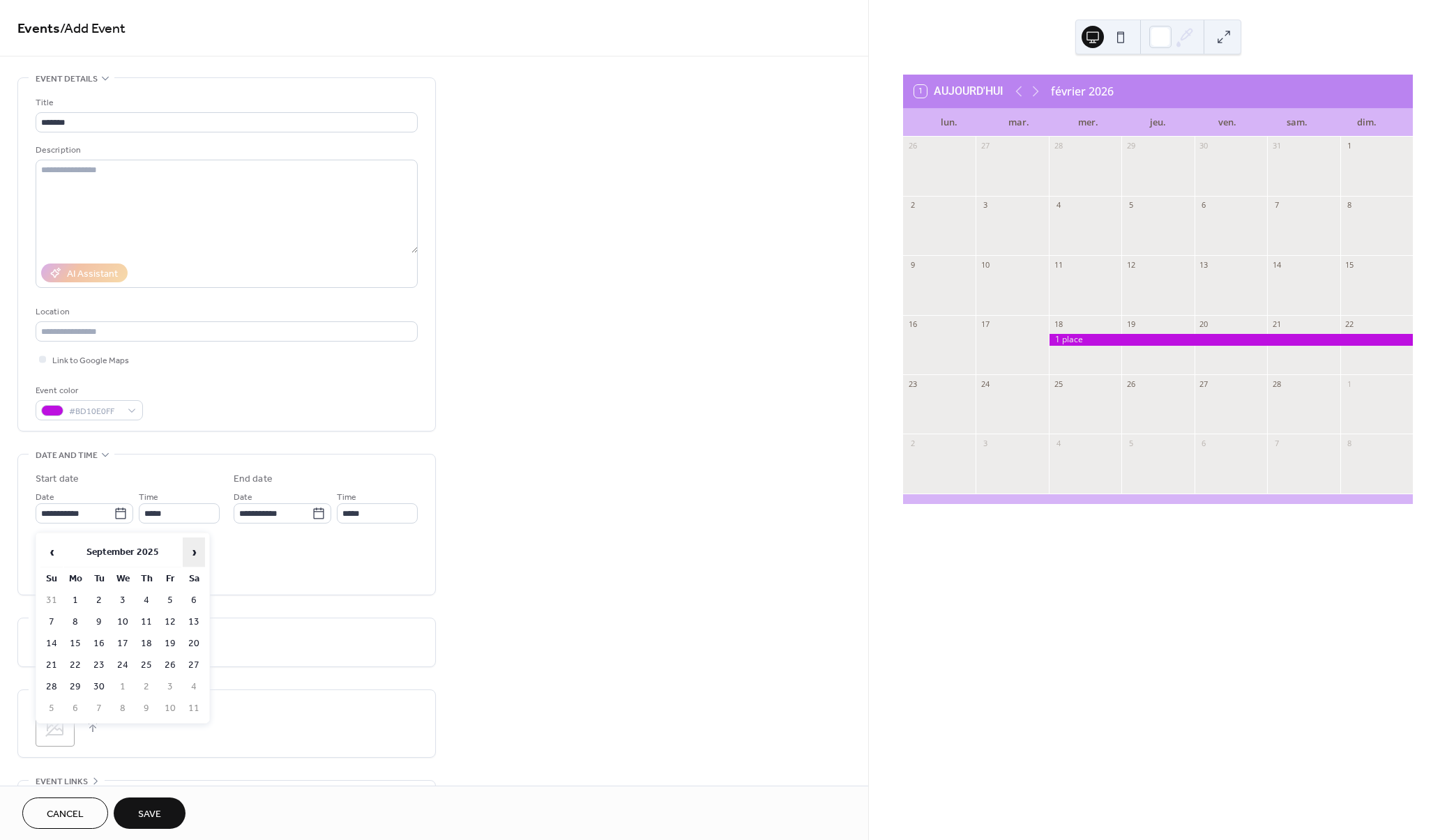 click on "›" at bounding box center [194, 552] 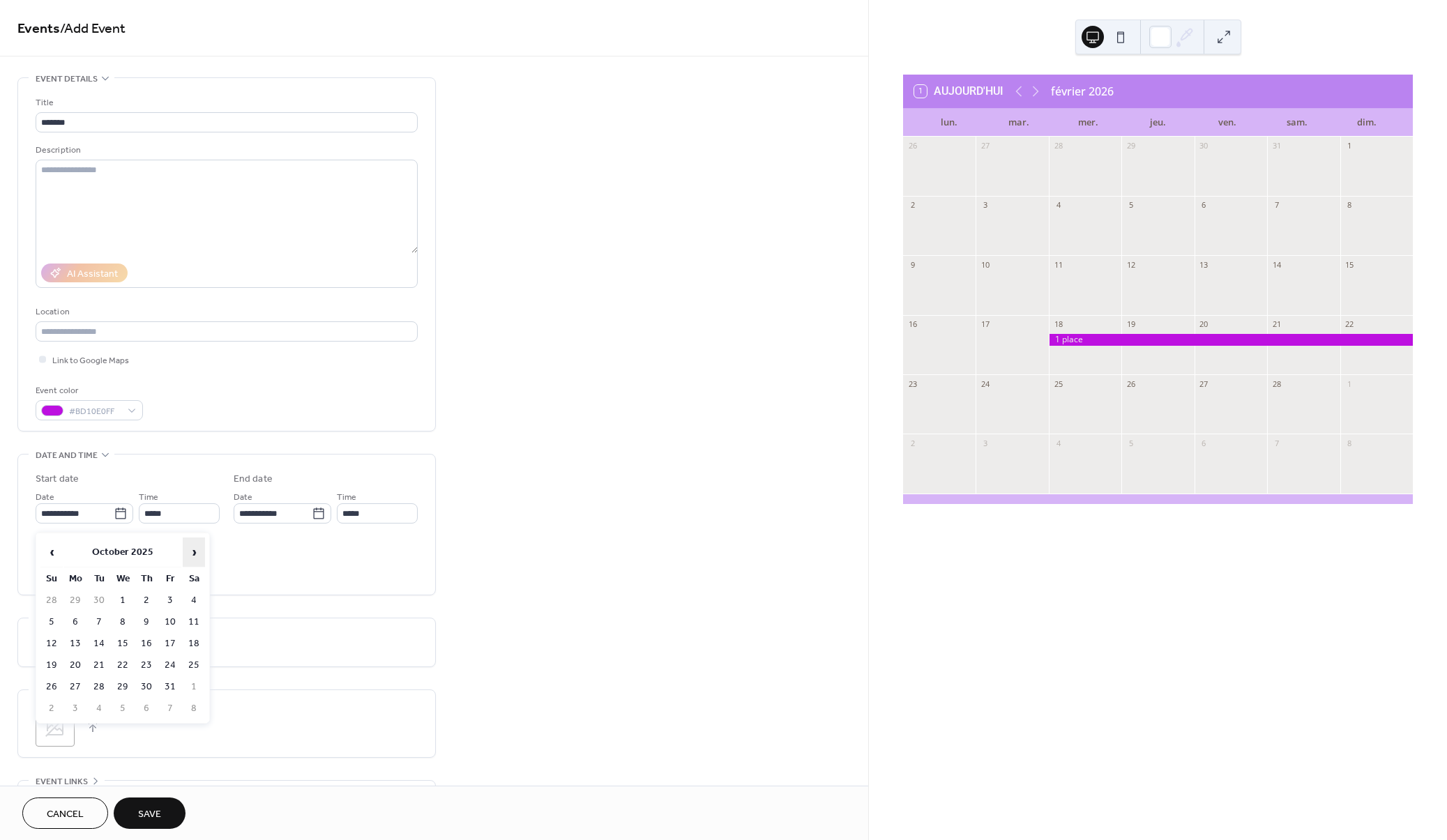 click on "›" at bounding box center (194, 552) 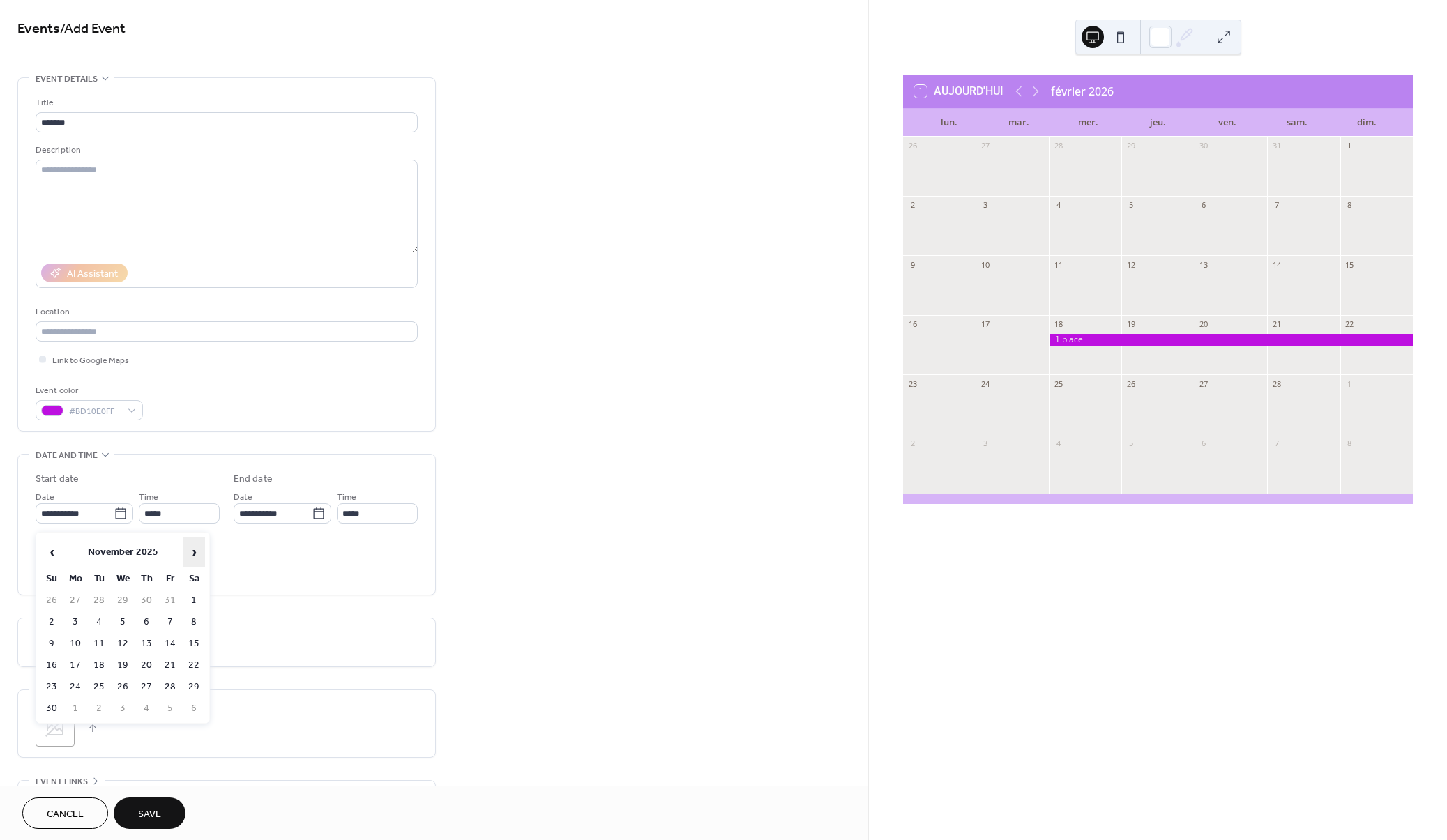 click on "›" at bounding box center [194, 552] 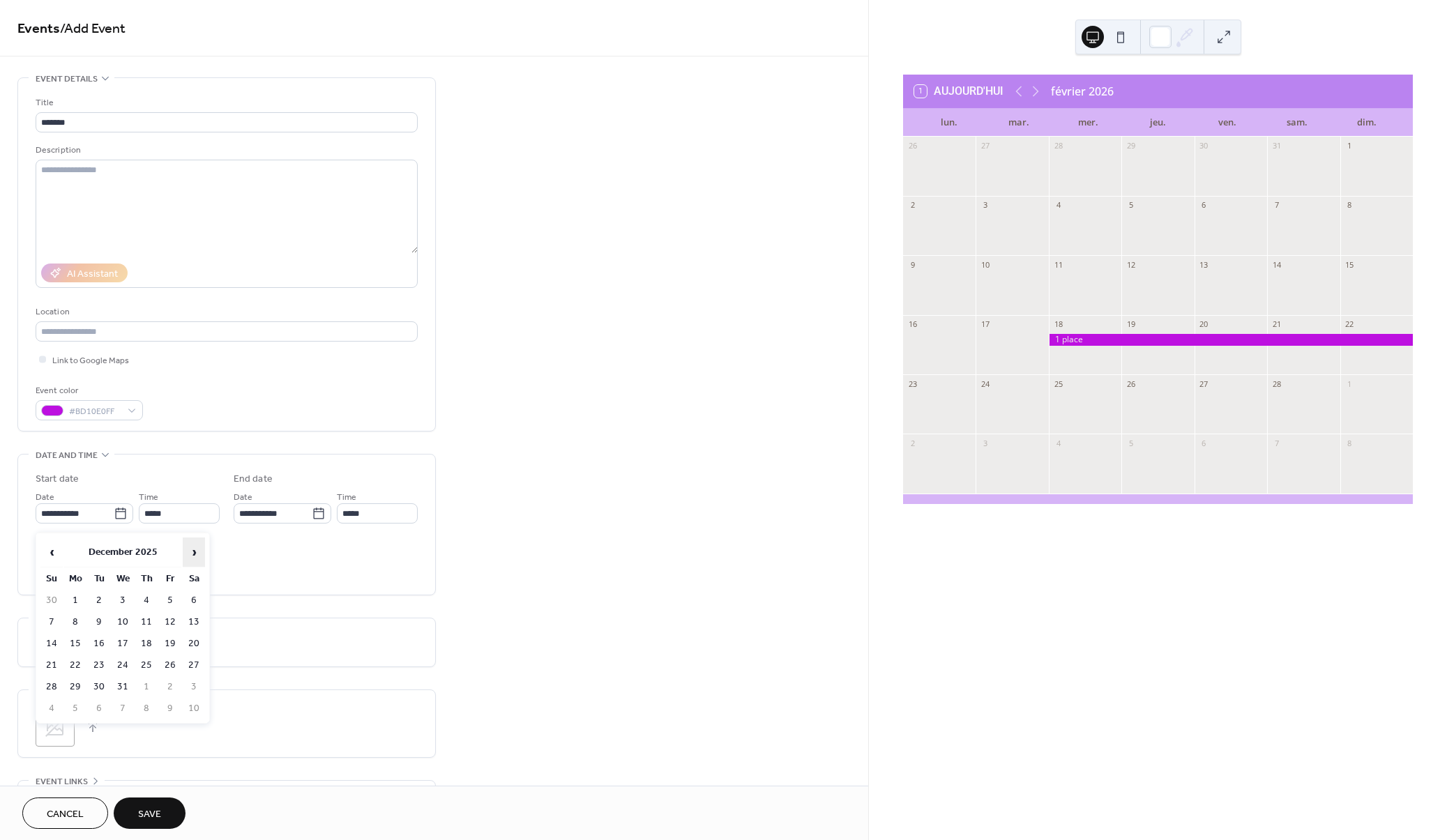 click on "›" at bounding box center [194, 552] 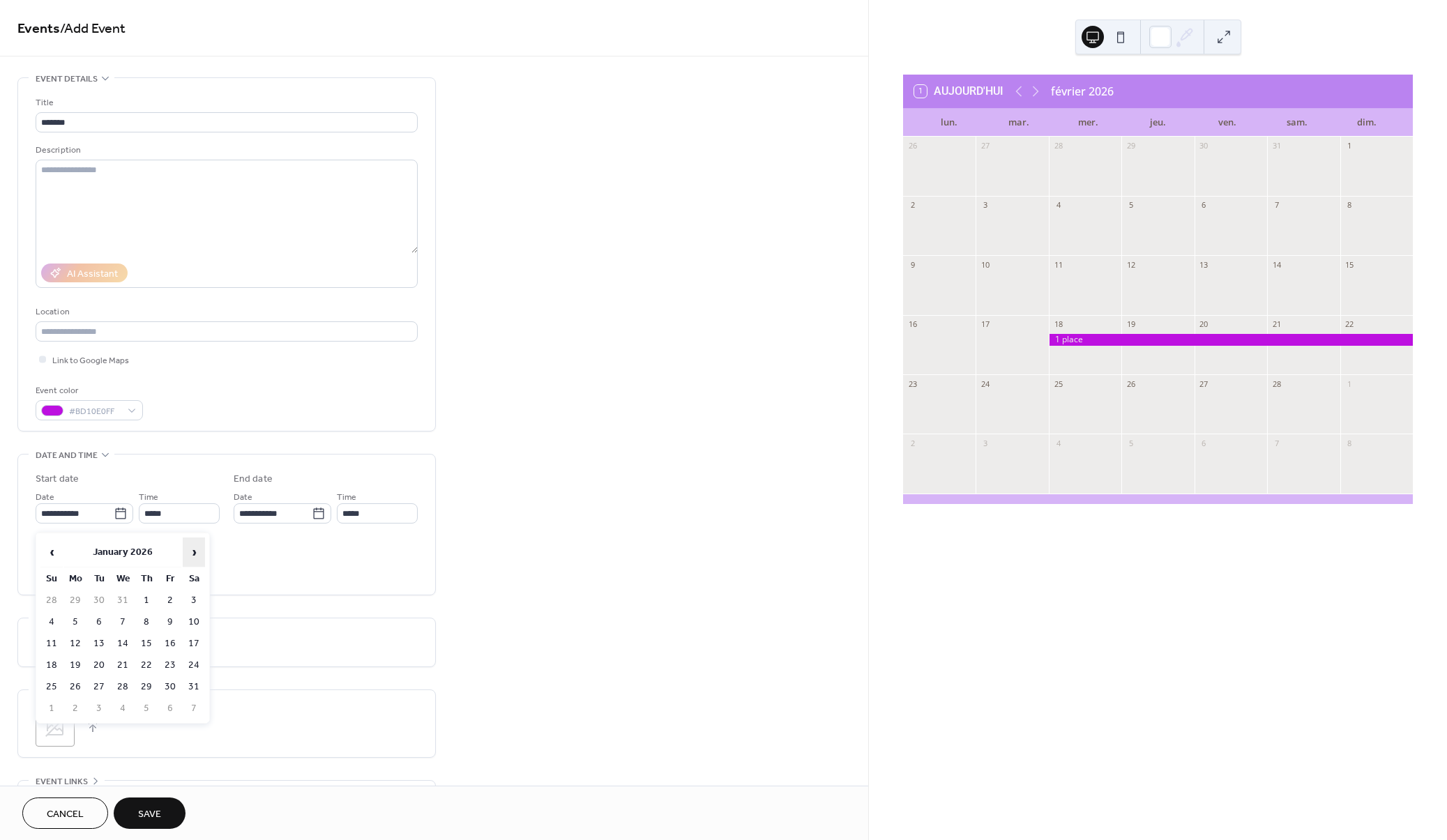 click on "›" at bounding box center [194, 552] 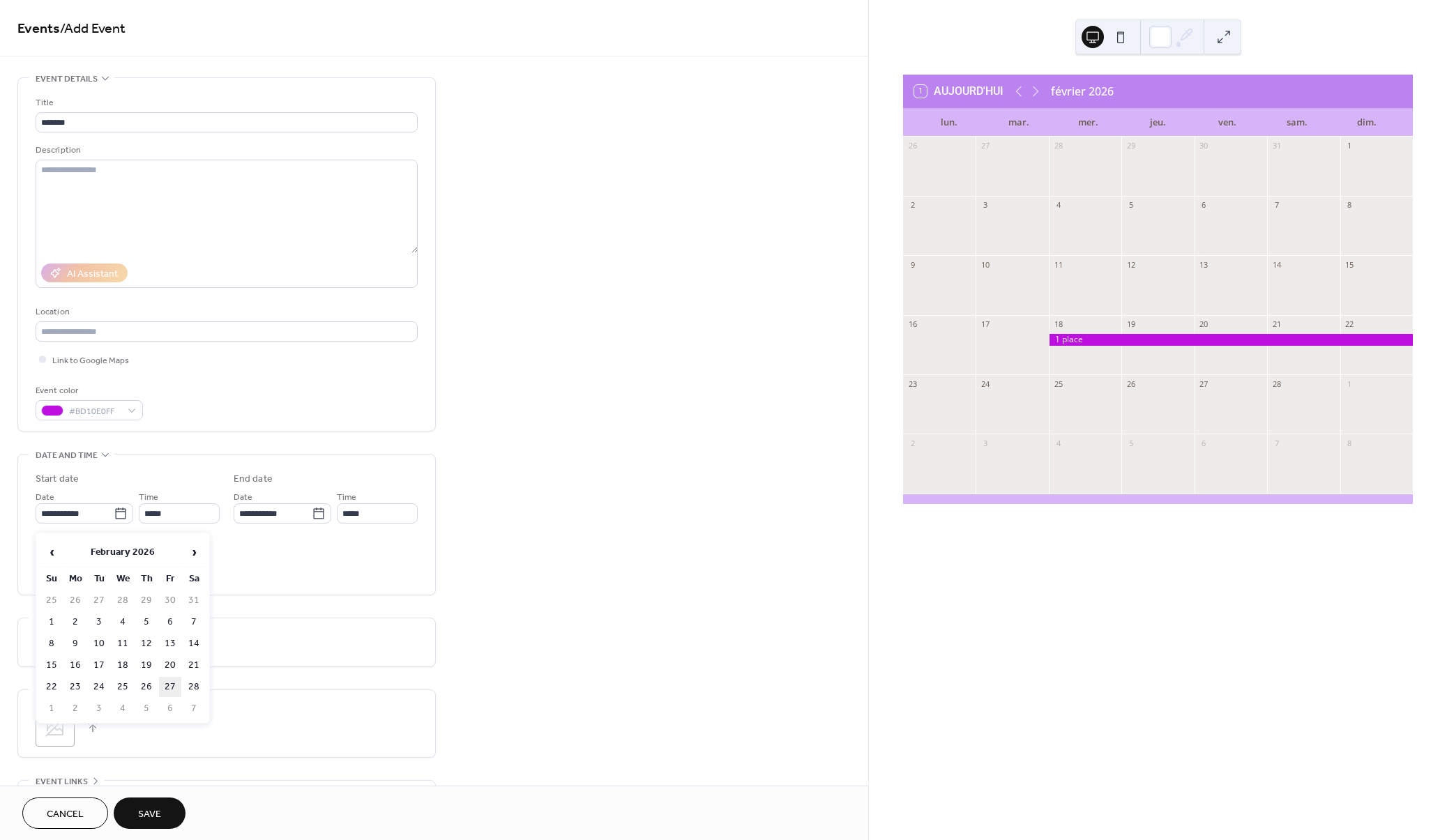 click on "27" at bounding box center [170, 687] 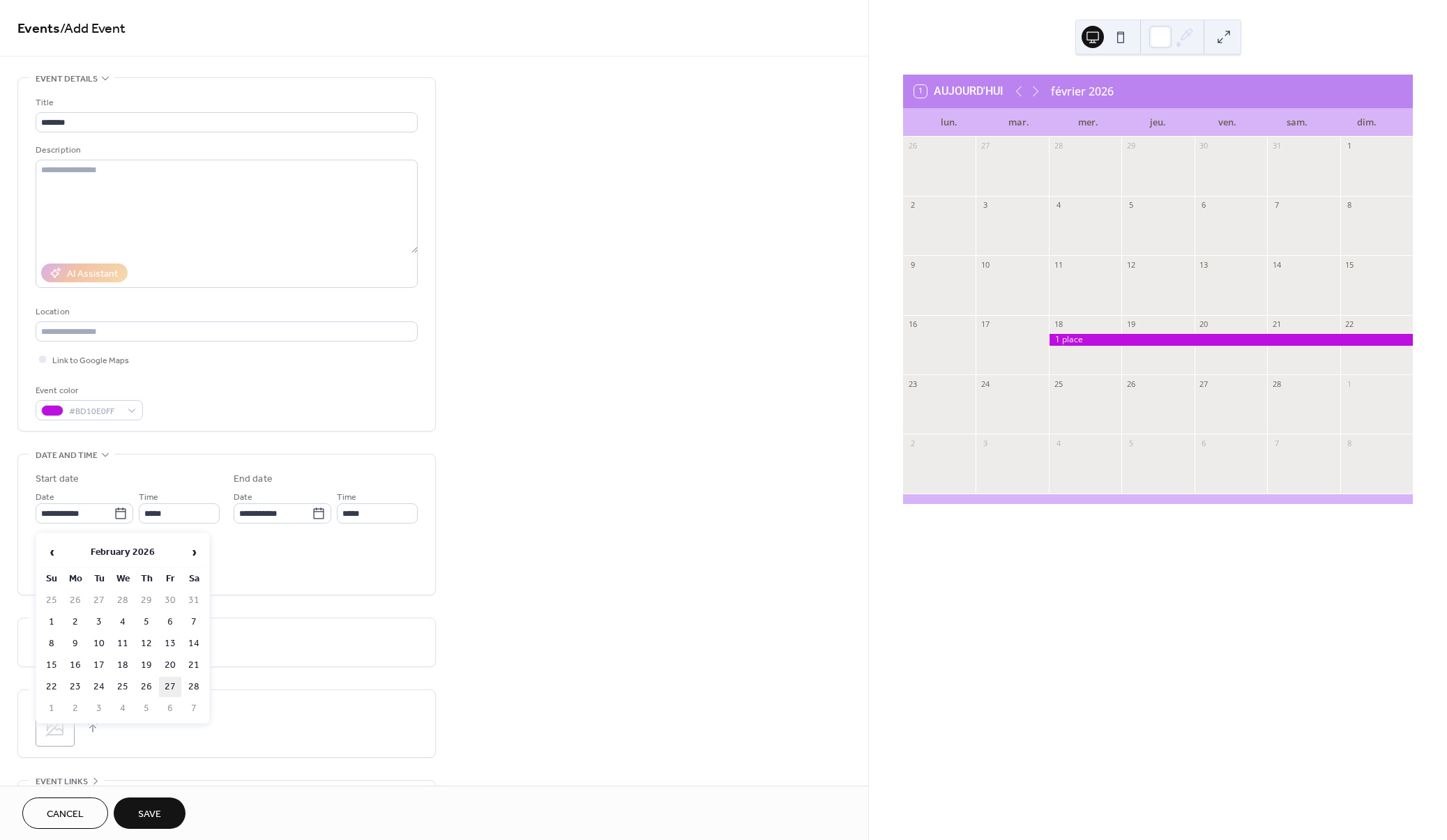 type on "**********" 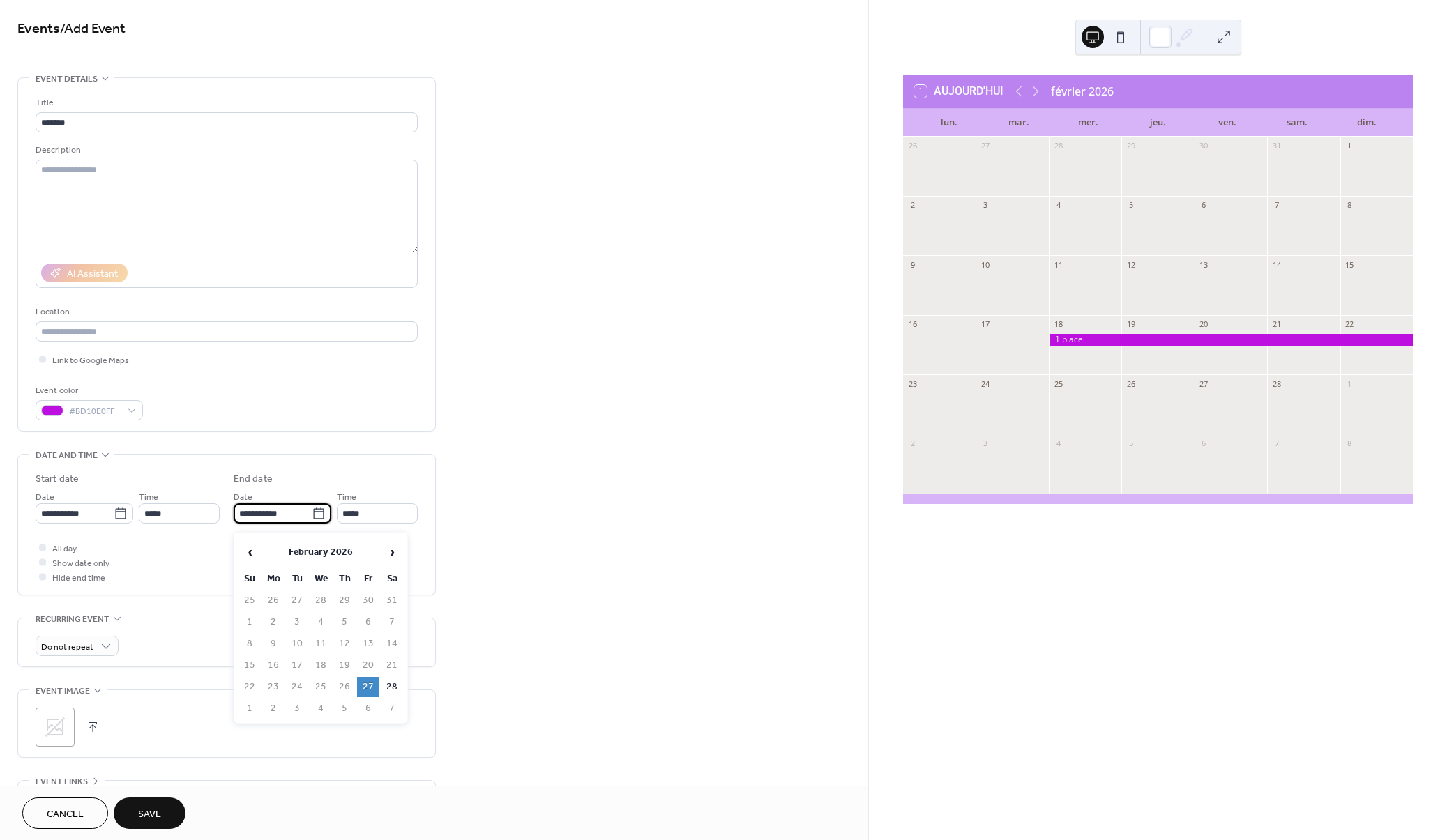 click on "**********" at bounding box center [273, 513] 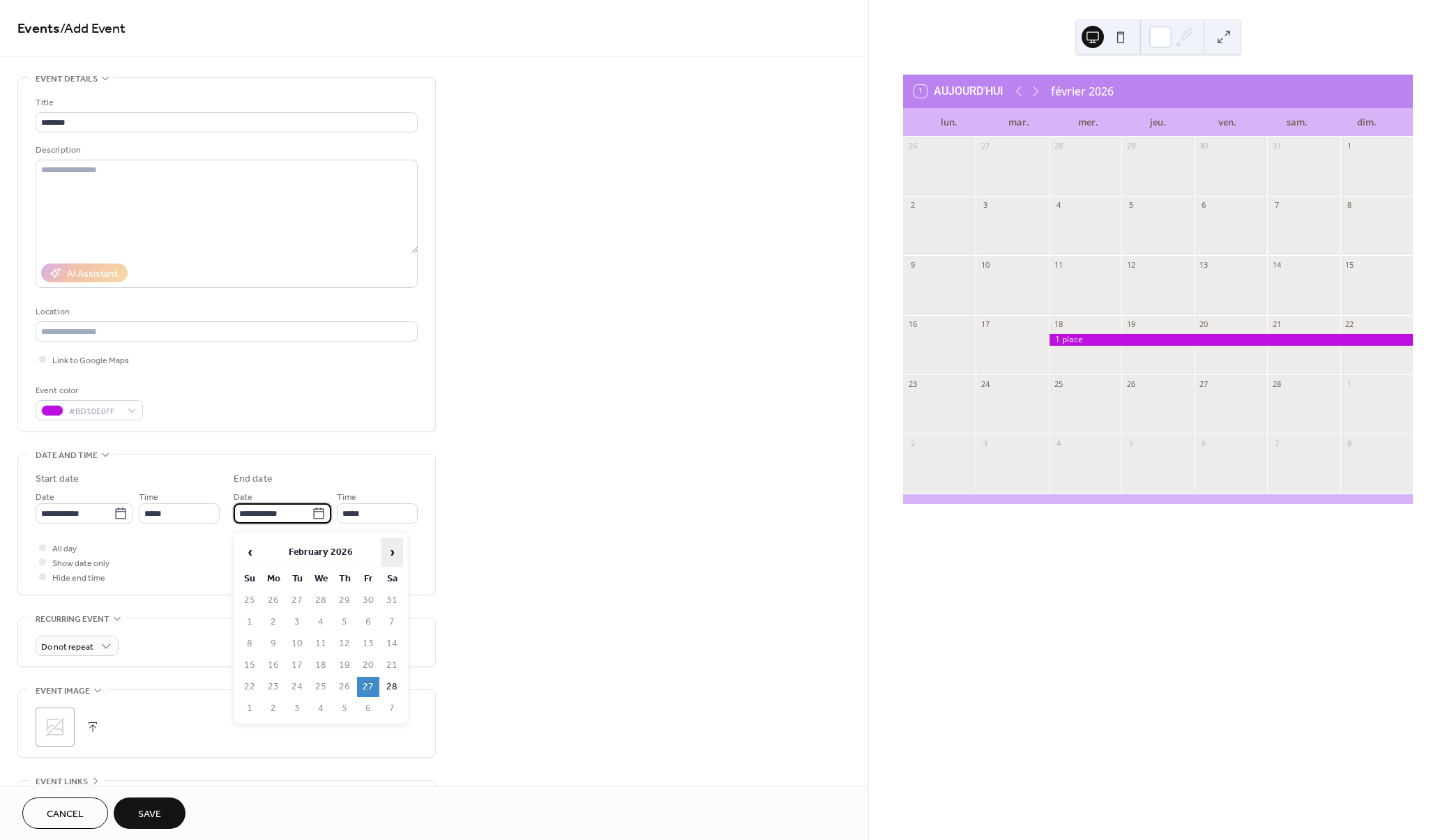 click on "›" at bounding box center [392, 552] 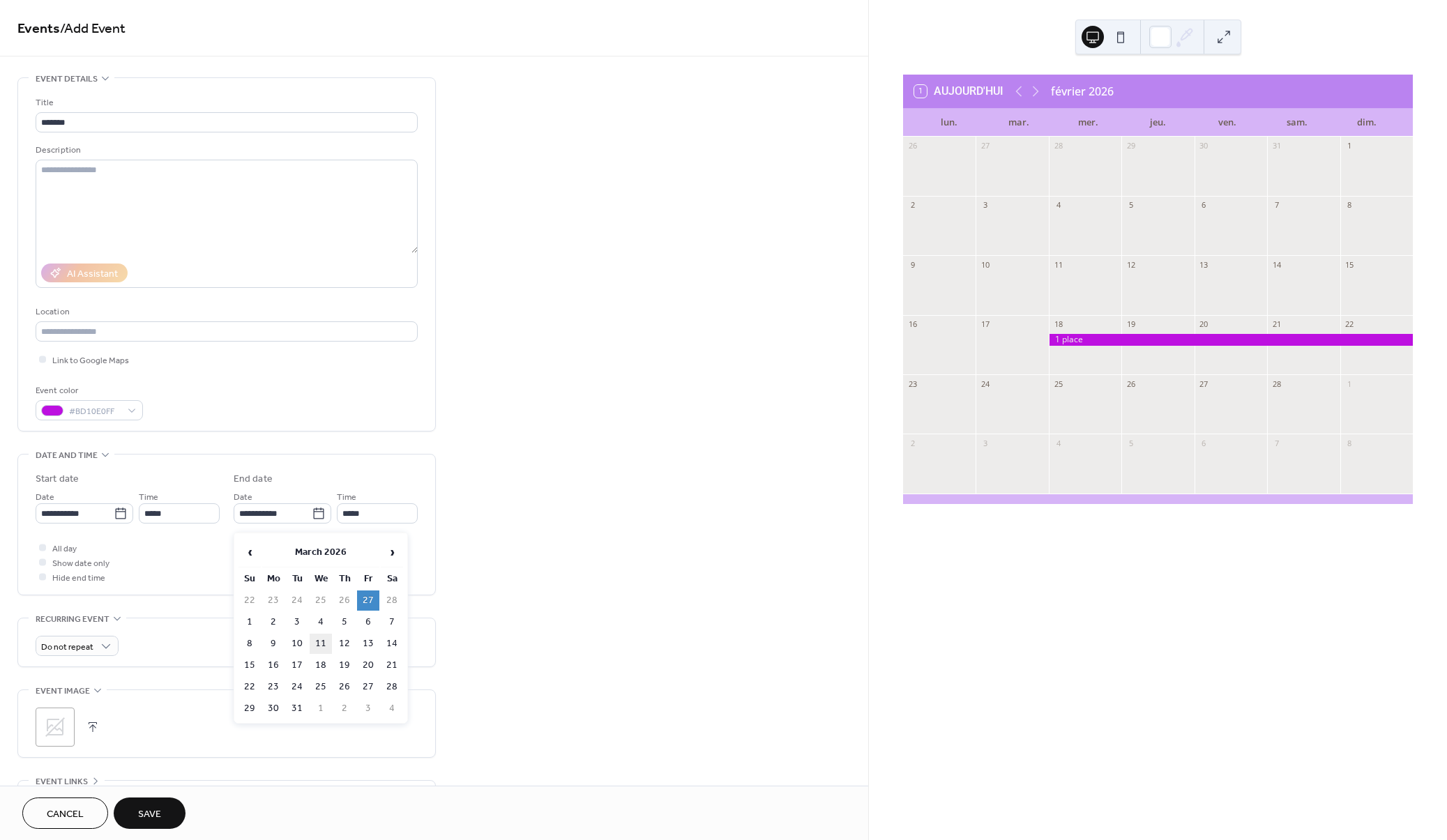 click on "11" at bounding box center (321, 643) 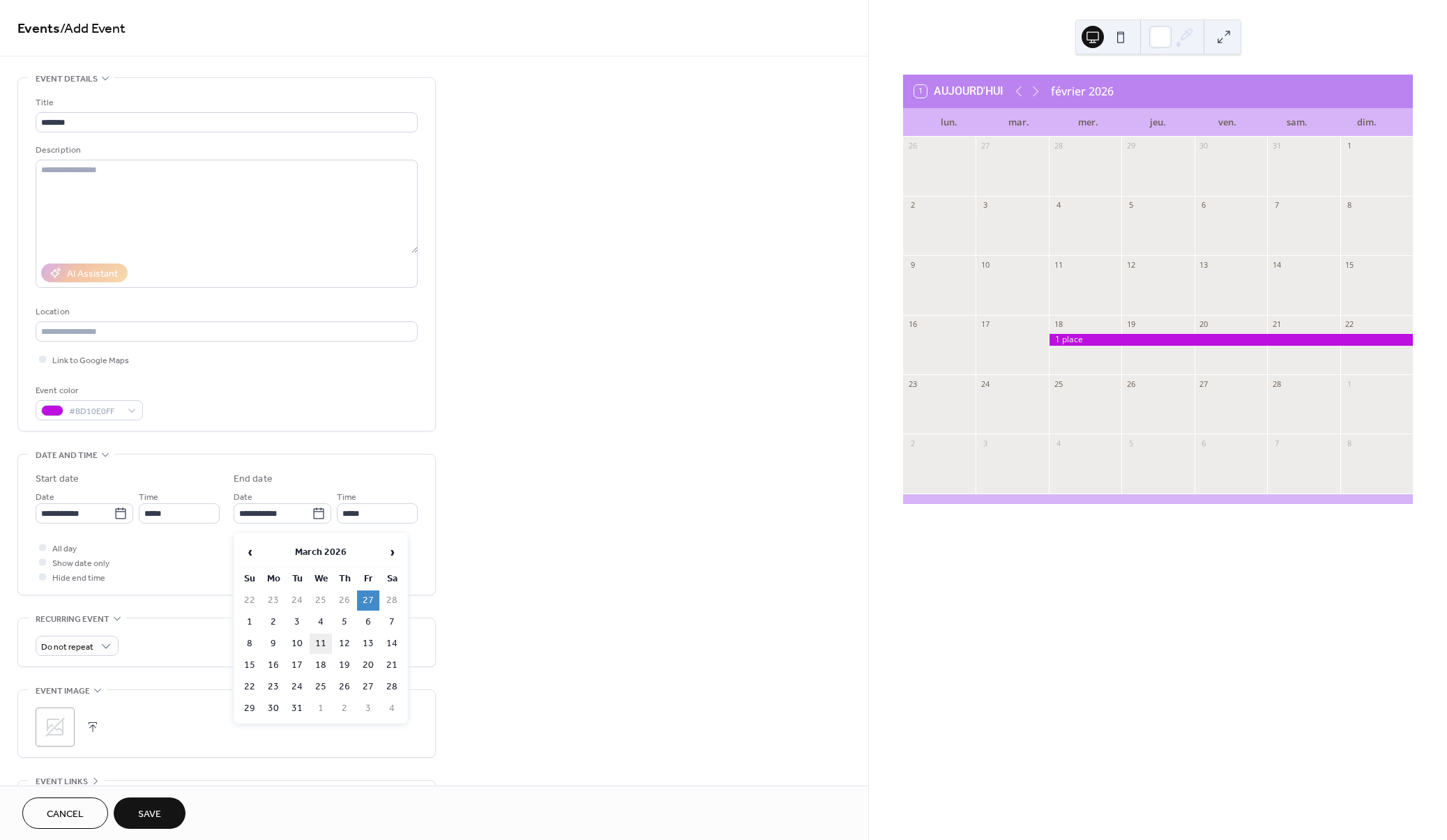type on "**********" 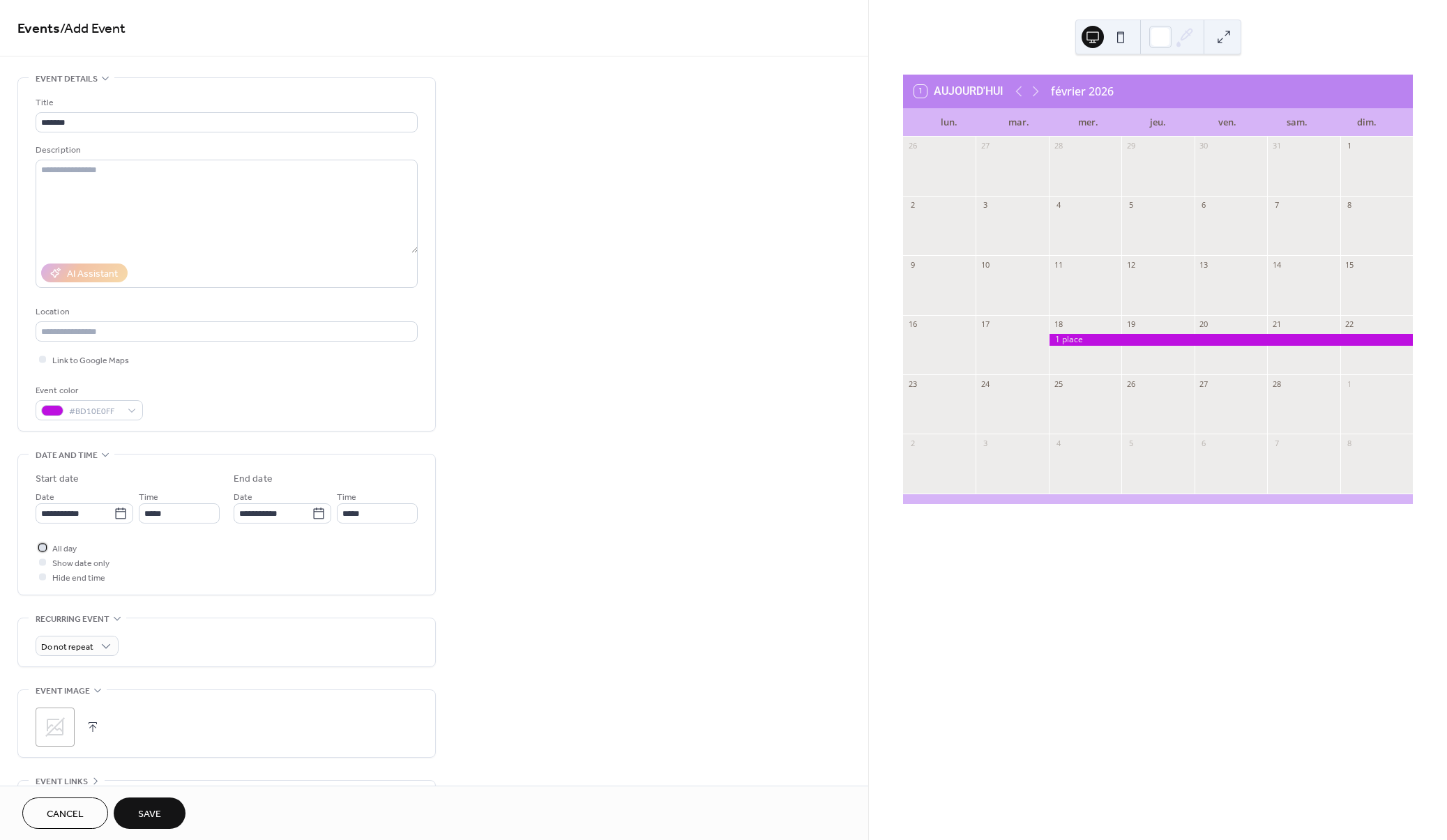 click at bounding box center (43, 547) 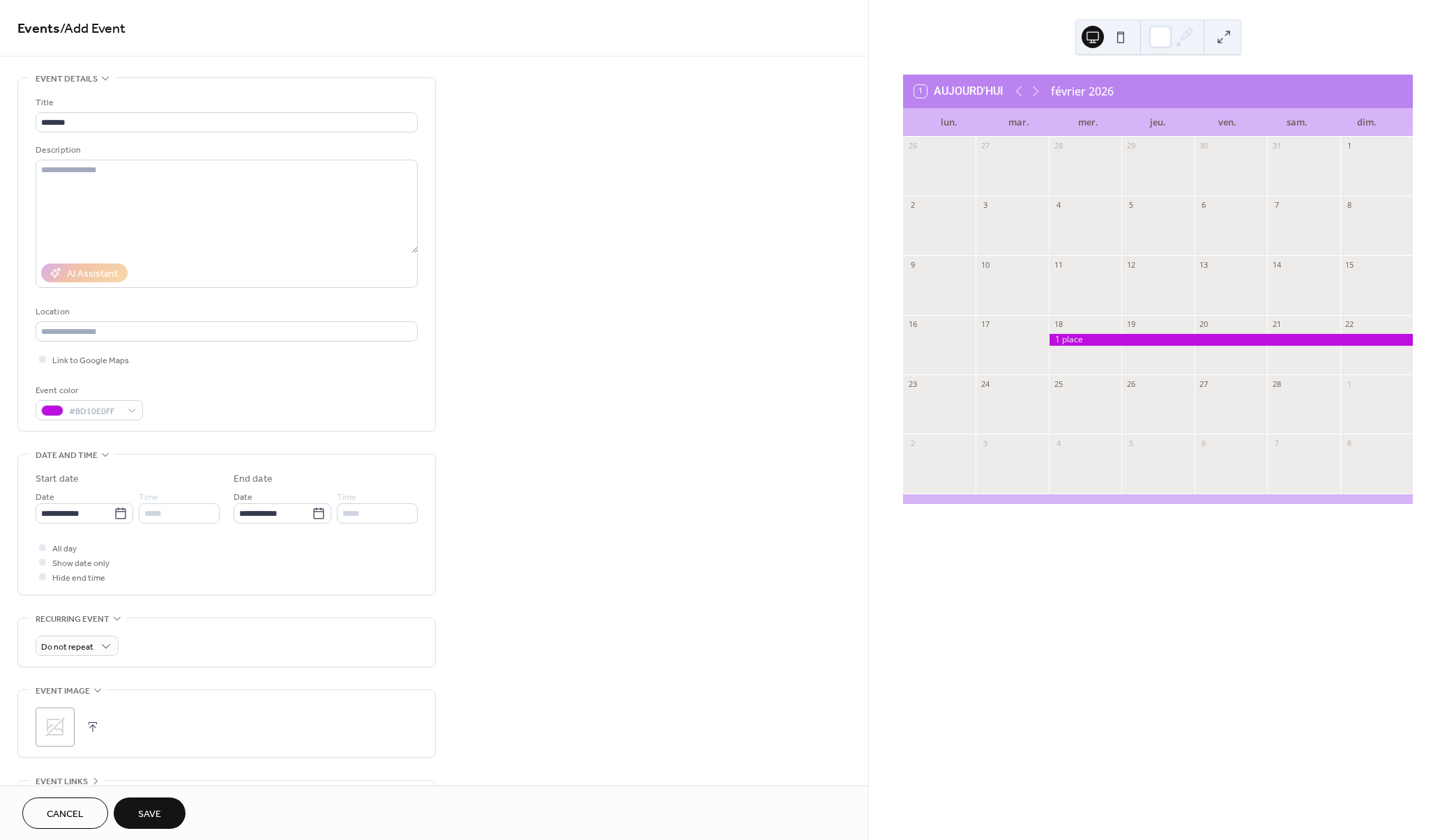 click on "Save" at bounding box center (149, 814) 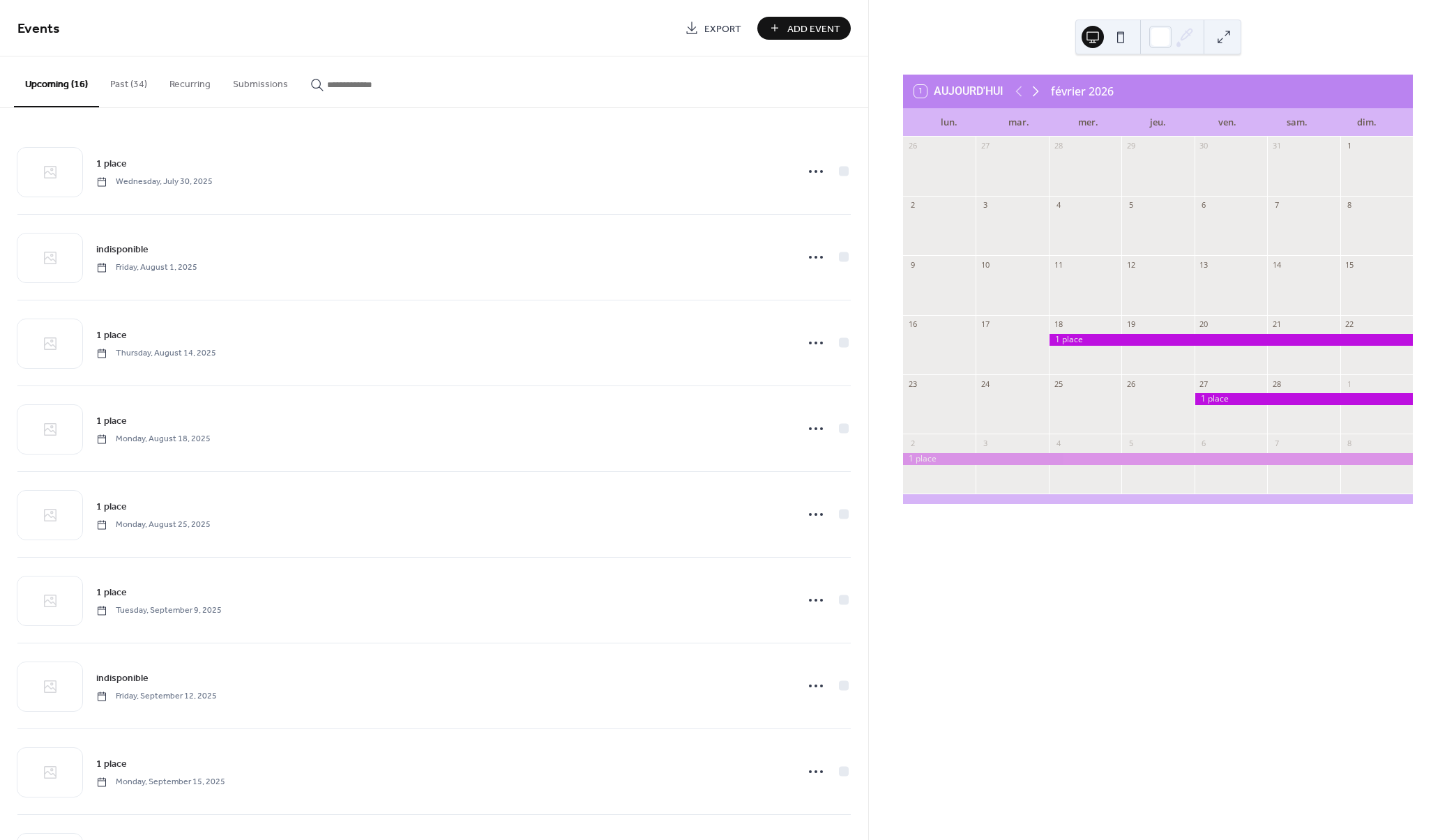 click 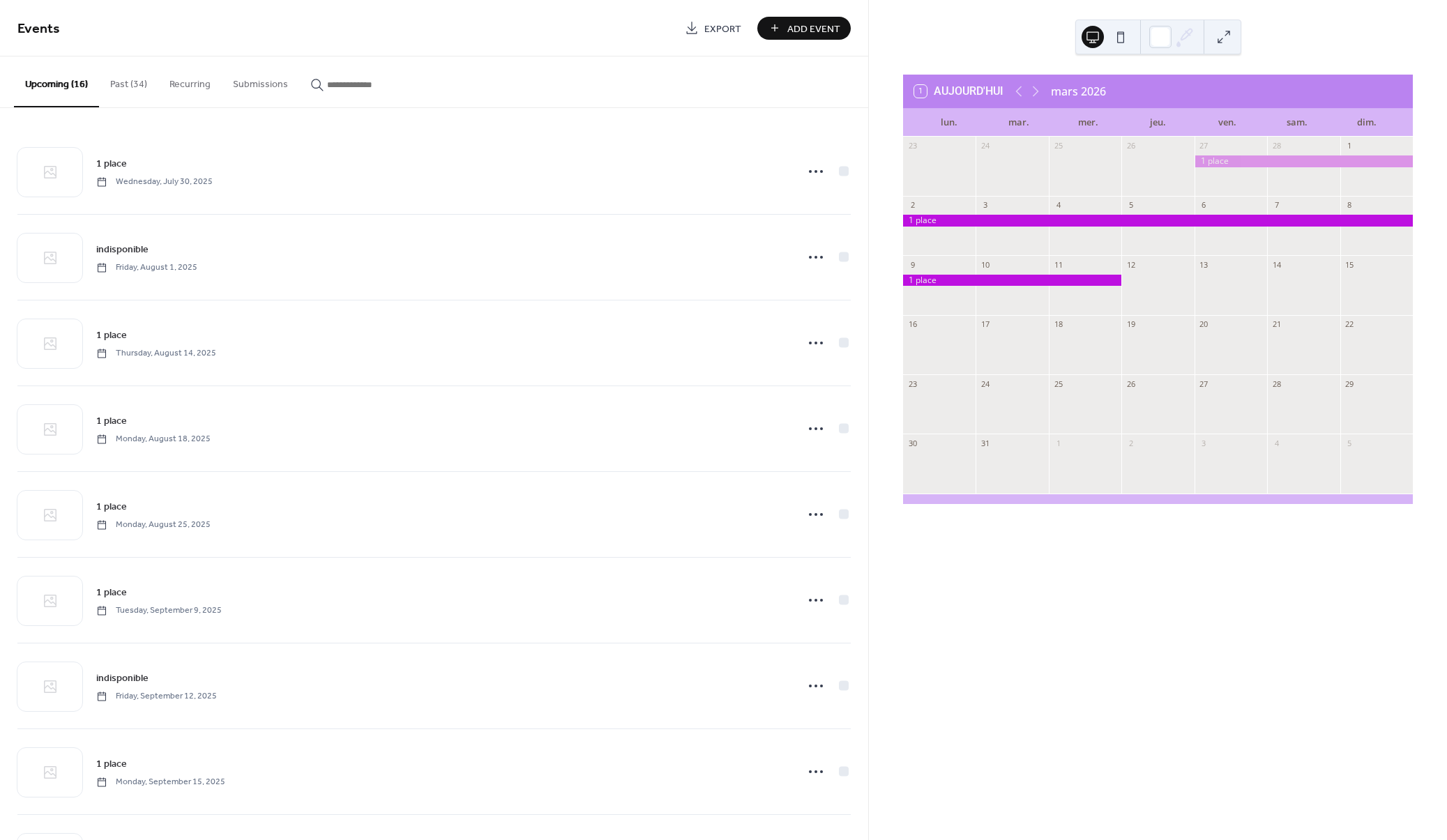 click on "Add Event" at bounding box center (814, 29) 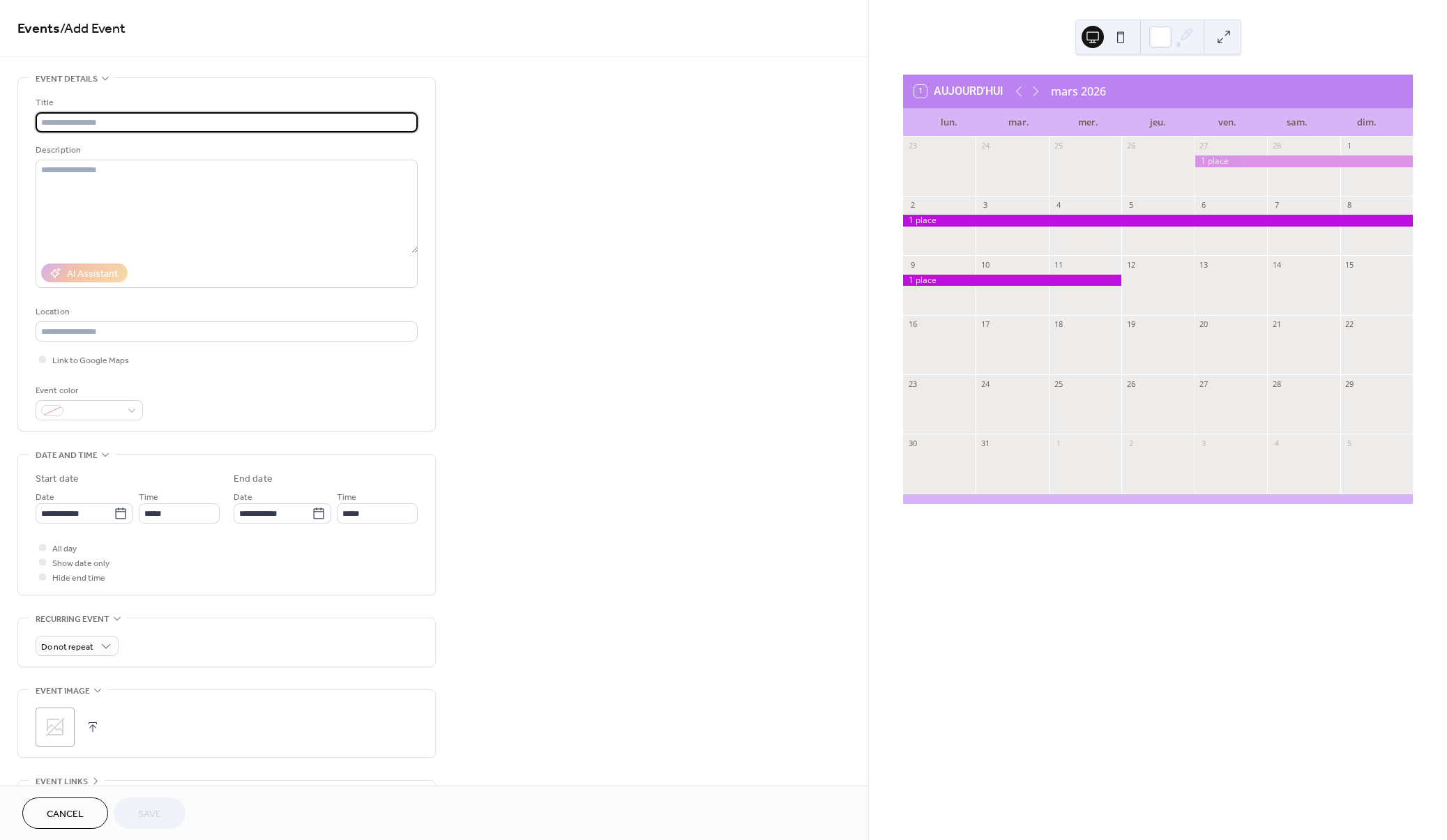 click at bounding box center (227, 122) 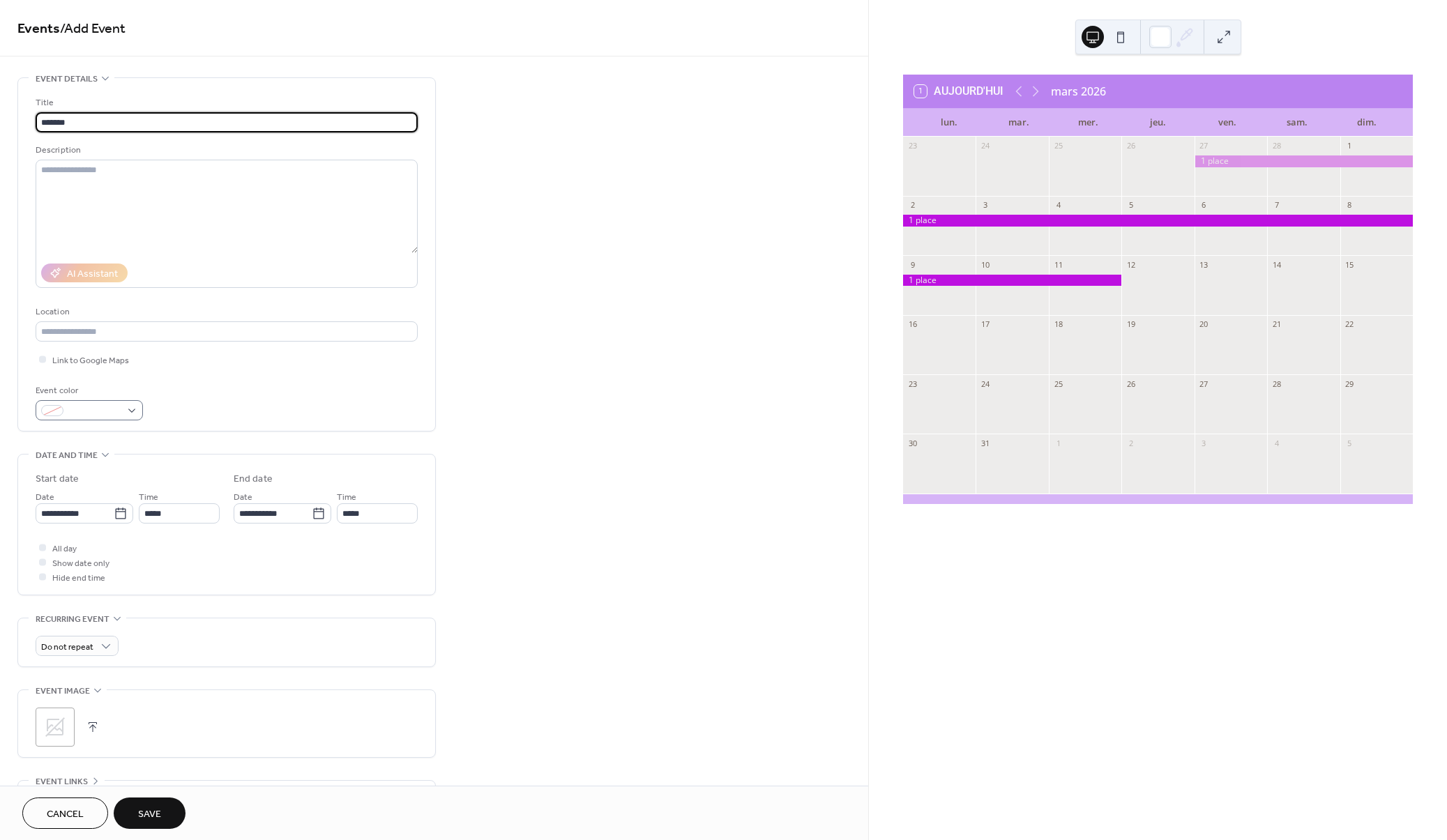 type on "*******" 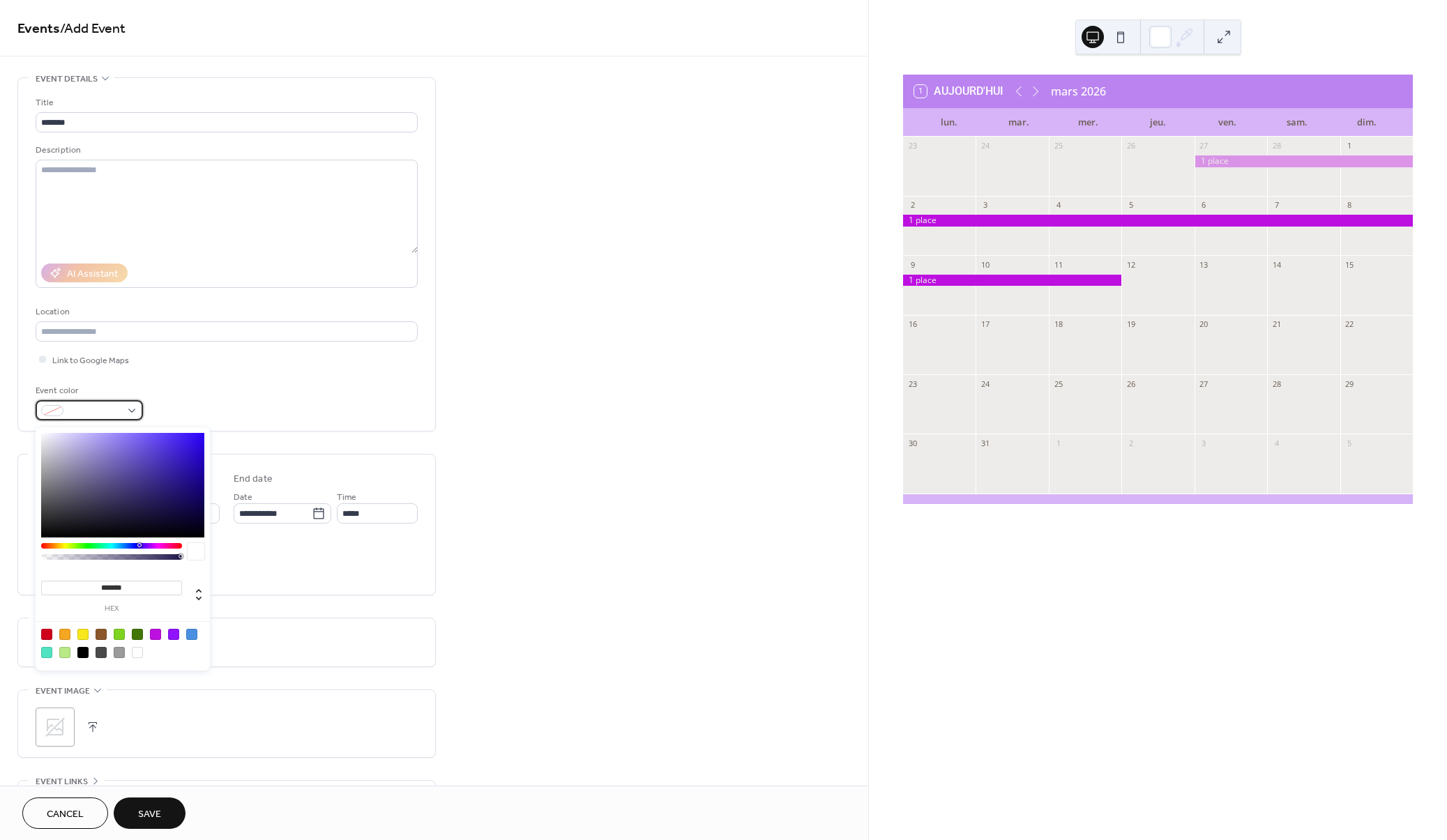 click at bounding box center [89, 410] 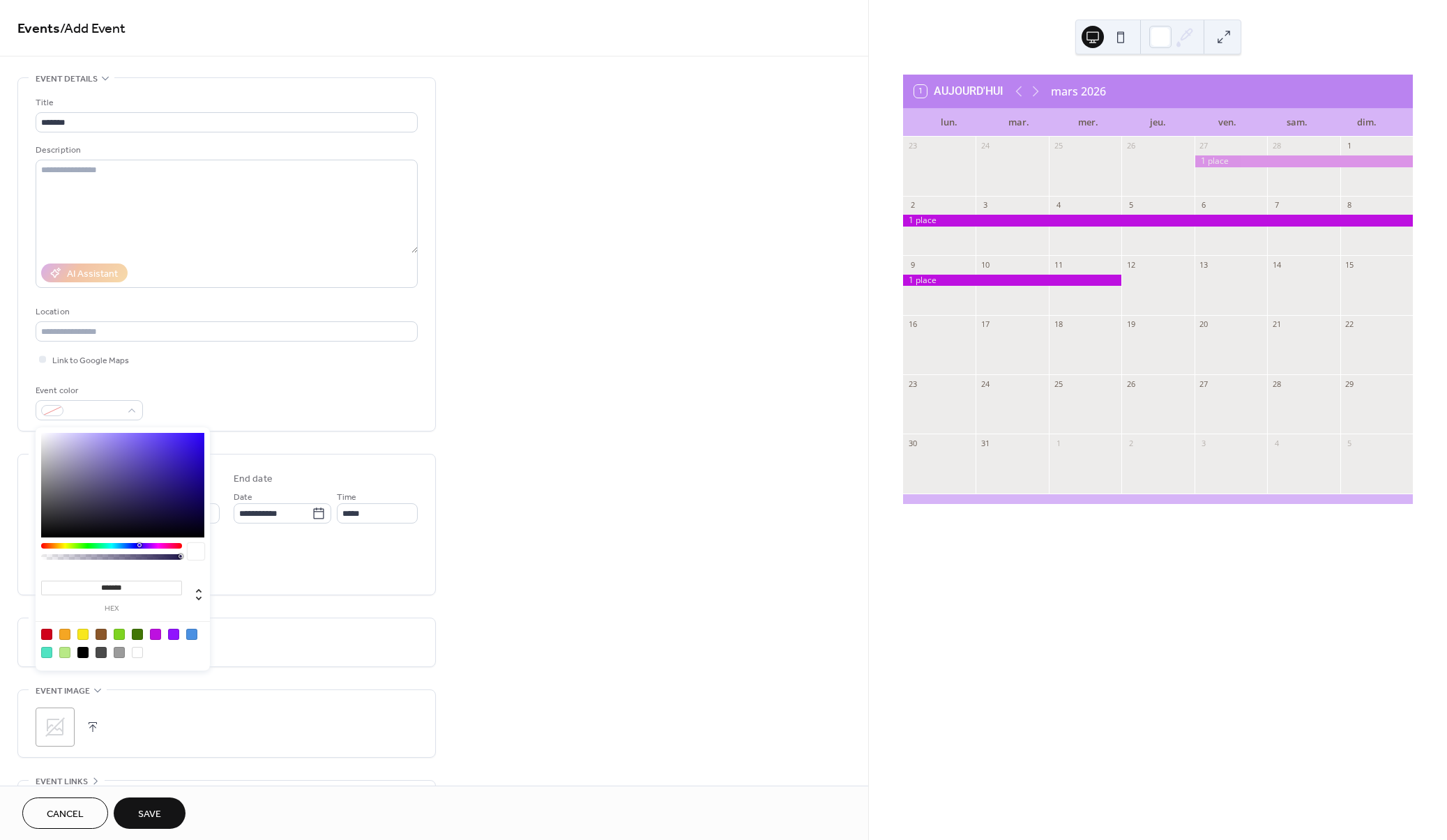 click at bounding box center [156, 634] 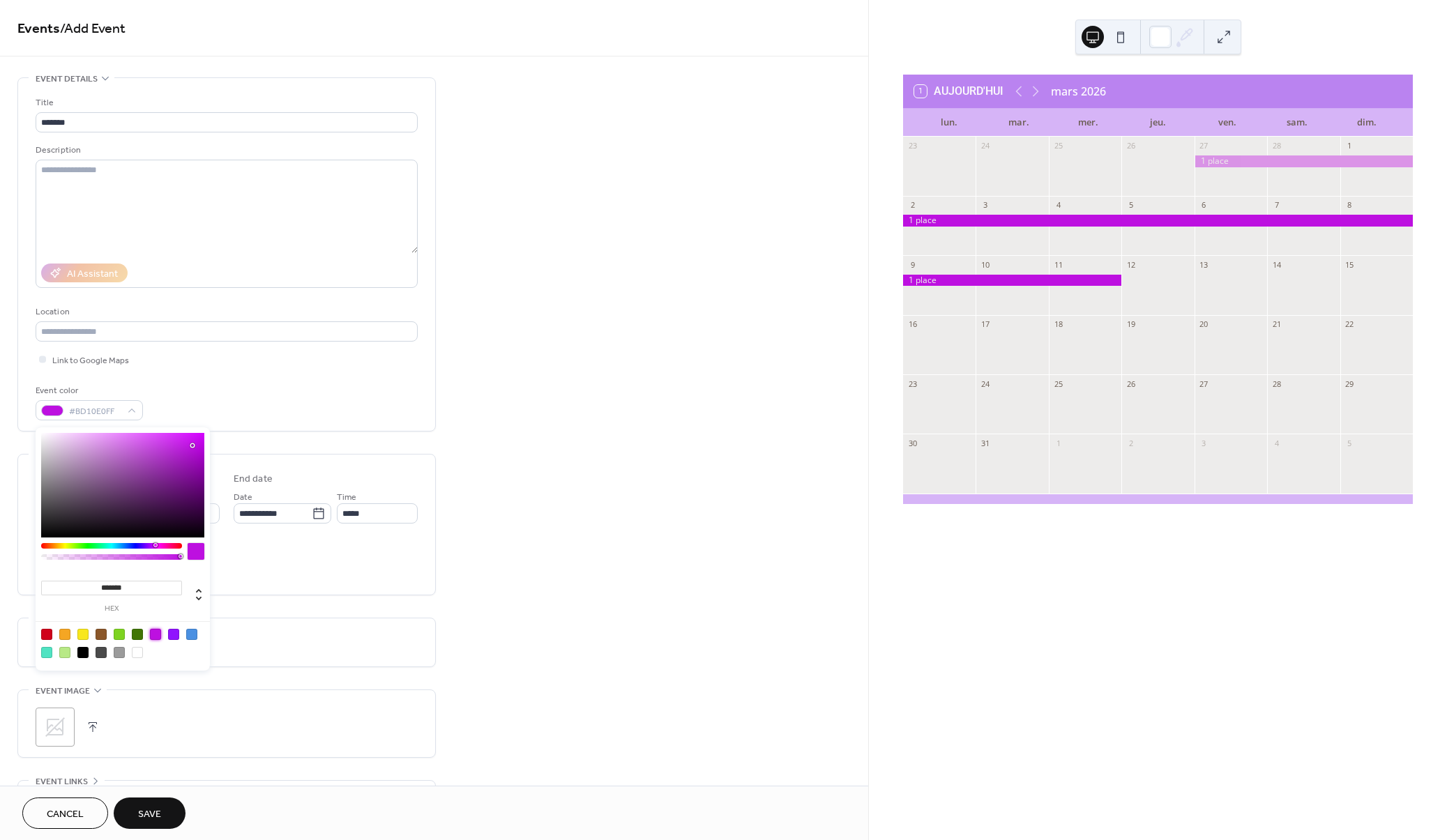 click on "Event color #BD10E0FF" at bounding box center [227, 402] 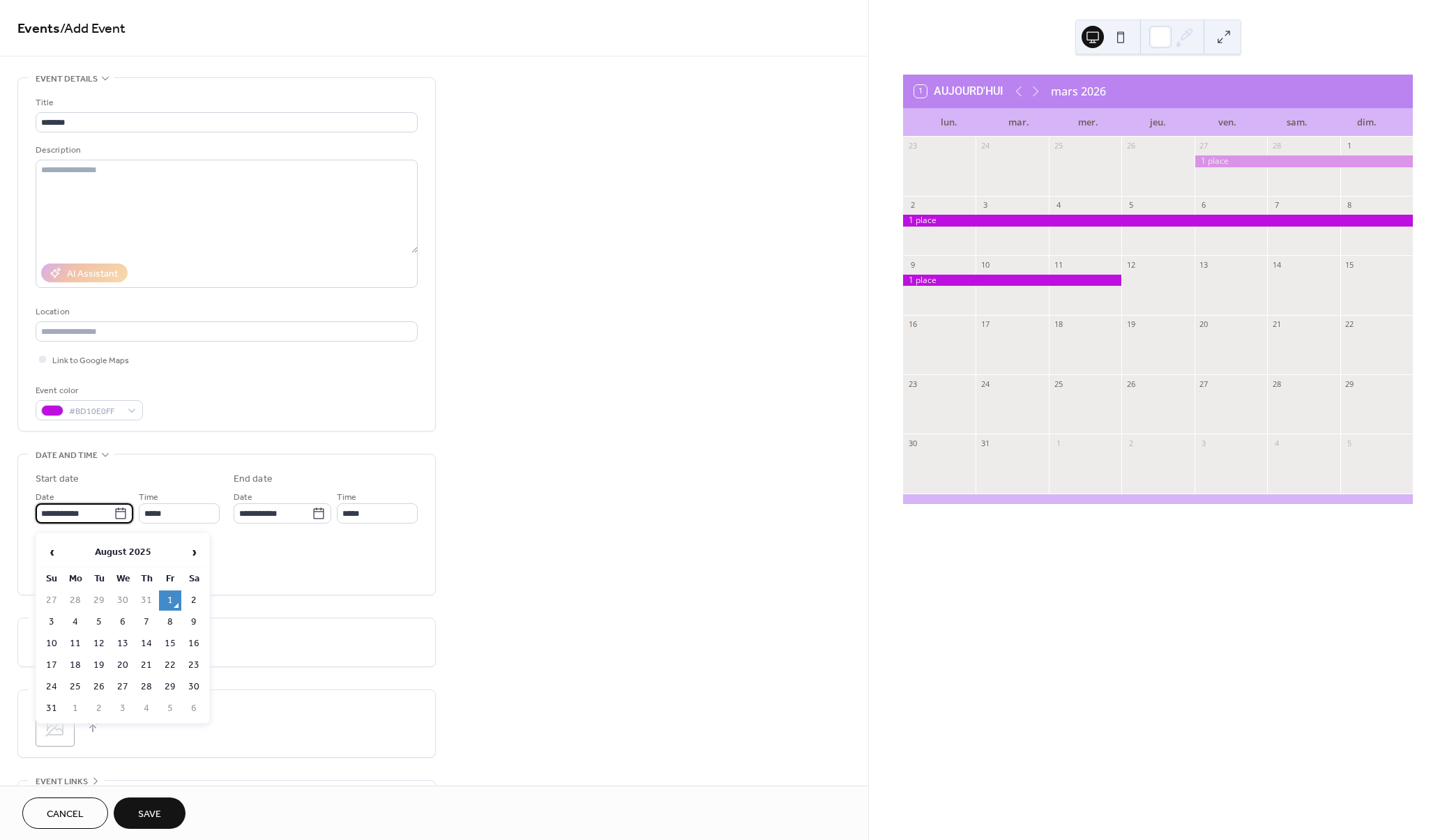 click on "**********" at bounding box center (75, 513) 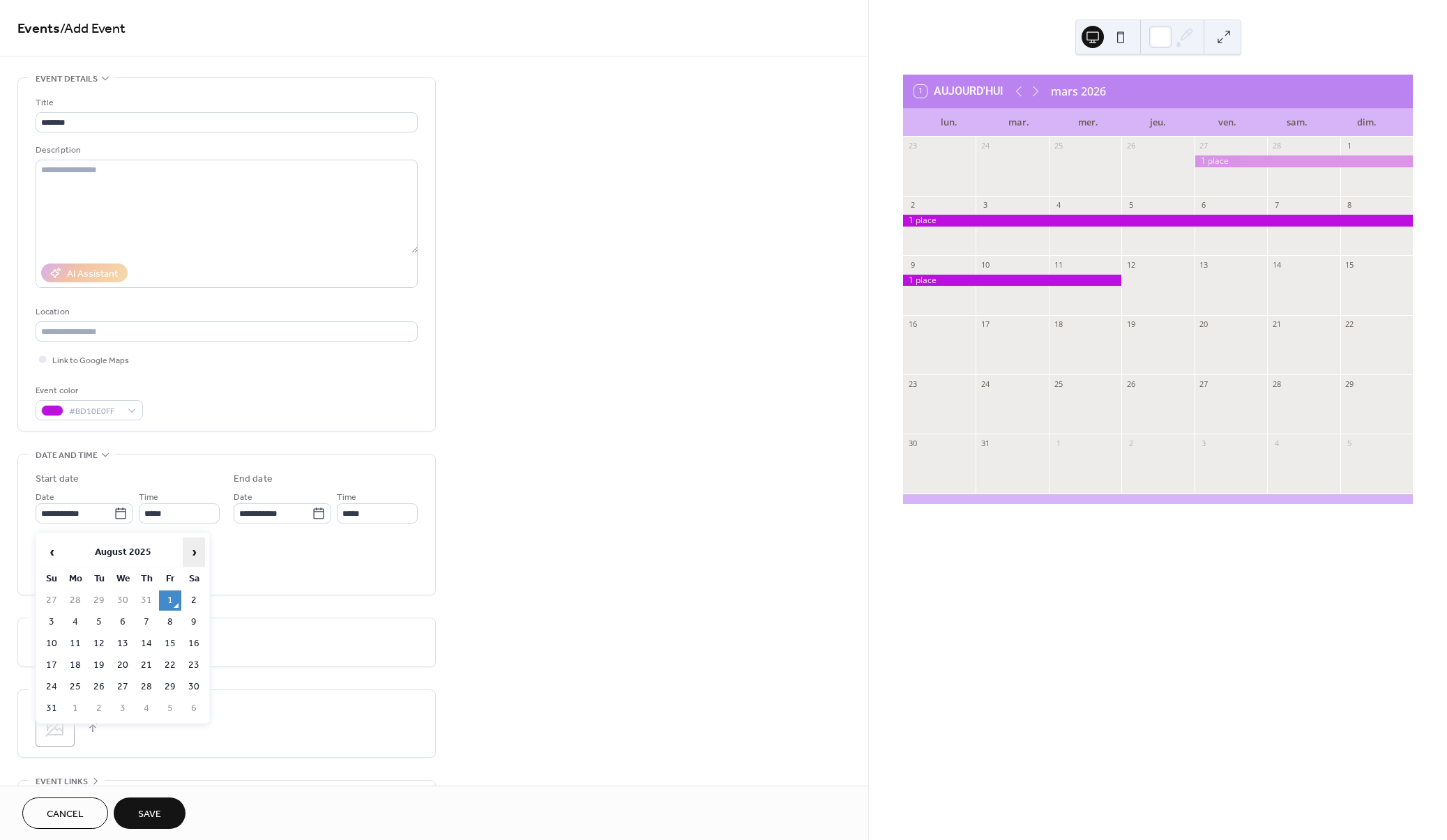 click on "›" at bounding box center (194, 552) 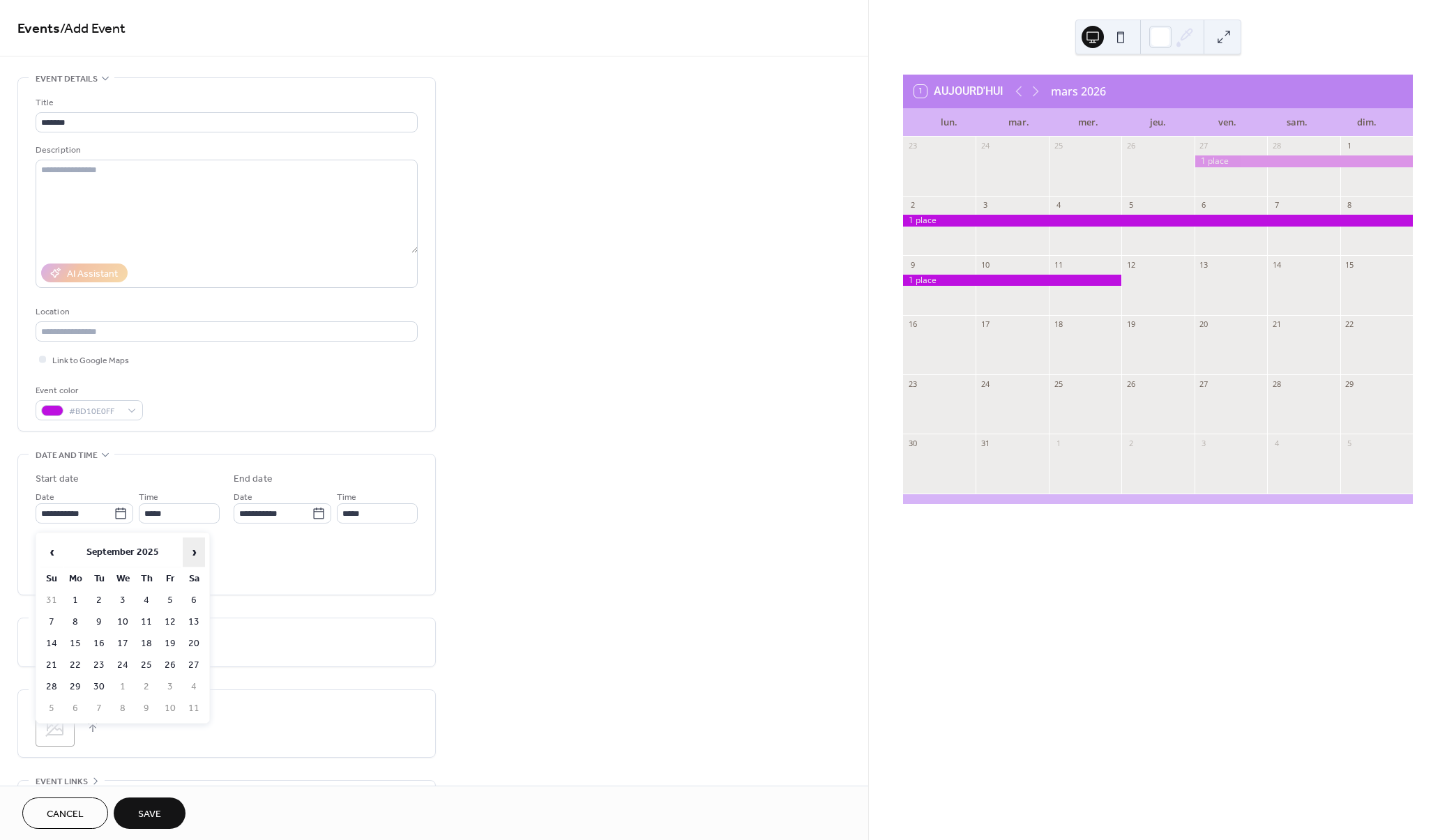 click on "›" at bounding box center (194, 552) 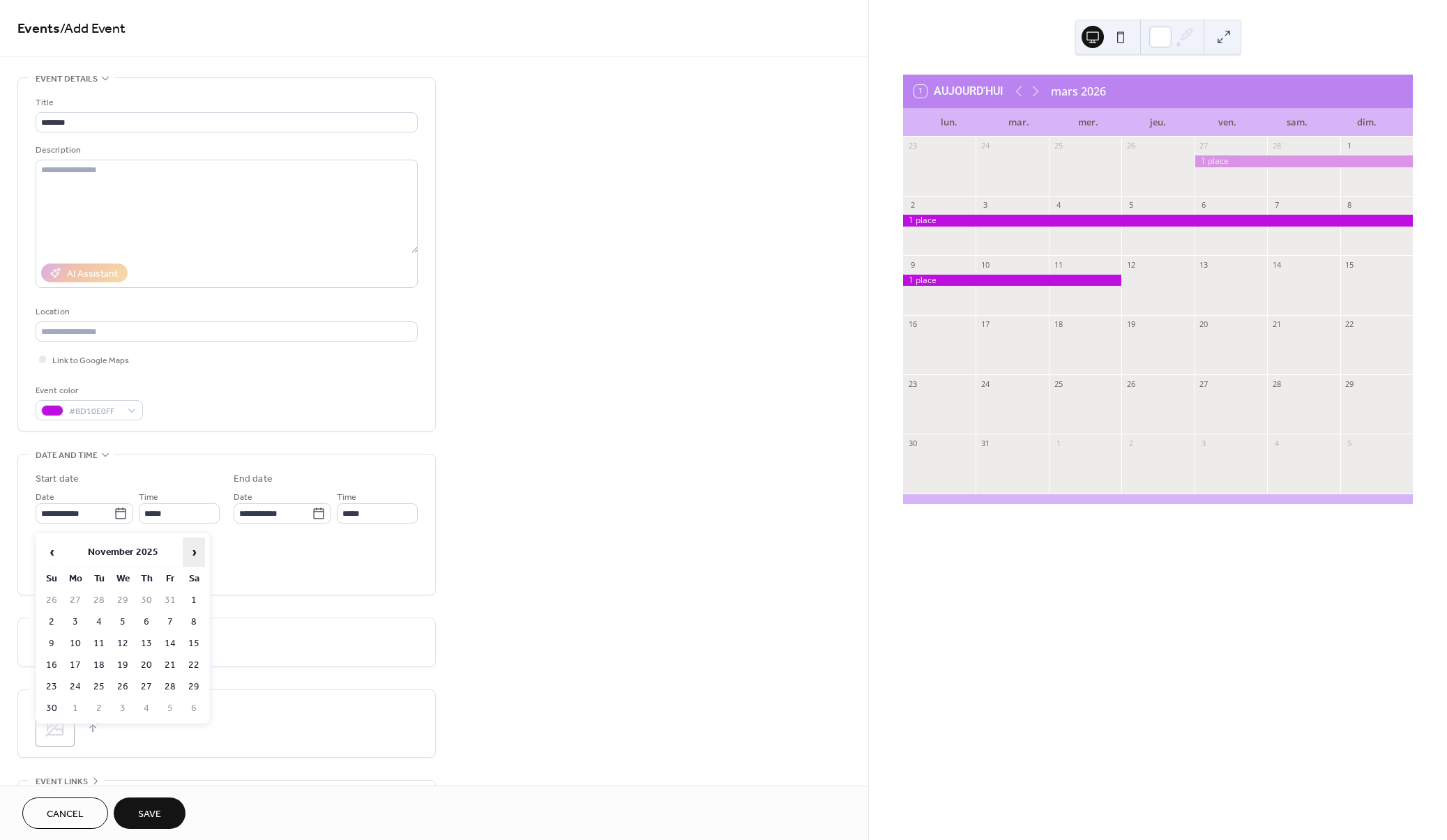 click on "›" at bounding box center [194, 552] 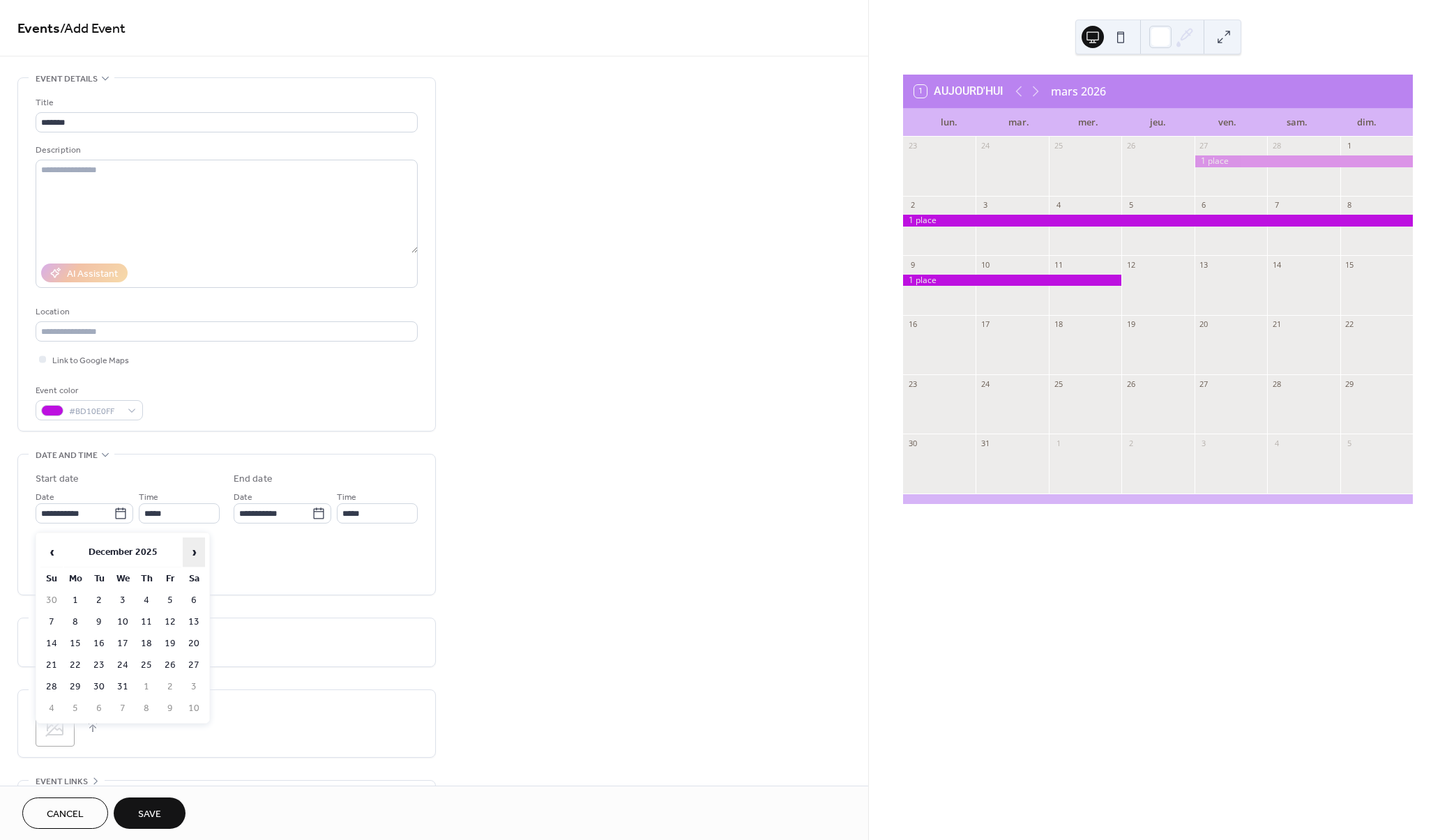 click on "›" at bounding box center [194, 552] 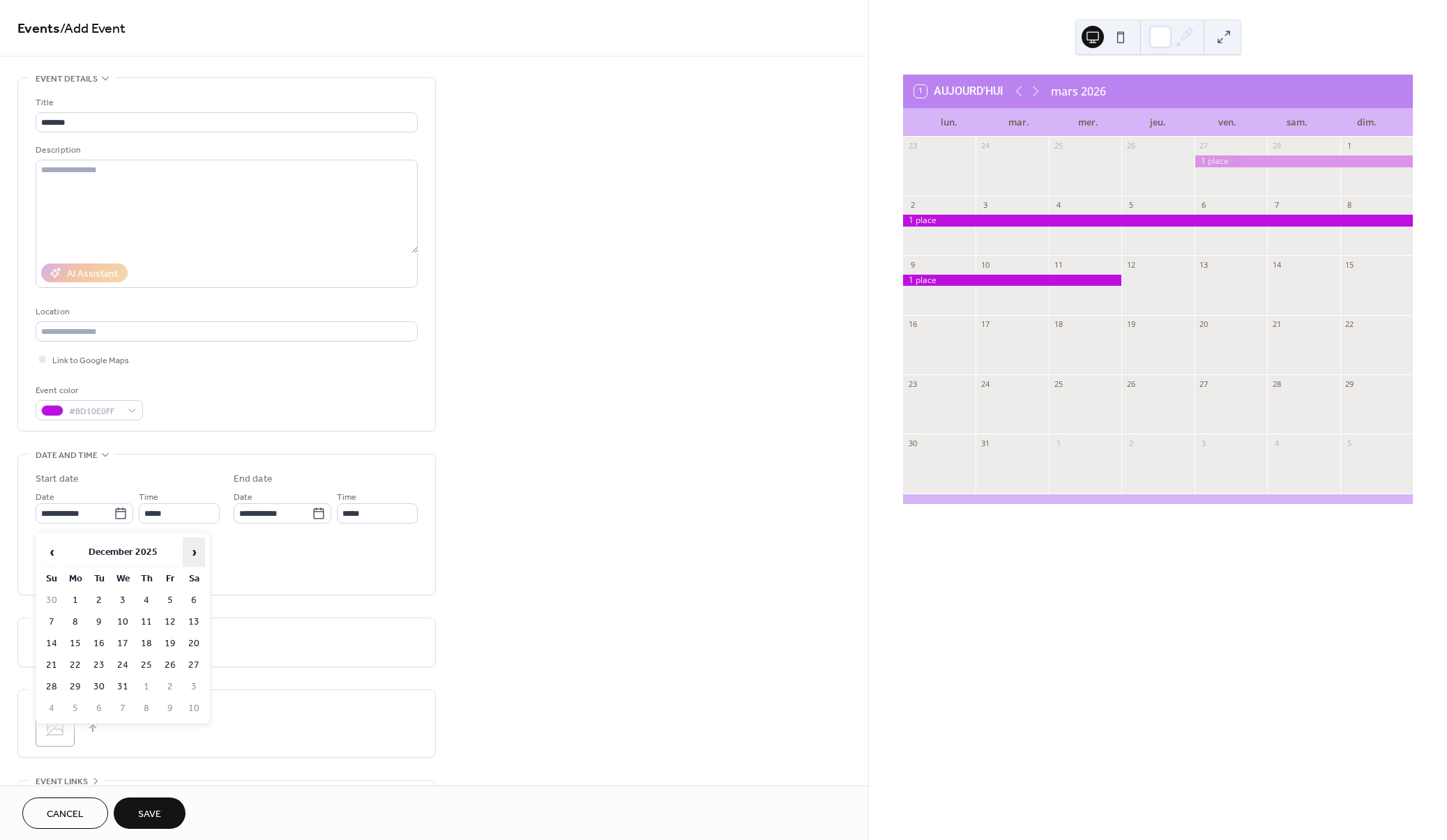 click on "›" at bounding box center [194, 552] 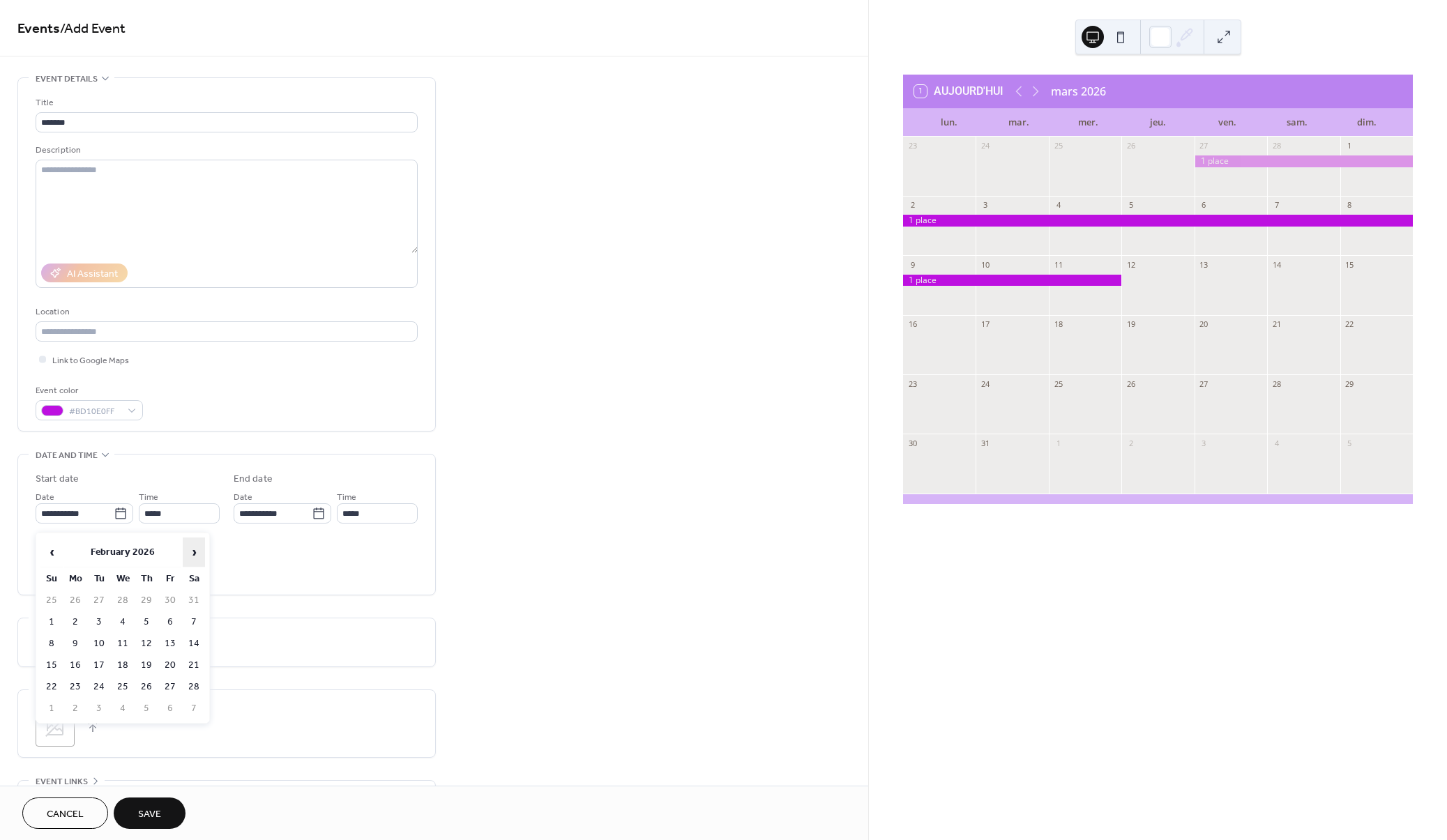 click on "›" at bounding box center [194, 552] 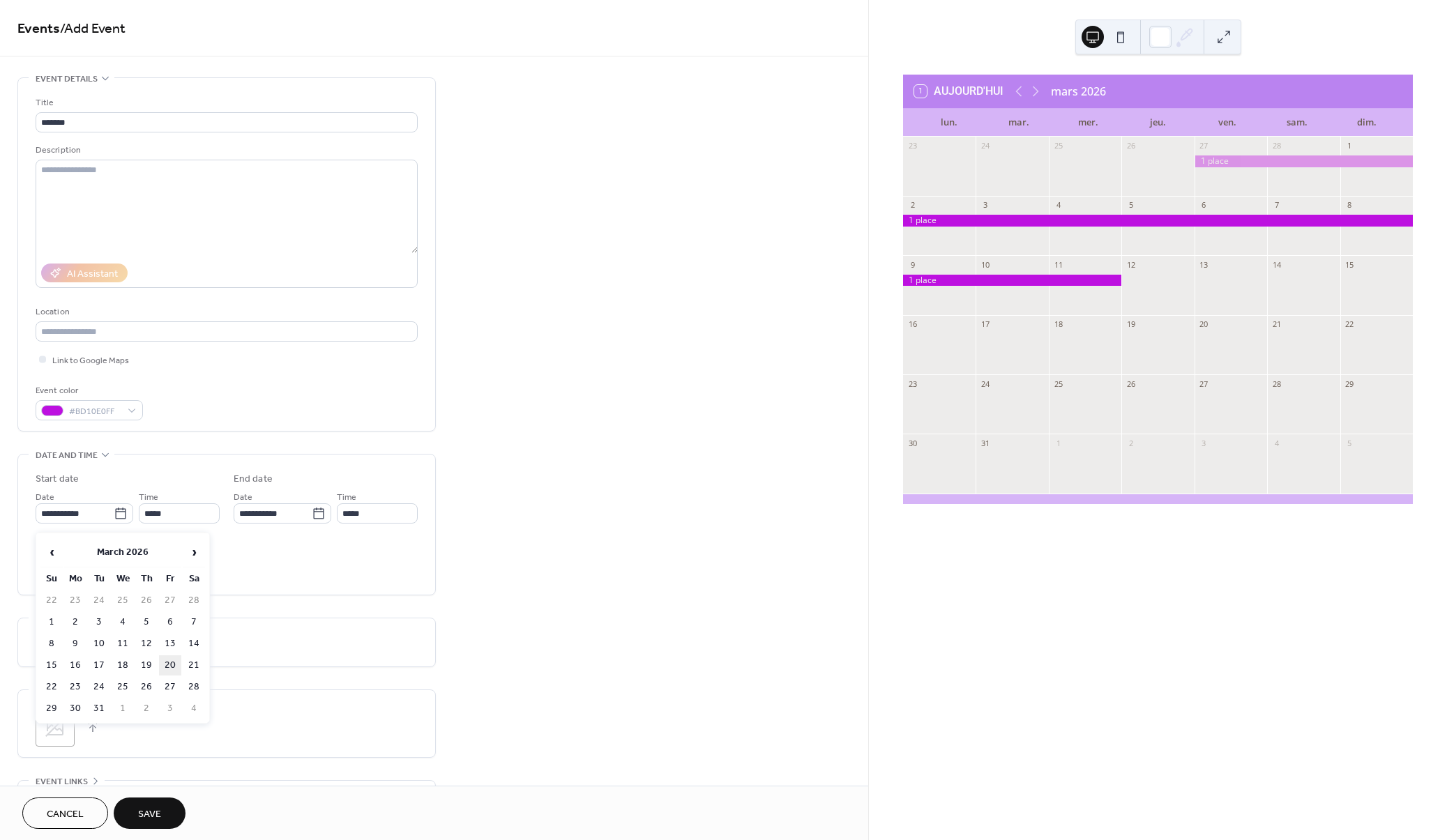 click on "20" at bounding box center (170, 665) 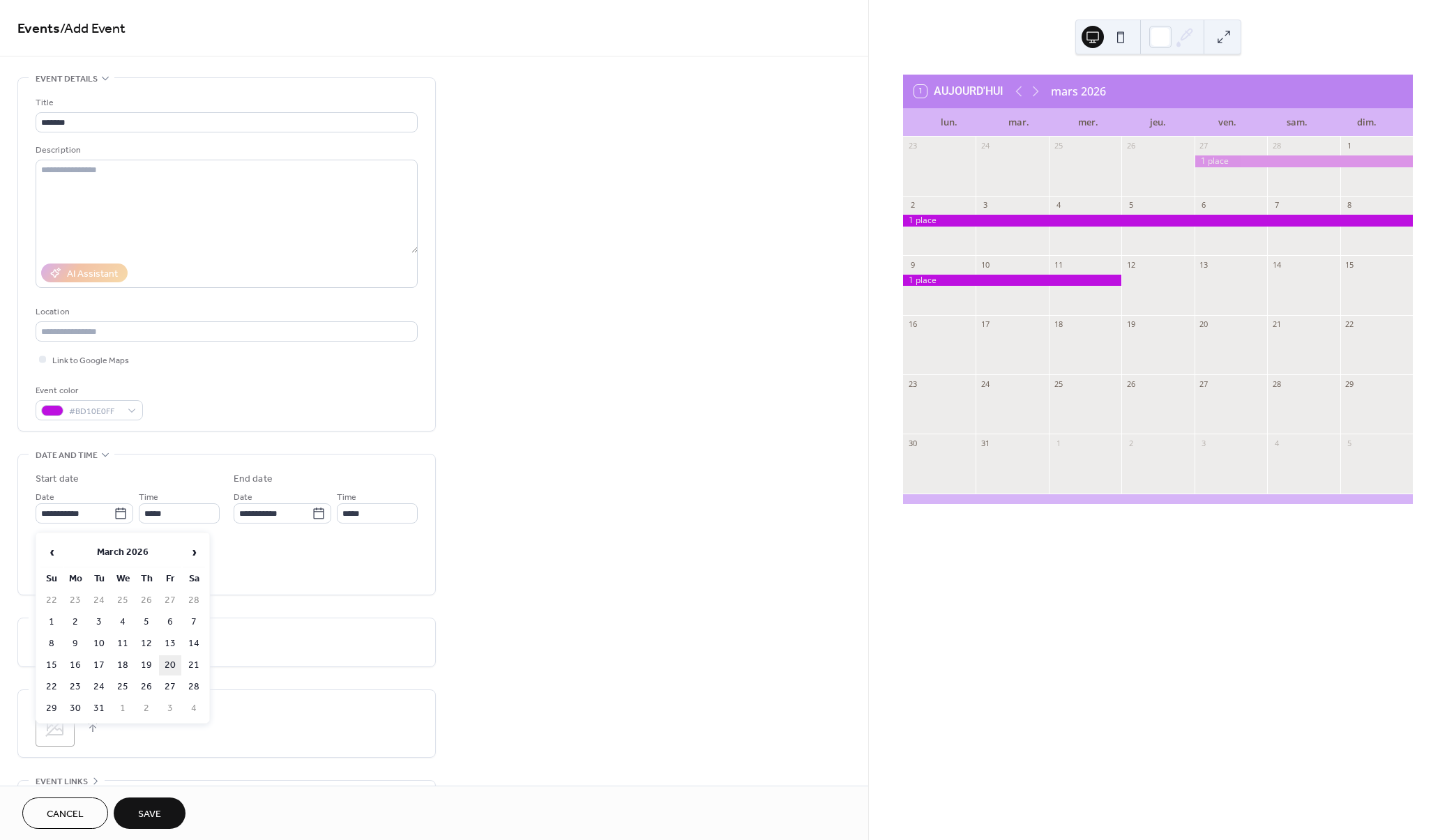 type on "**********" 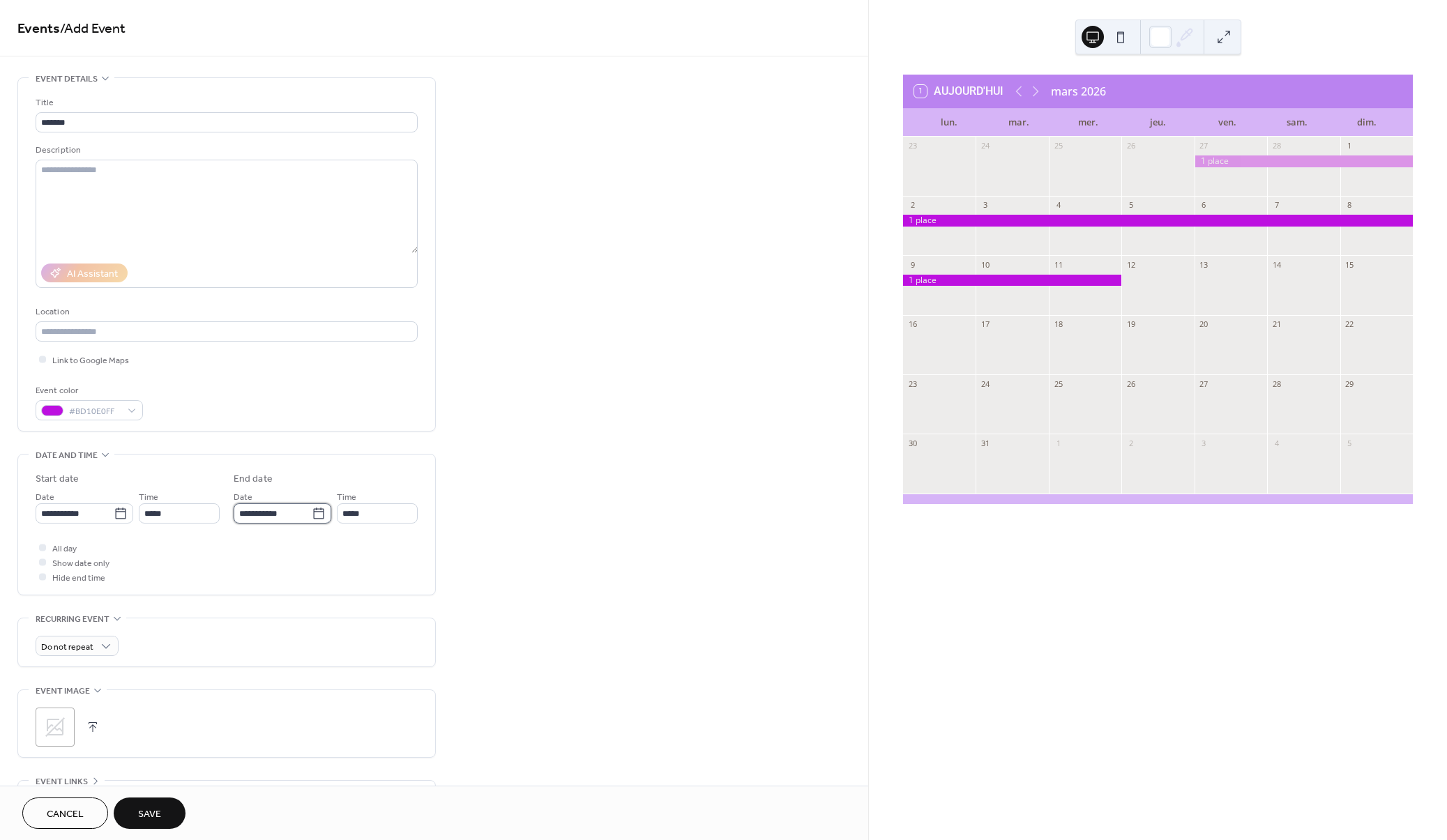click on "**********" at bounding box center (273, 513) 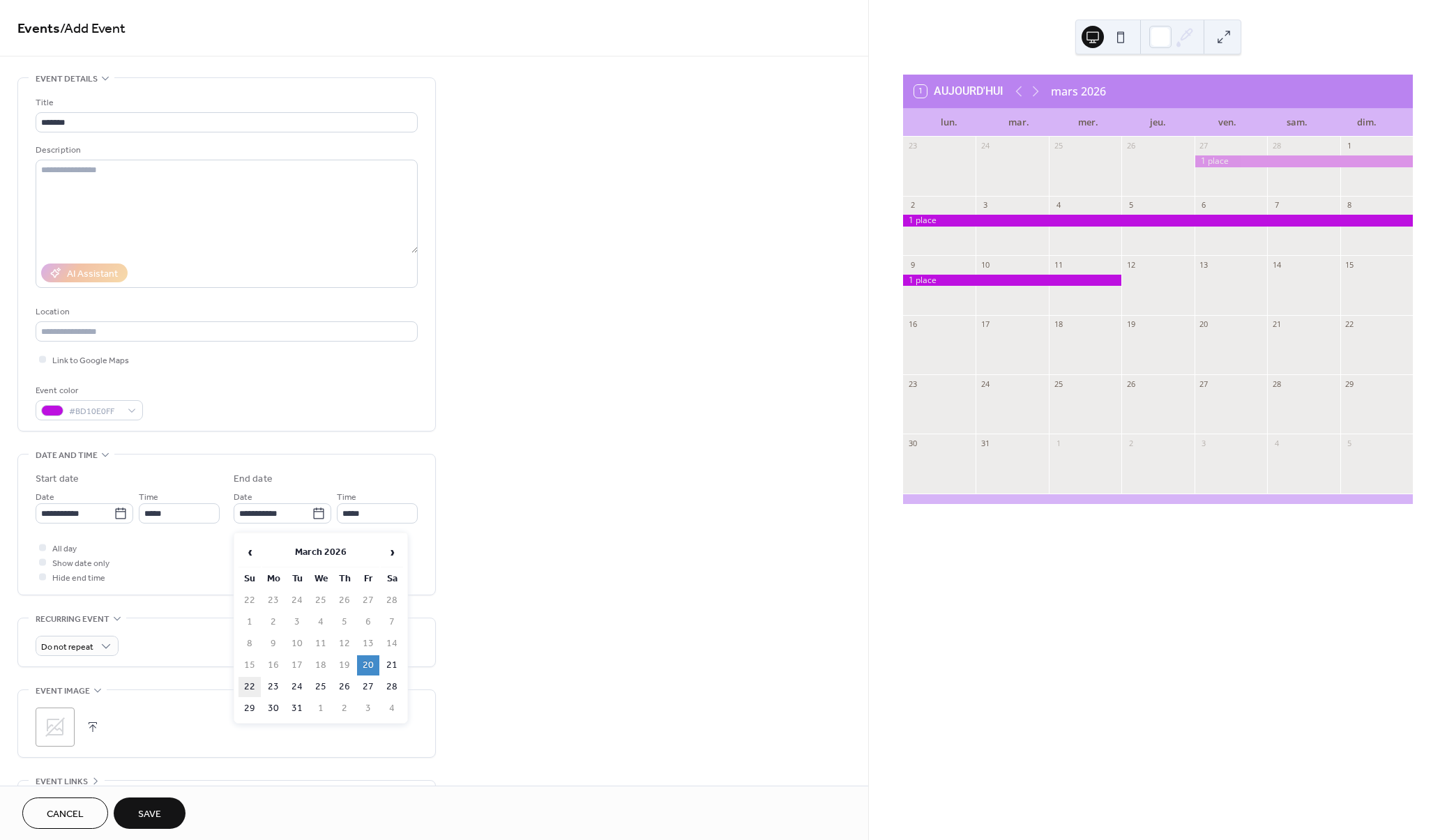 click on "22" at bounding box center (250, 687) 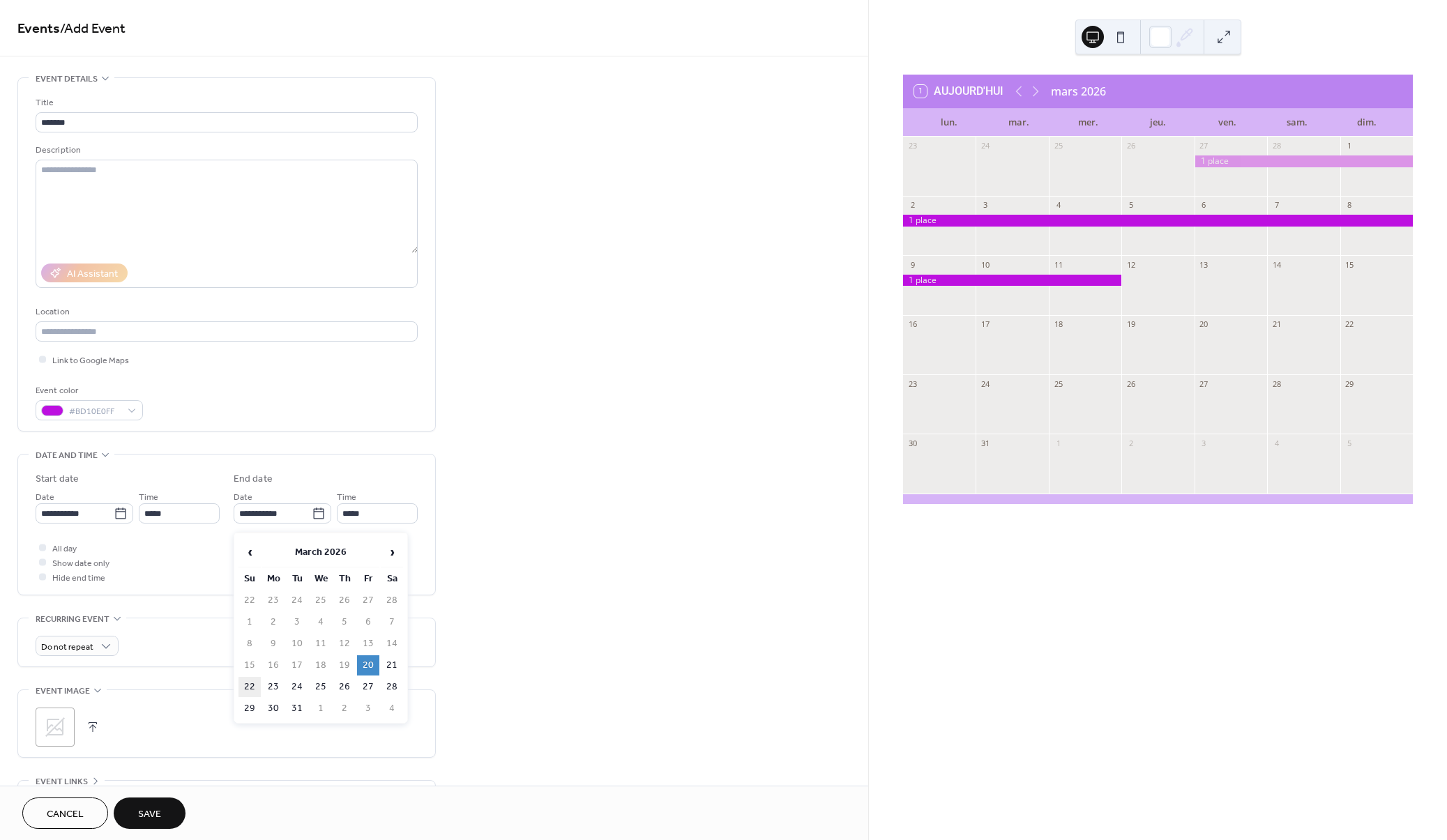 type on "**********" 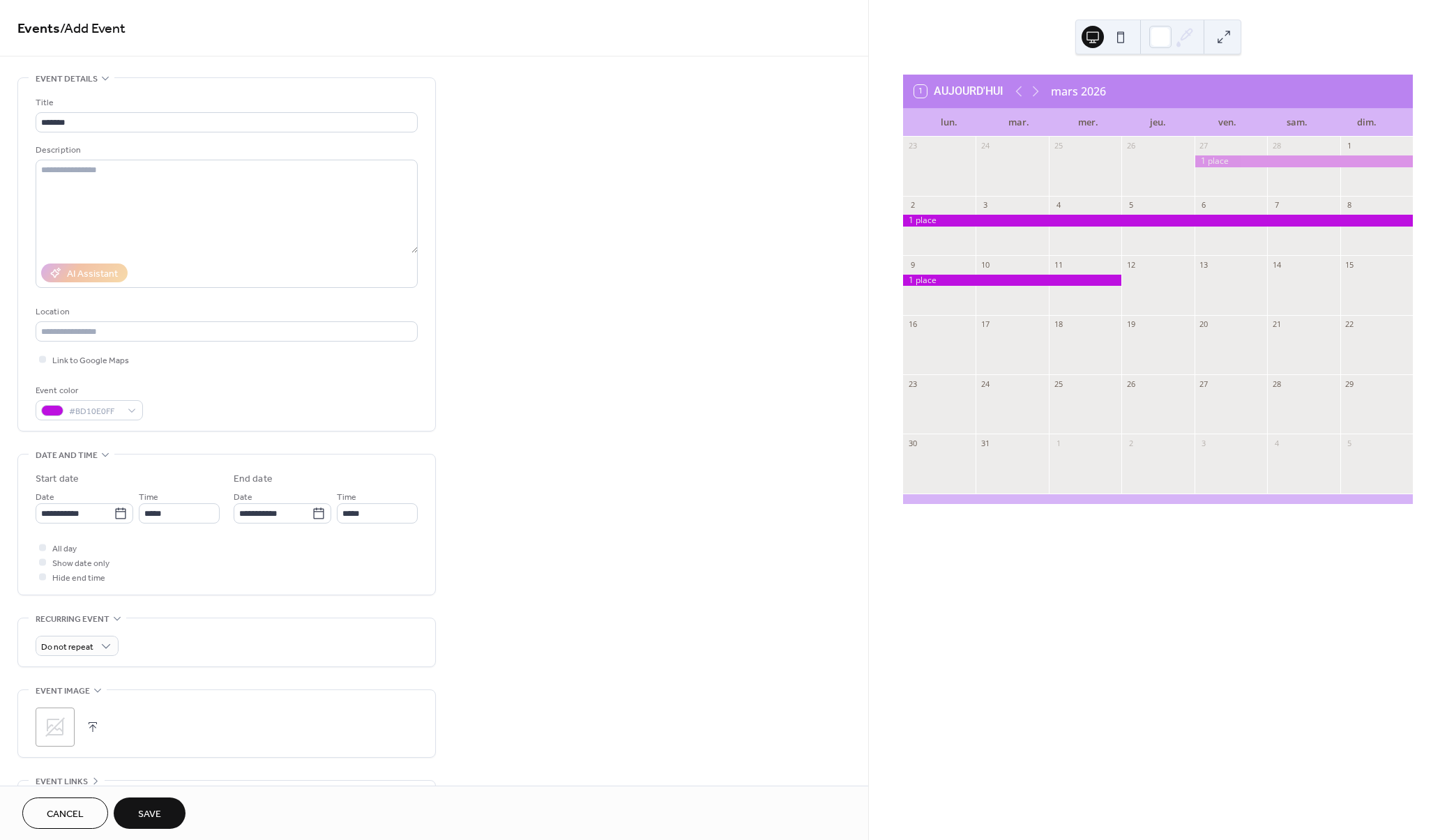 click on "Save" at bounding box center [149, 814] 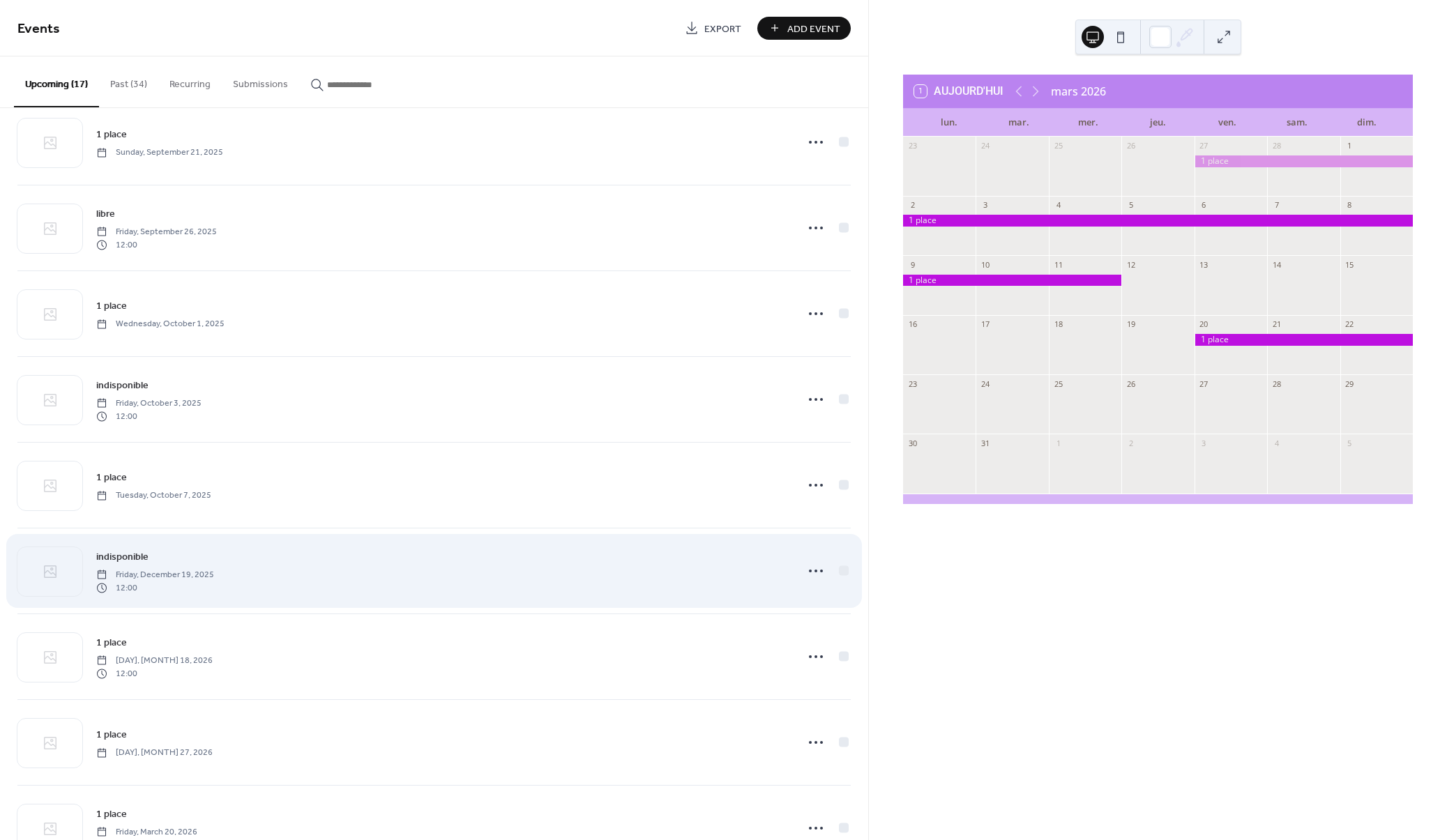 scroll, scrollTop: 767, scrollLeft: 0, axis: vertical 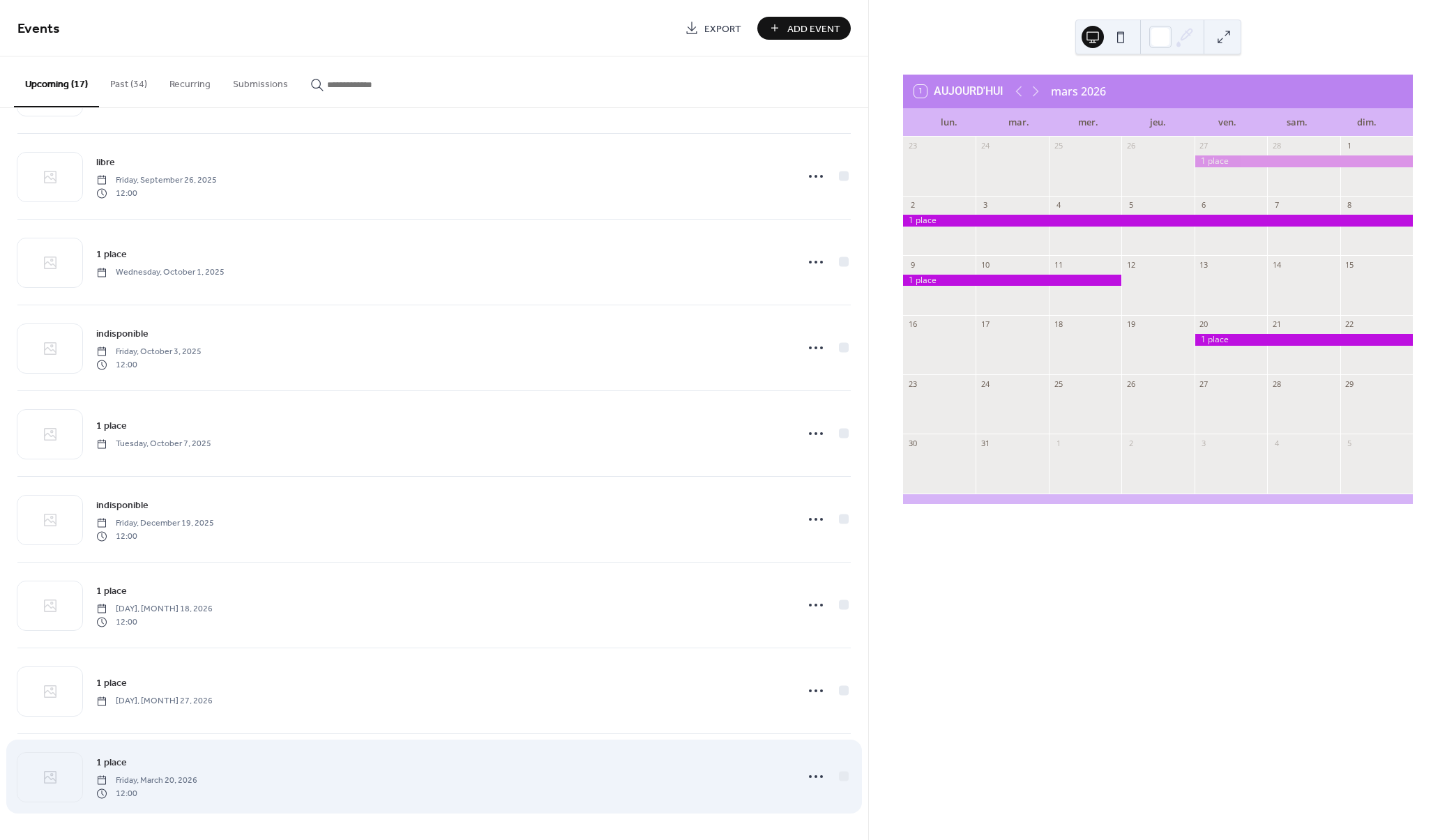 click on "1 place" at bounding box center [112, 763] 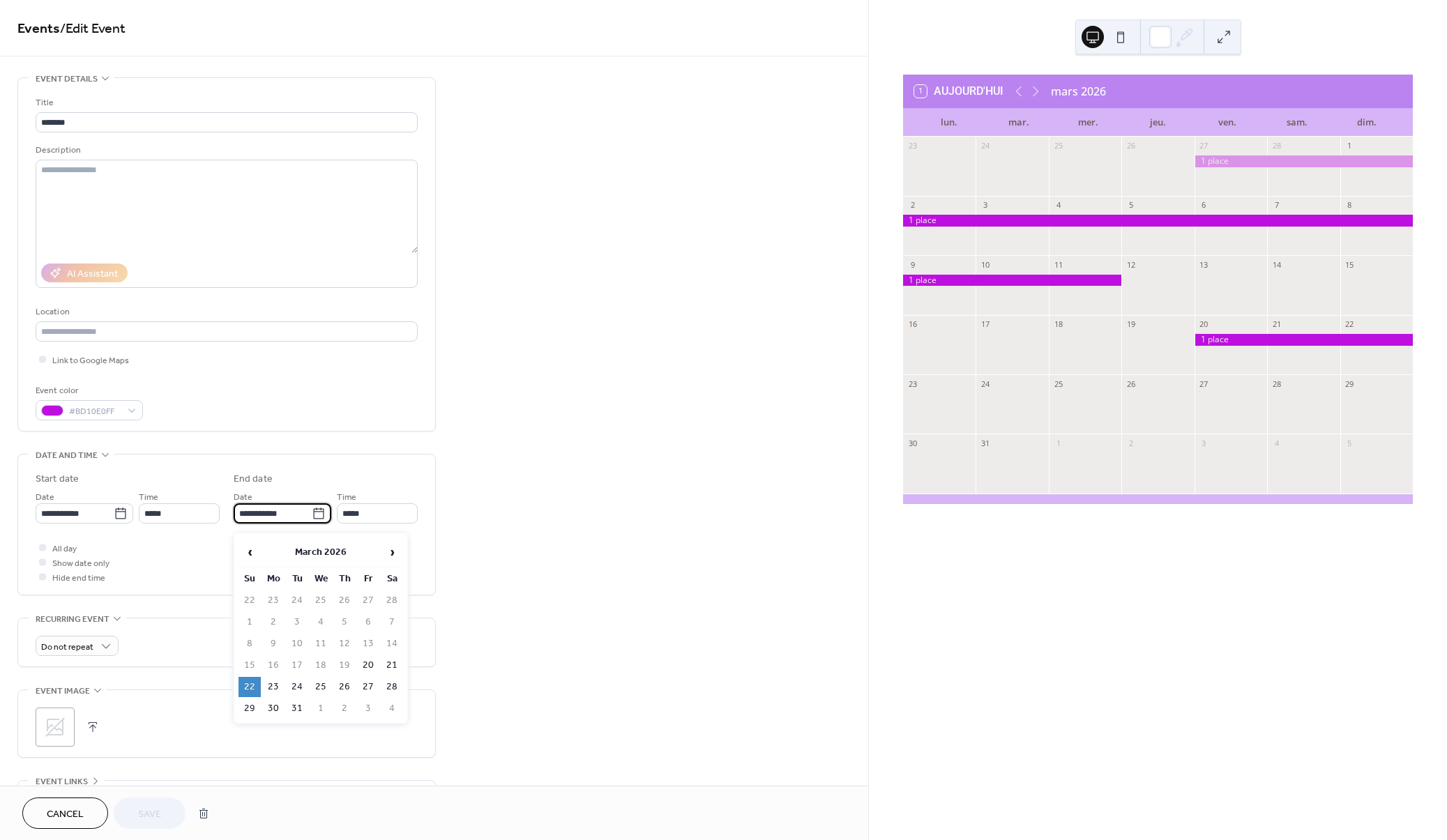 click on "**********" at bounding box center [273, 513] 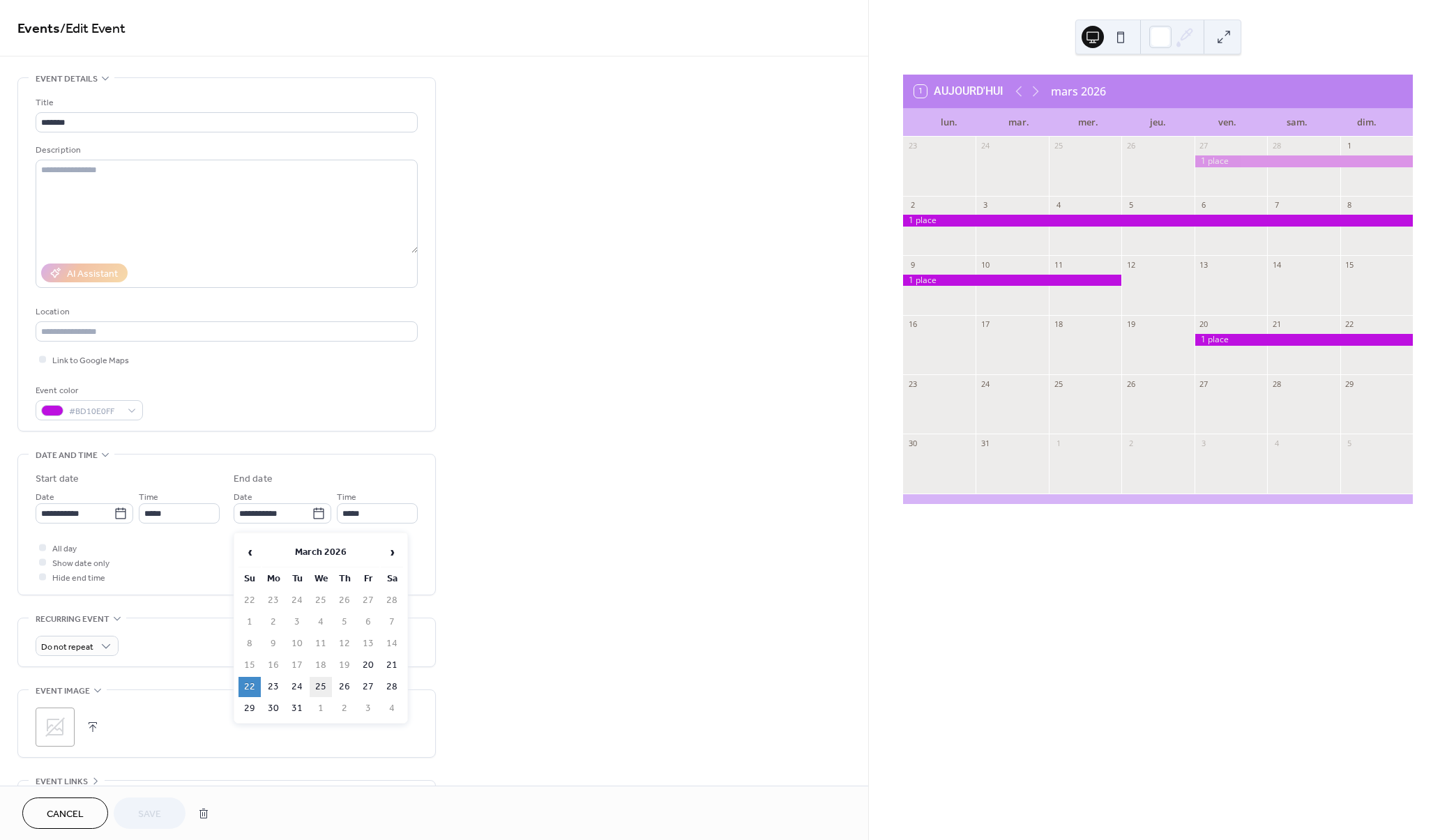 click on "25" at bounding box center (321, 687) 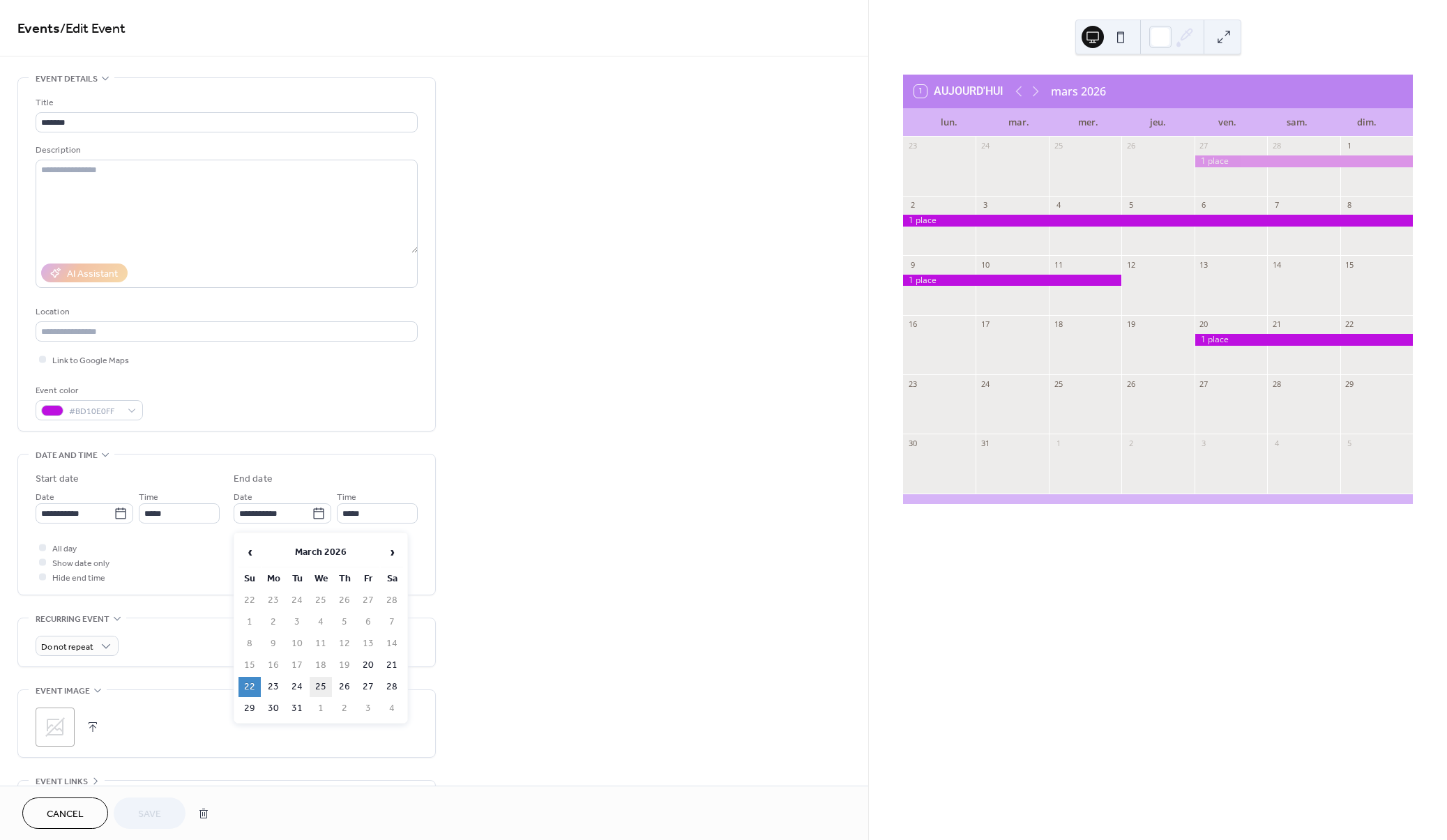 type on "**********" 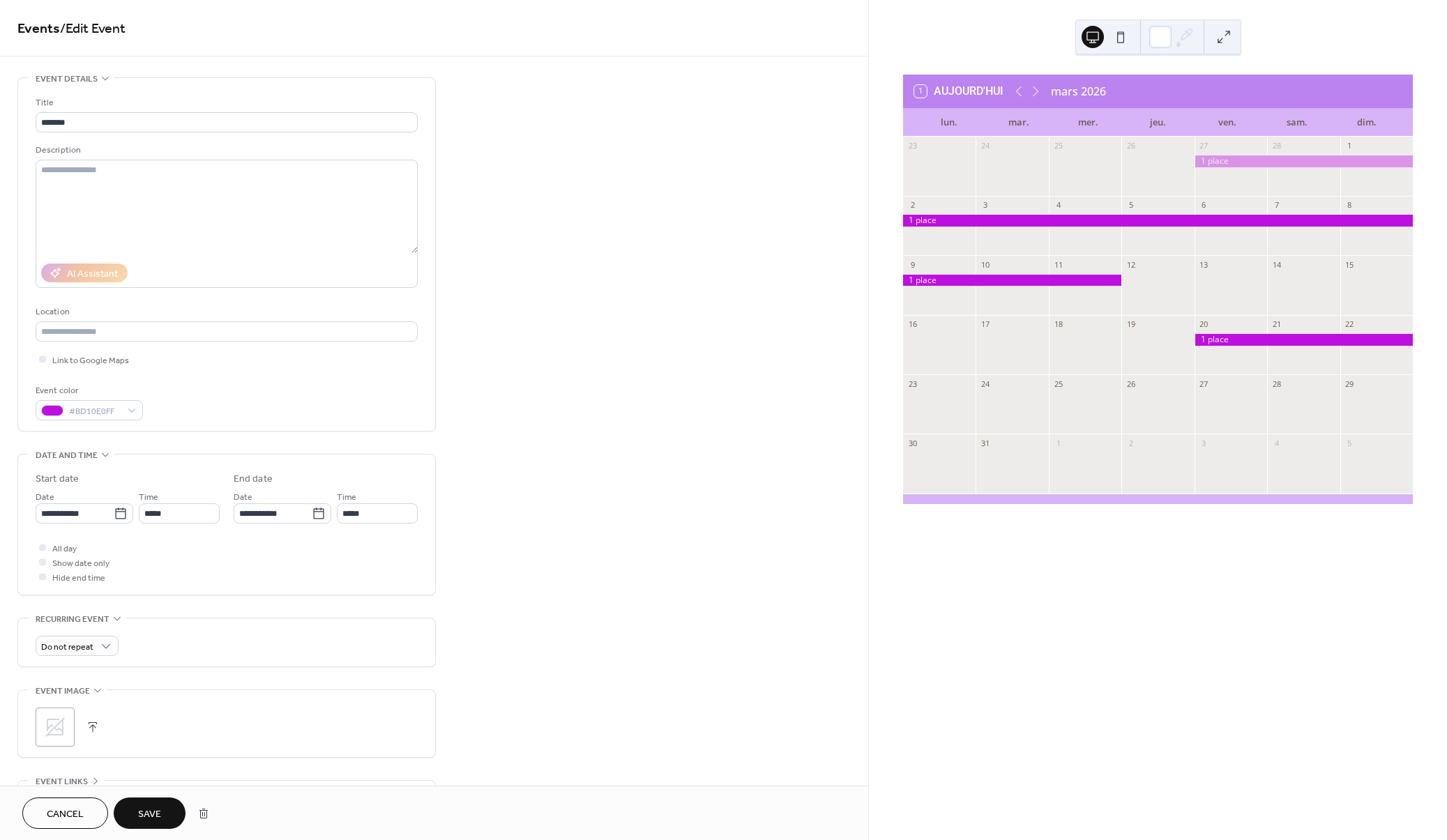 click on "Save" at bounding box center [149, 814] 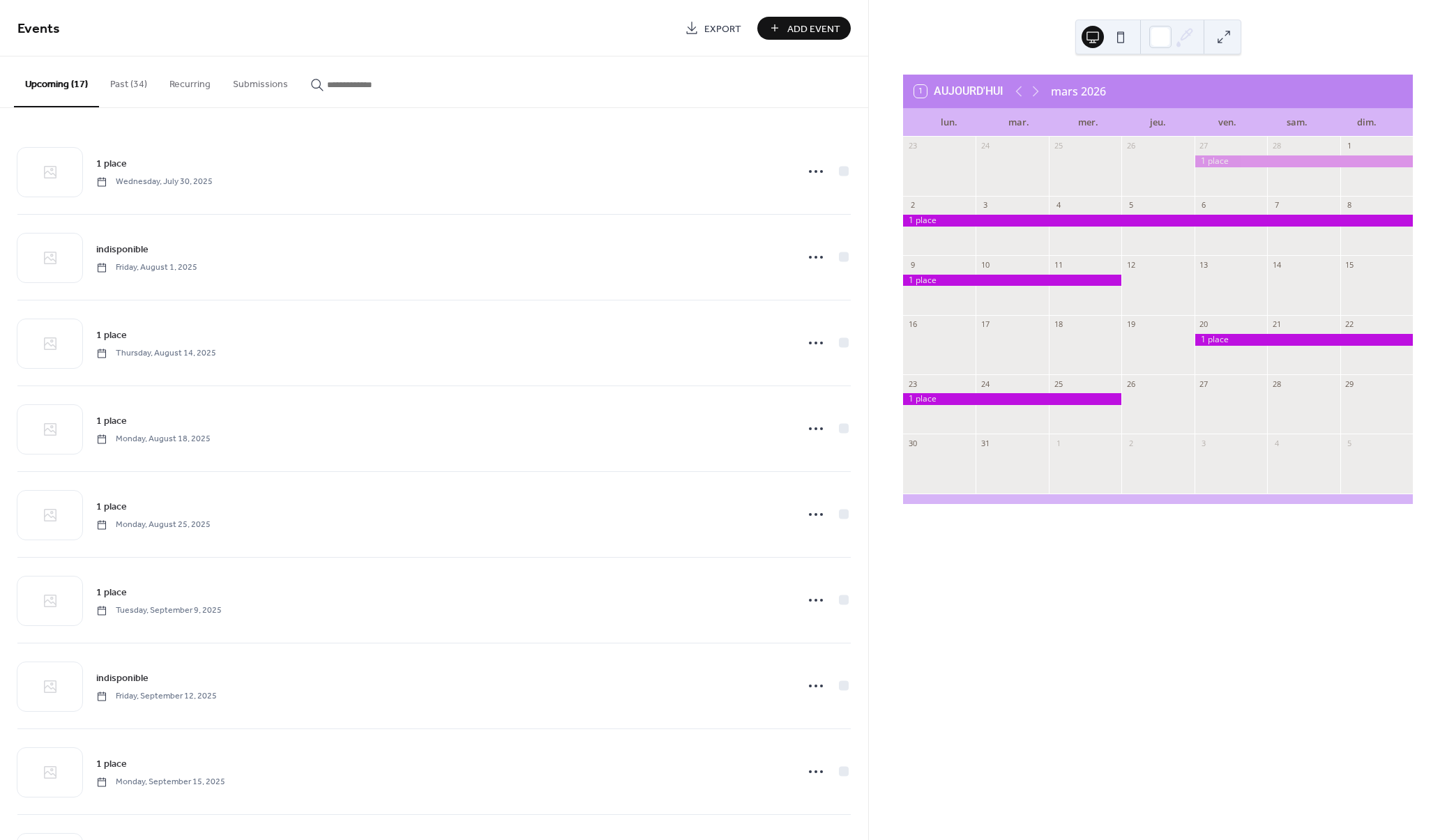 click on "Add Event" at bounding box center [804, 28] 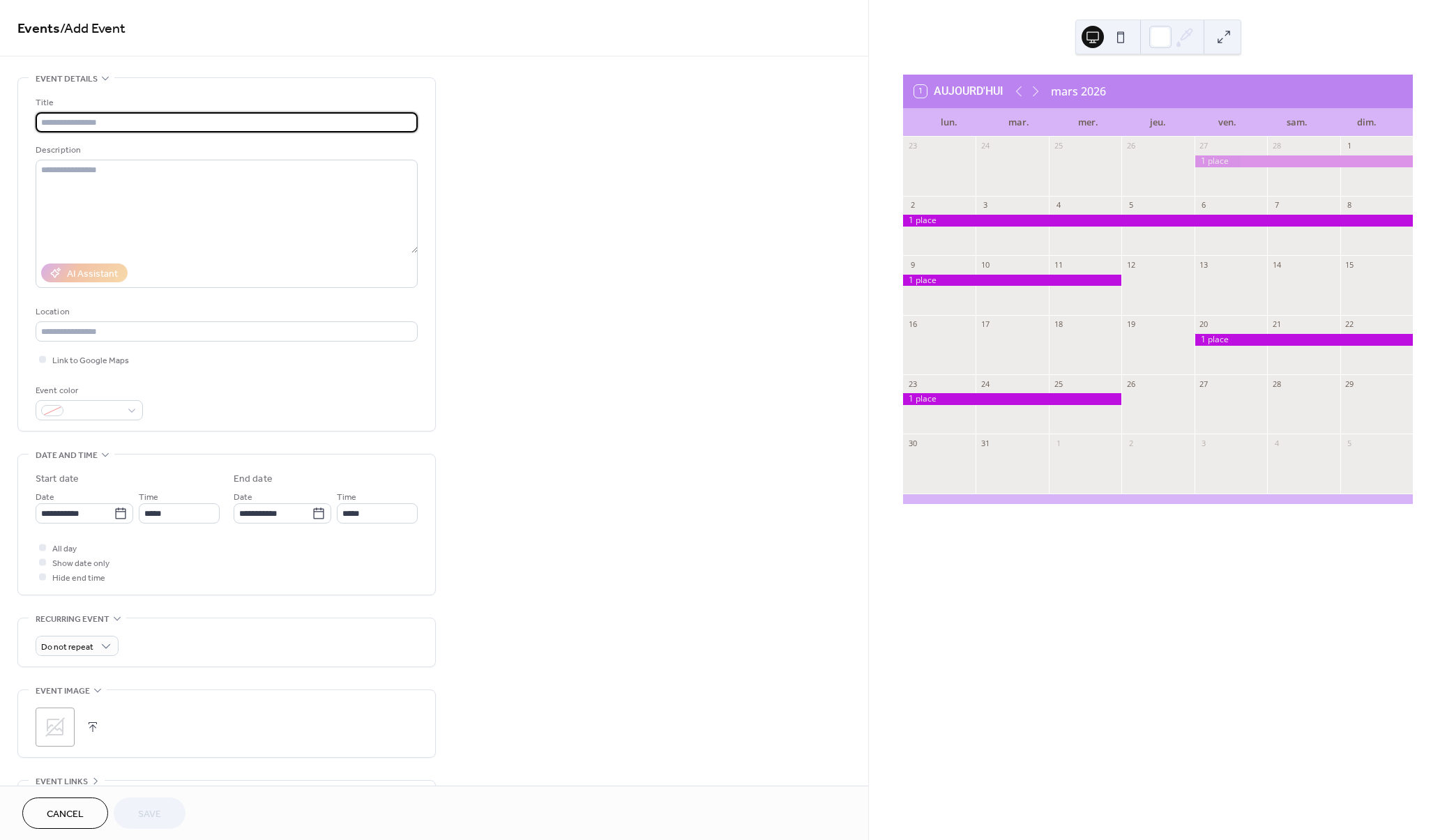 click at bounding box center [227, 122] 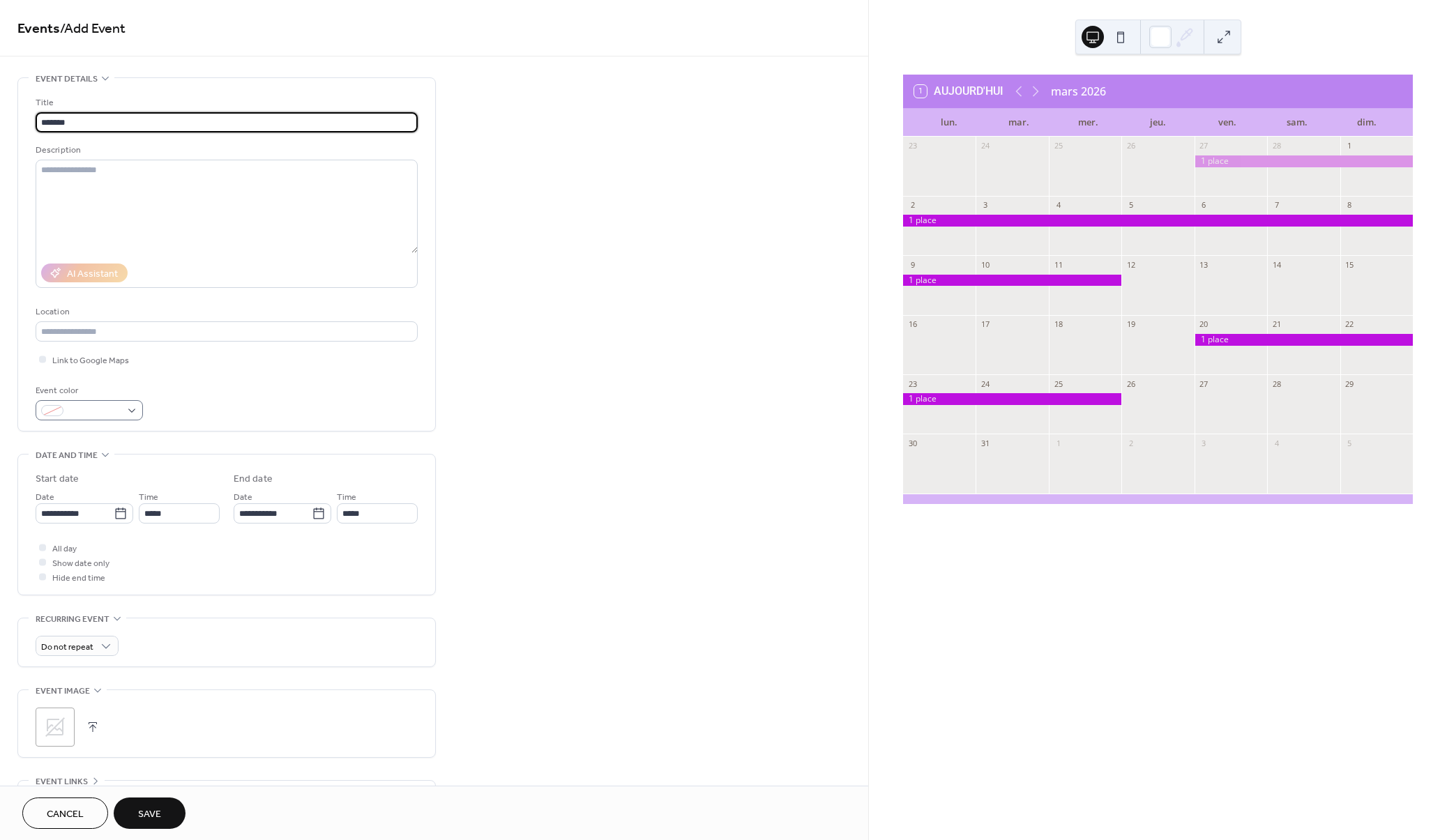 type on "*******" 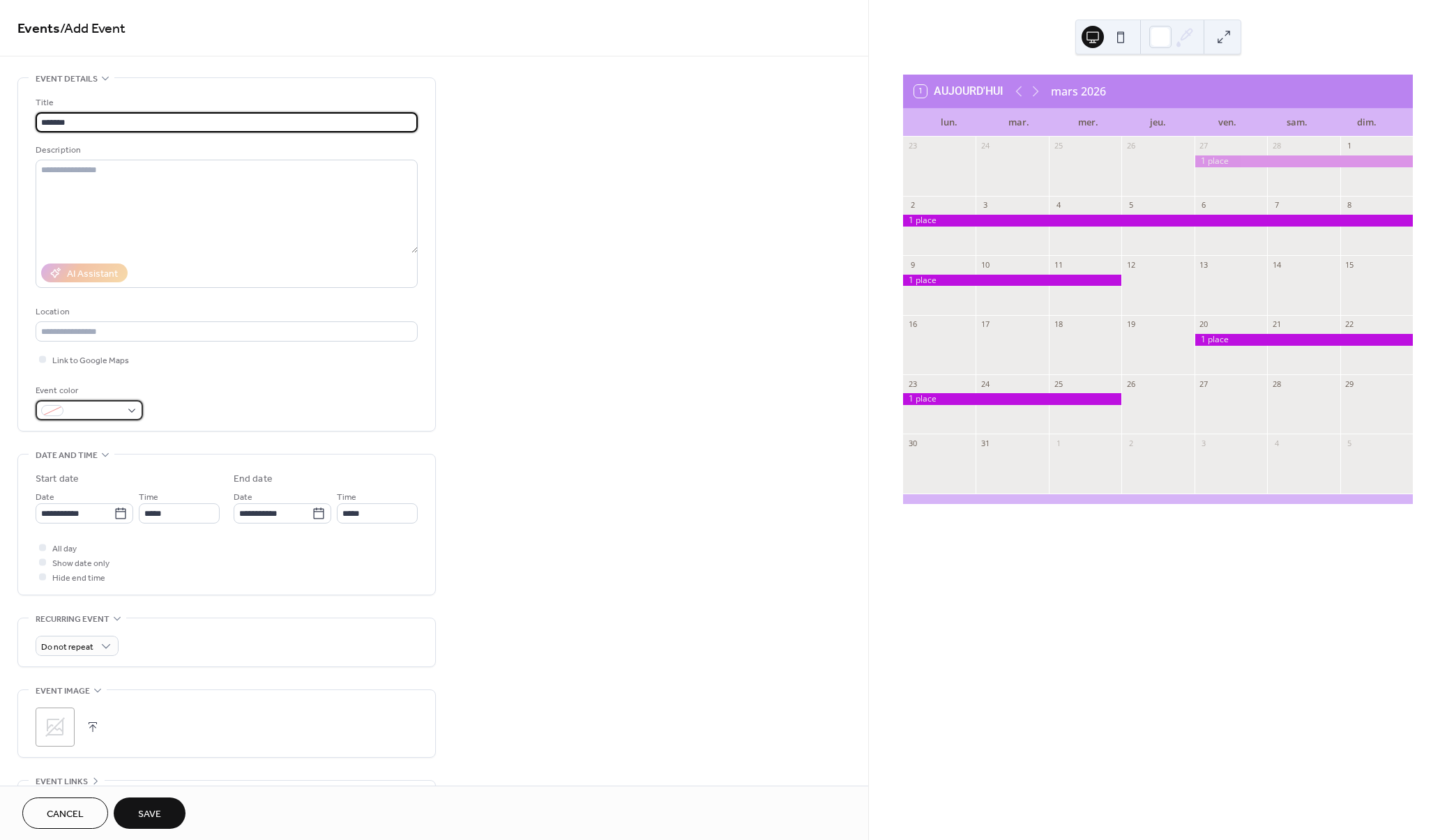 click at bounding box center (89, 410) 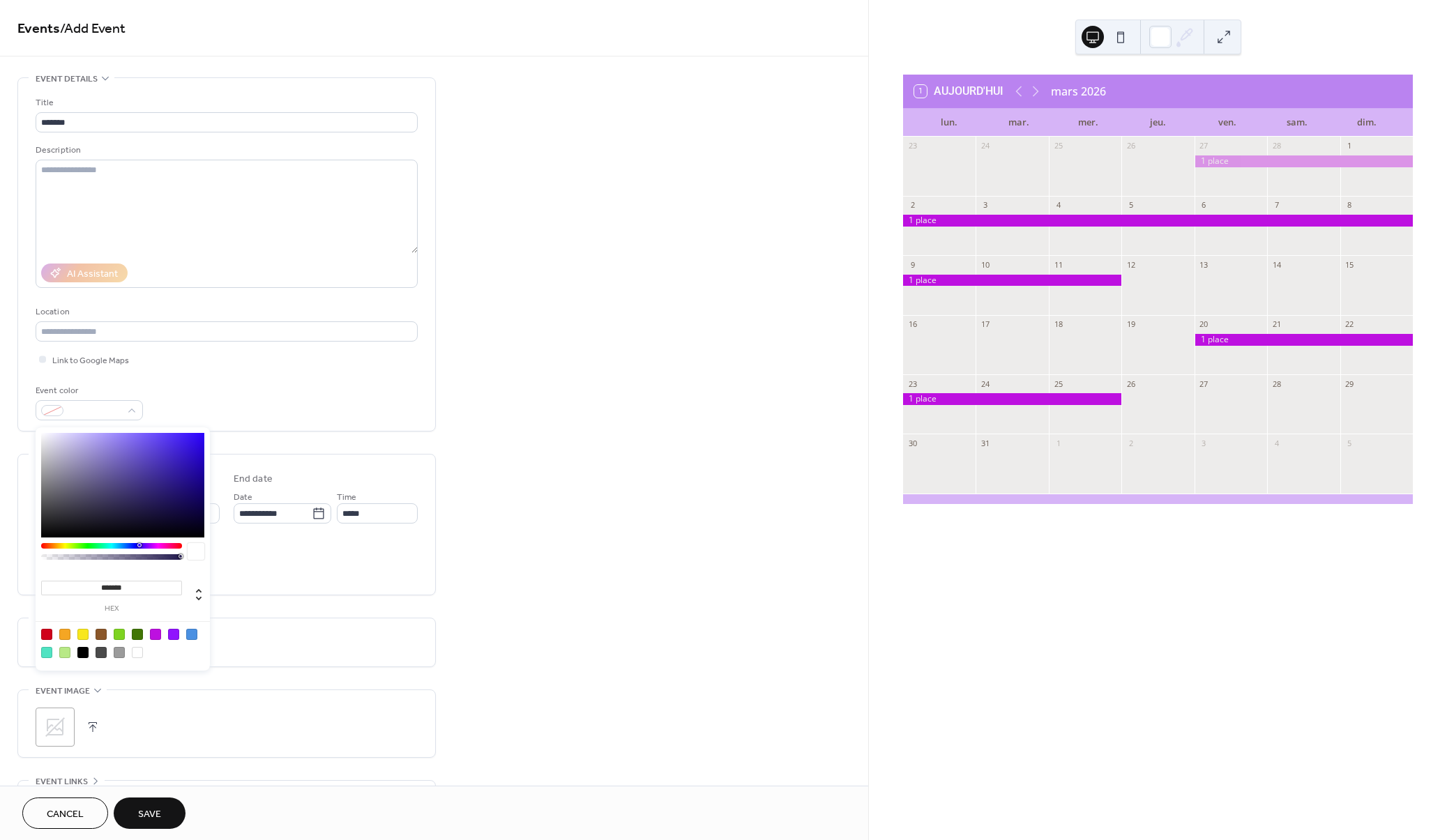 click at bounding box center (156, 634) 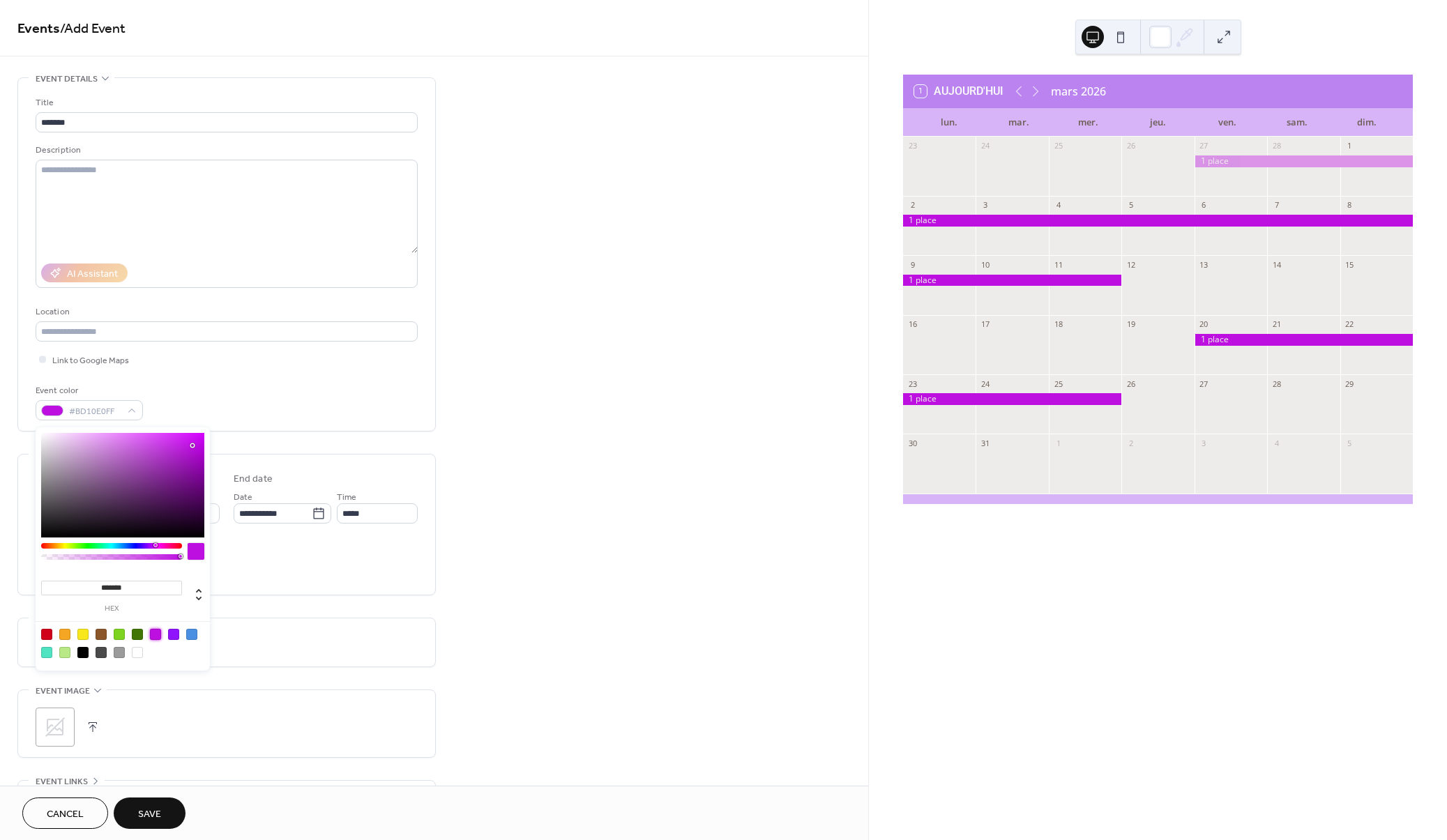 click on "**********" at bounding box center (227, 524) 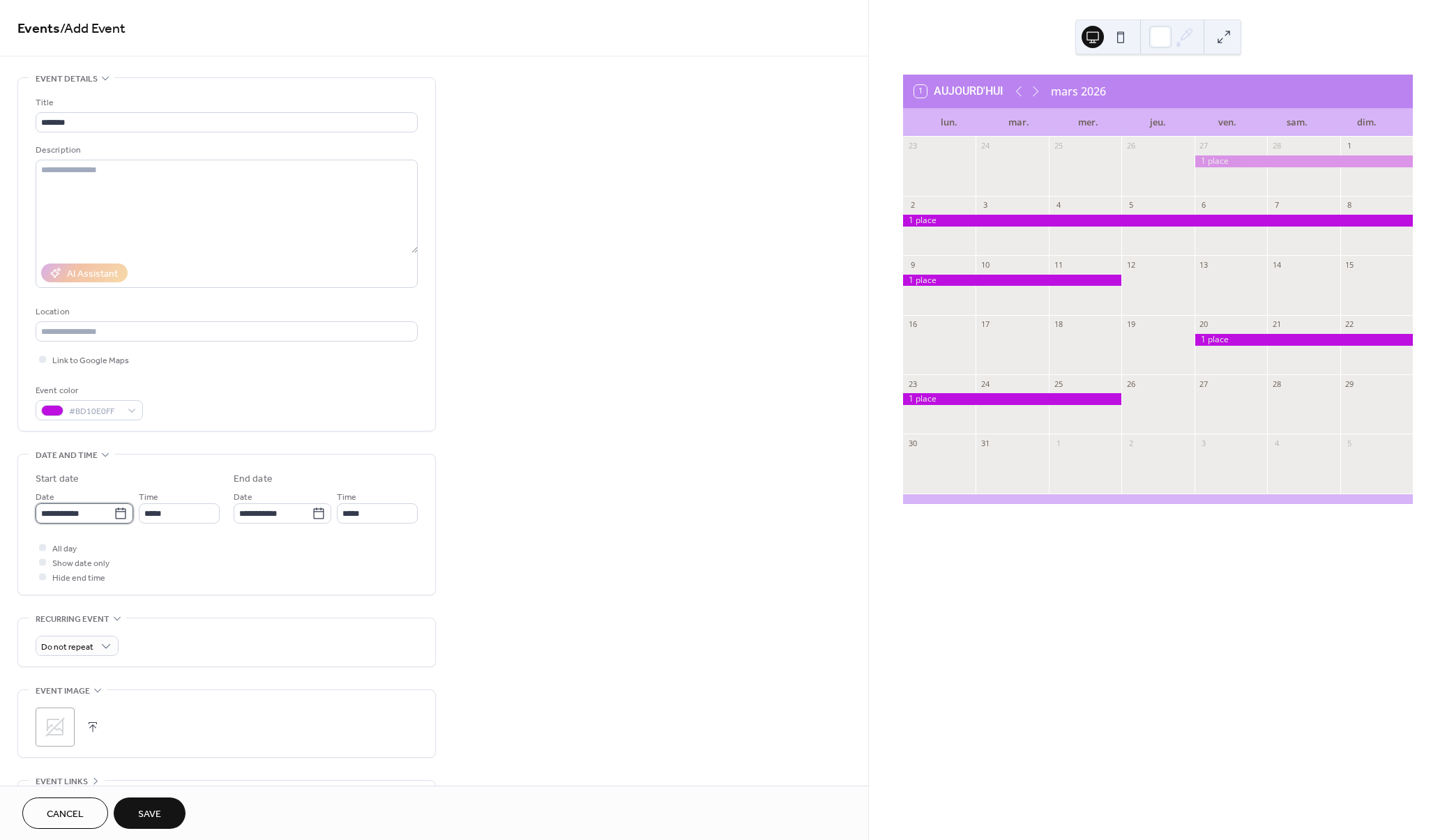click on "**********" at bounding box center (75, 513) 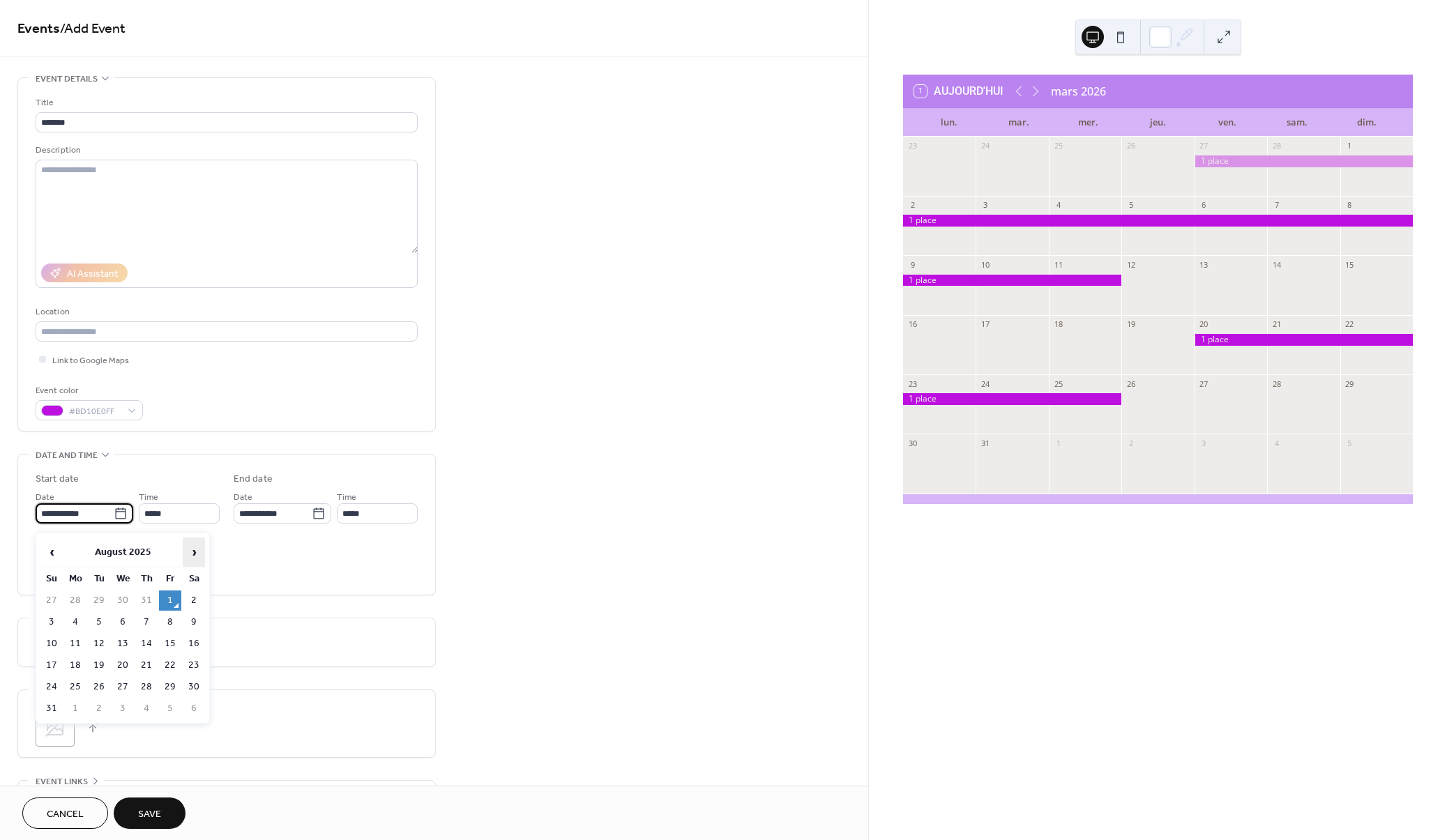 click on "›" at bounding box center (194, 552) 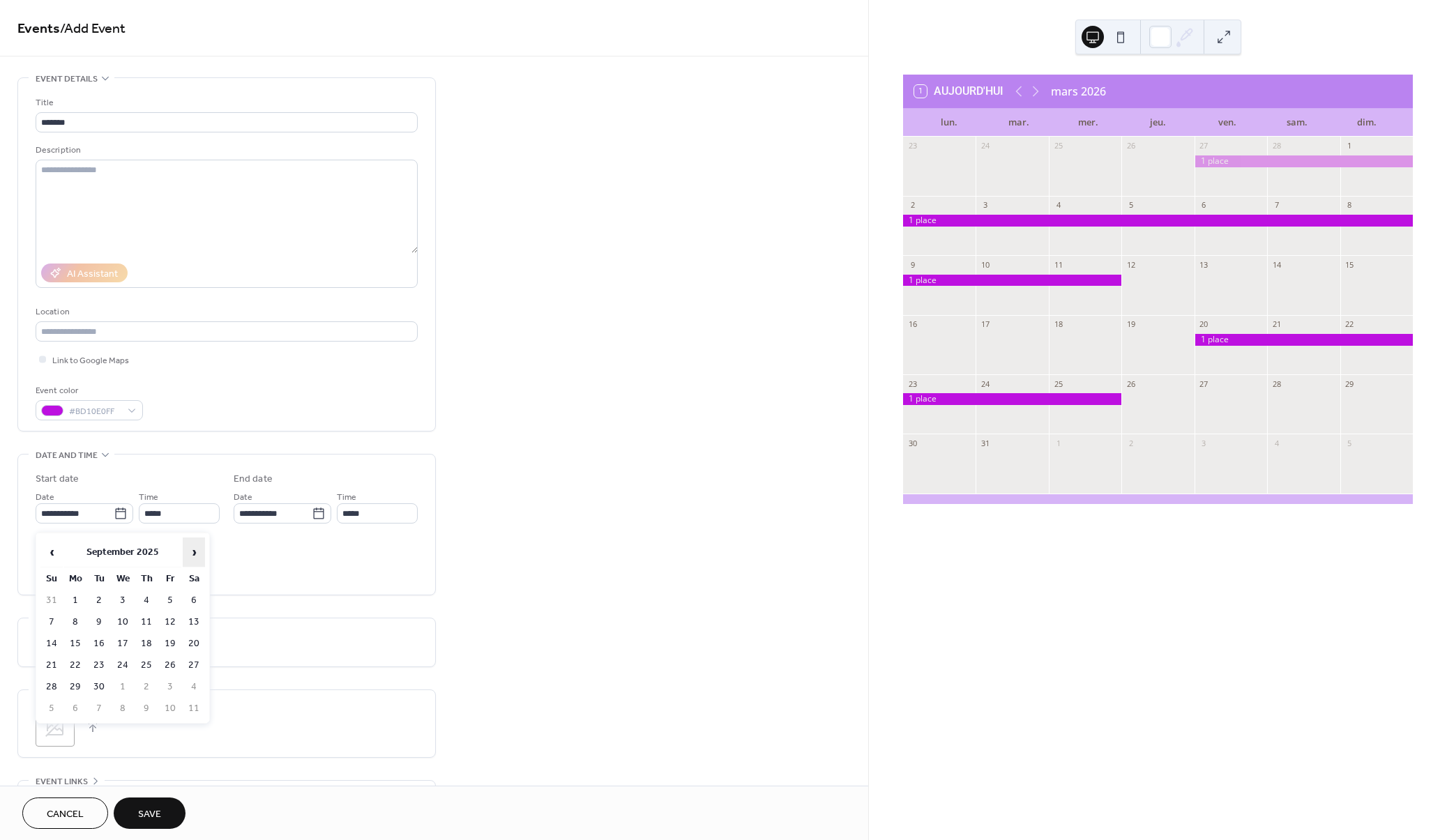 click on "›" at bounding box center (194, 552) 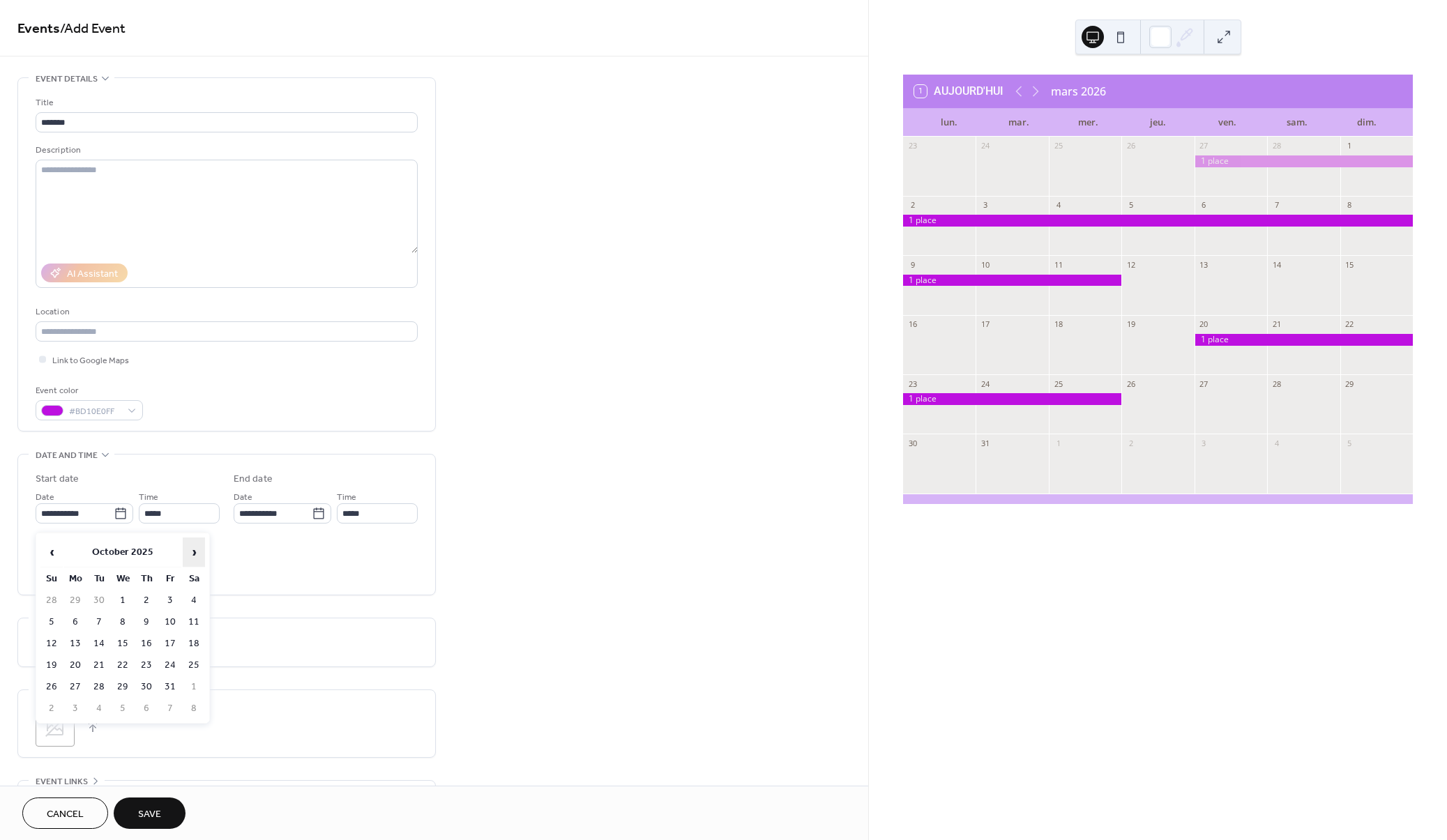 click on "›" at bounding box center (194, 552) 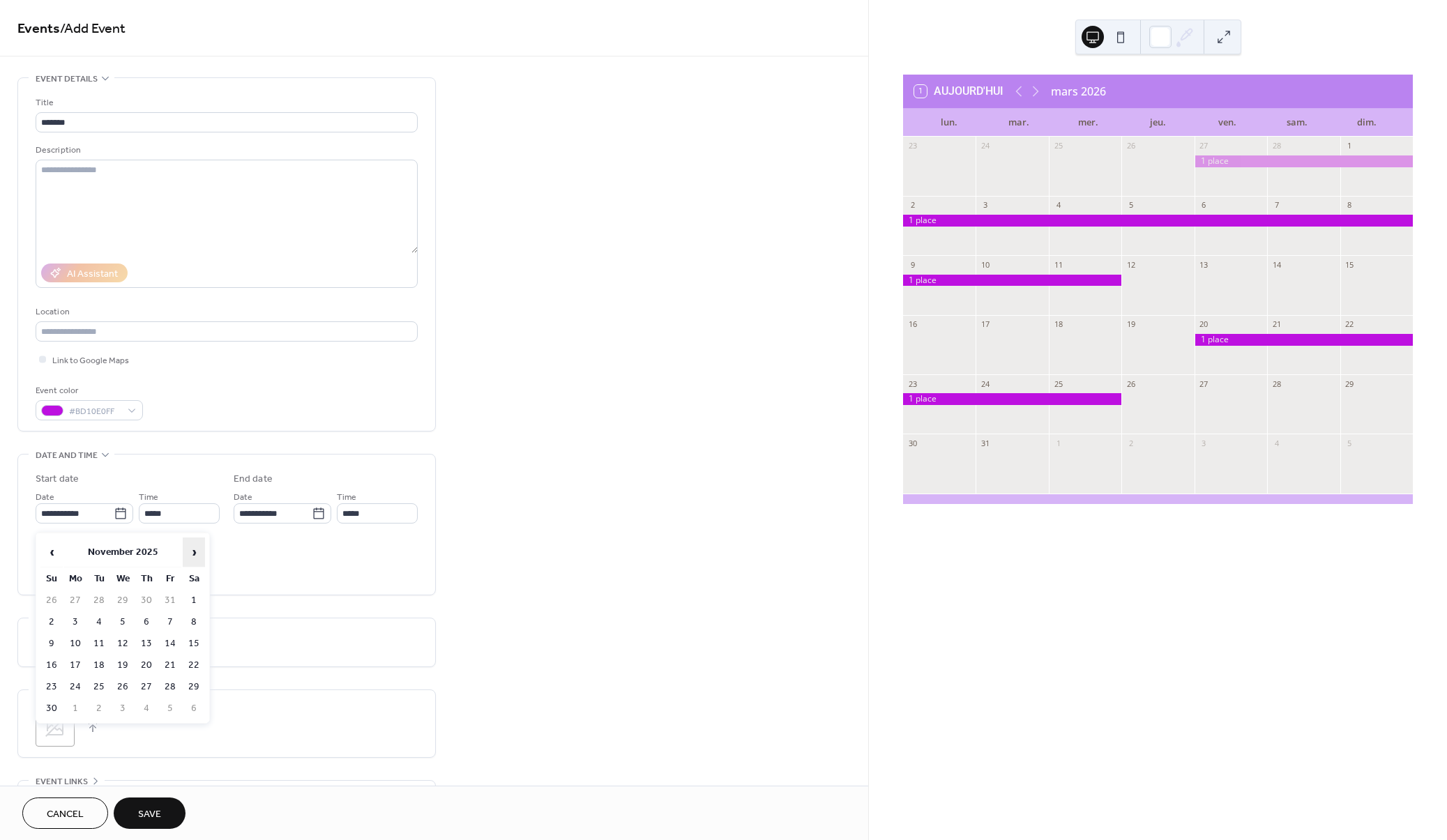 click on "›" at bounding box center [194, 552] 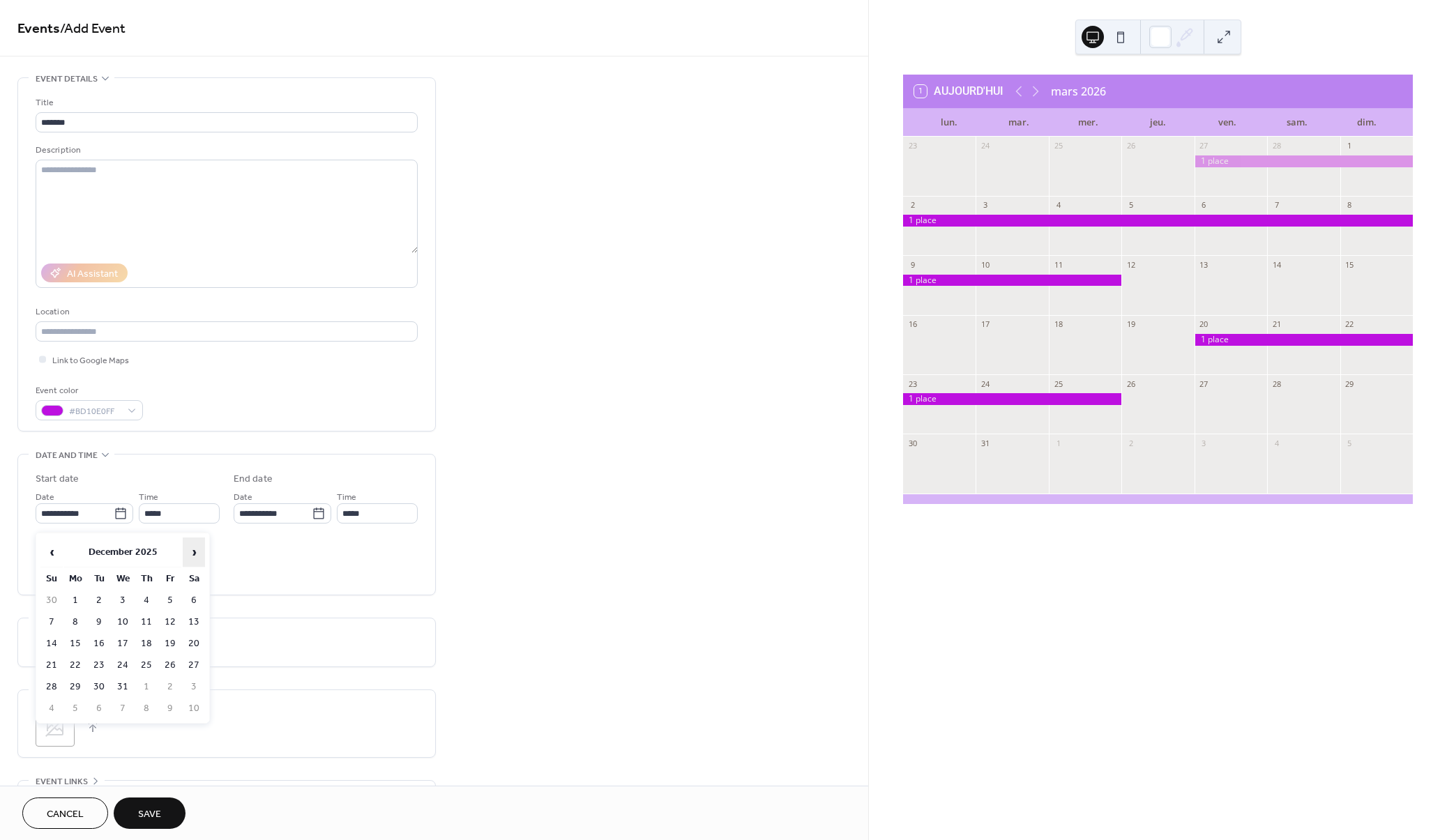 click on "›" at bounding box center (194, 552) 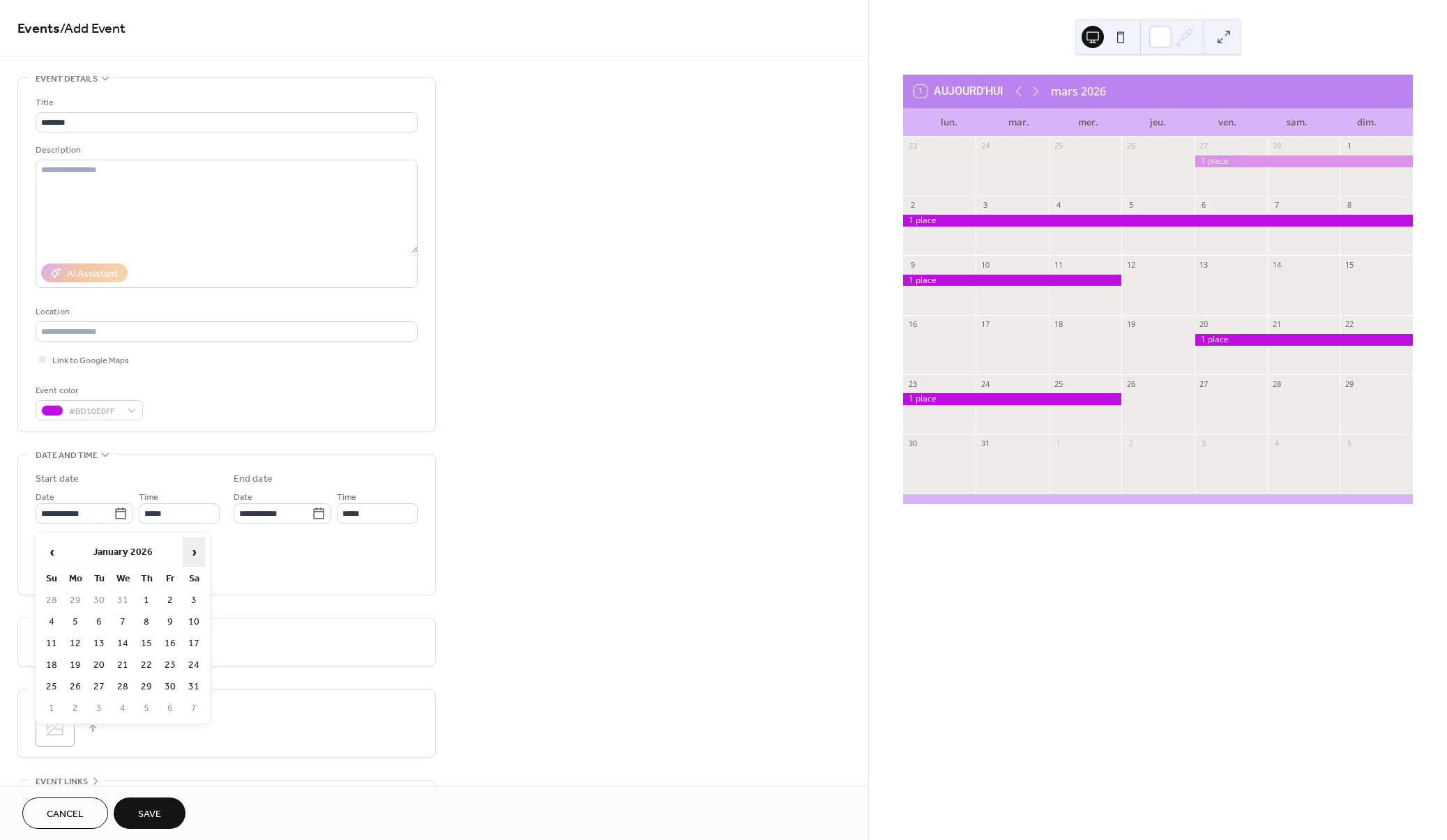 click on "›" at bounding box center (194, 552) 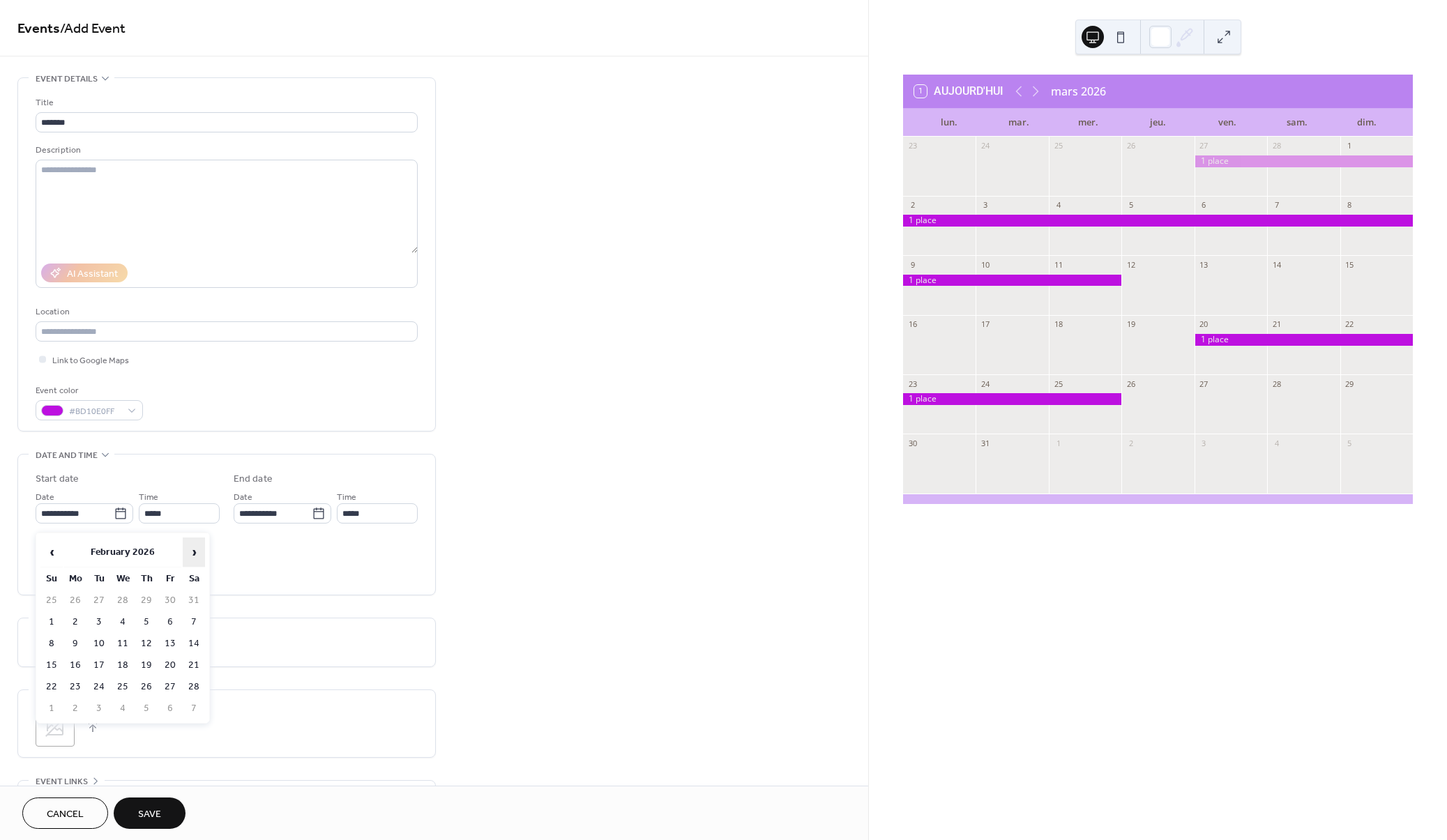 click on "›" at bounding box center [194, 552] 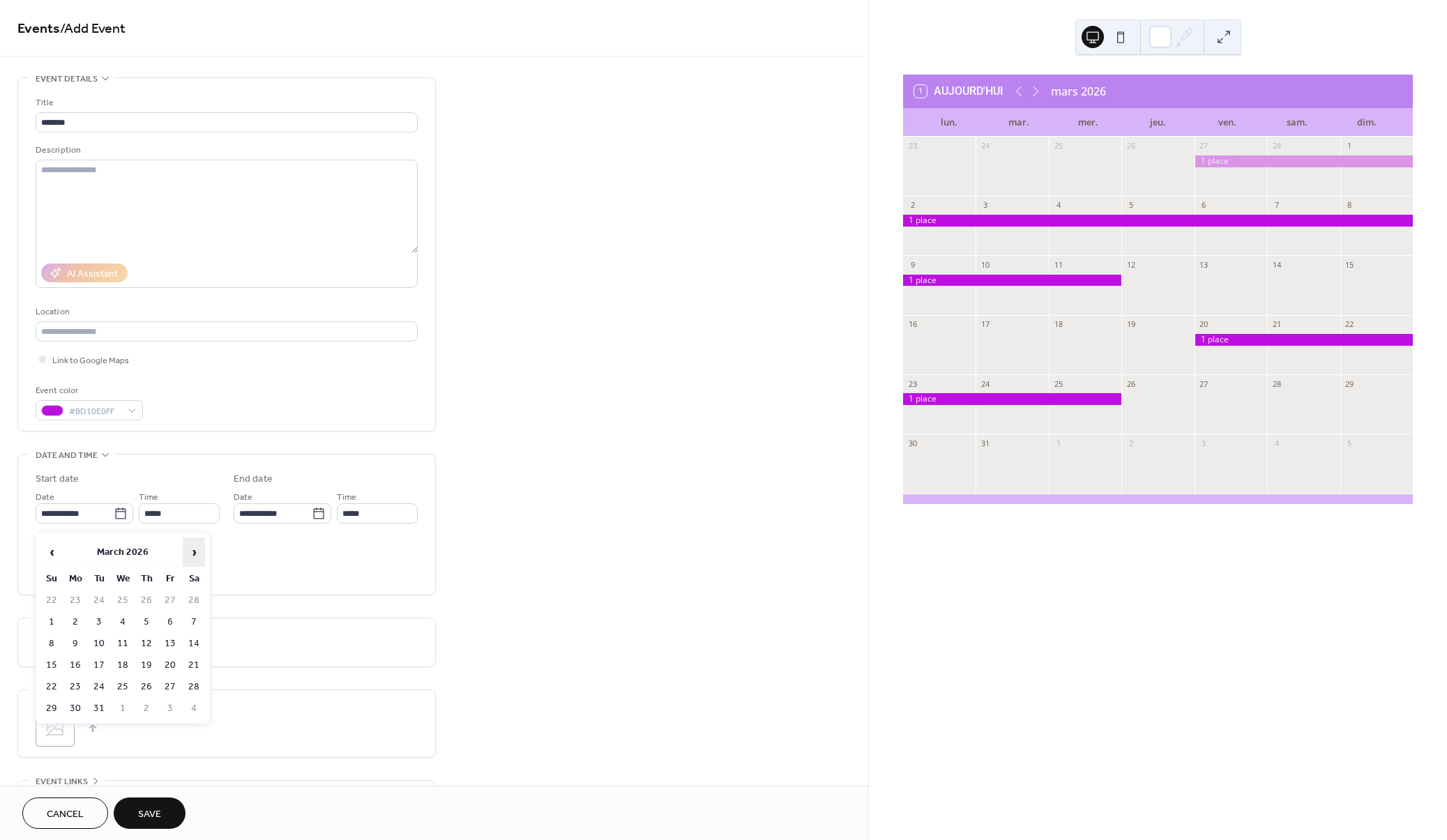 click on "›" at bounding box center (194, 552) 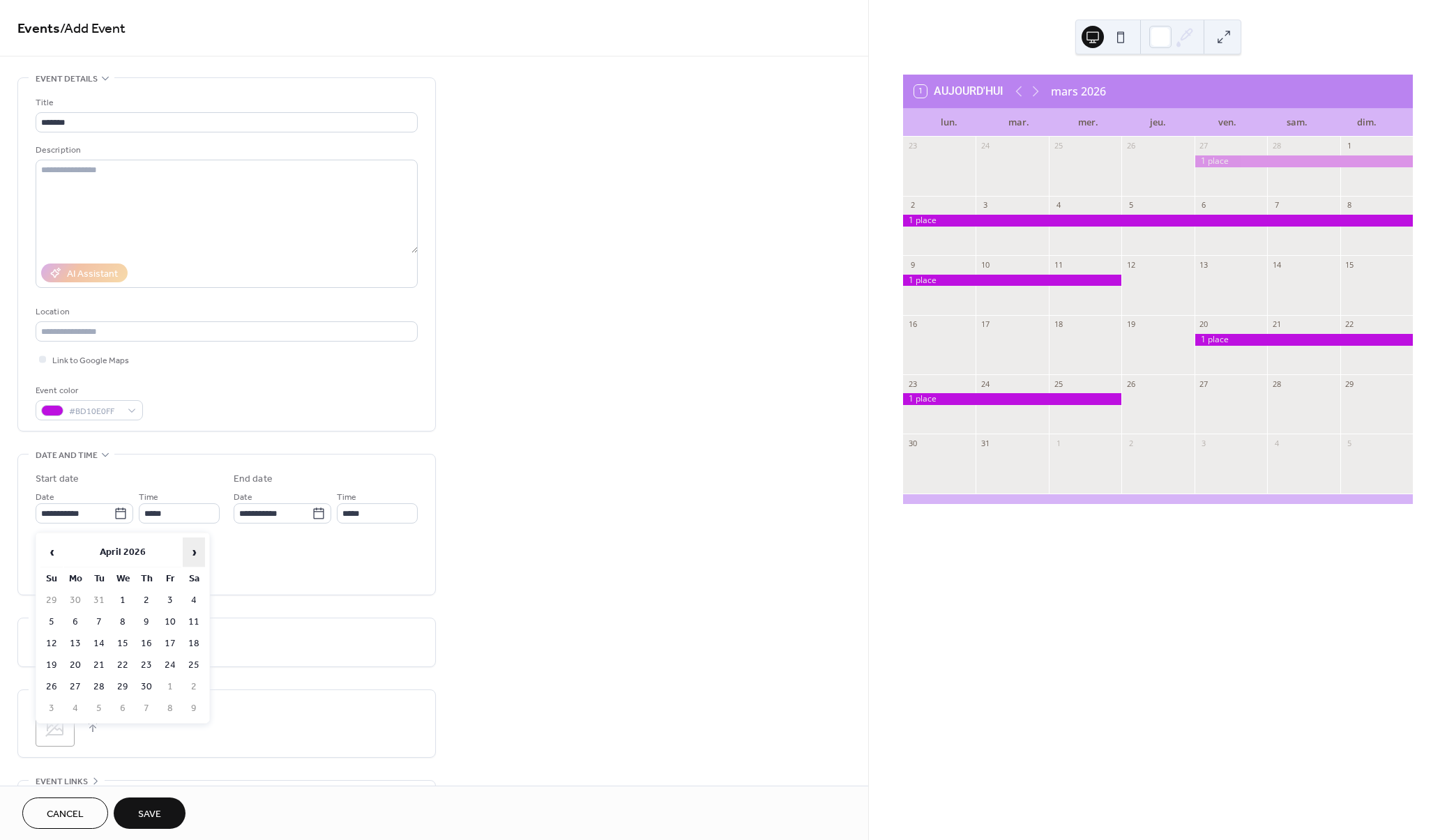 click on "›" at bounding box center (194, 552) 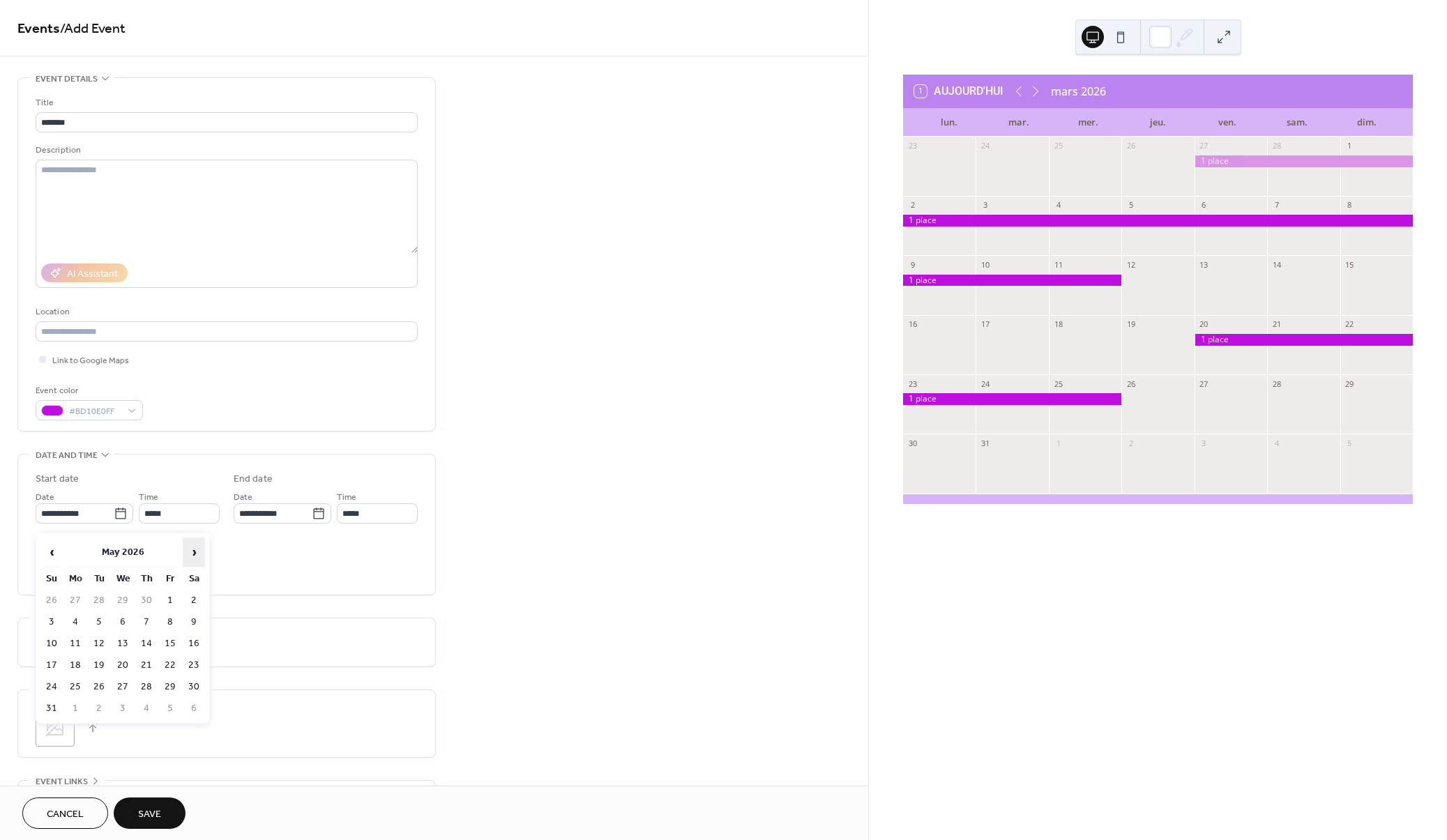 click on "›" at bounding box center (194, 552) 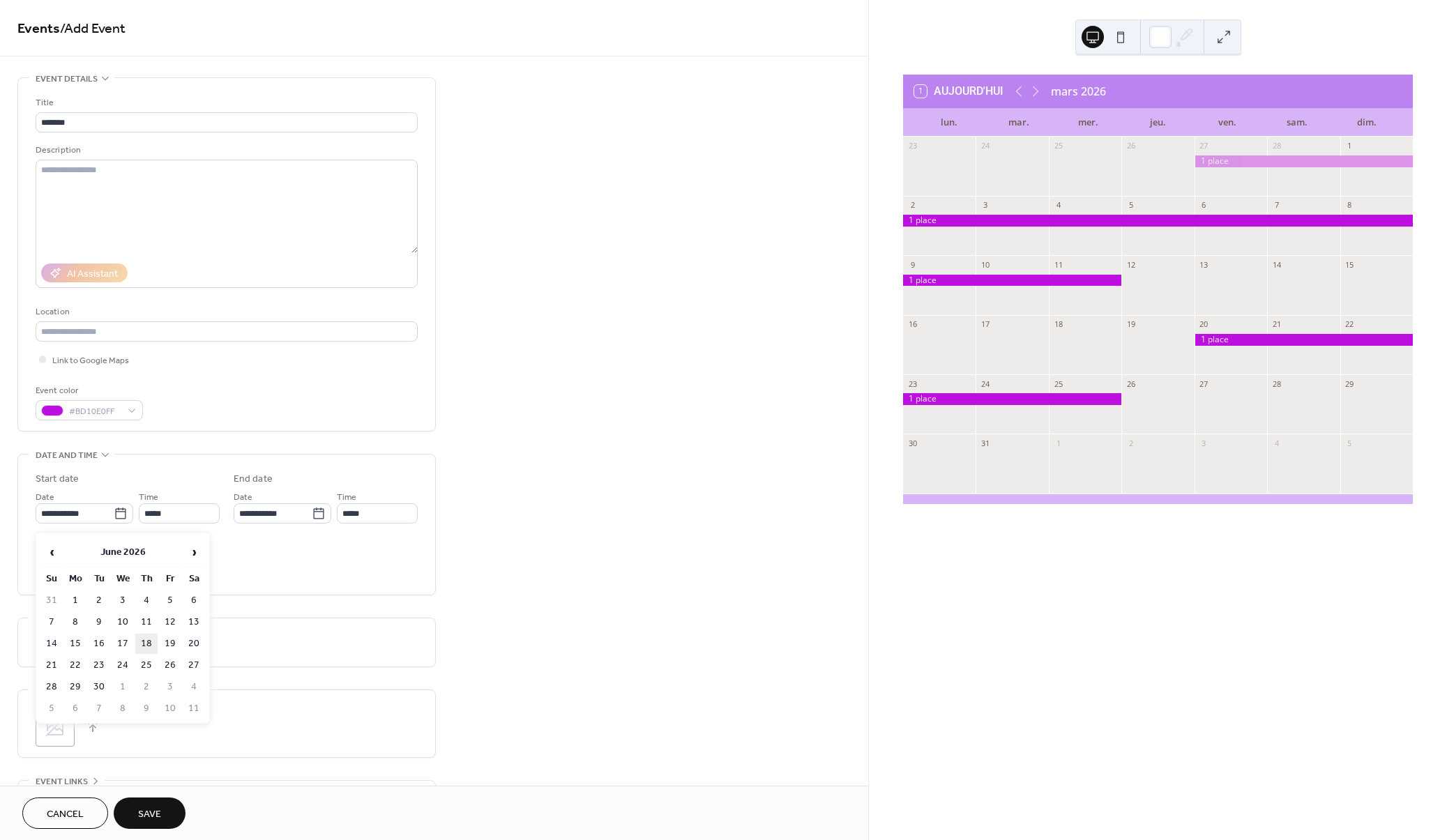 click on "18" at bounding box center (146, 643) 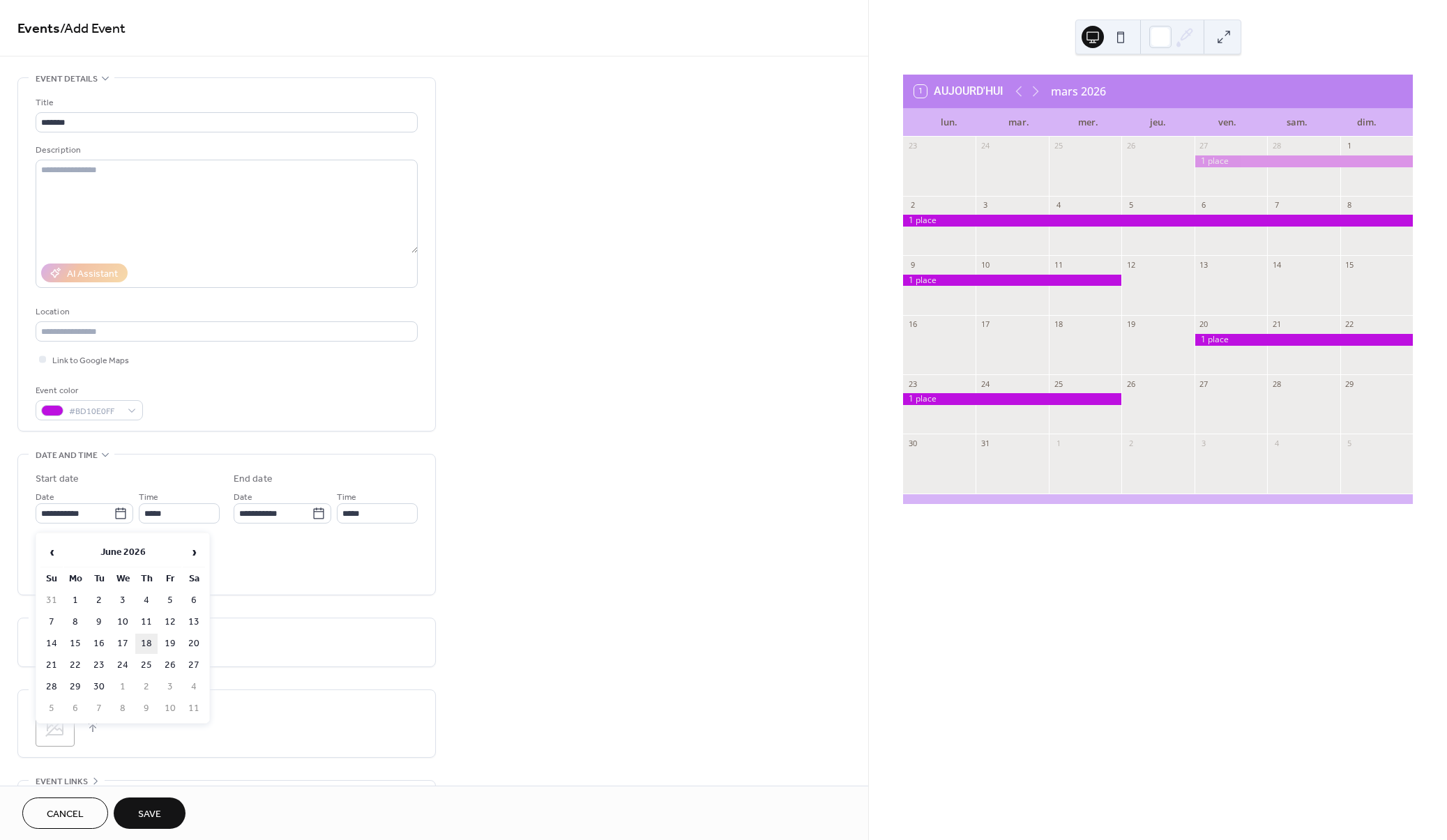 type on "**********" 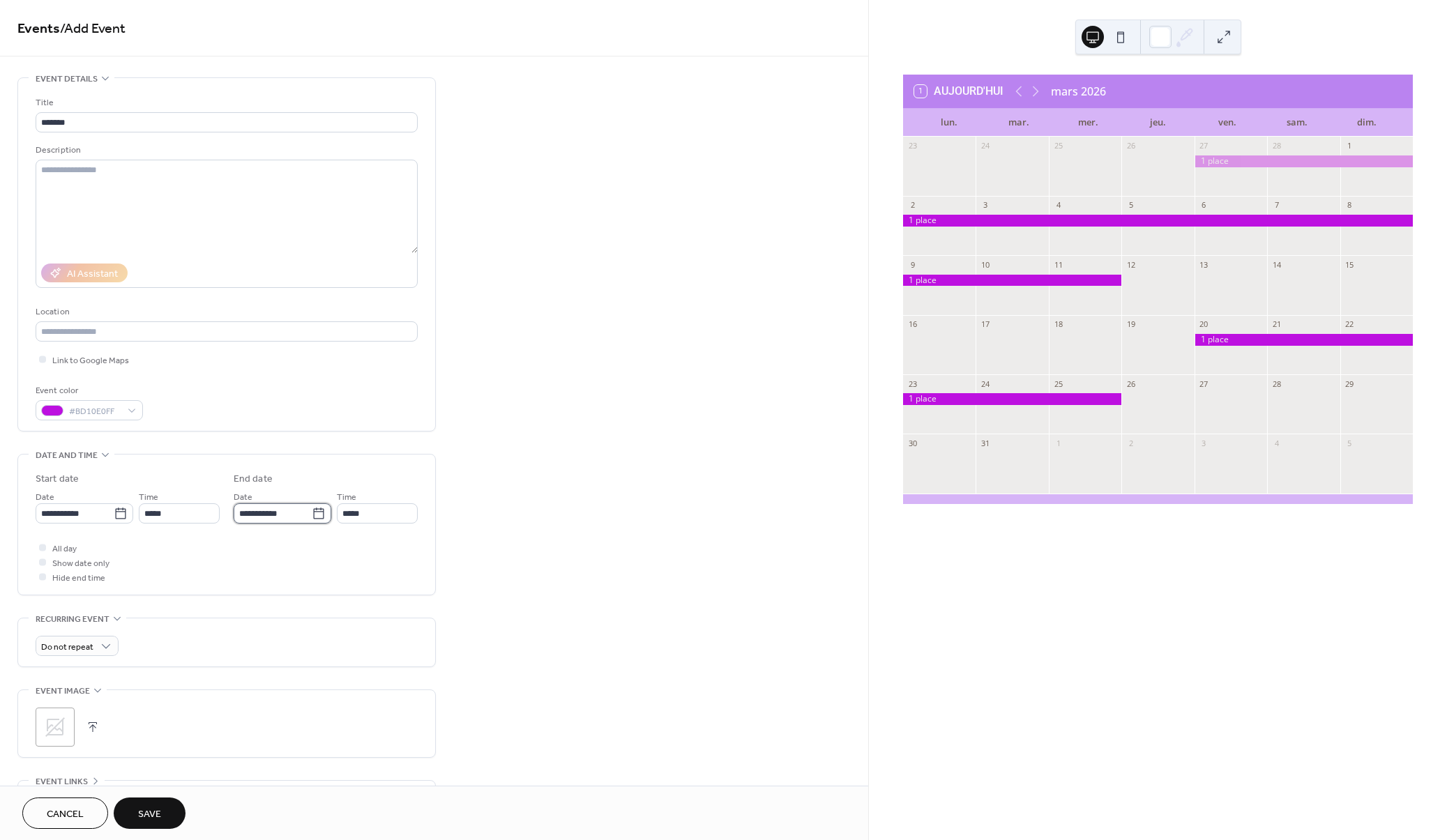 click on "**********" at bounding box center (273, 513) 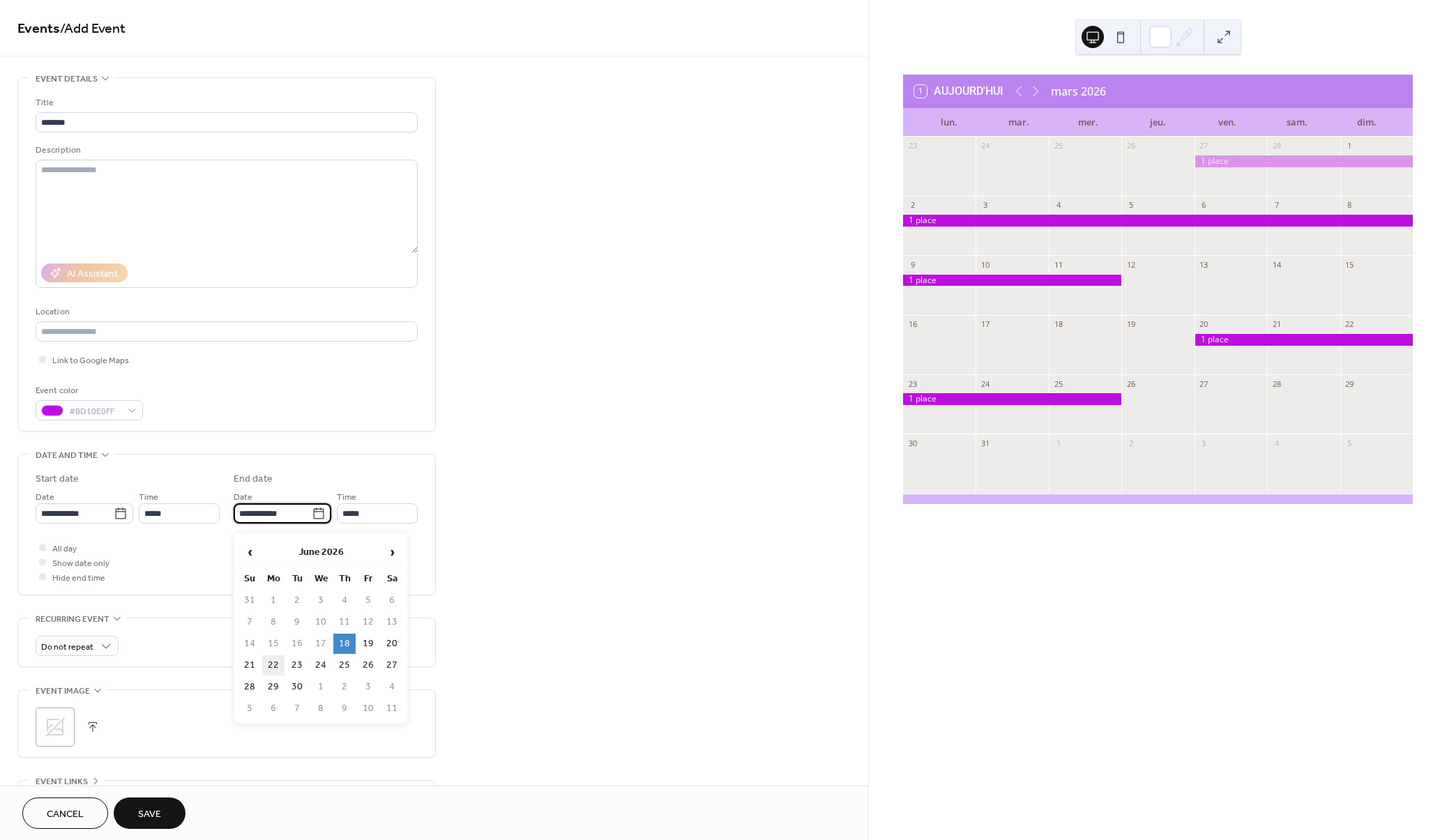 click on "22" at bounding box center [273, 665] 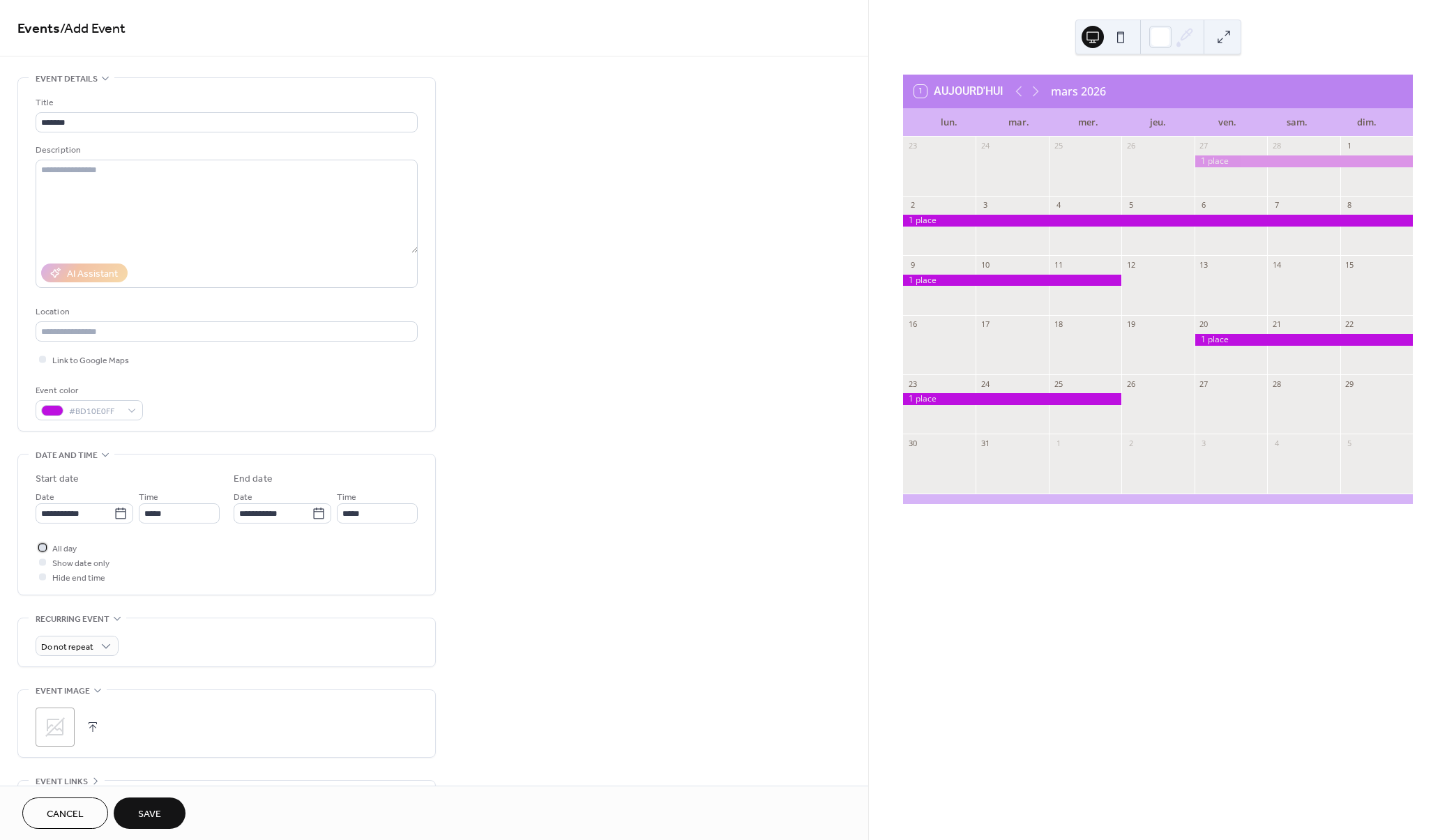 click at bounding box center [43, 547] 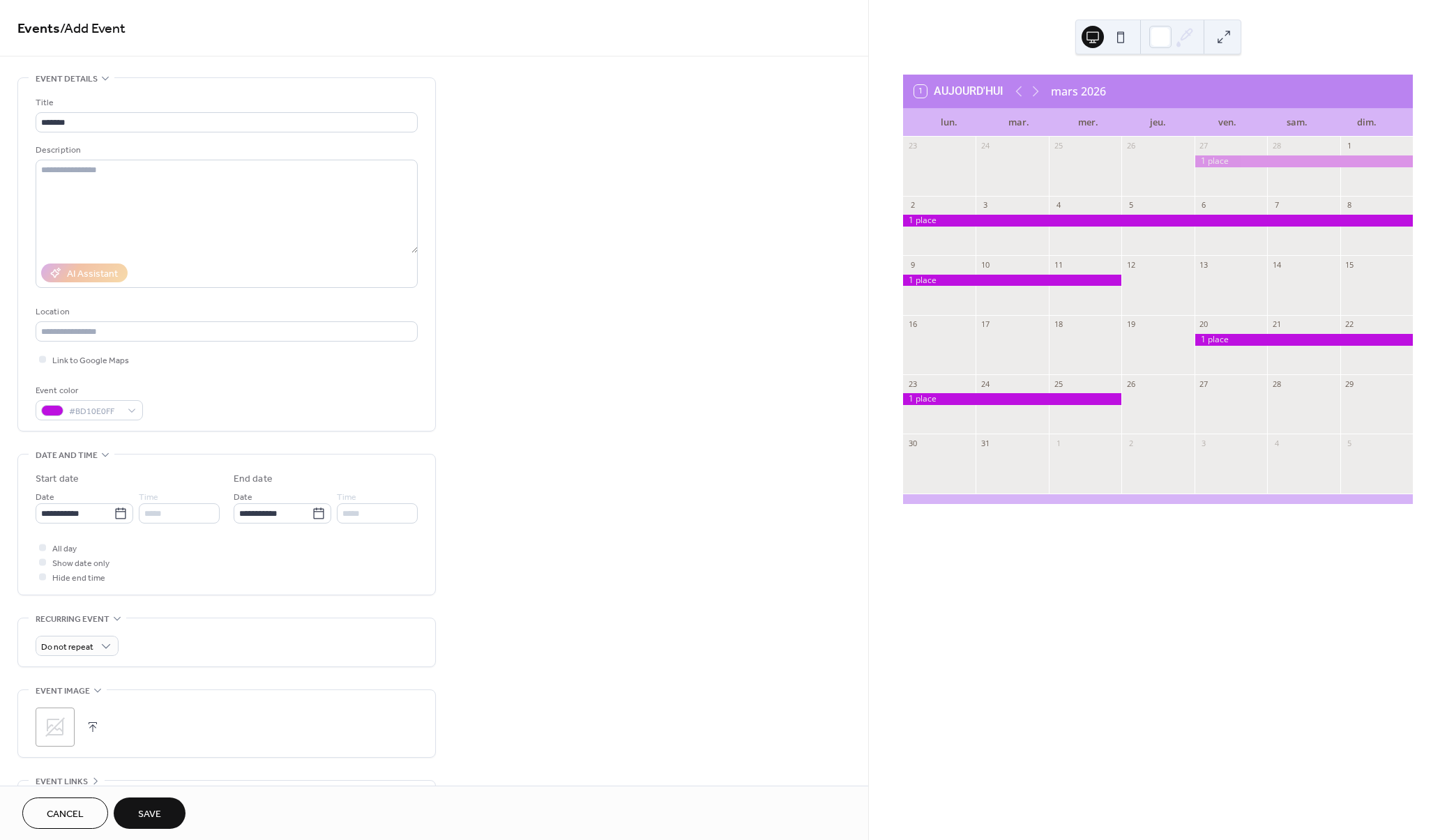 click on "Save" at bounding box center (149, 814) 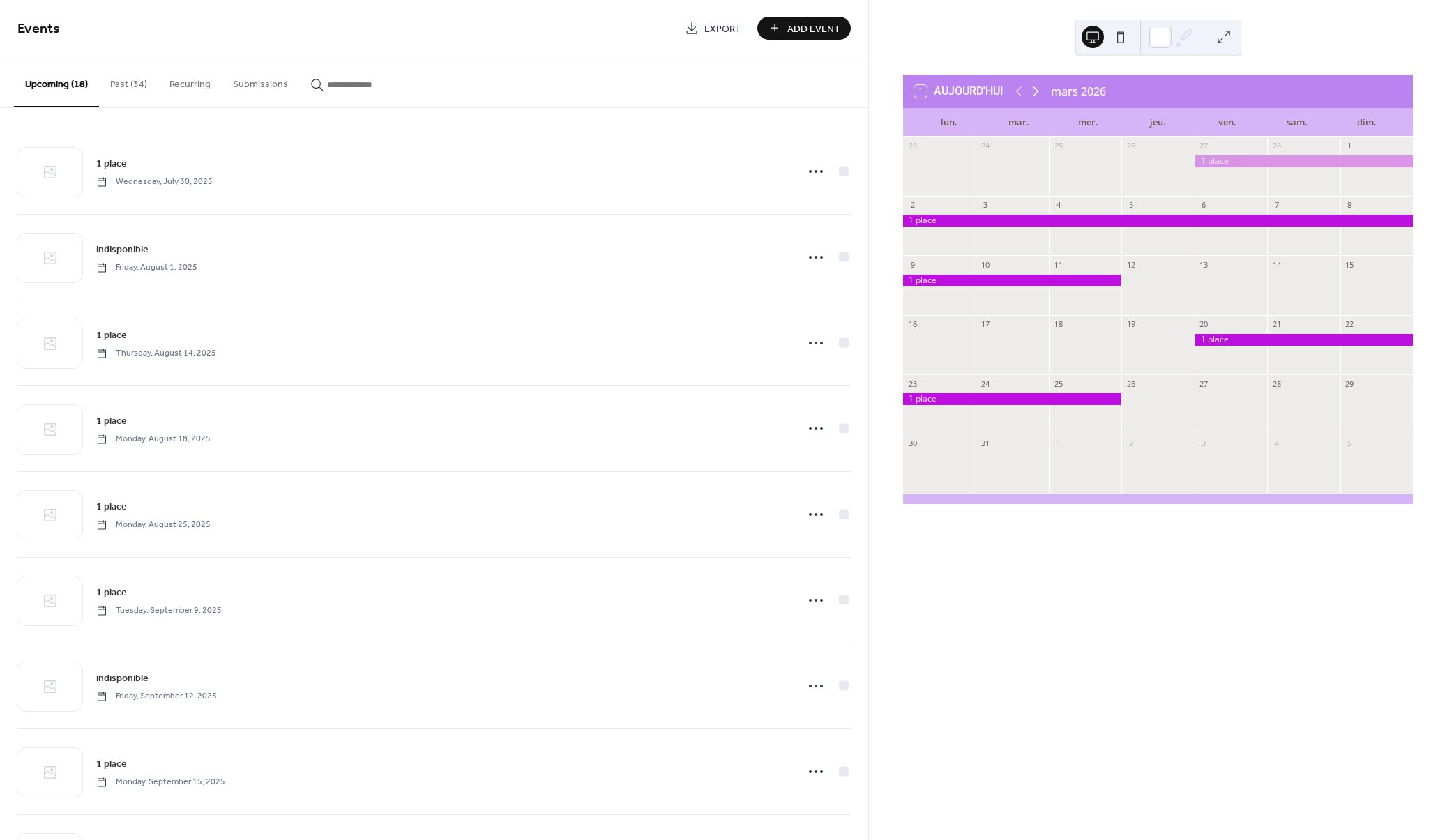 click 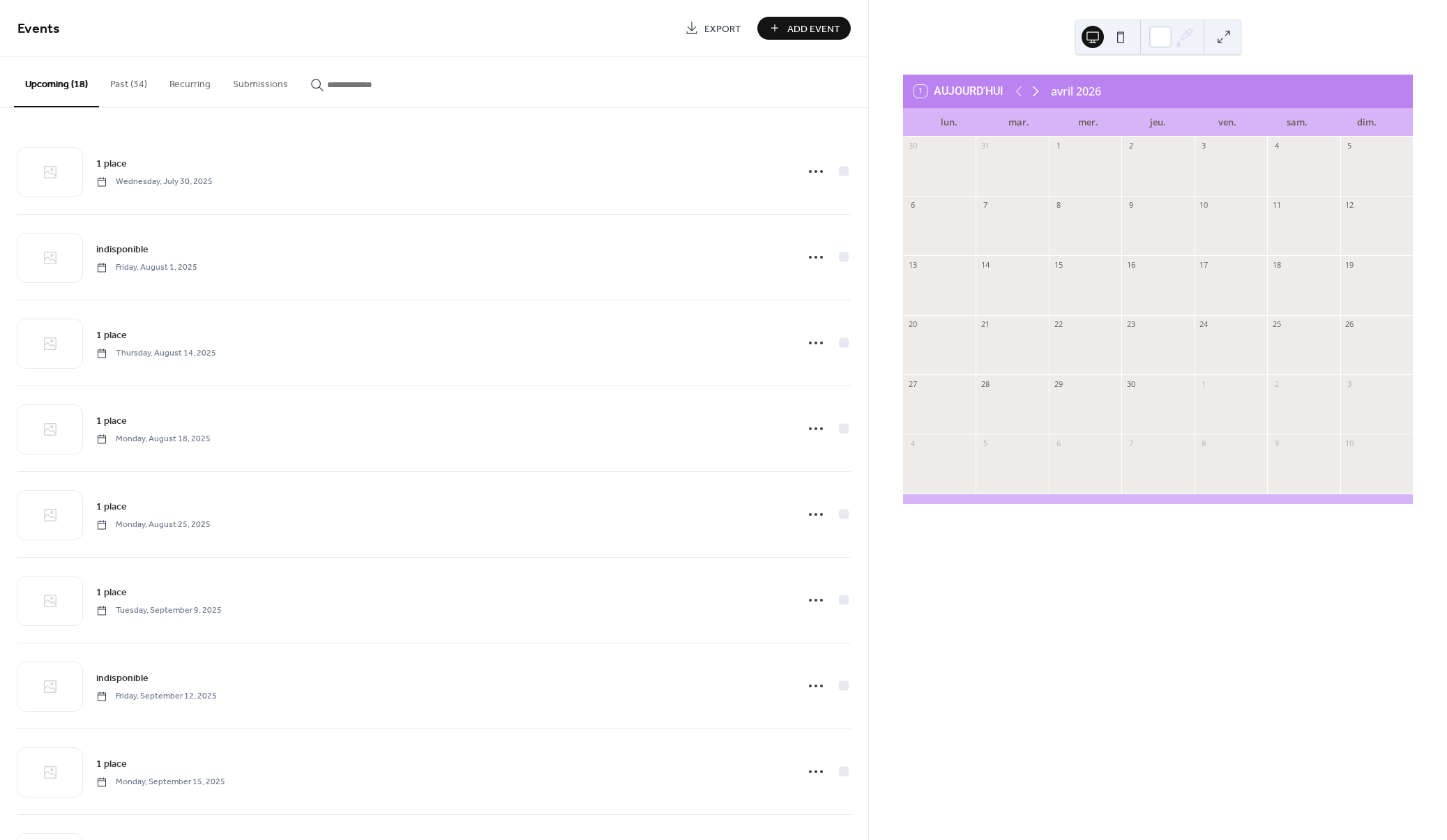 click 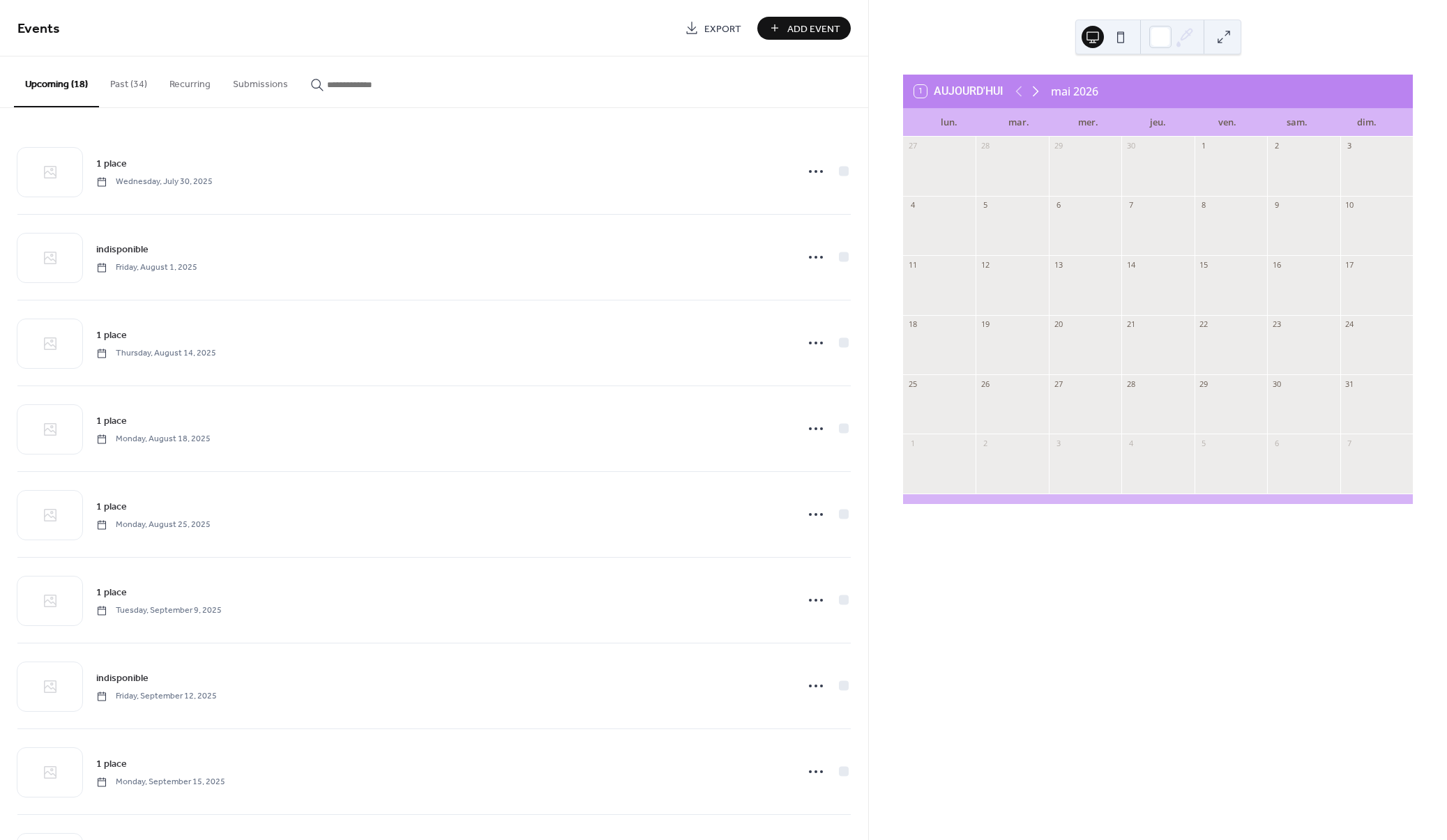 click 